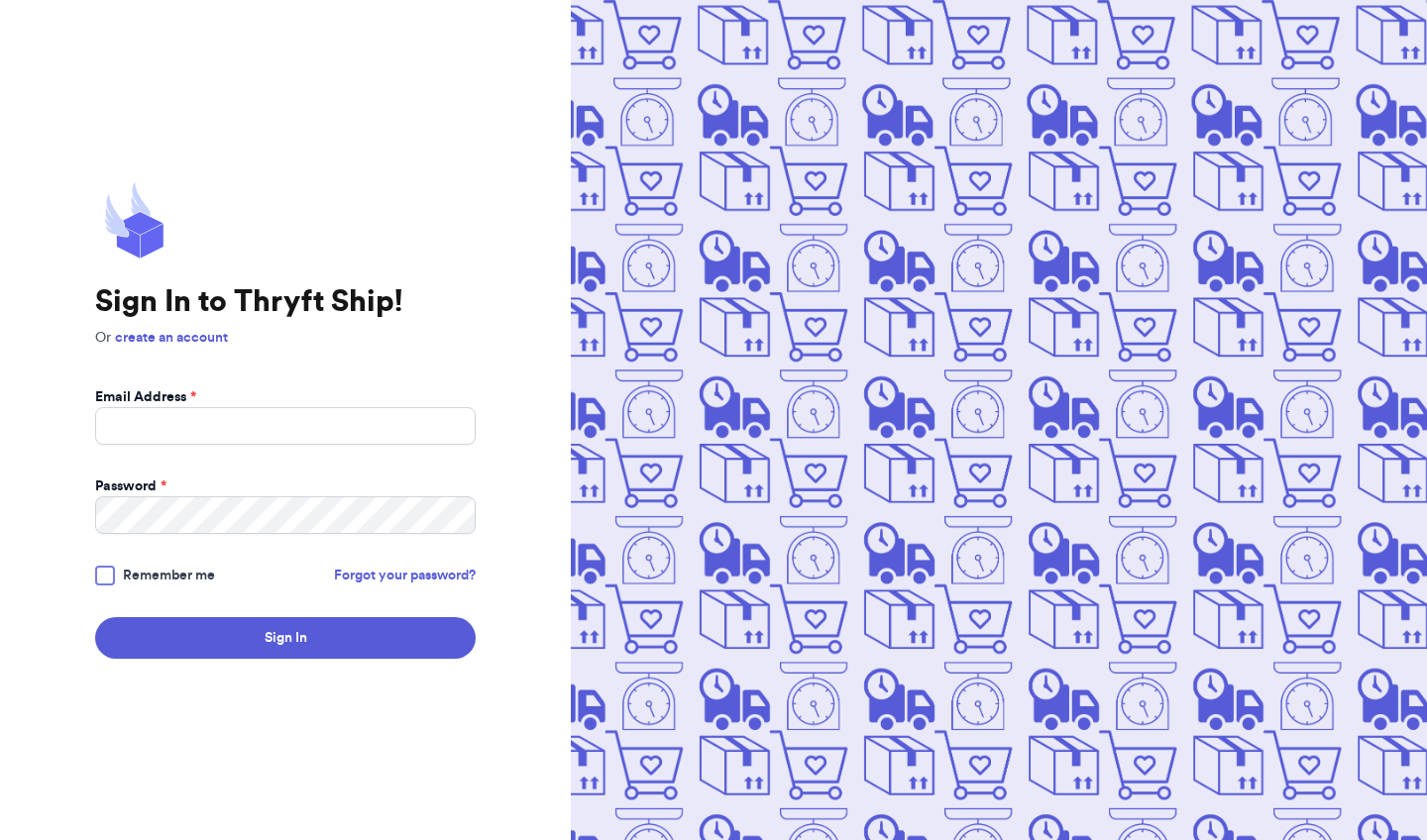 scroll, scrollTop: 0, scrollLeft: 0, axis: both 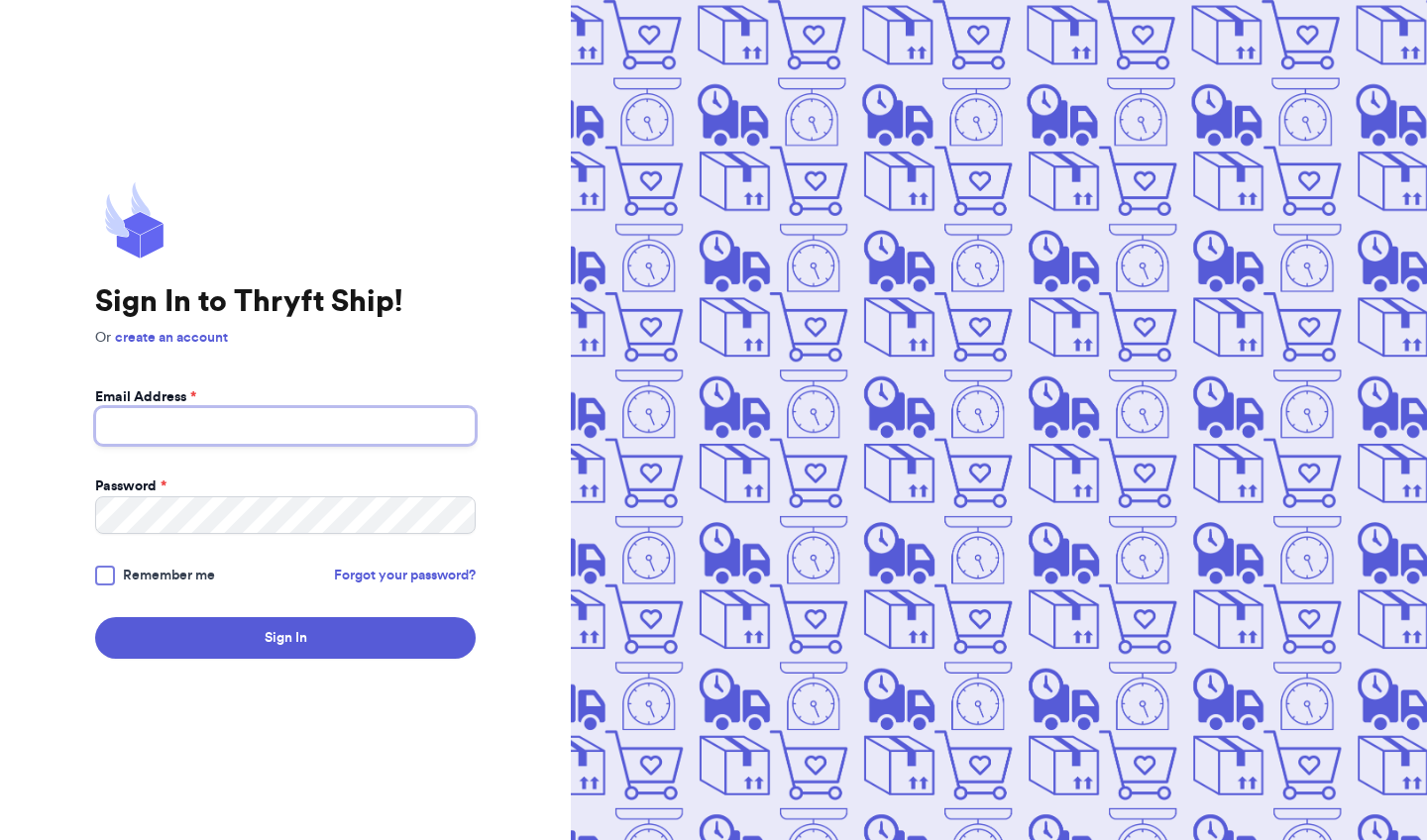 type on "[EMAIL_ADDRESS][DOMAIN_NAME]" 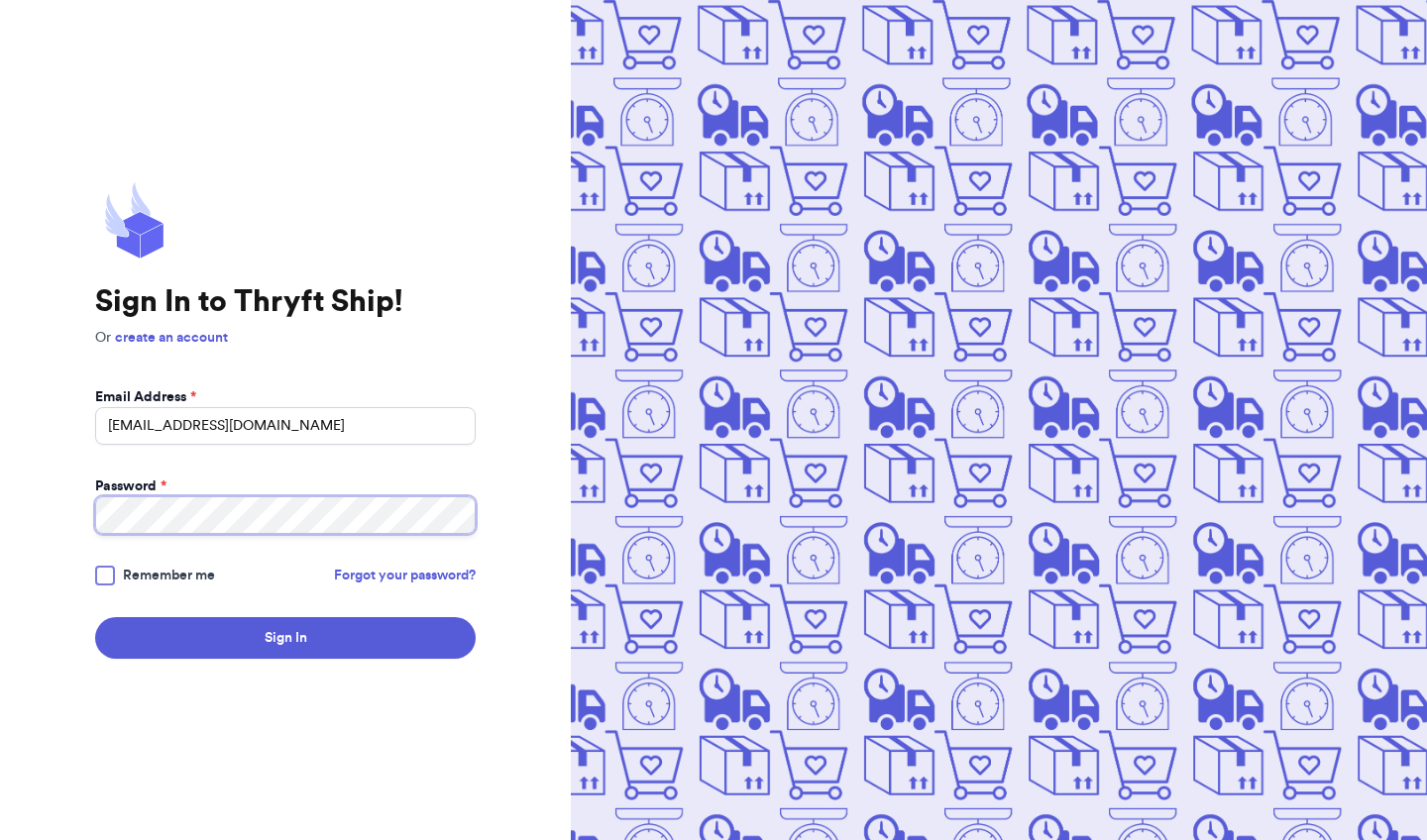 click on "Sign In" at bounding box center [285, 638] 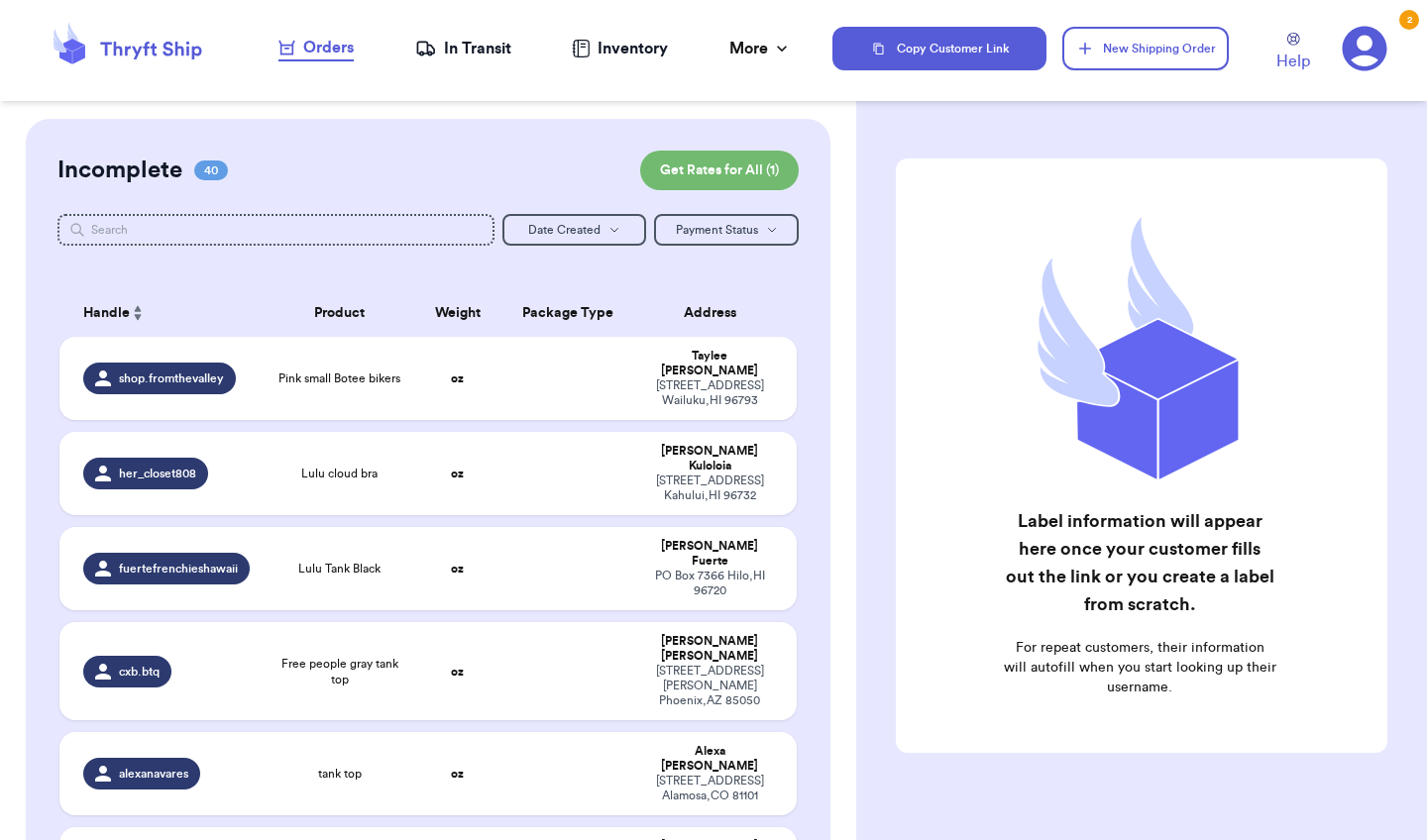 click 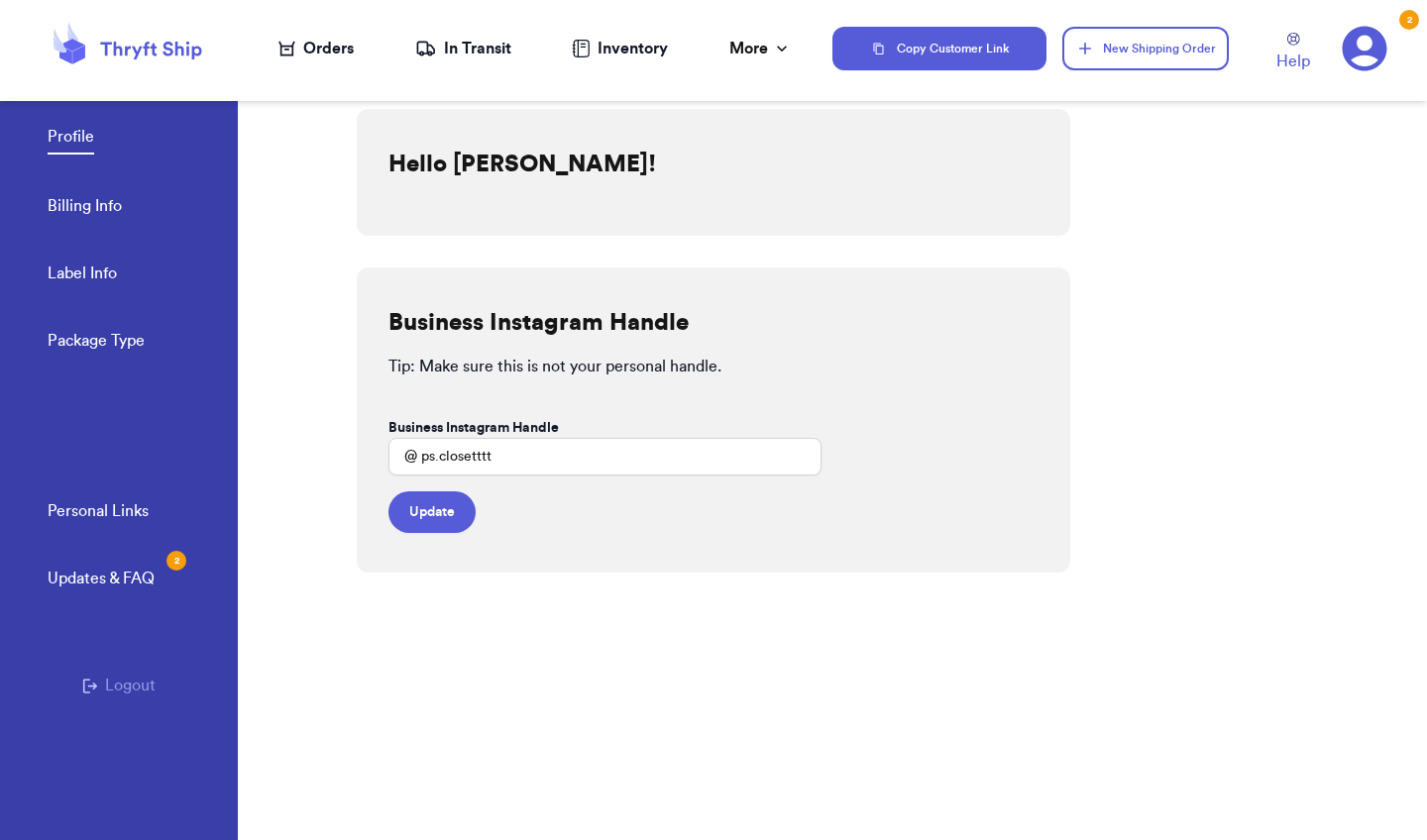 click on "Label Info" at bounding box center (82, 275) 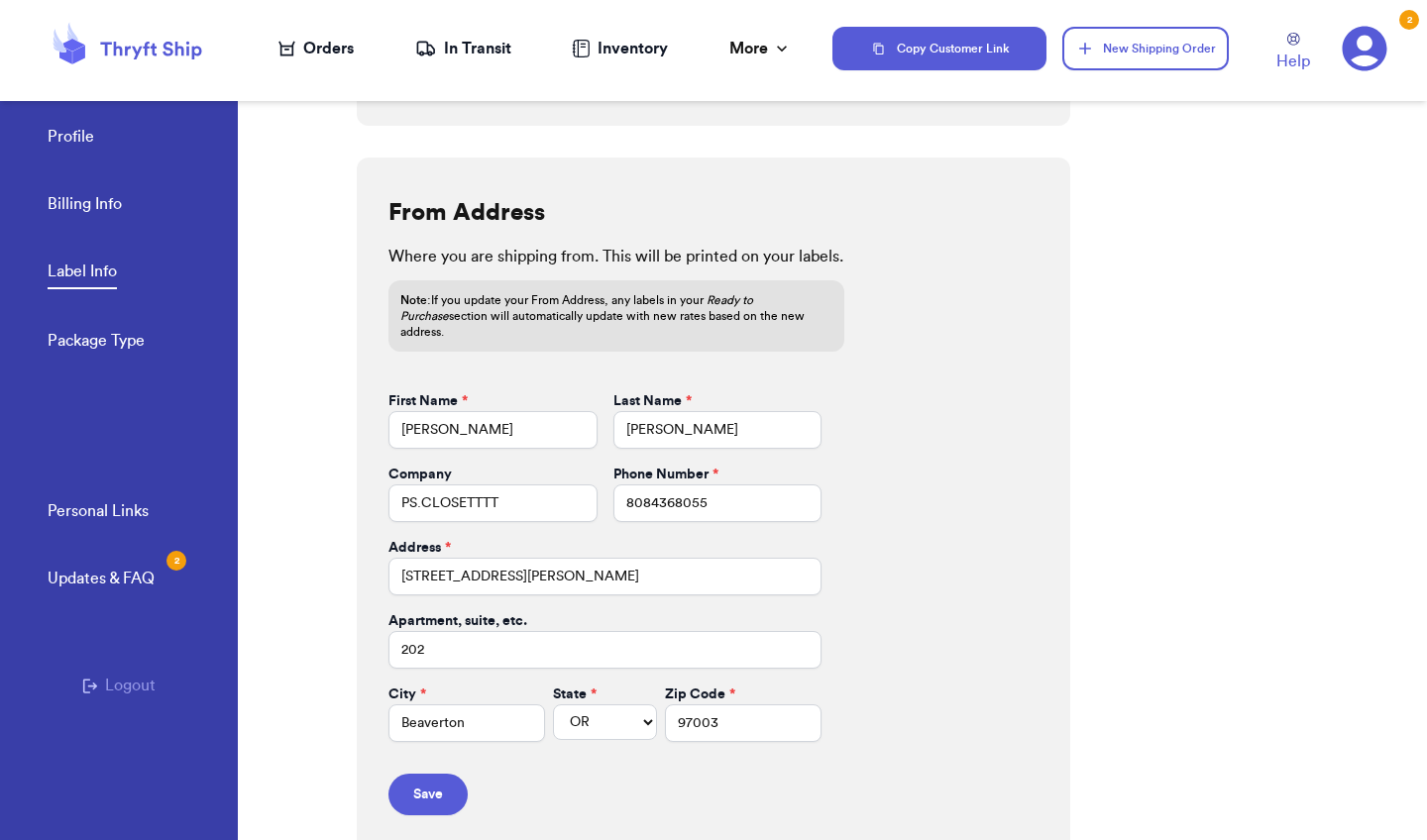 scroll, scrollTop: 751, scrollLeft: 0, axis: vertical 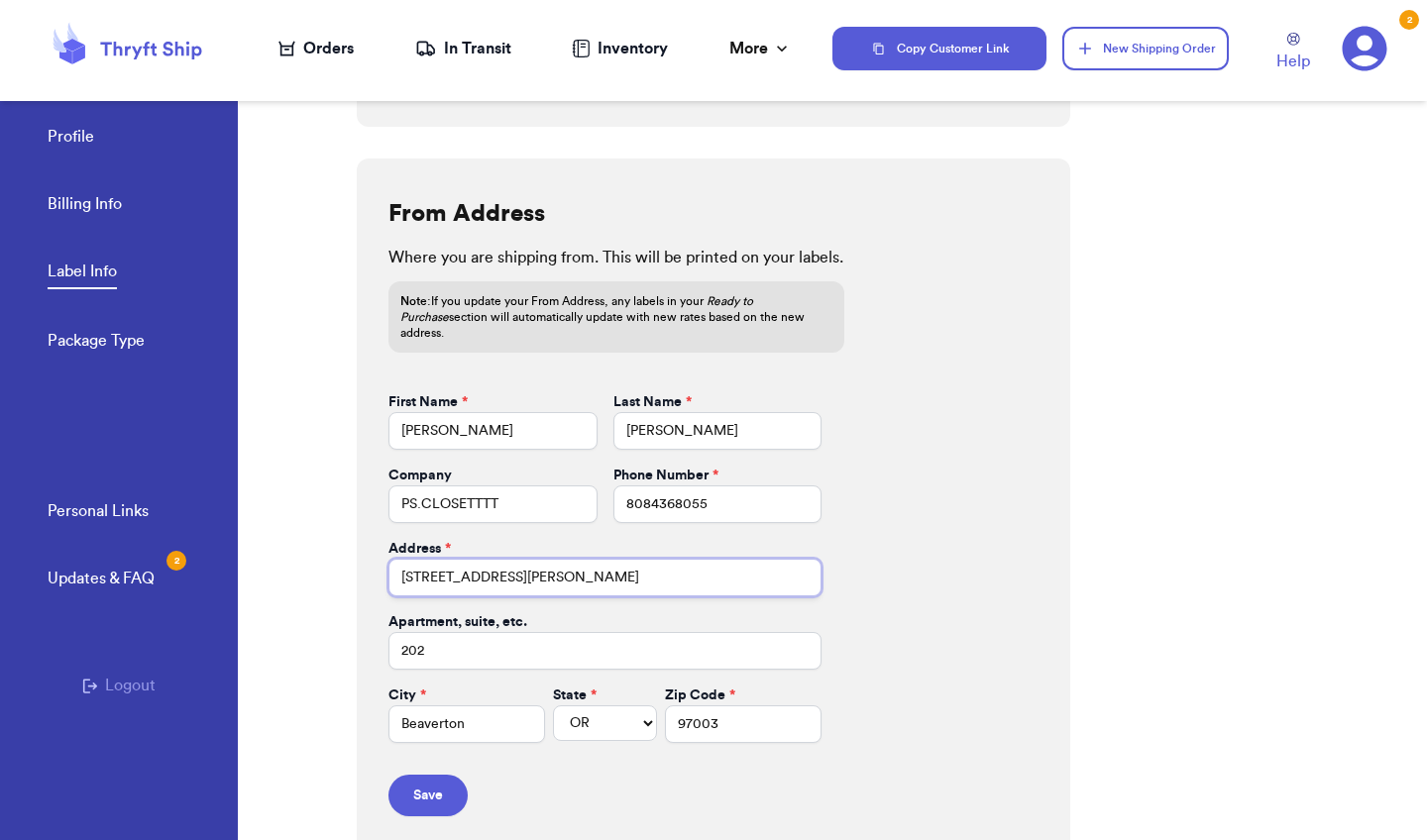 drag, startPoint x: 544, startPoint y: 557, endPoint x: 186, endPoint y: 556, distance: 358.0014 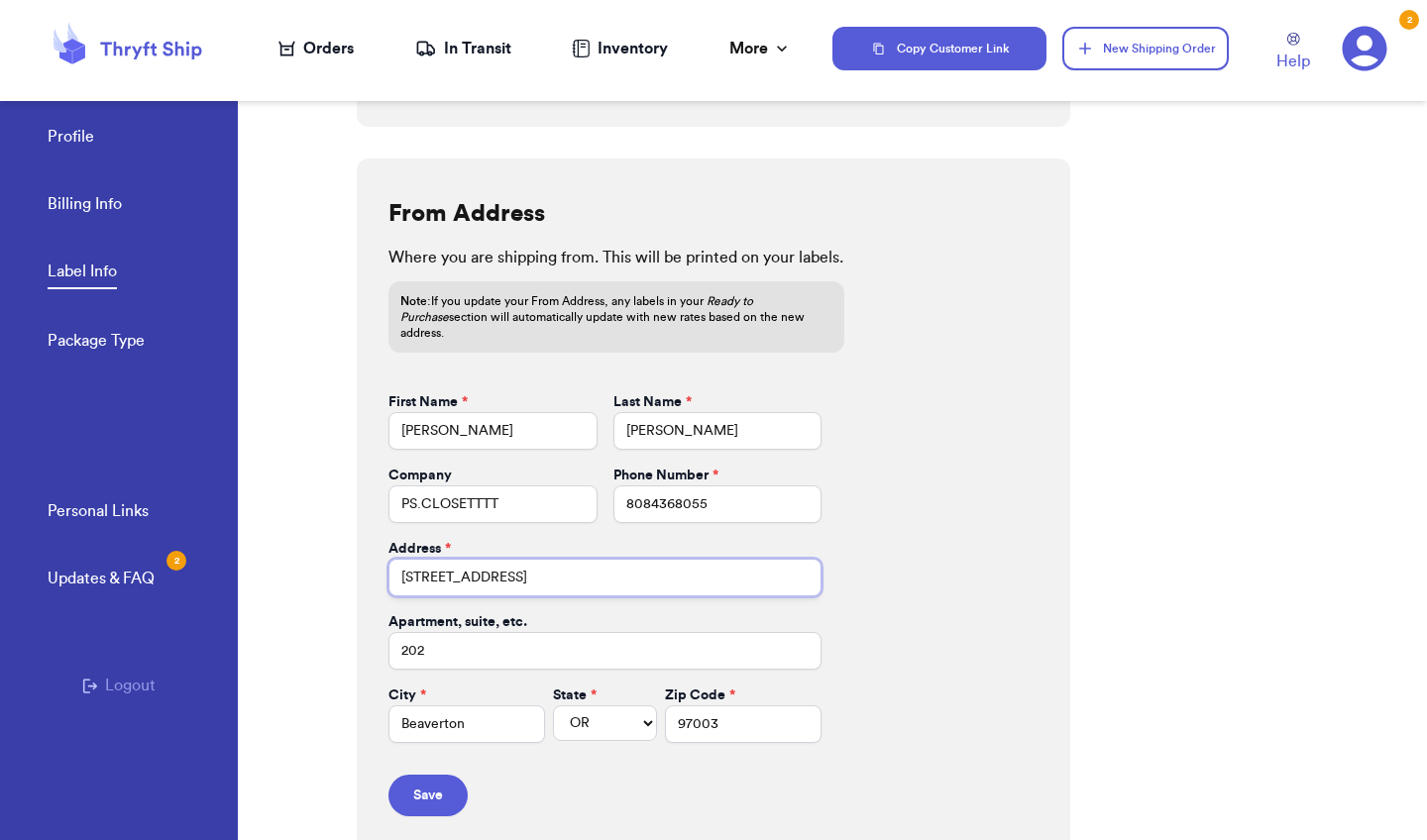 type on "[STREET_ADDRESS]" 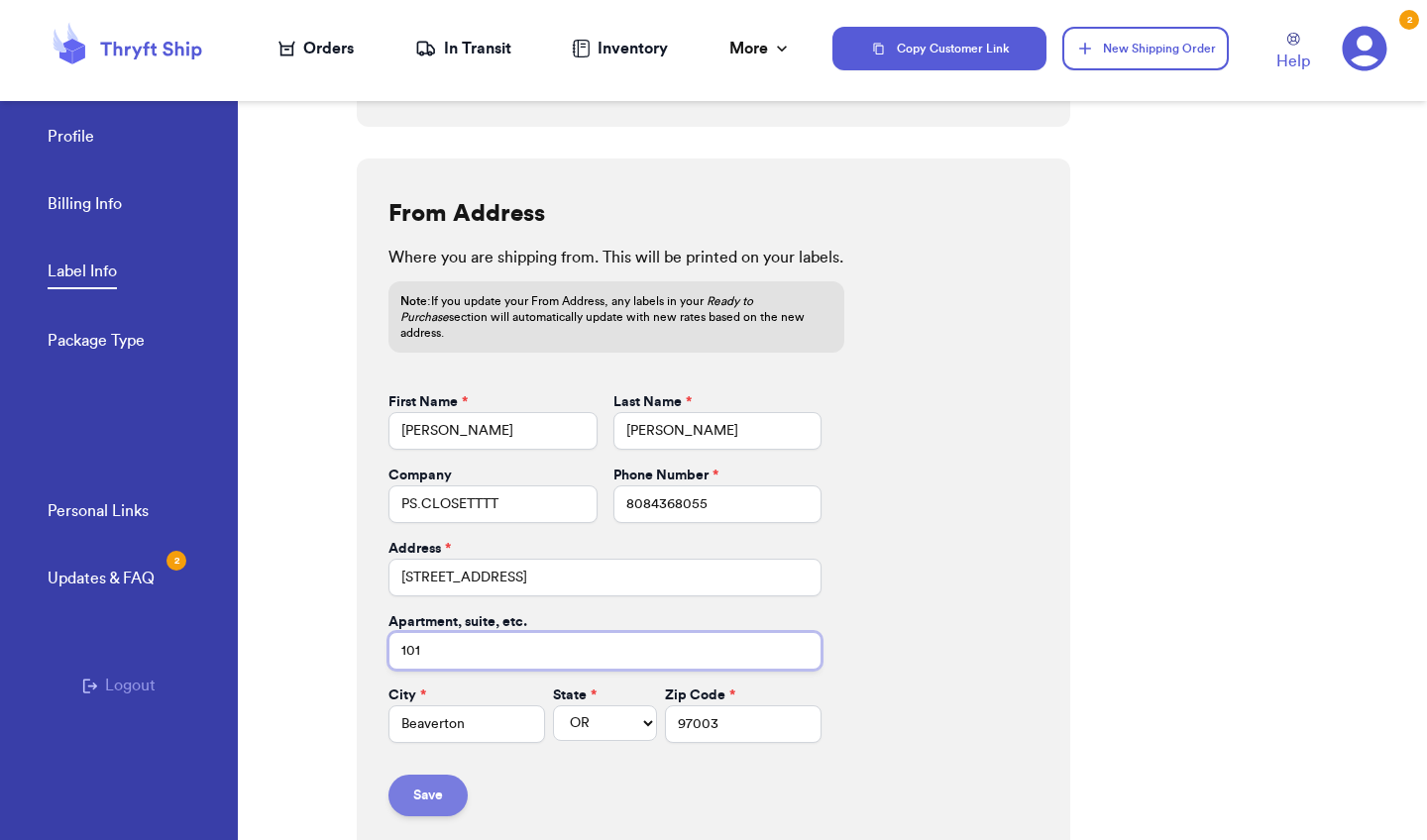 type on "101" 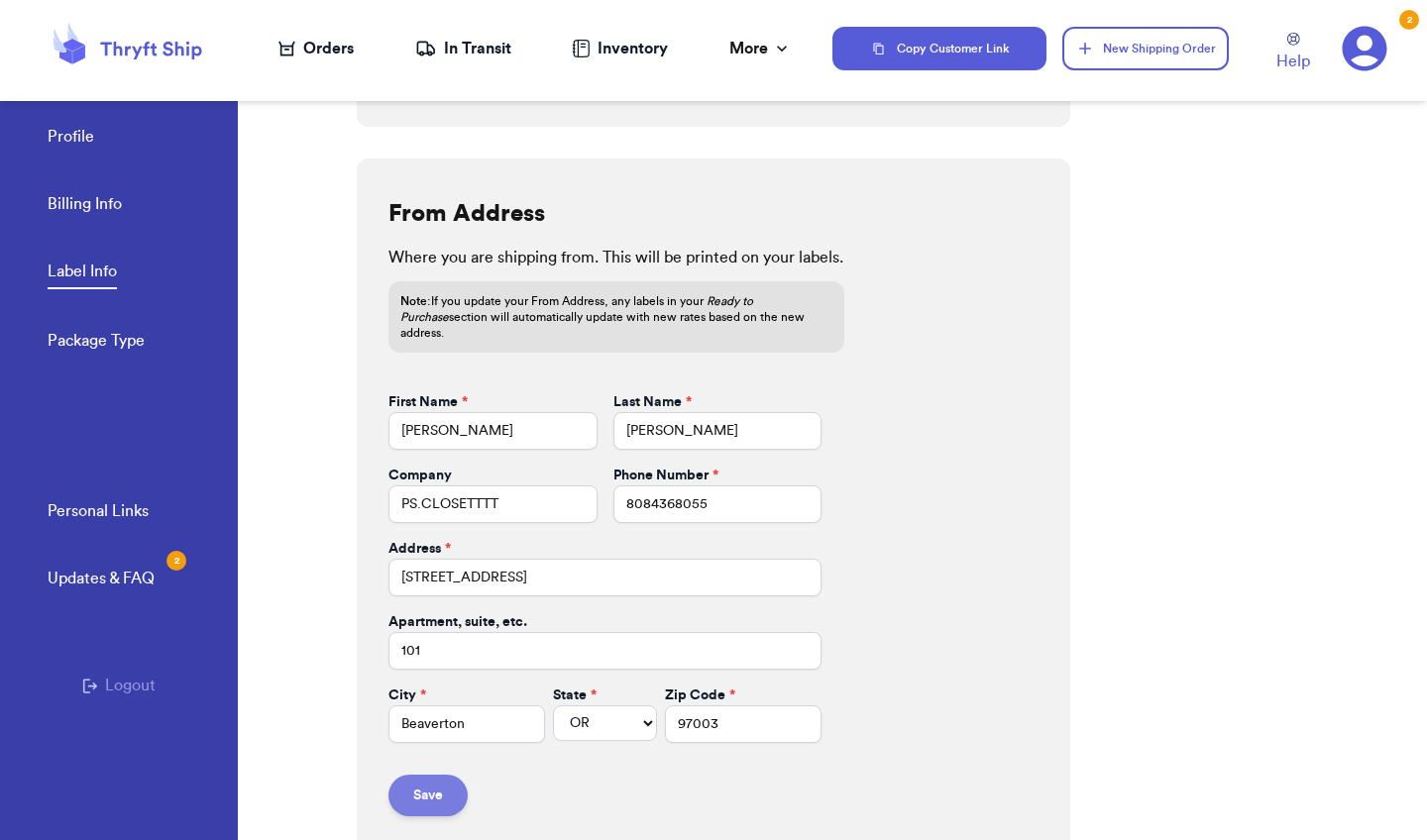 click on "Save" at bounding box center (428, 795) 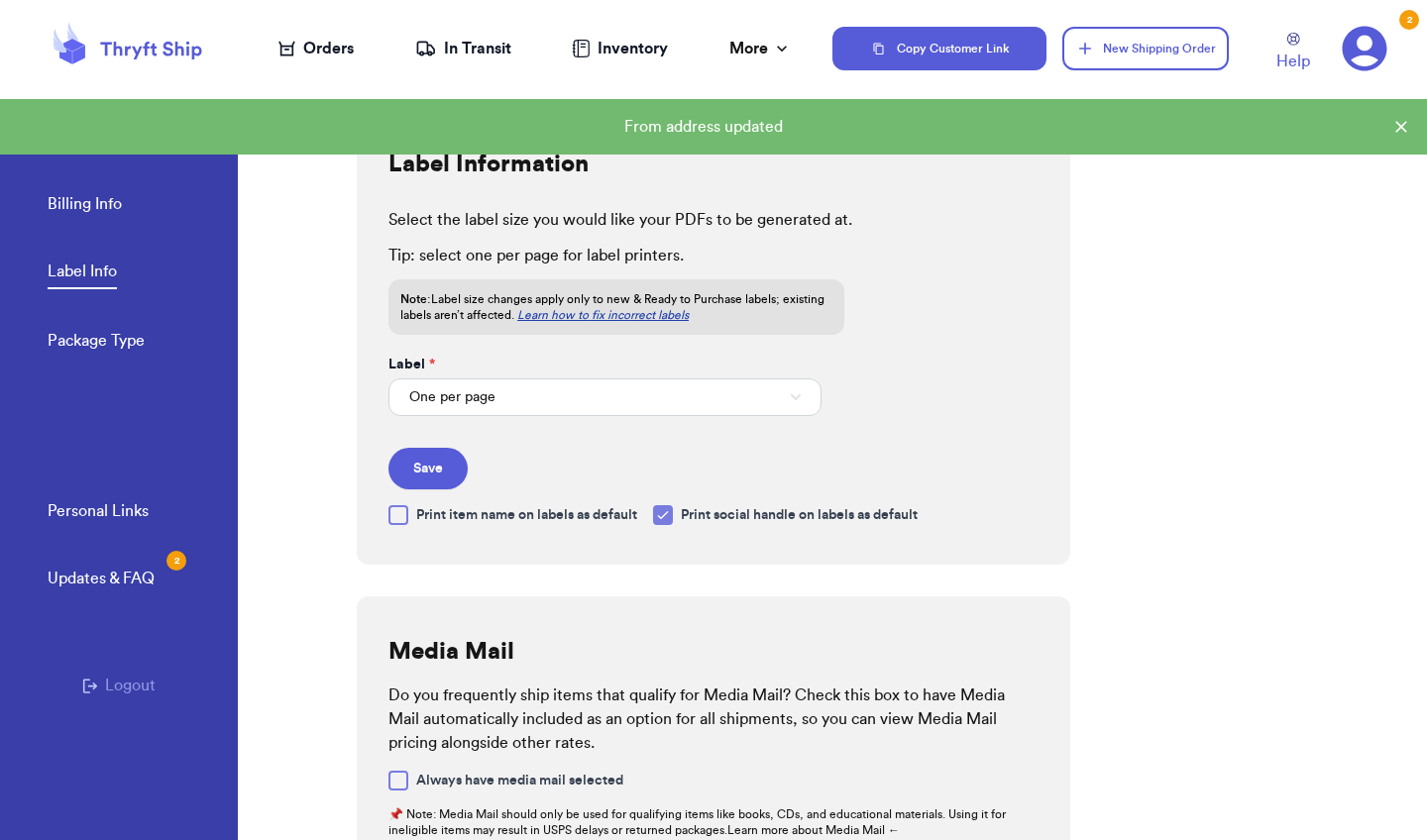 scroll, scrollTop: 0, scrollLeft: 0, axis: both 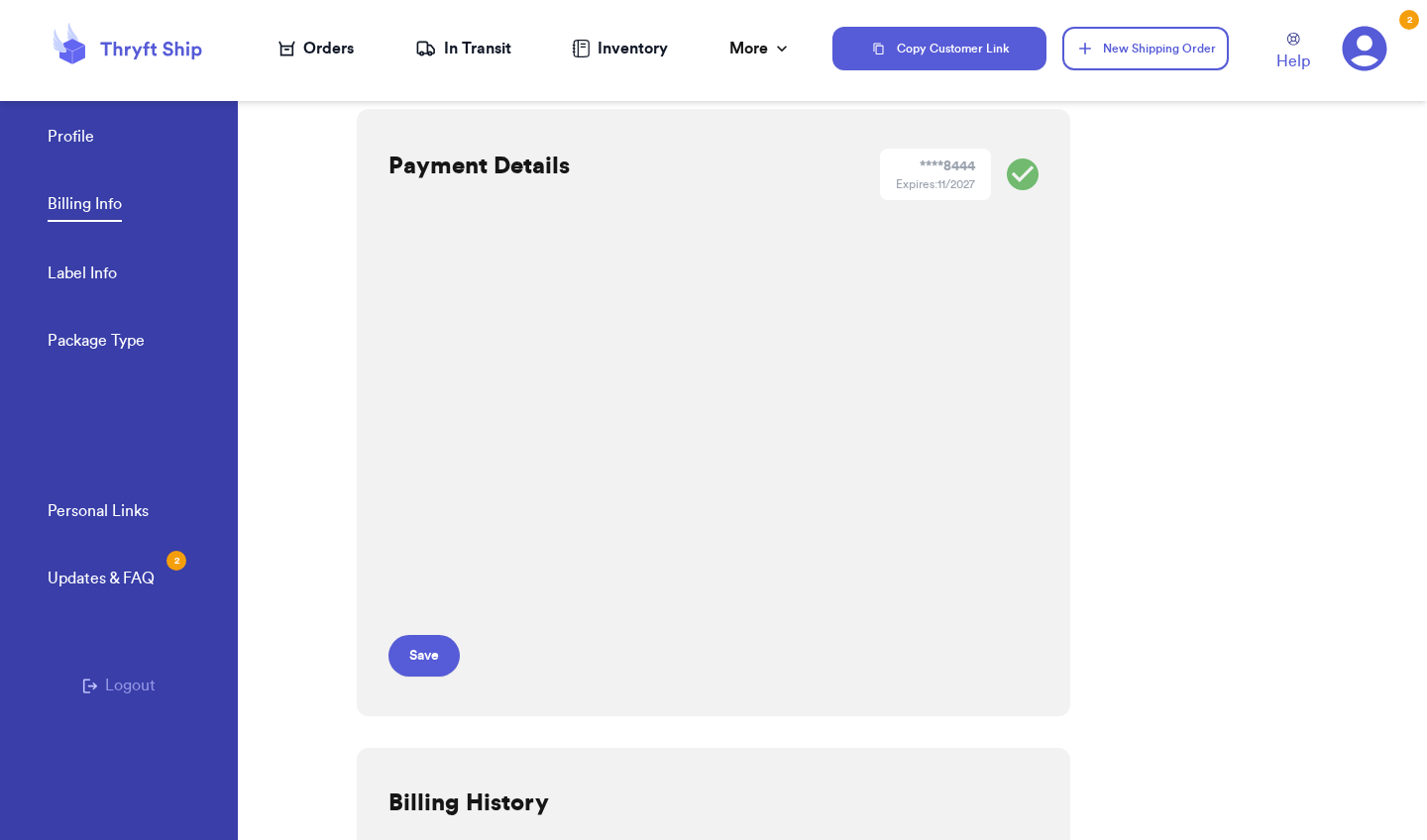 click on "Orders" at bounding box center [316, 49] 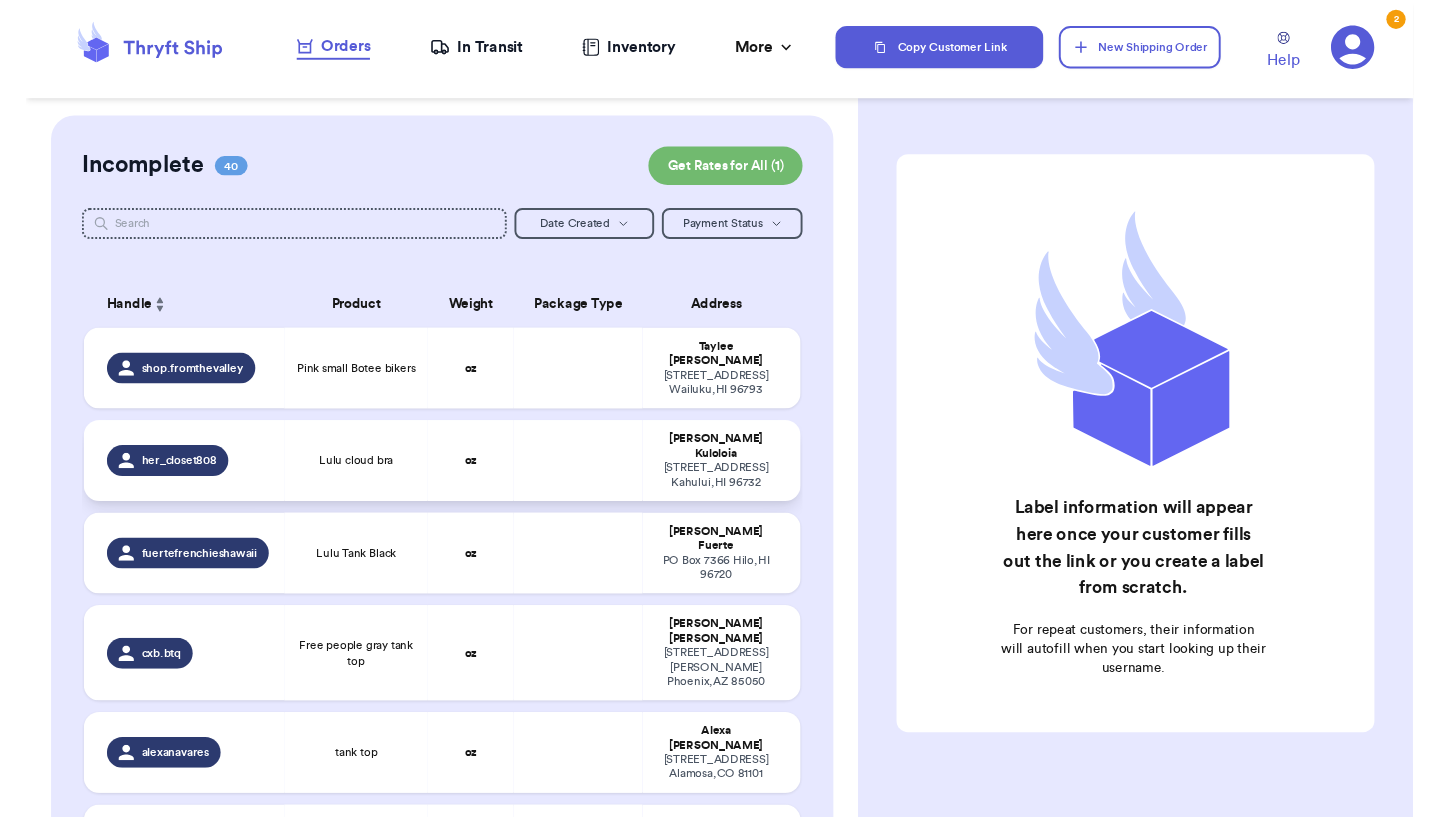 scroll, scrollTop: 0, scrollLeft: 0, axis: both 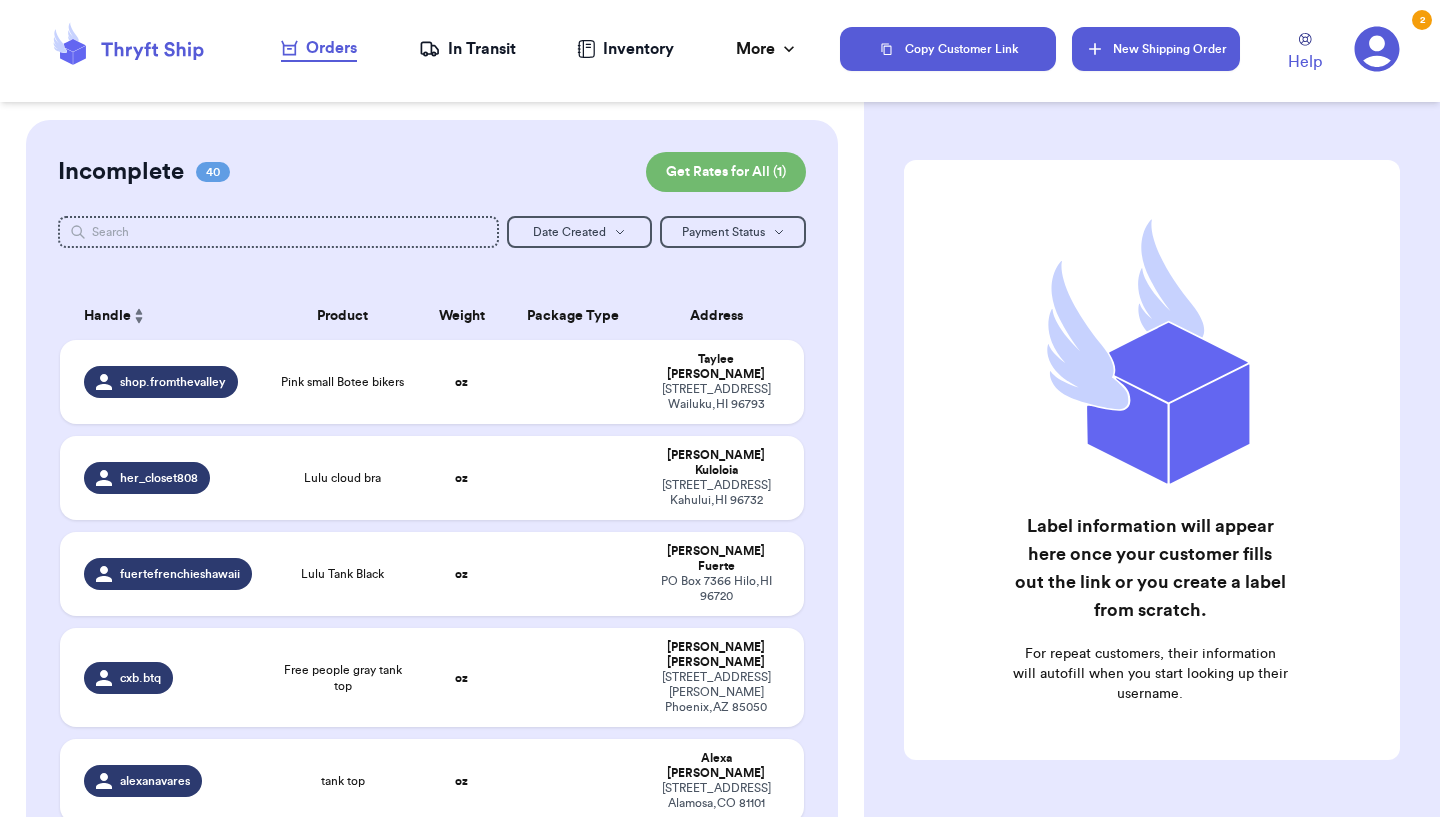 click on "New Shipping Order" at bounding box center (1156, 49) 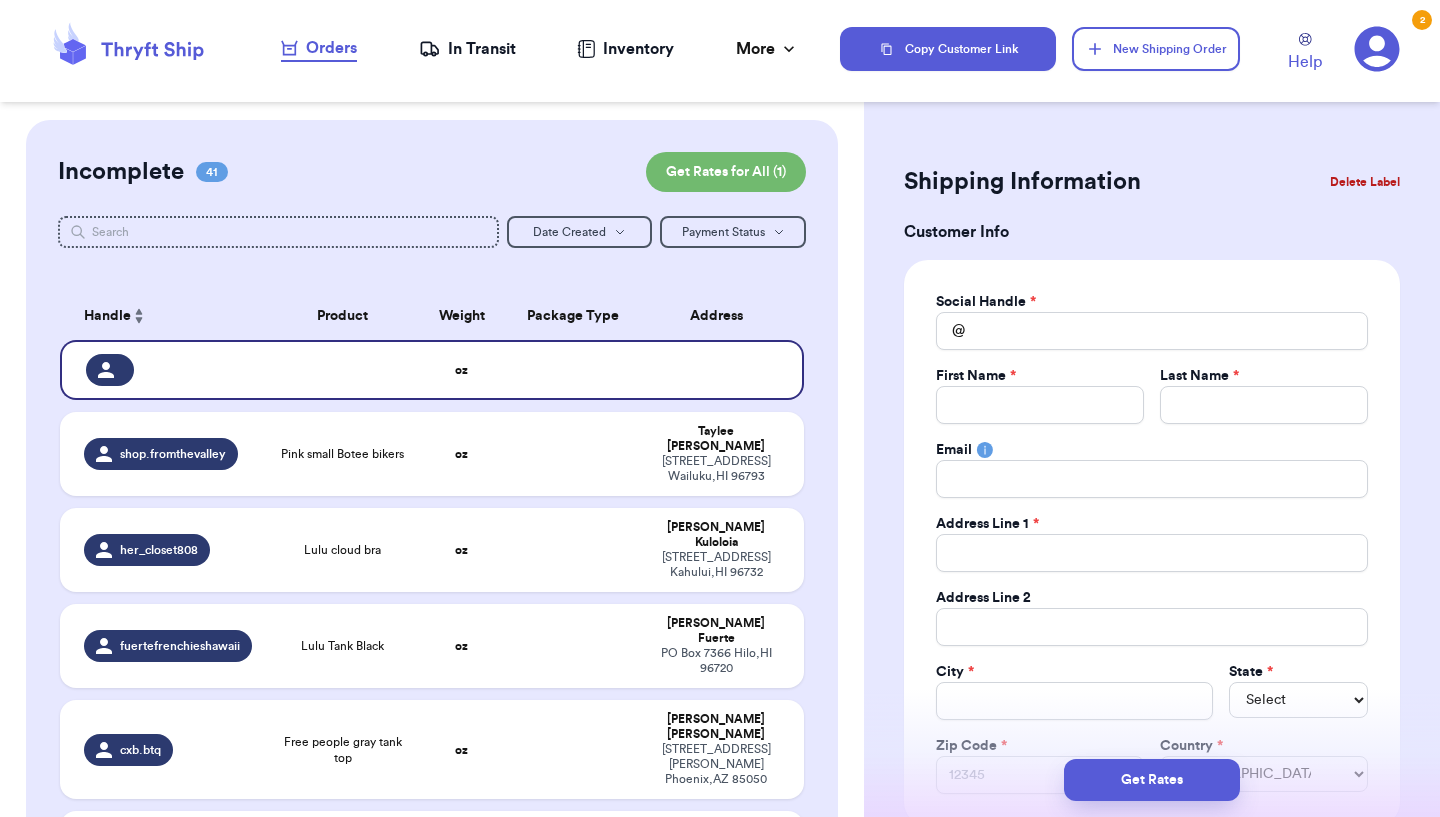 type 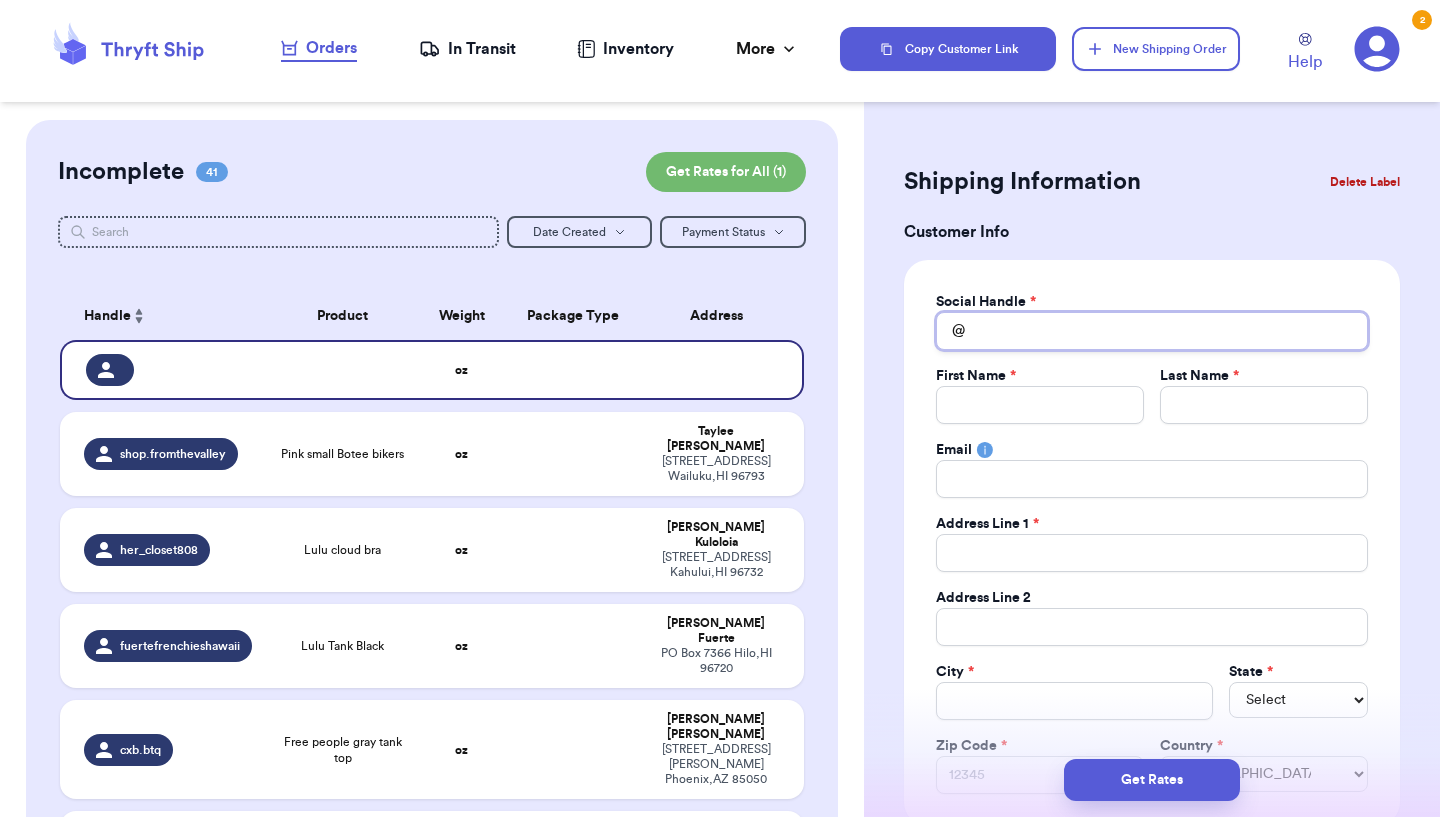 click on "Total Amount Paid" at bounding box center (1152, 331) 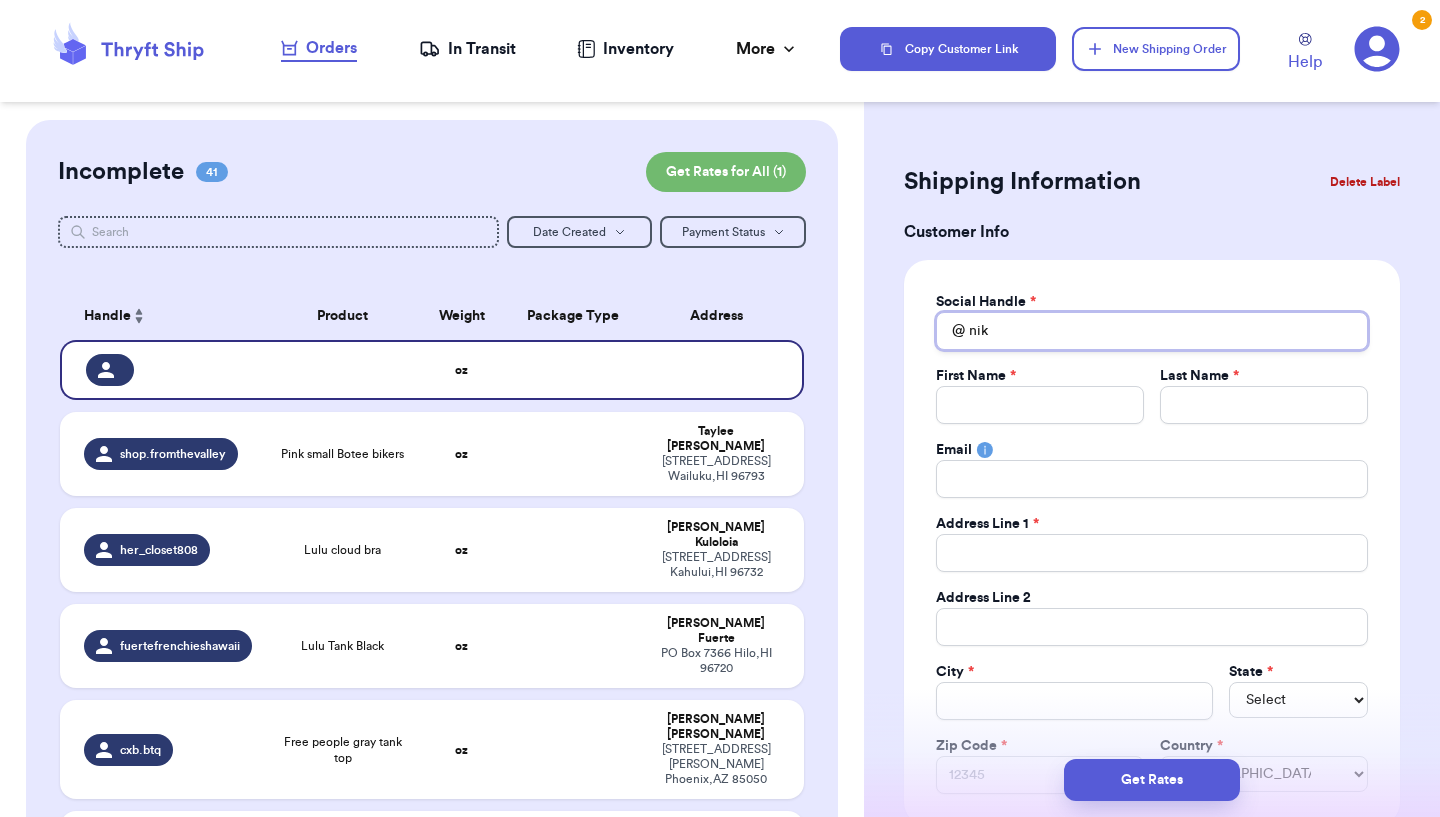 type on "[PERSON_NAME]" 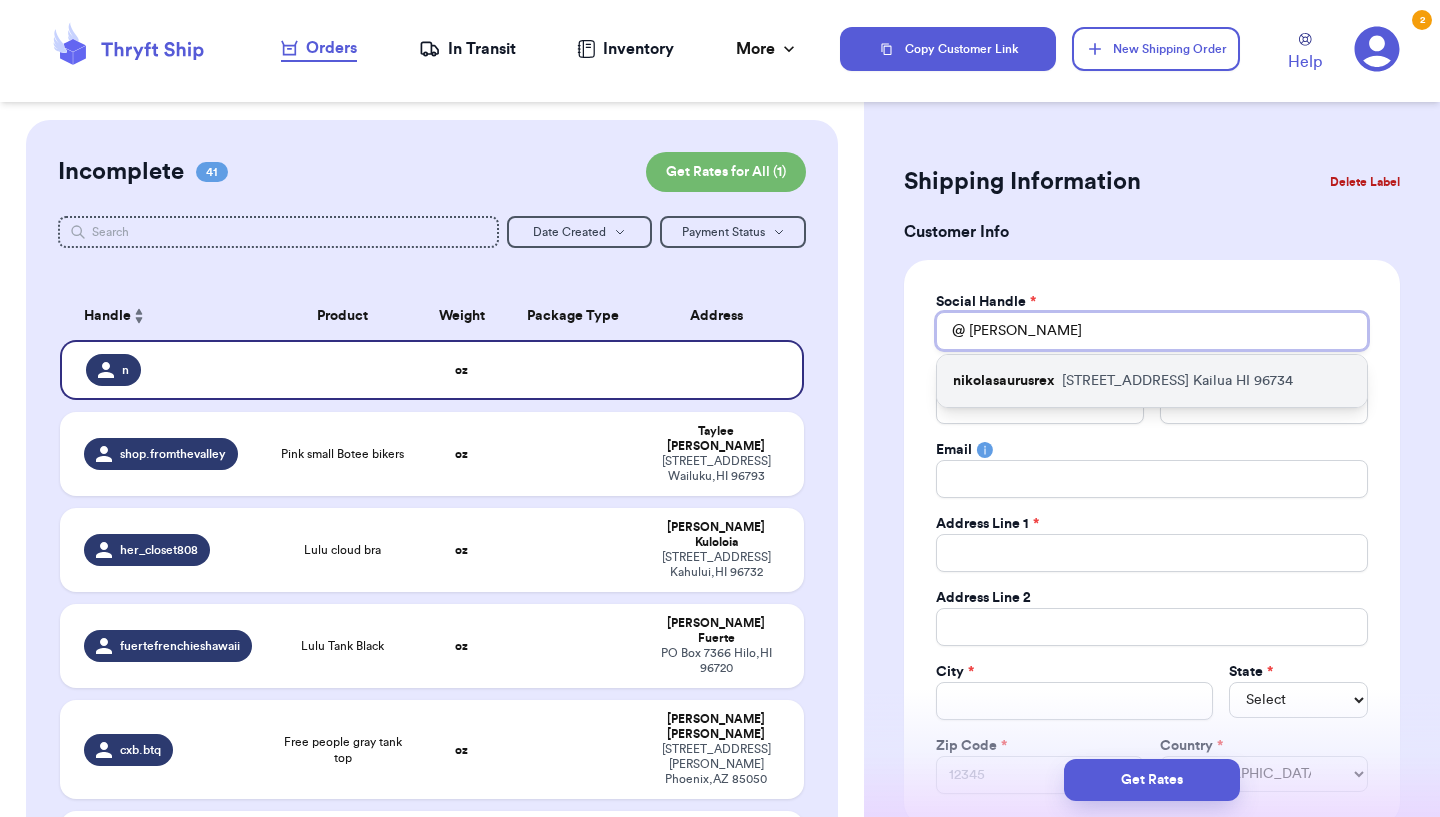 type 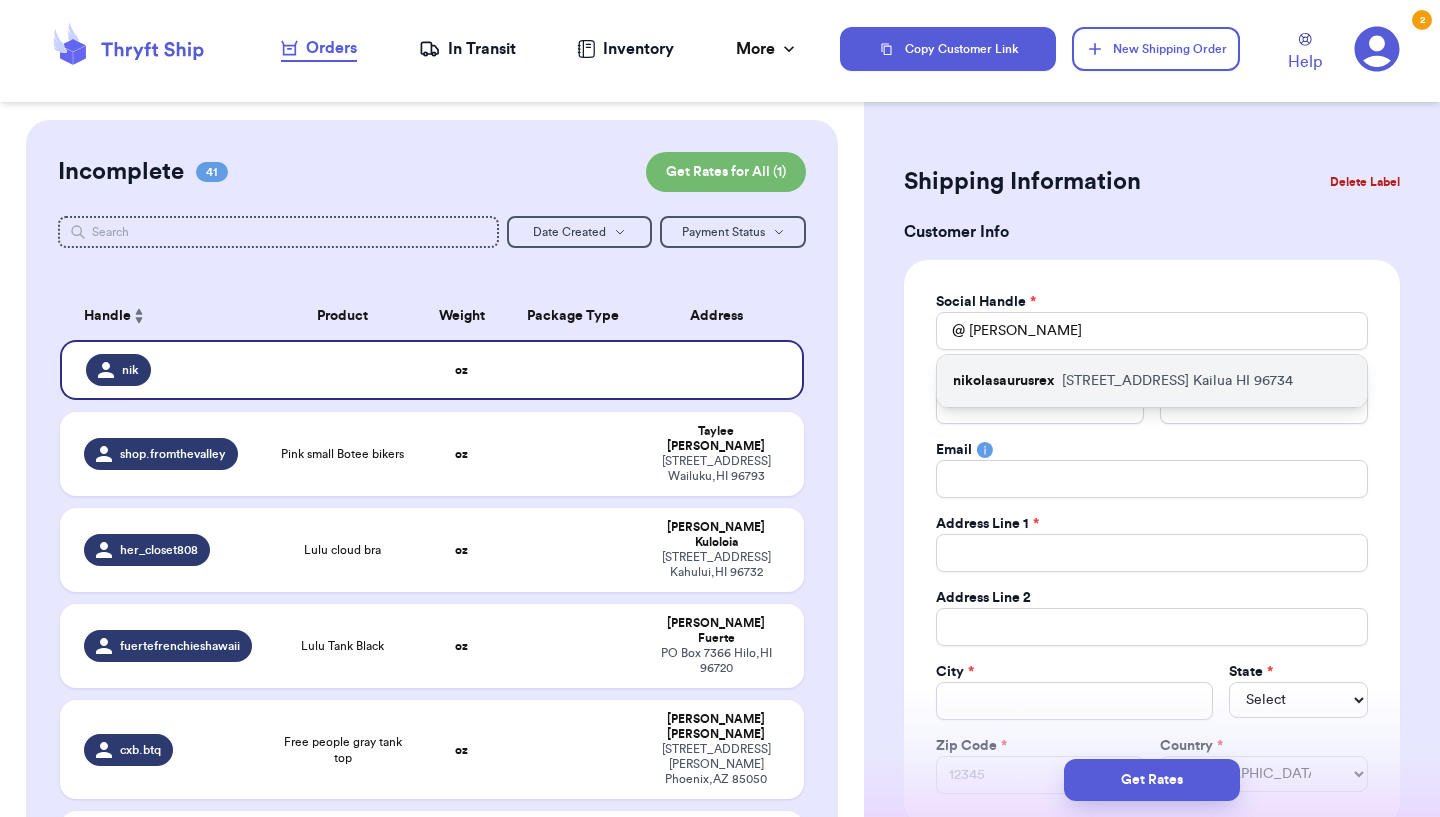 click on "nikolasaurusrex" at bounding box center (1003, 381) 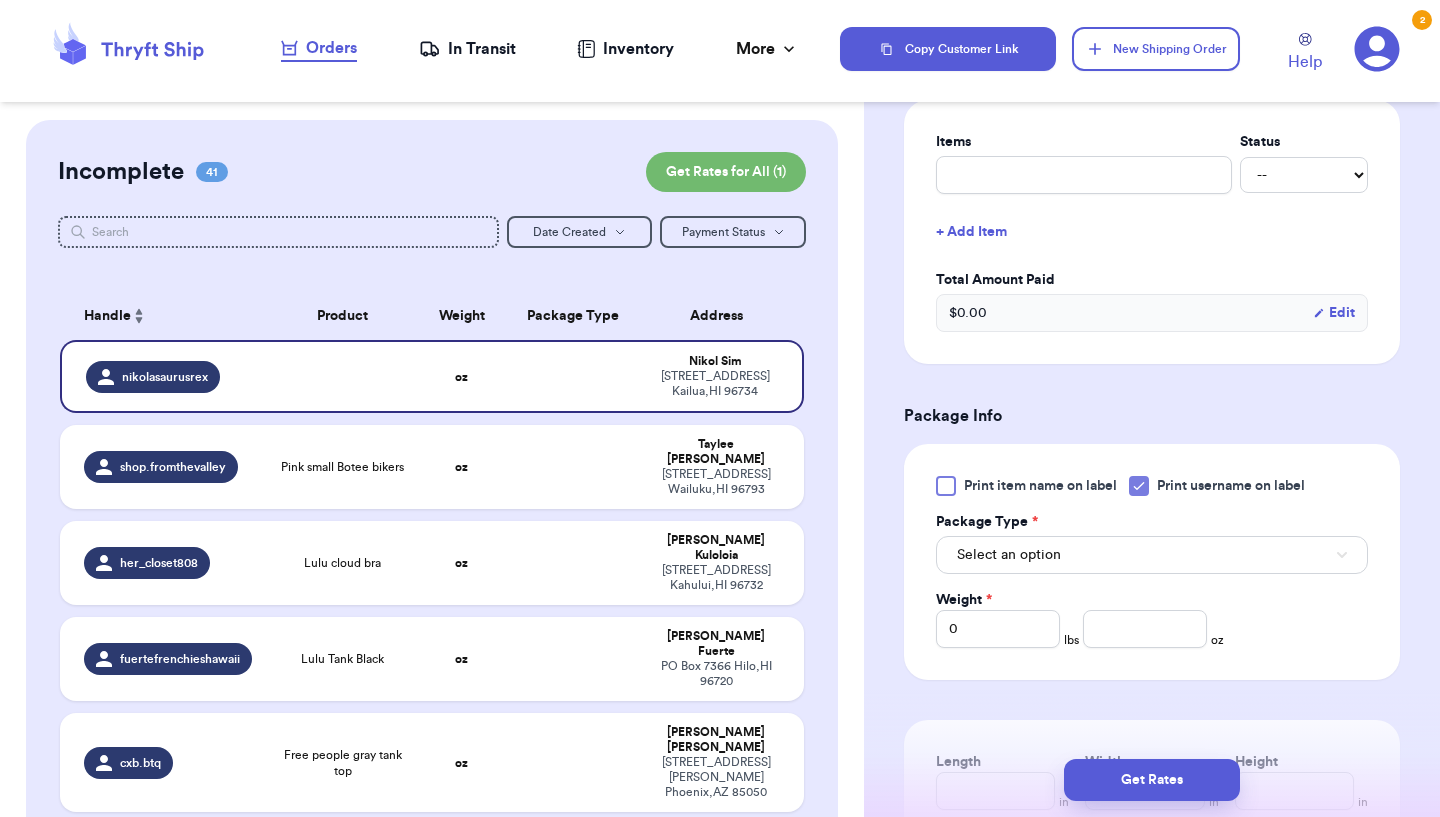 scroll, scrollTop: 818, scrollLeft: 0, axis: vertical 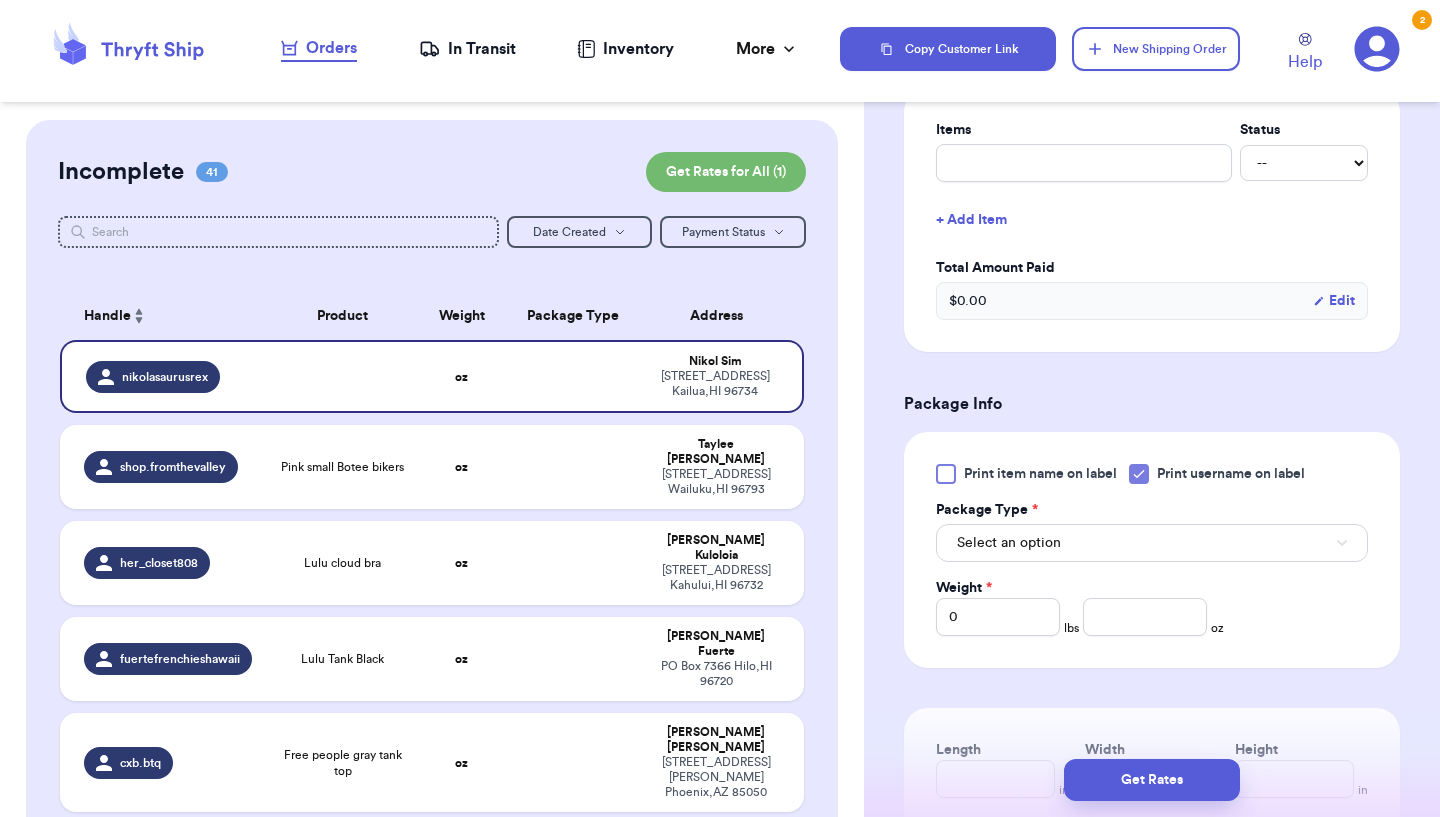 type 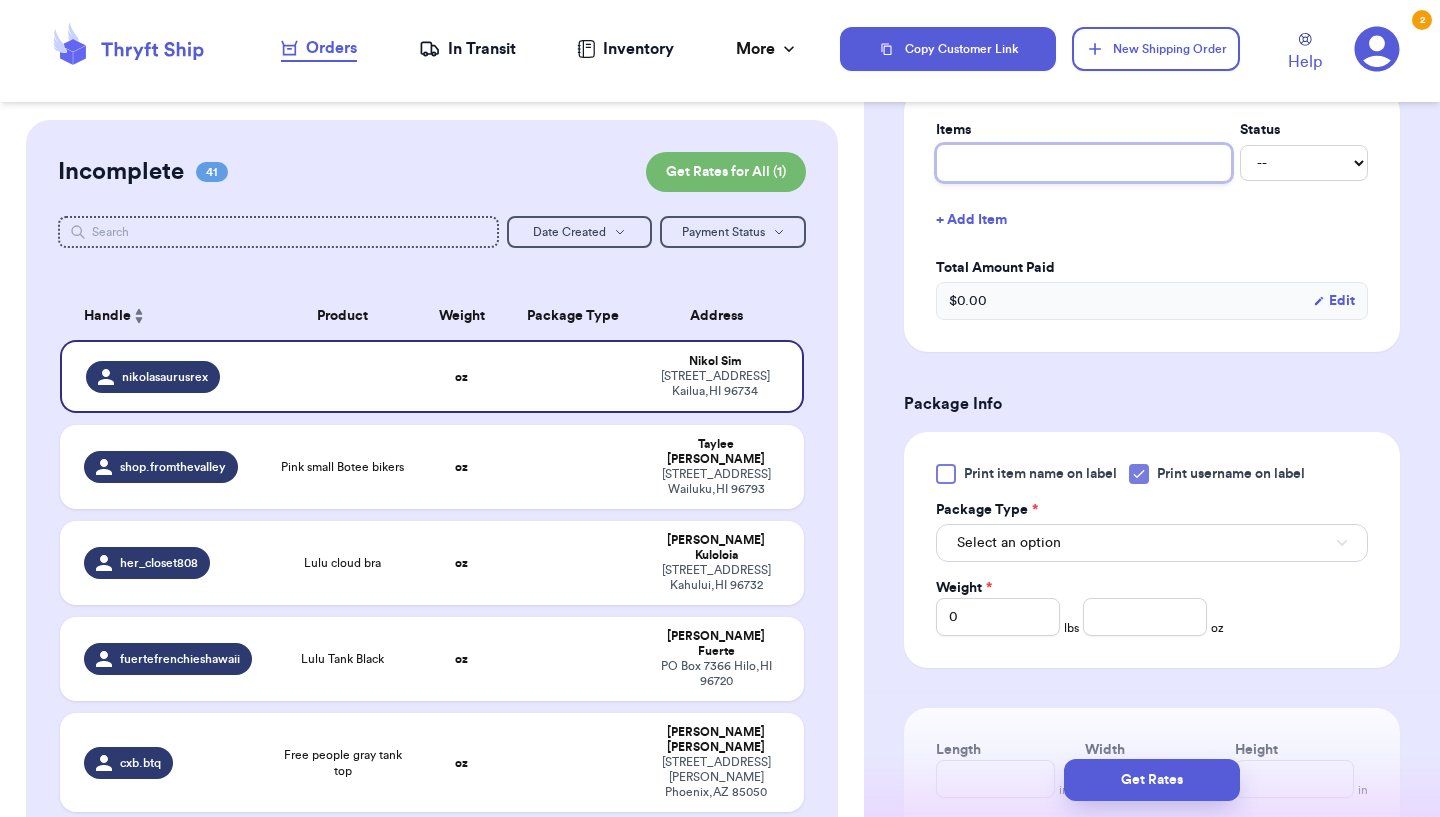 type on "c" 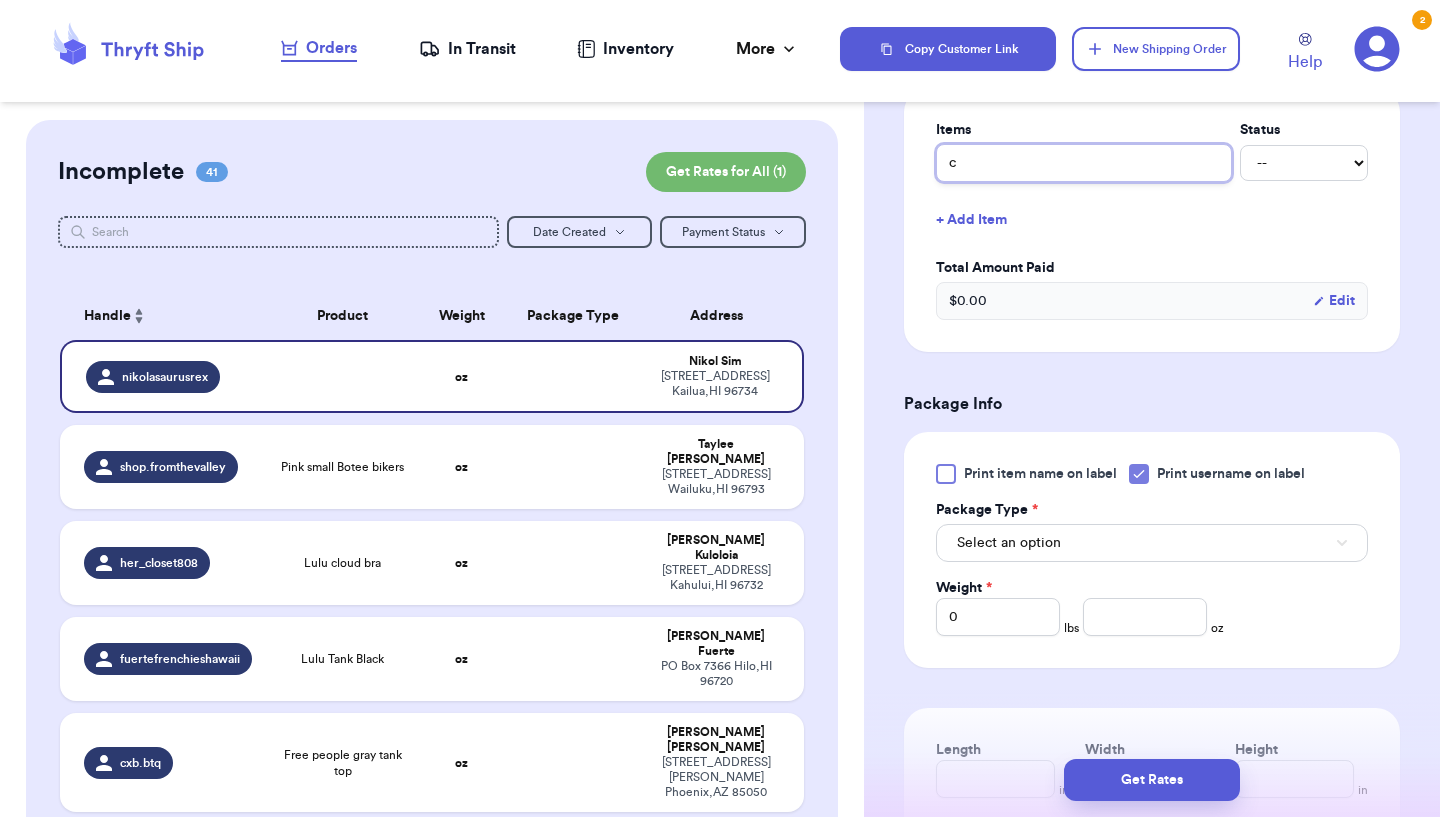 type 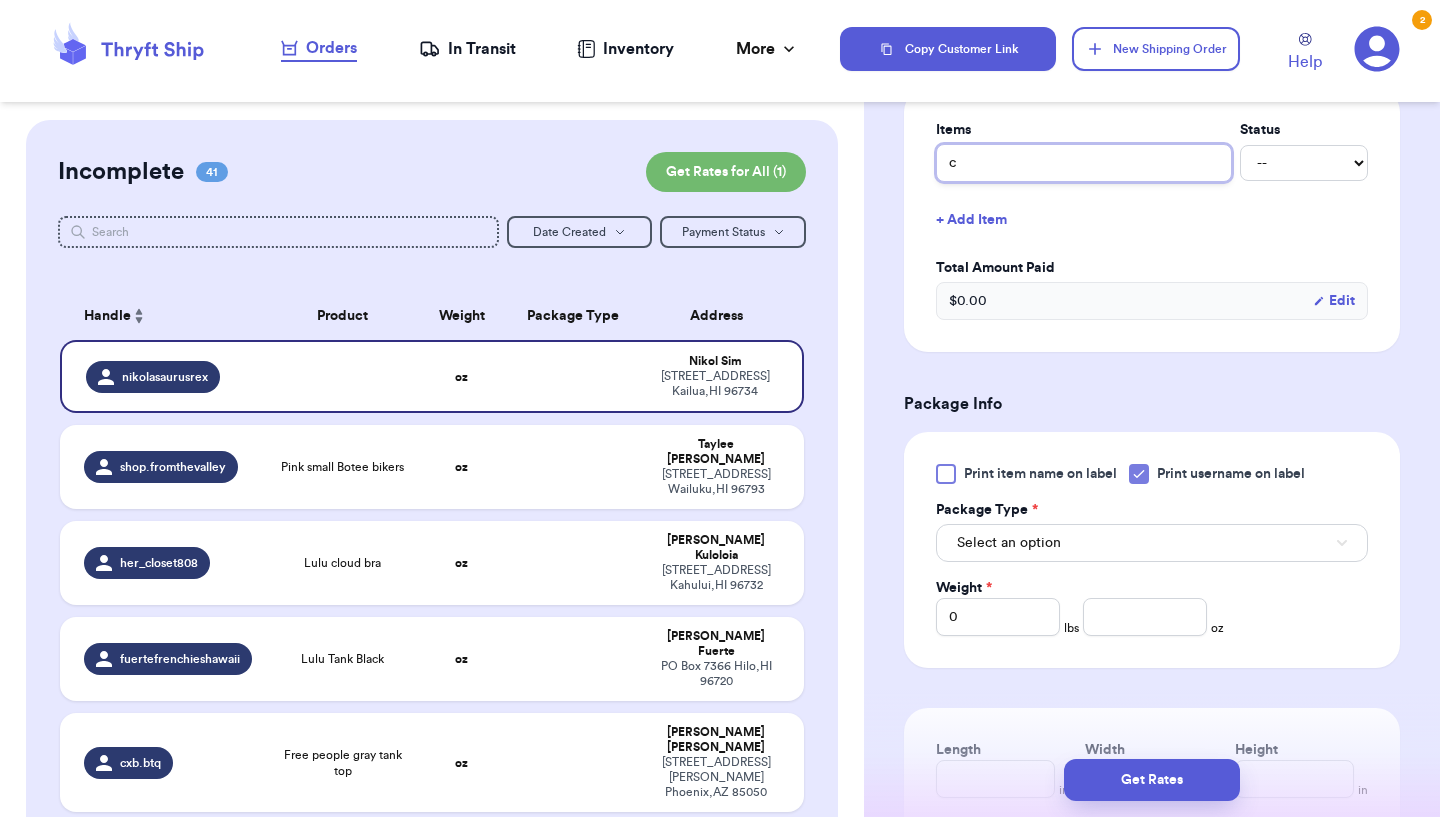 type on "cl" 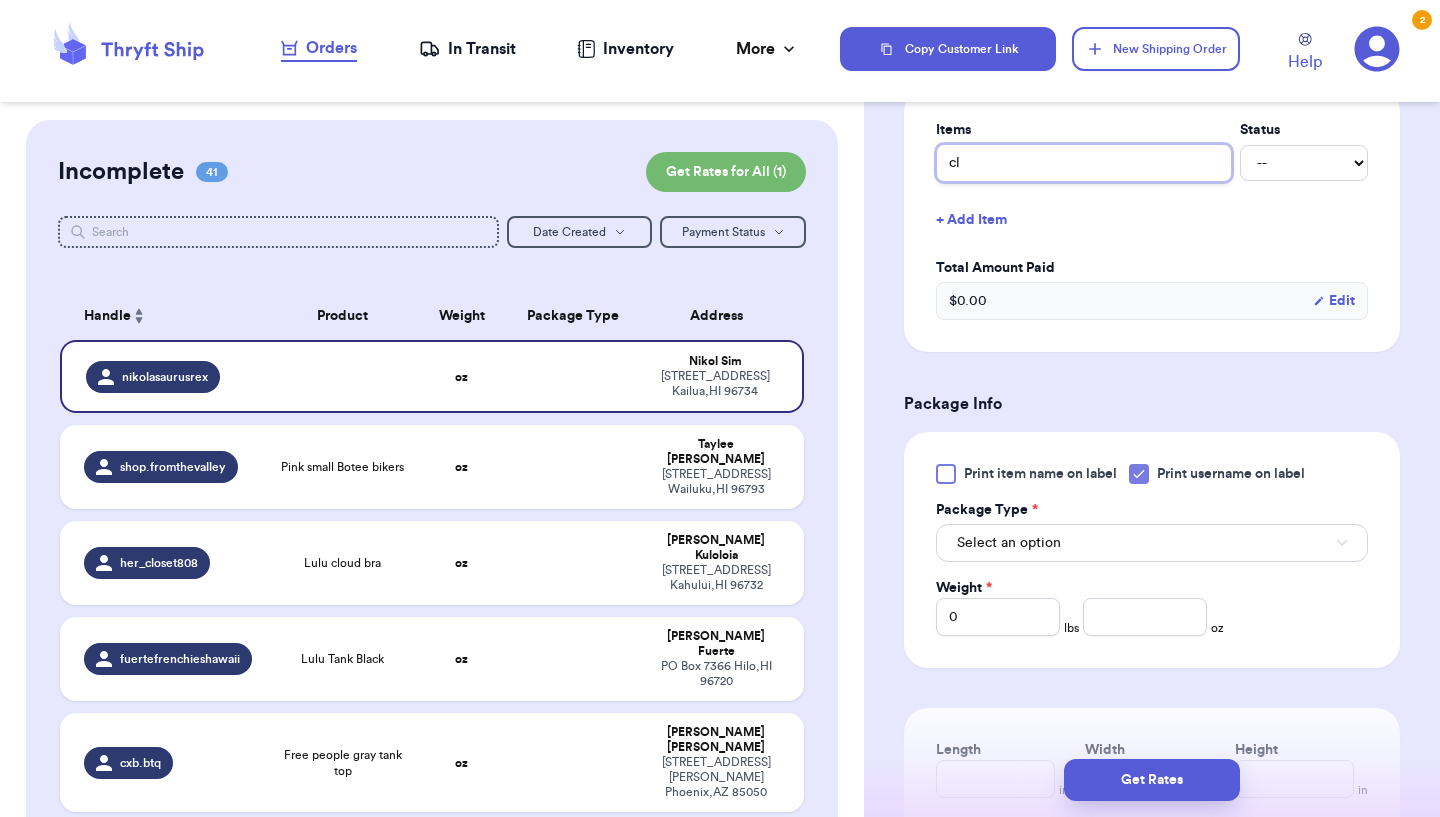 type 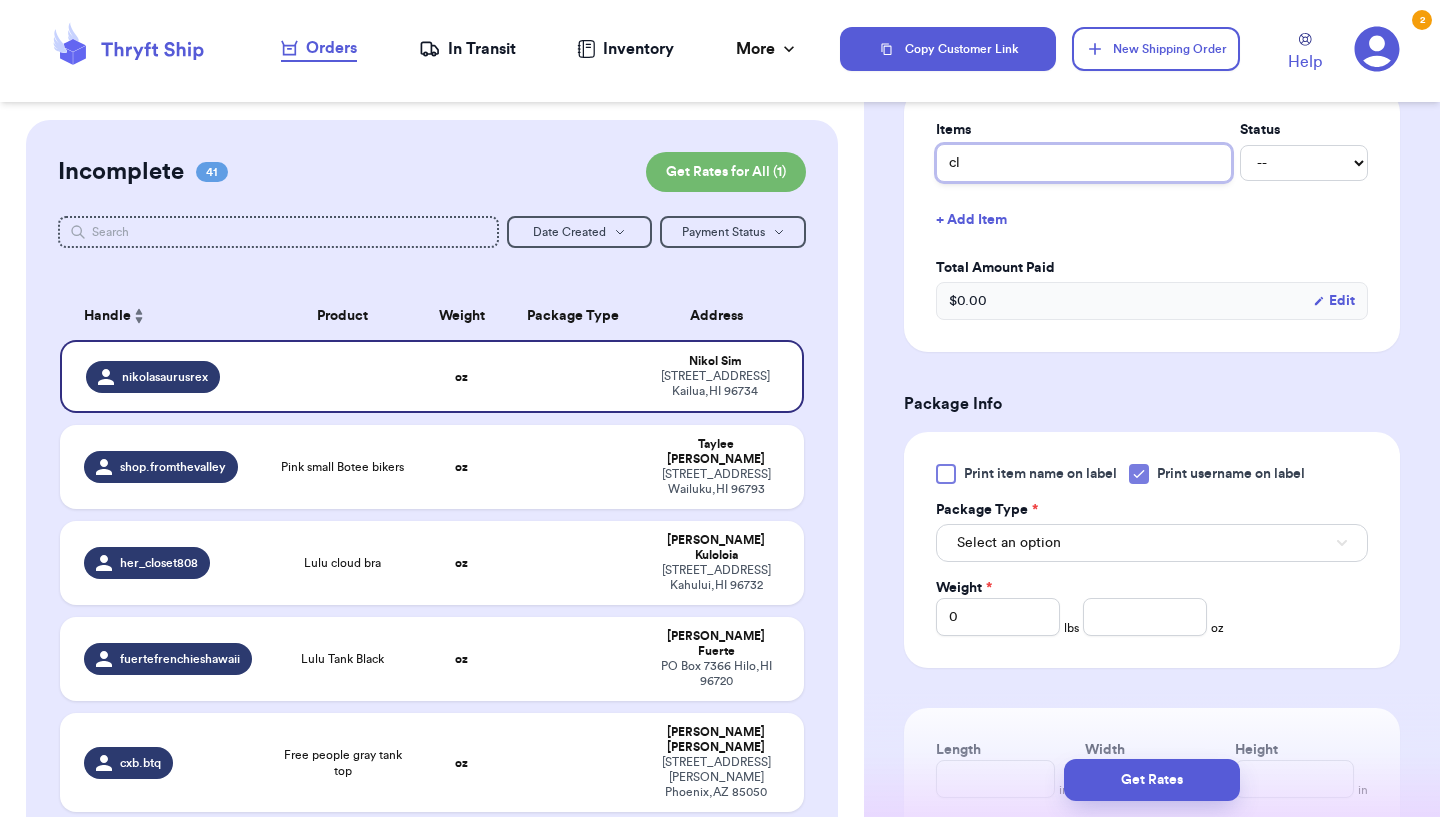 type on "cll" 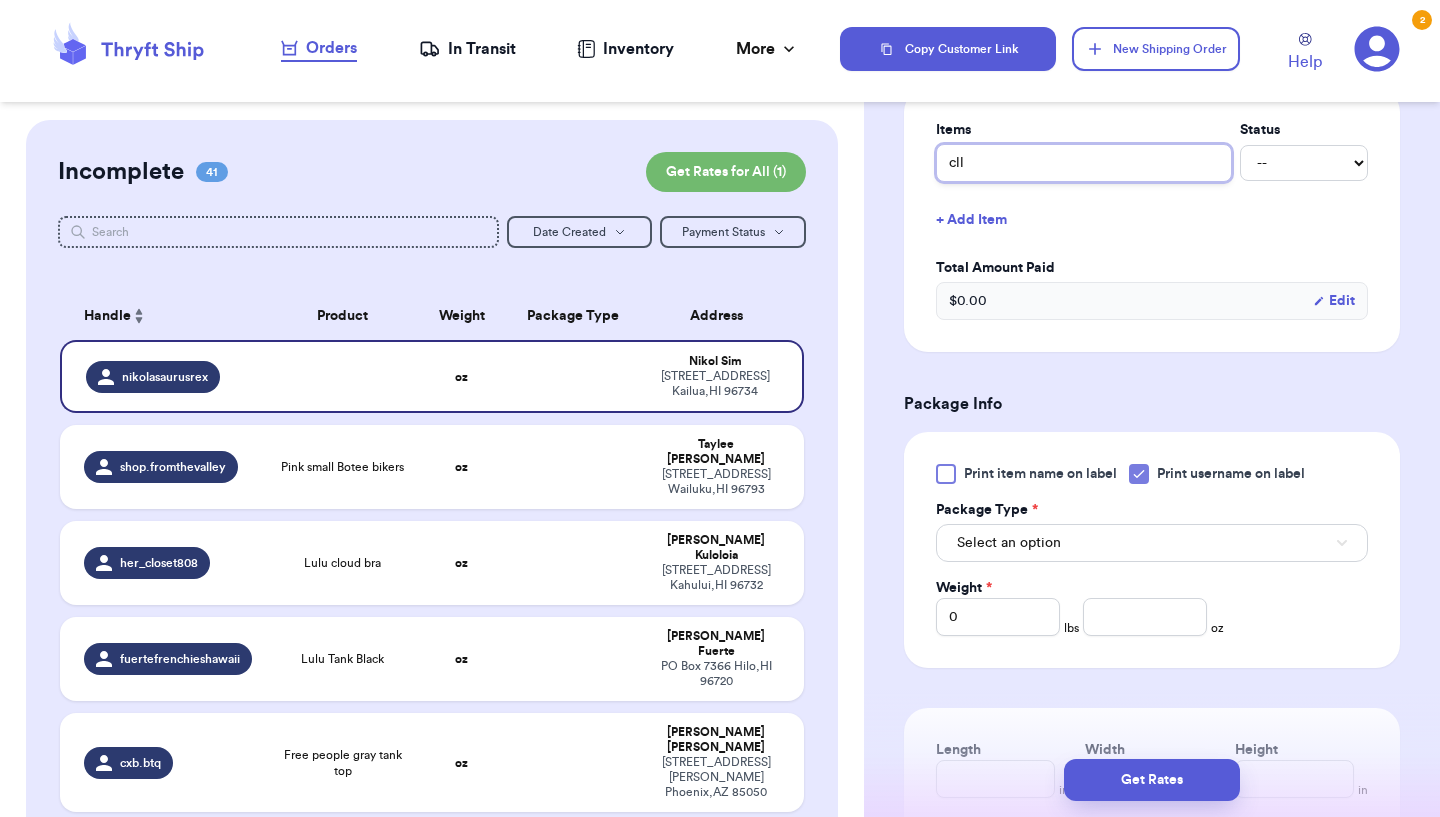 type 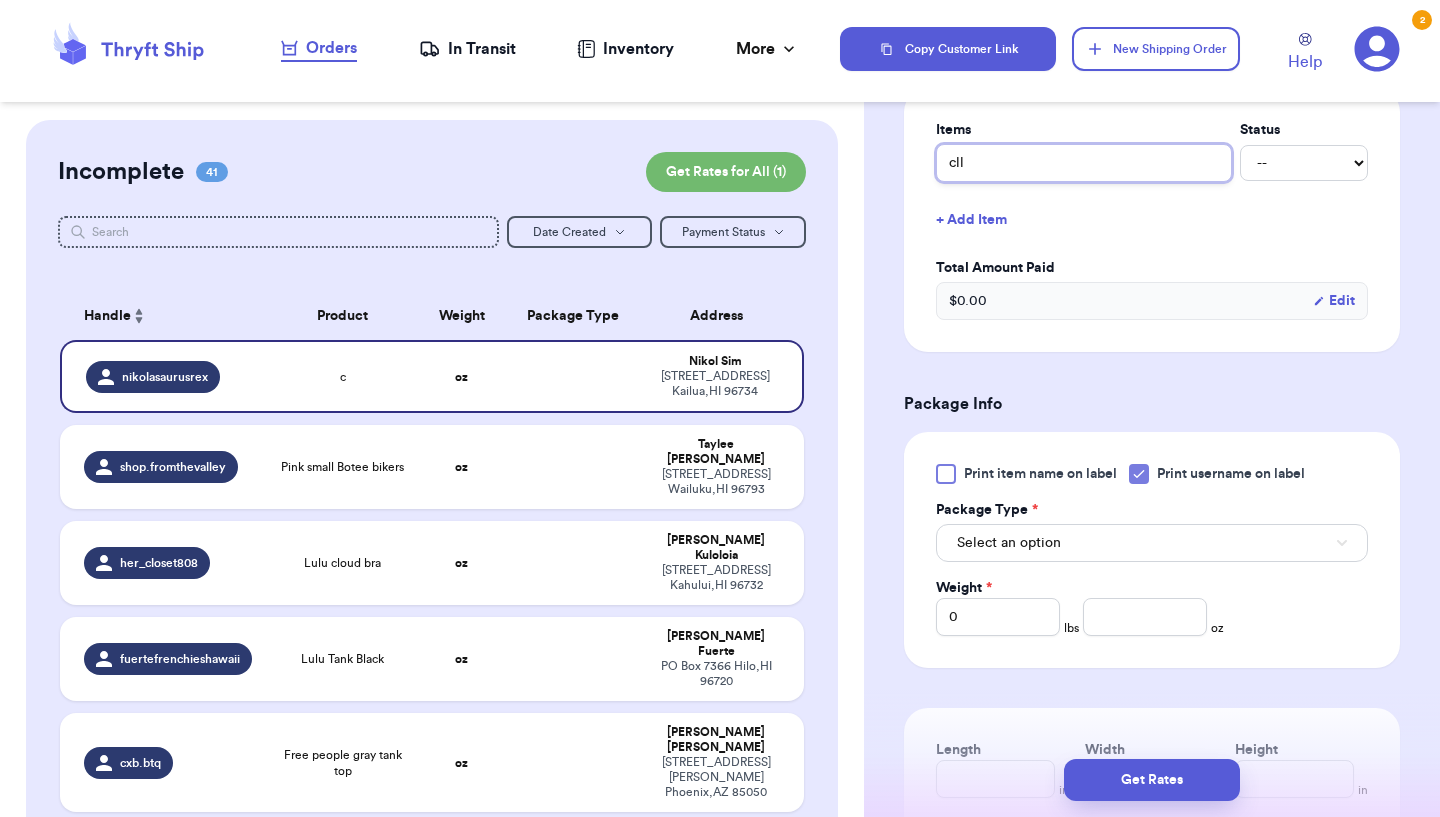 type on "cllo" 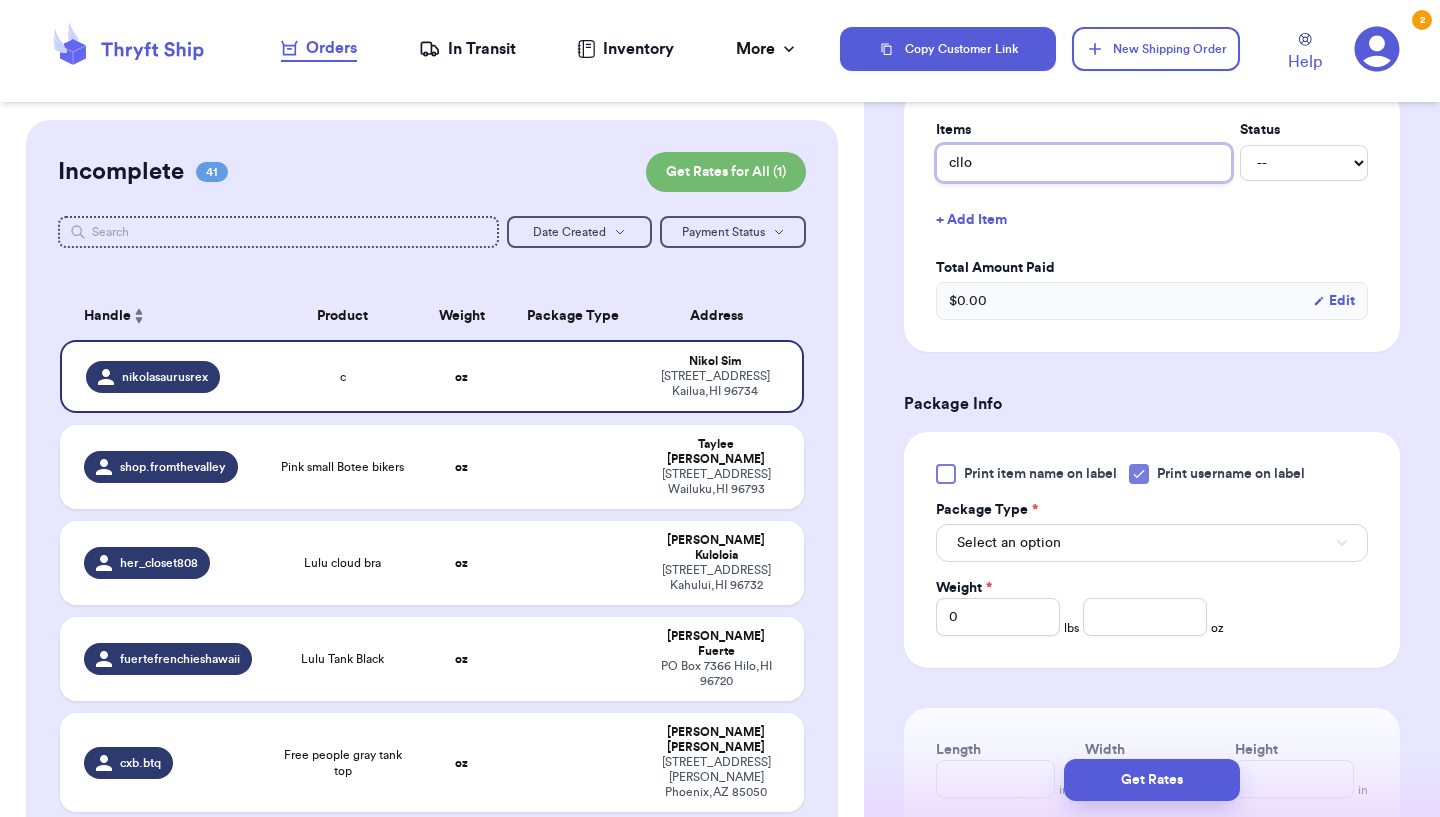 type 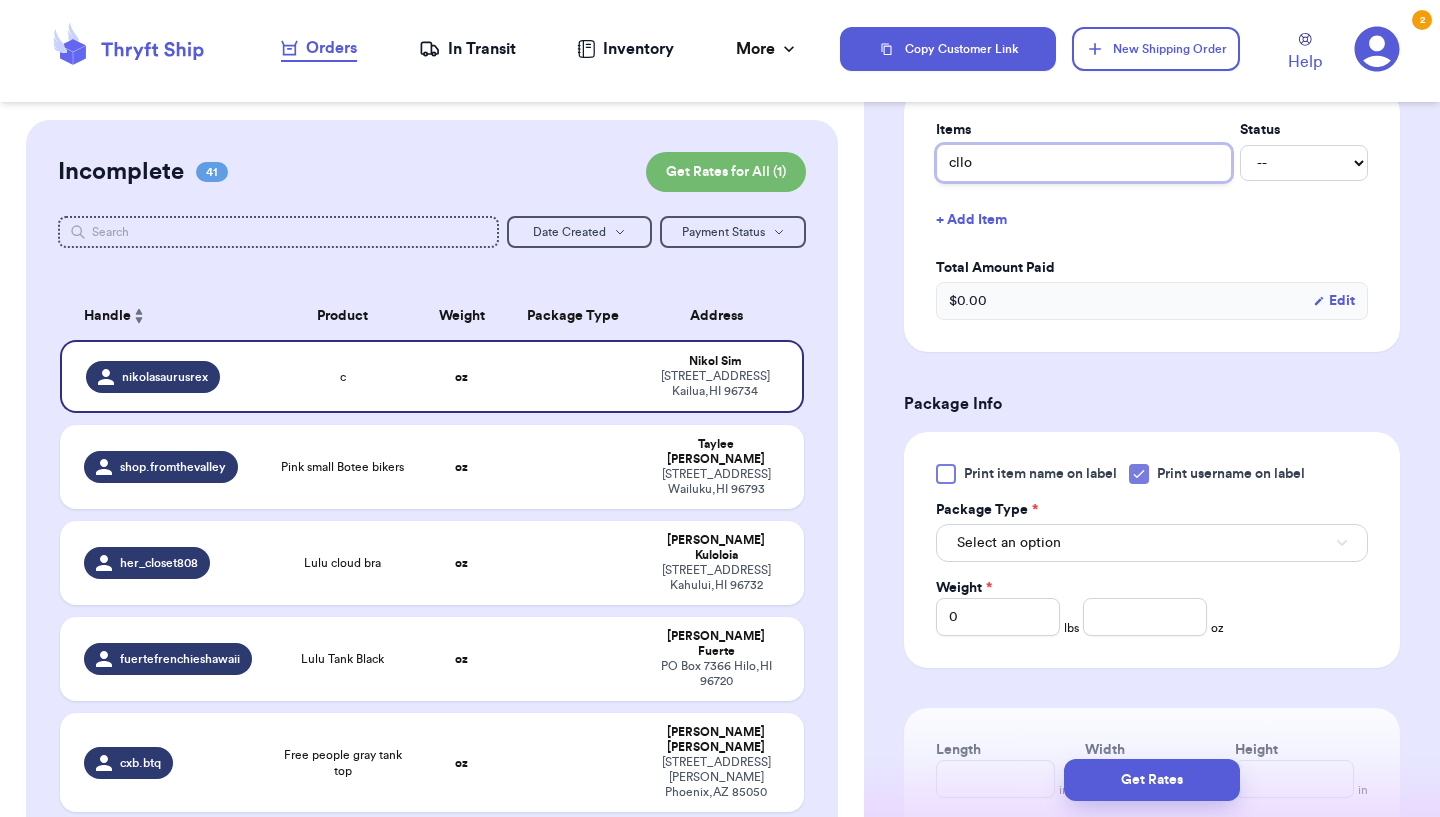 type on "cllot" 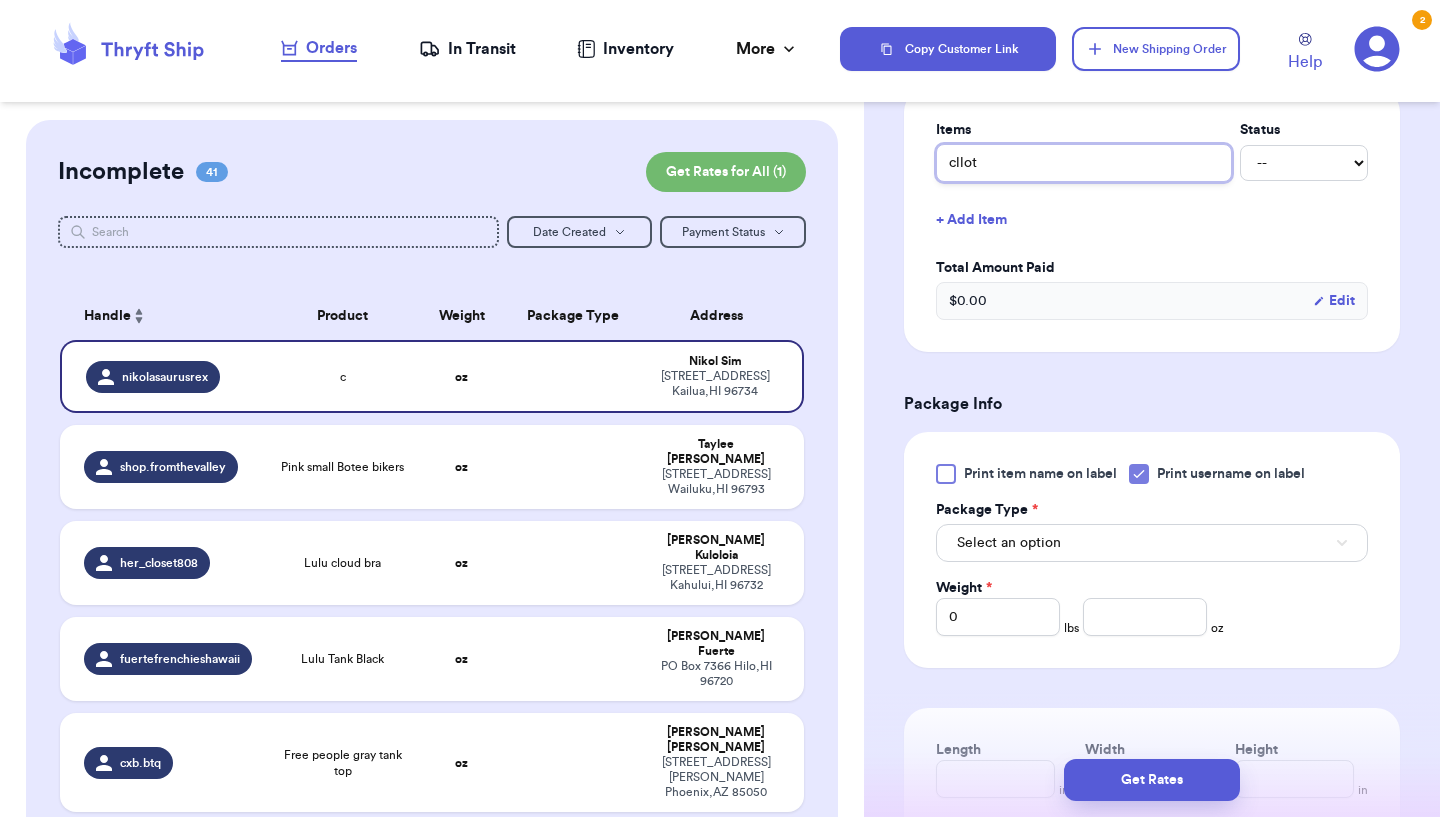 type 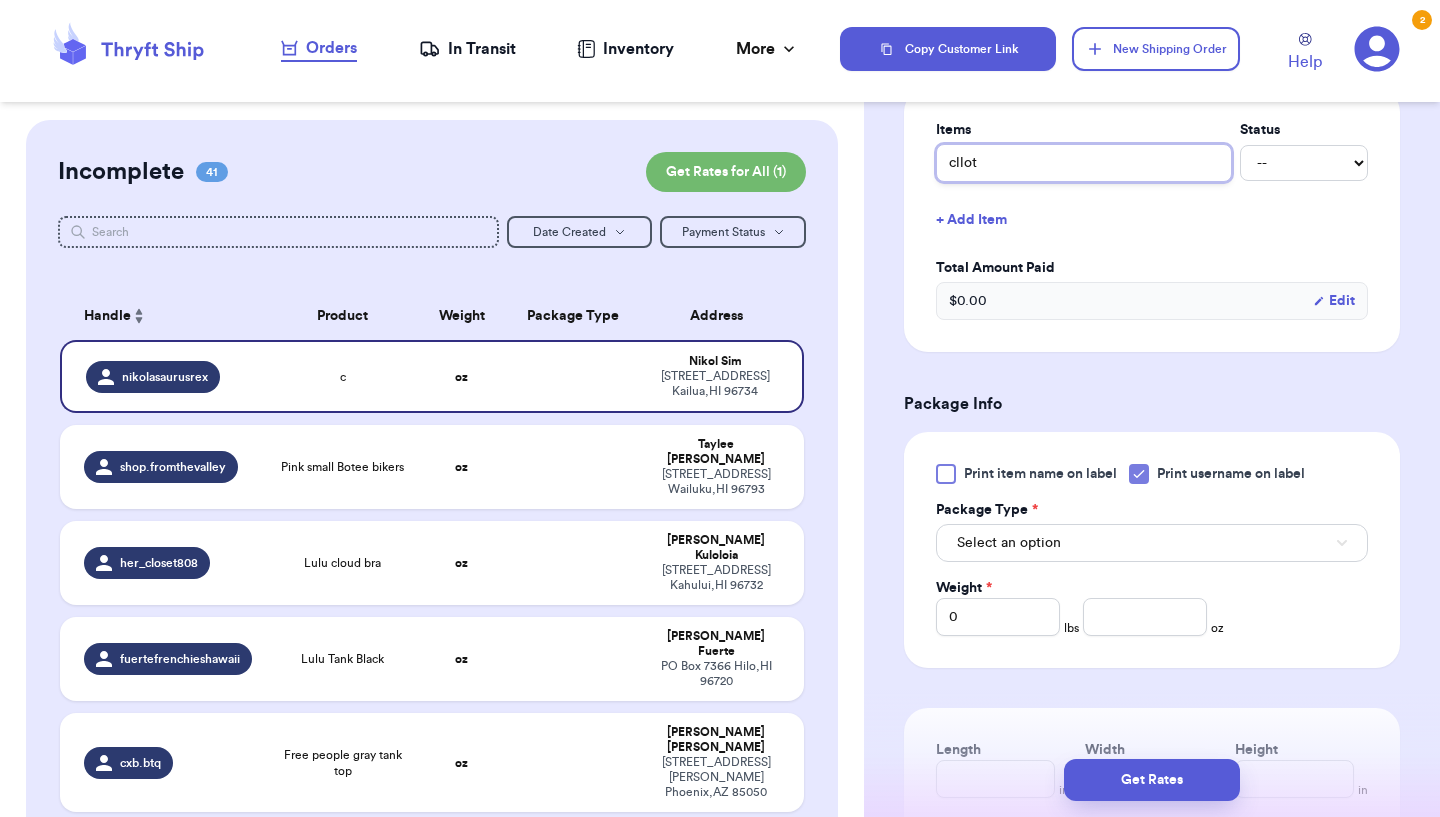 type on "clloth" 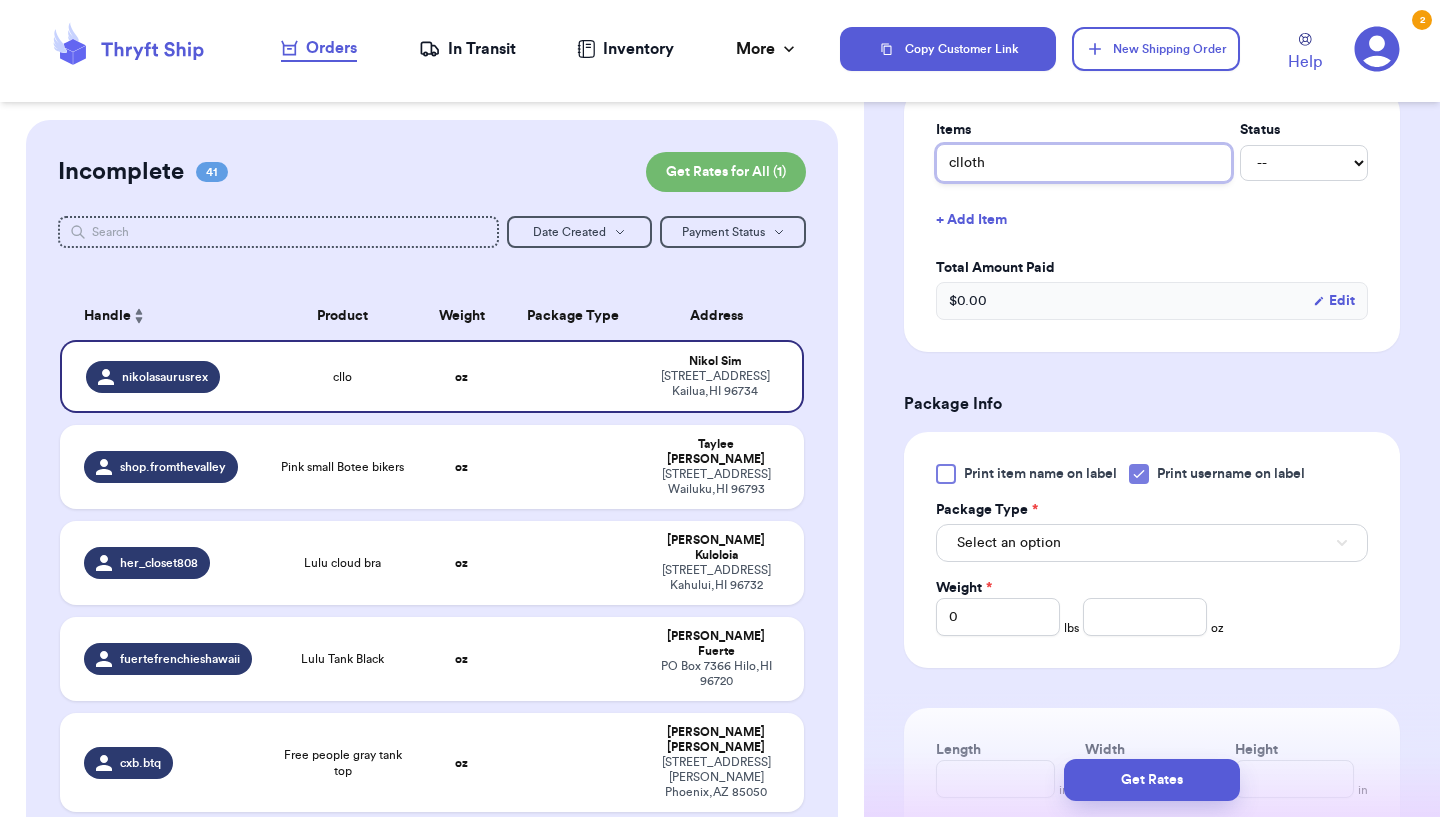 type 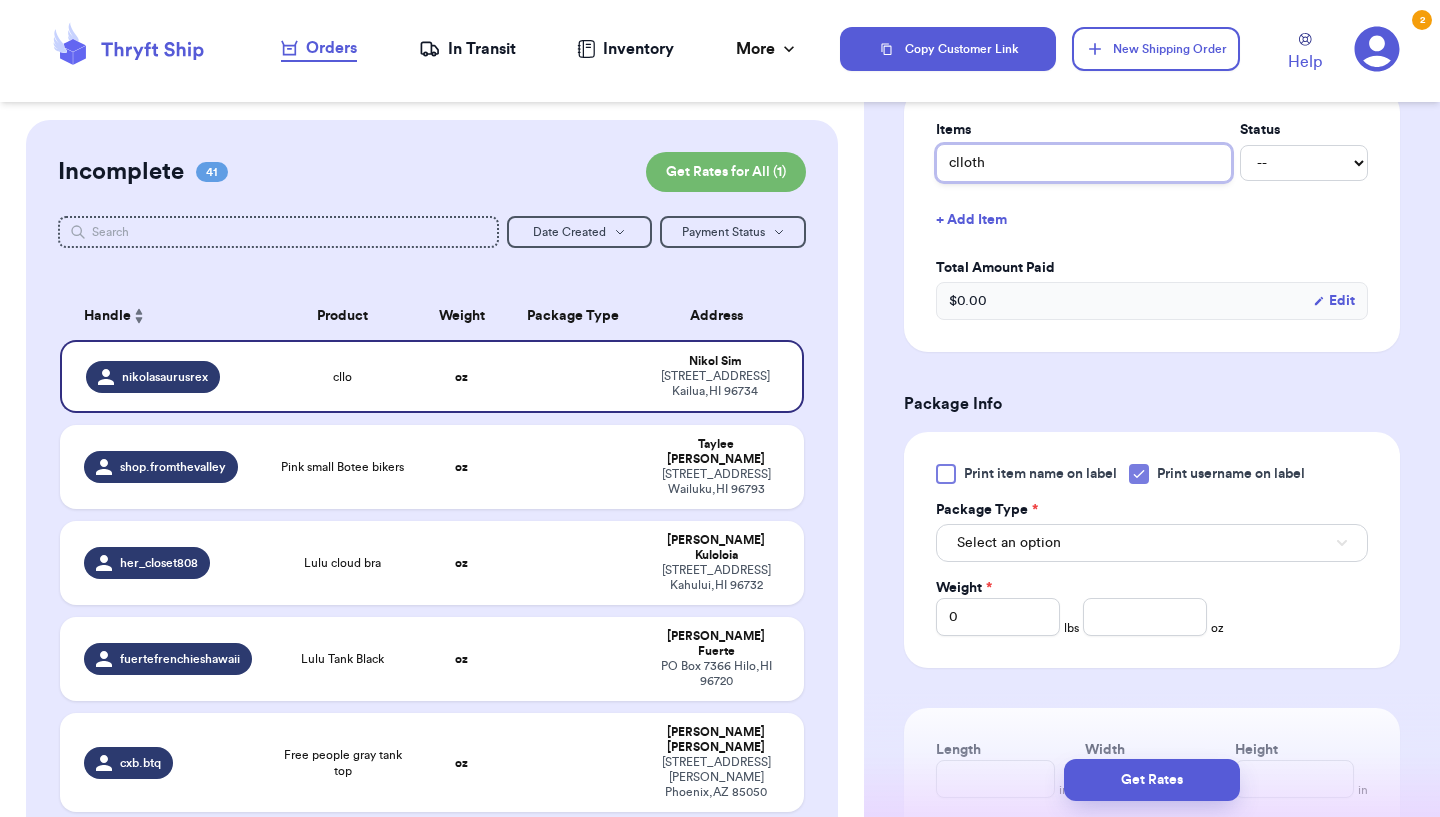type on "cllot" 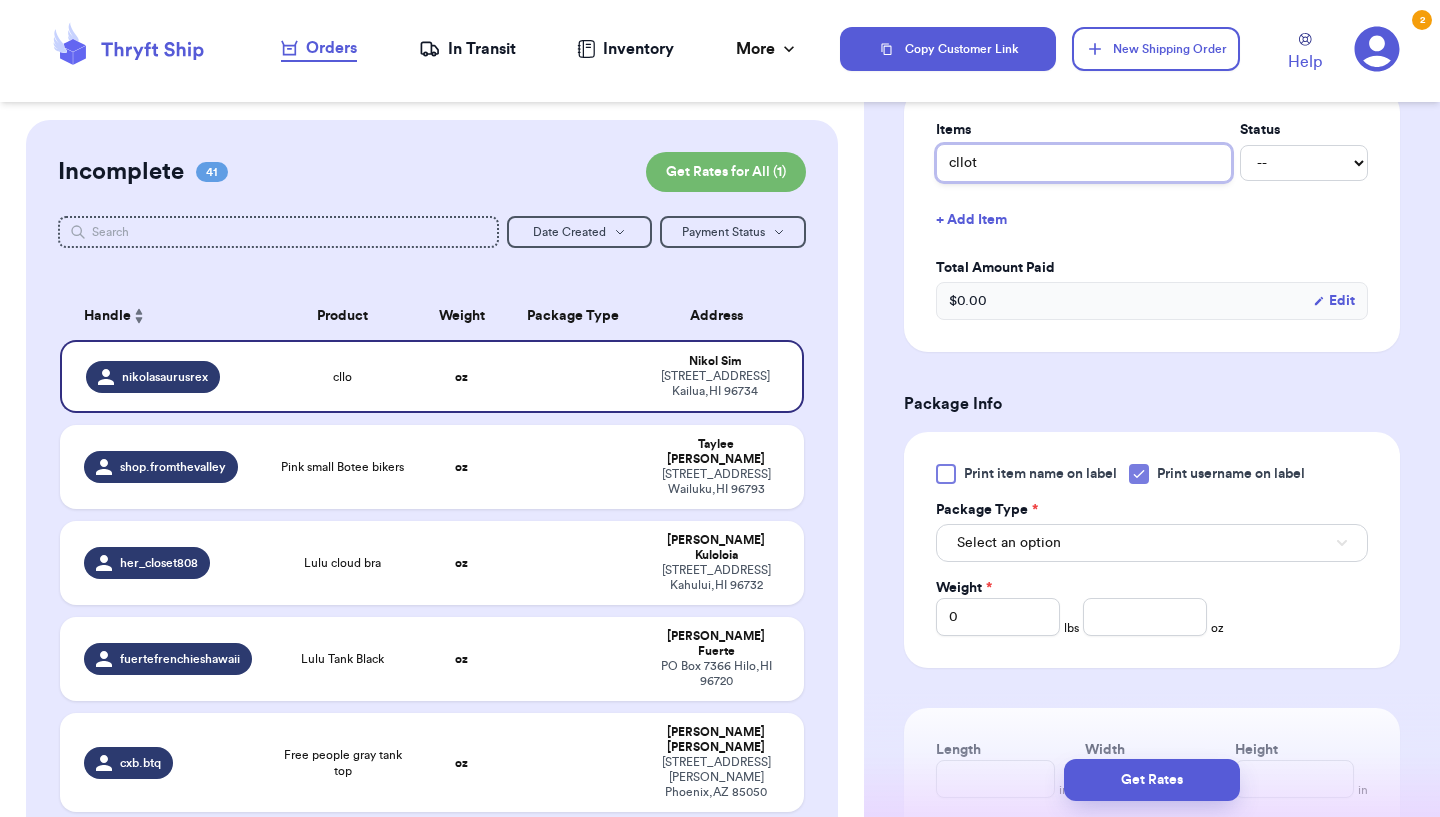 type 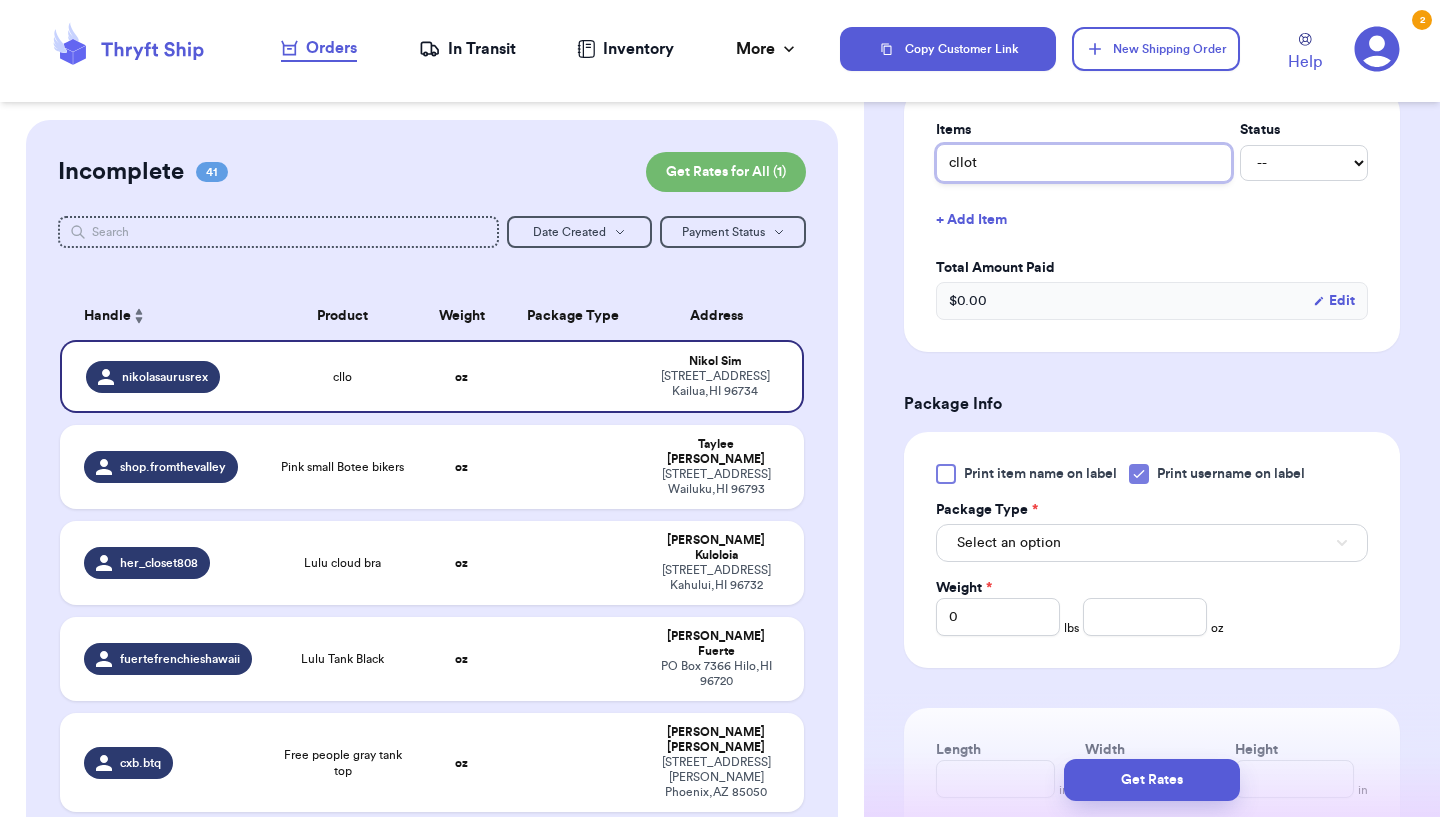 type on "cllo" 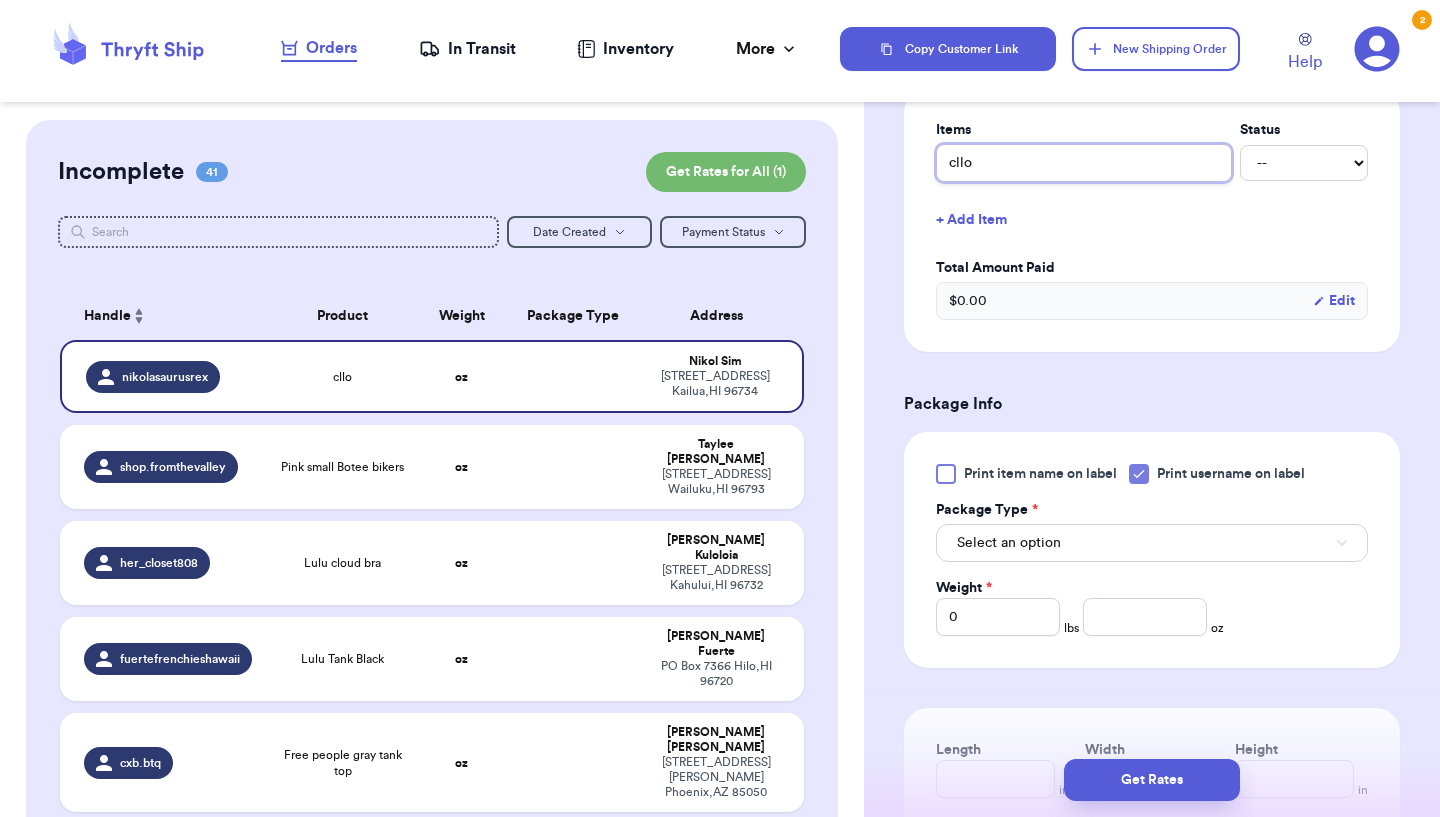 type 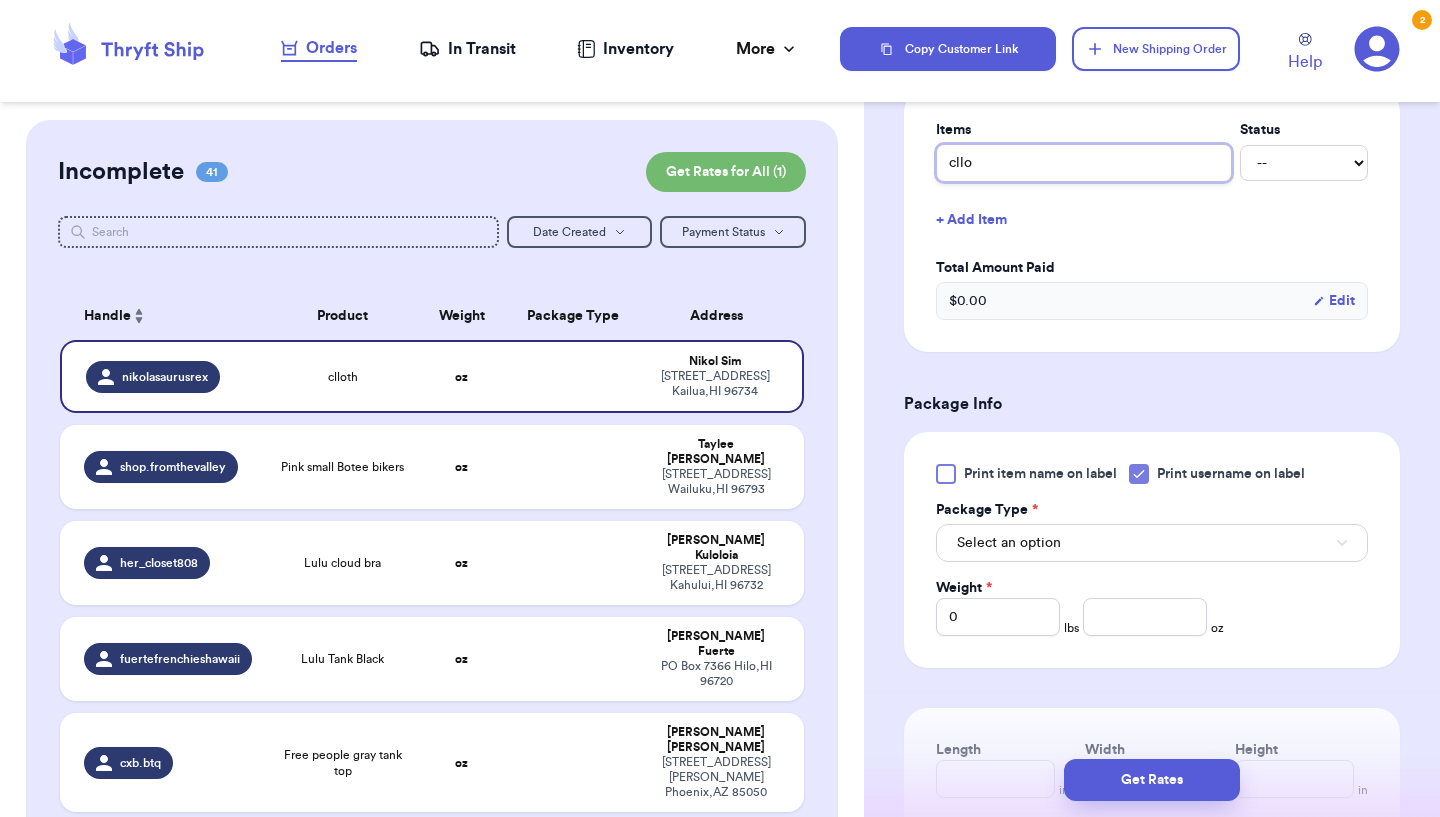 type on "cll" 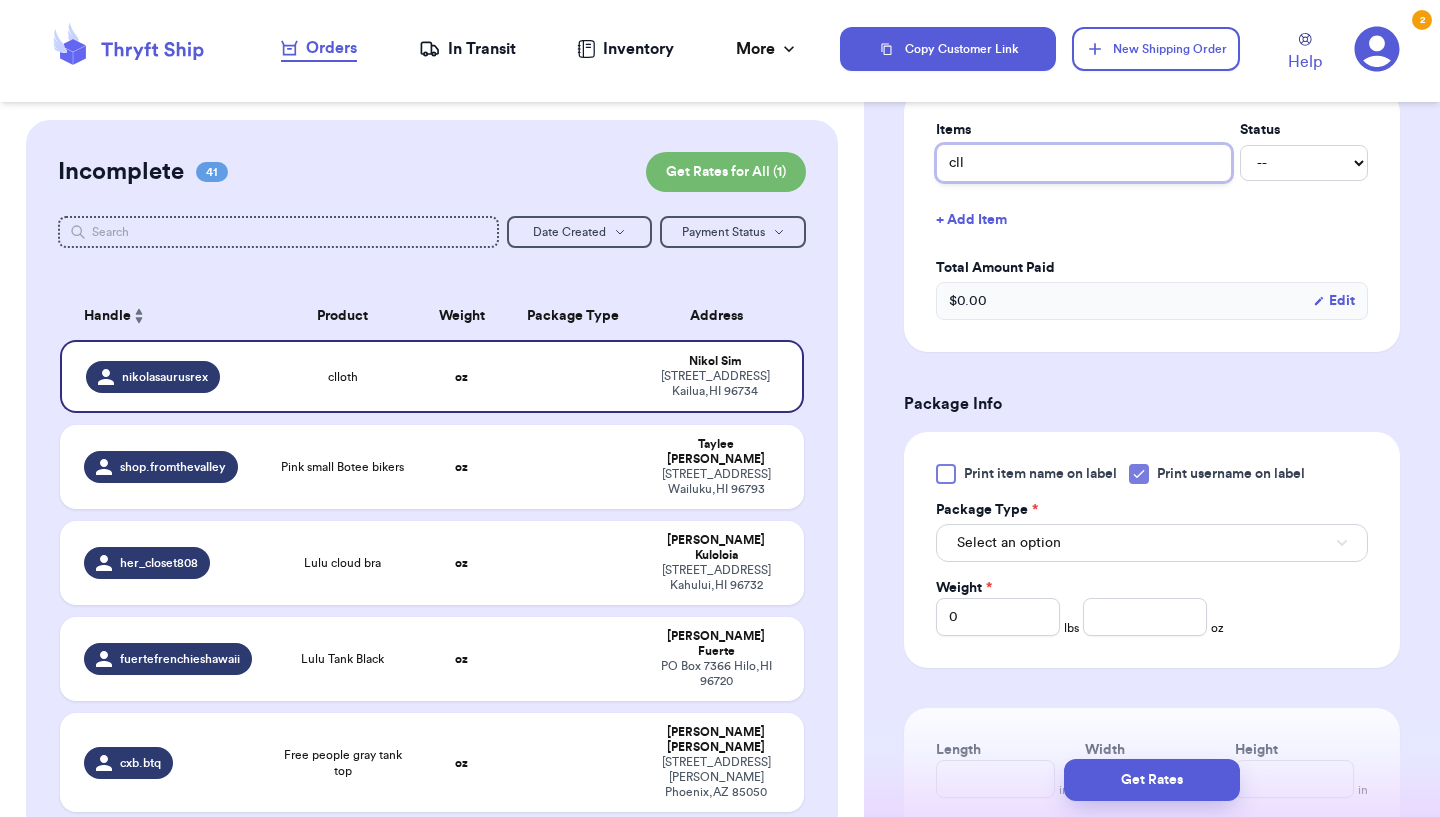 type 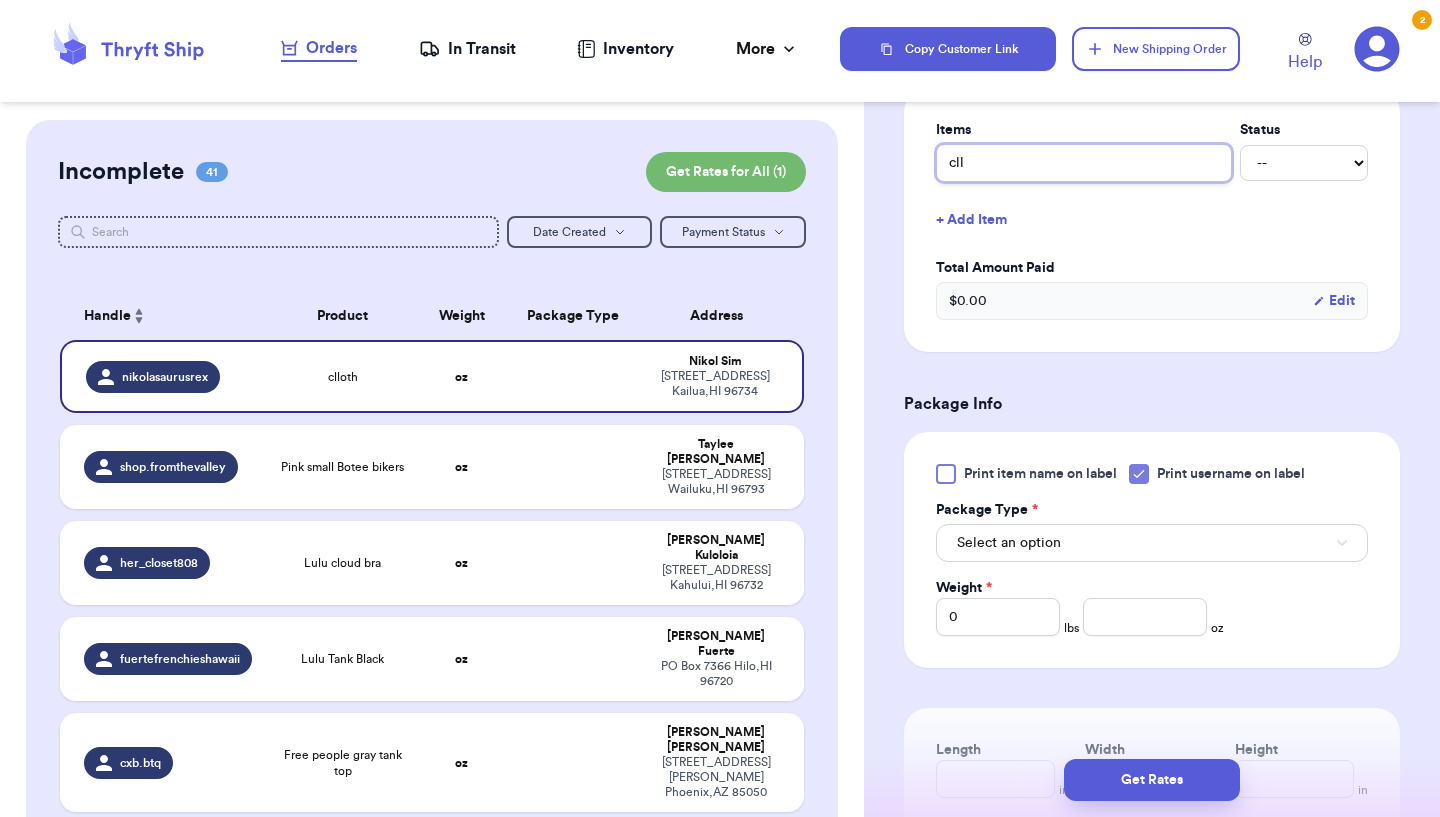 type on "cl" 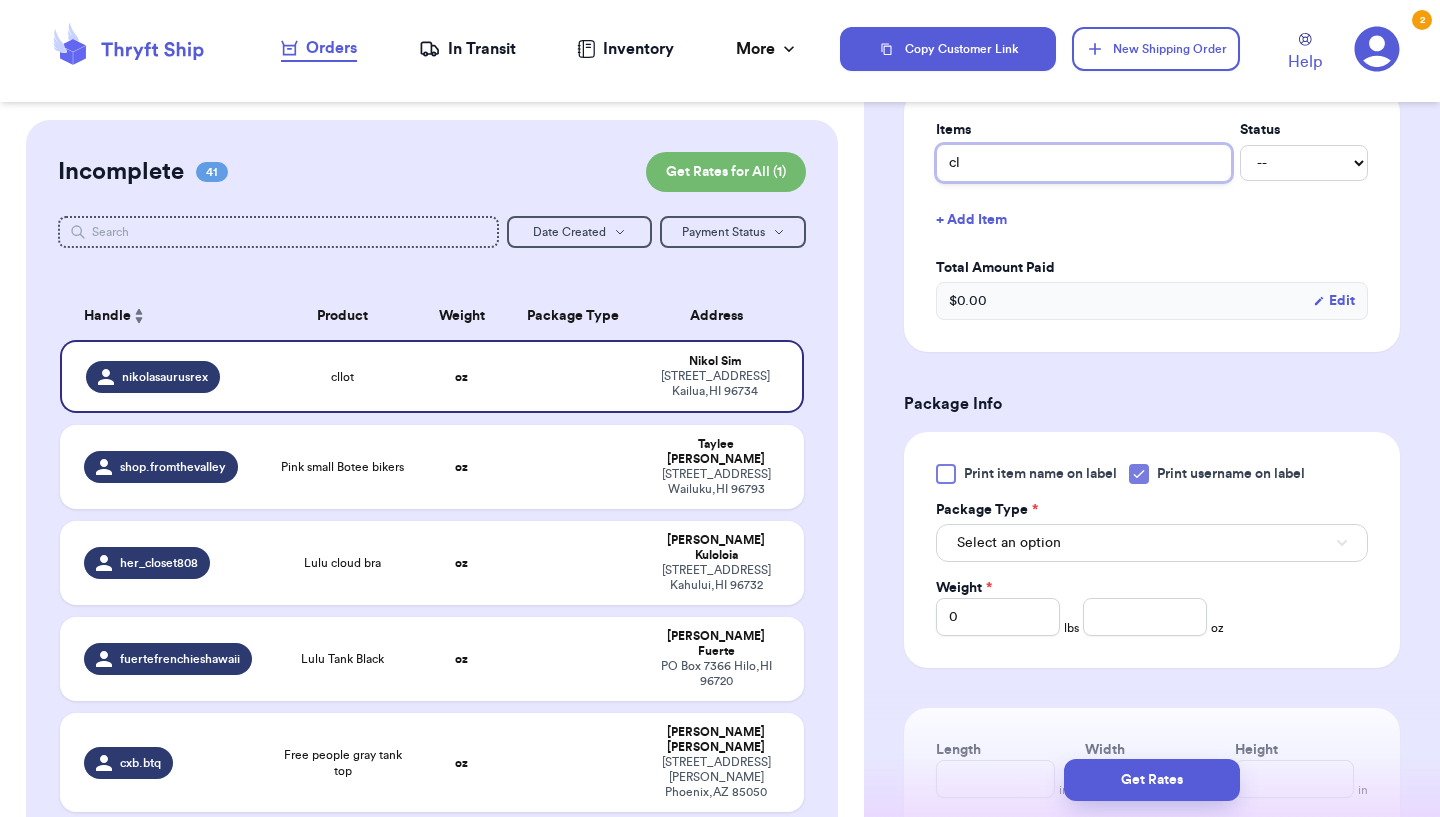 type 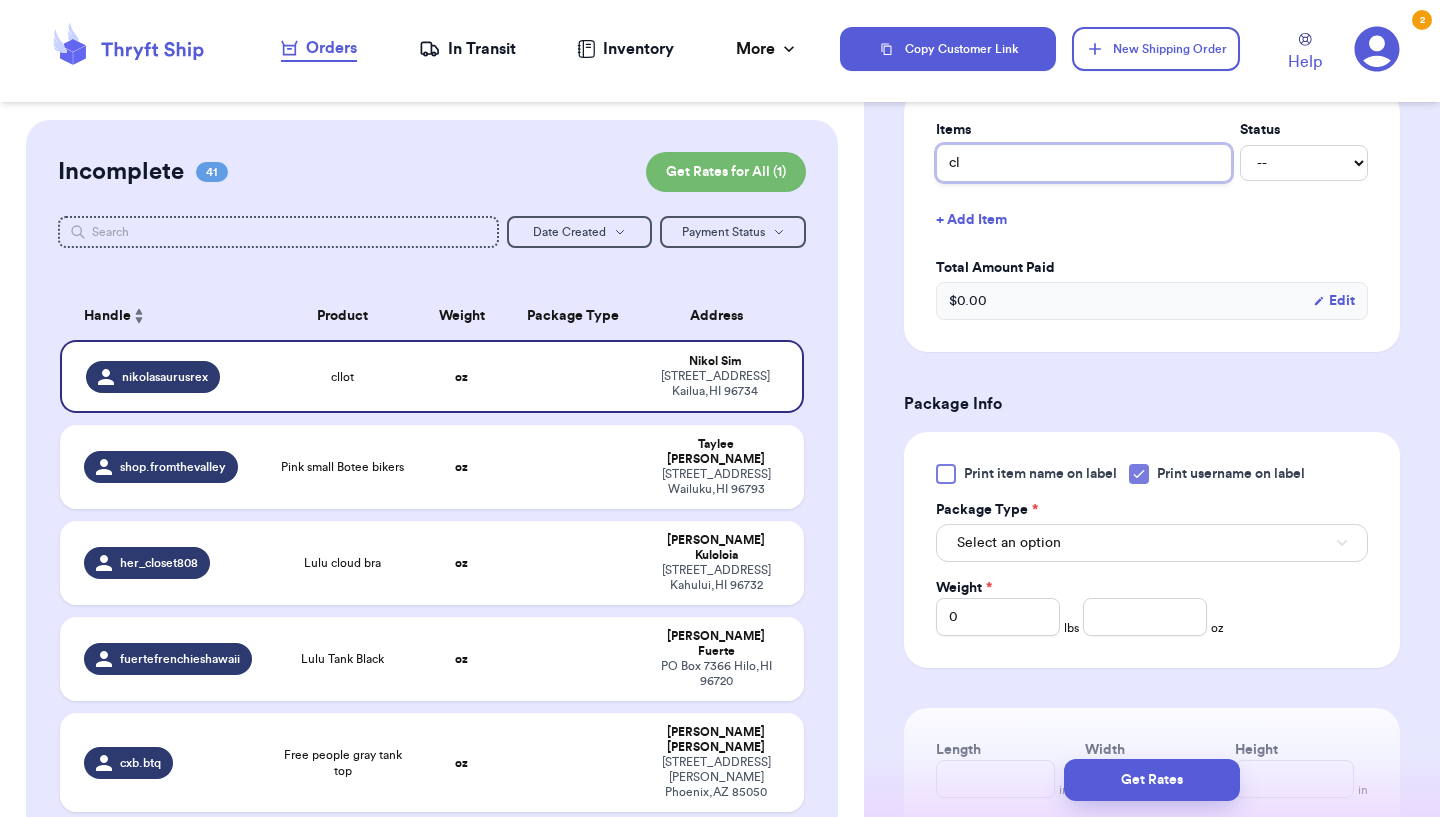 type on "clo" 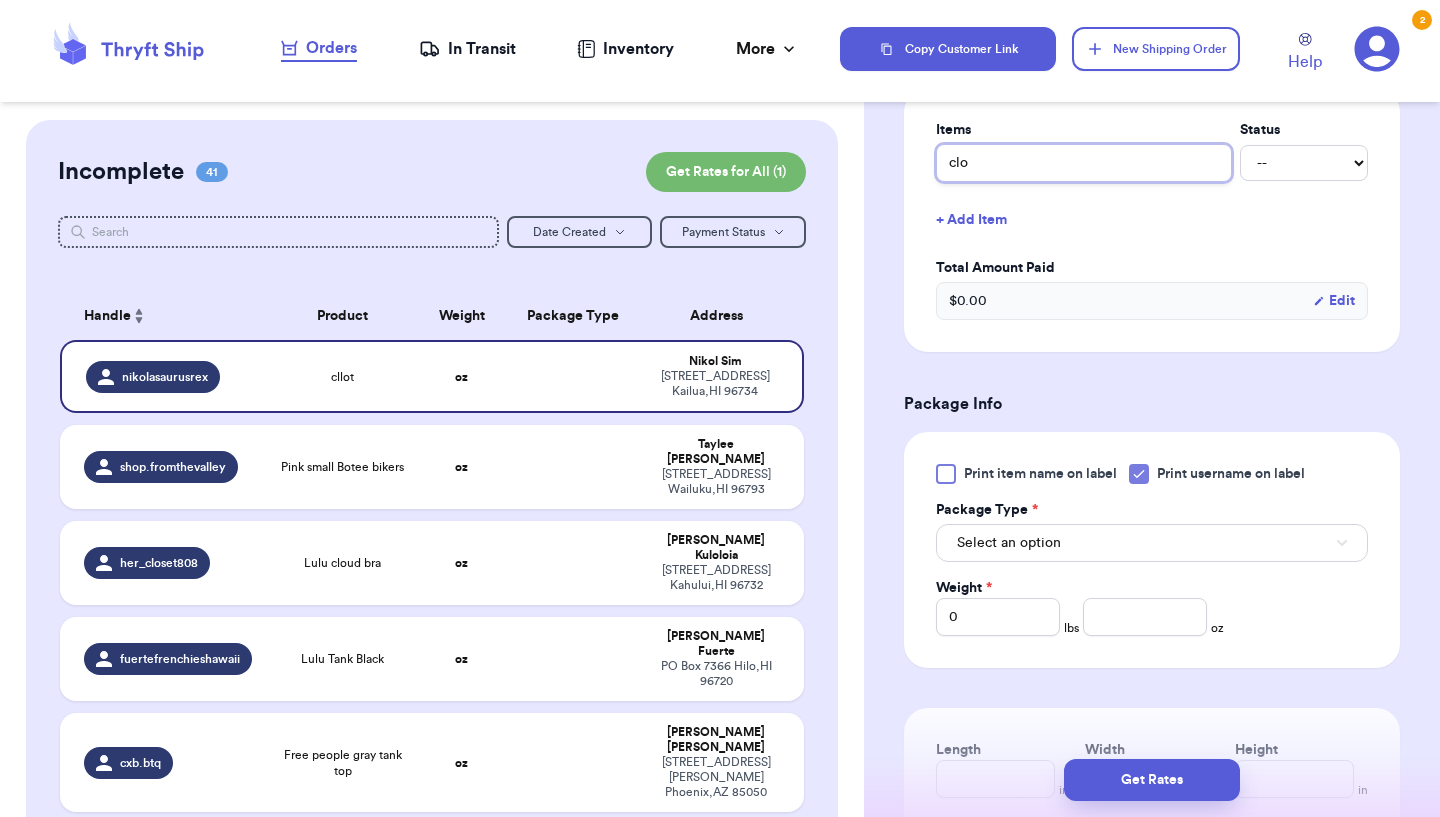 type 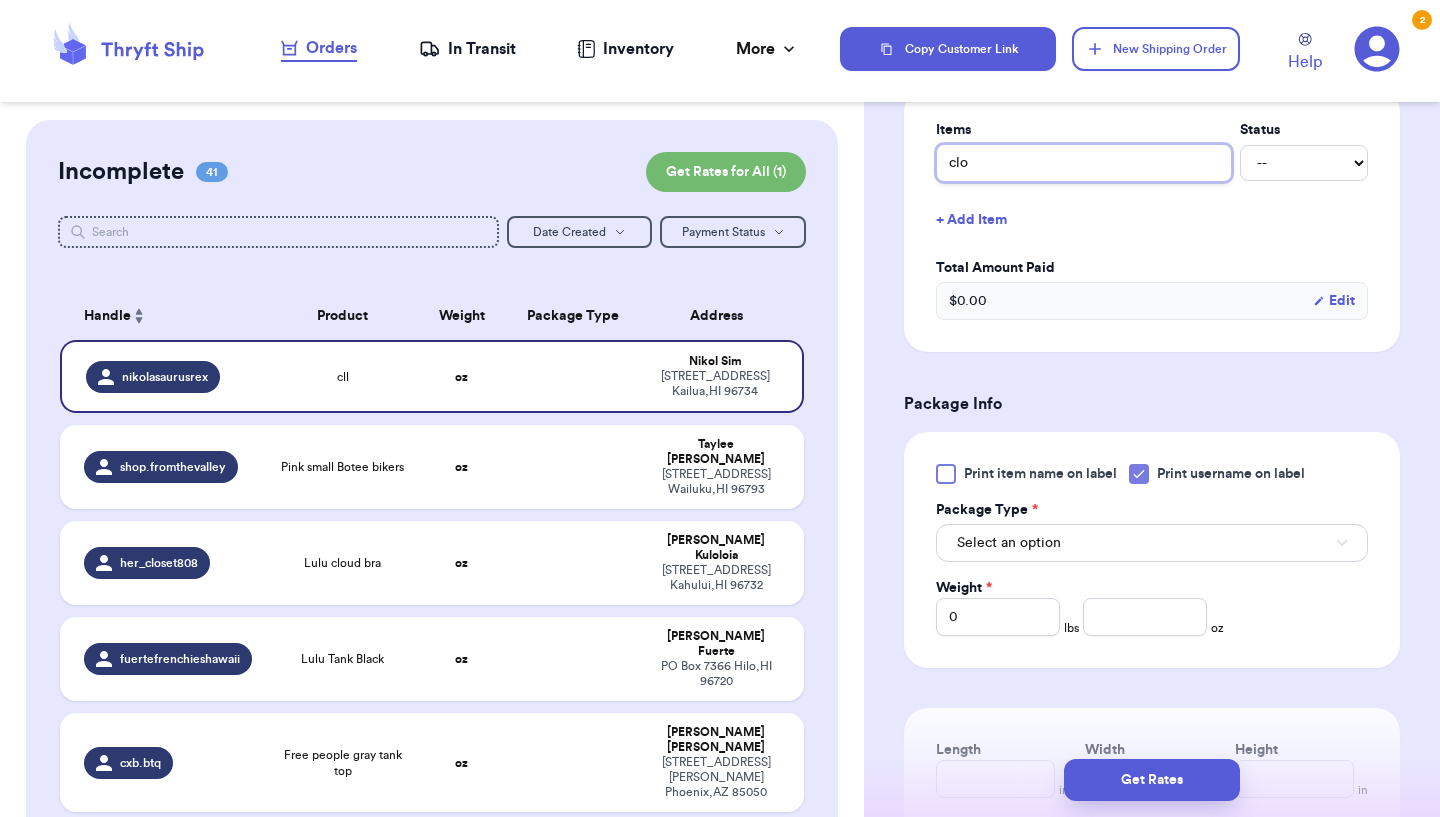 type on "clot" 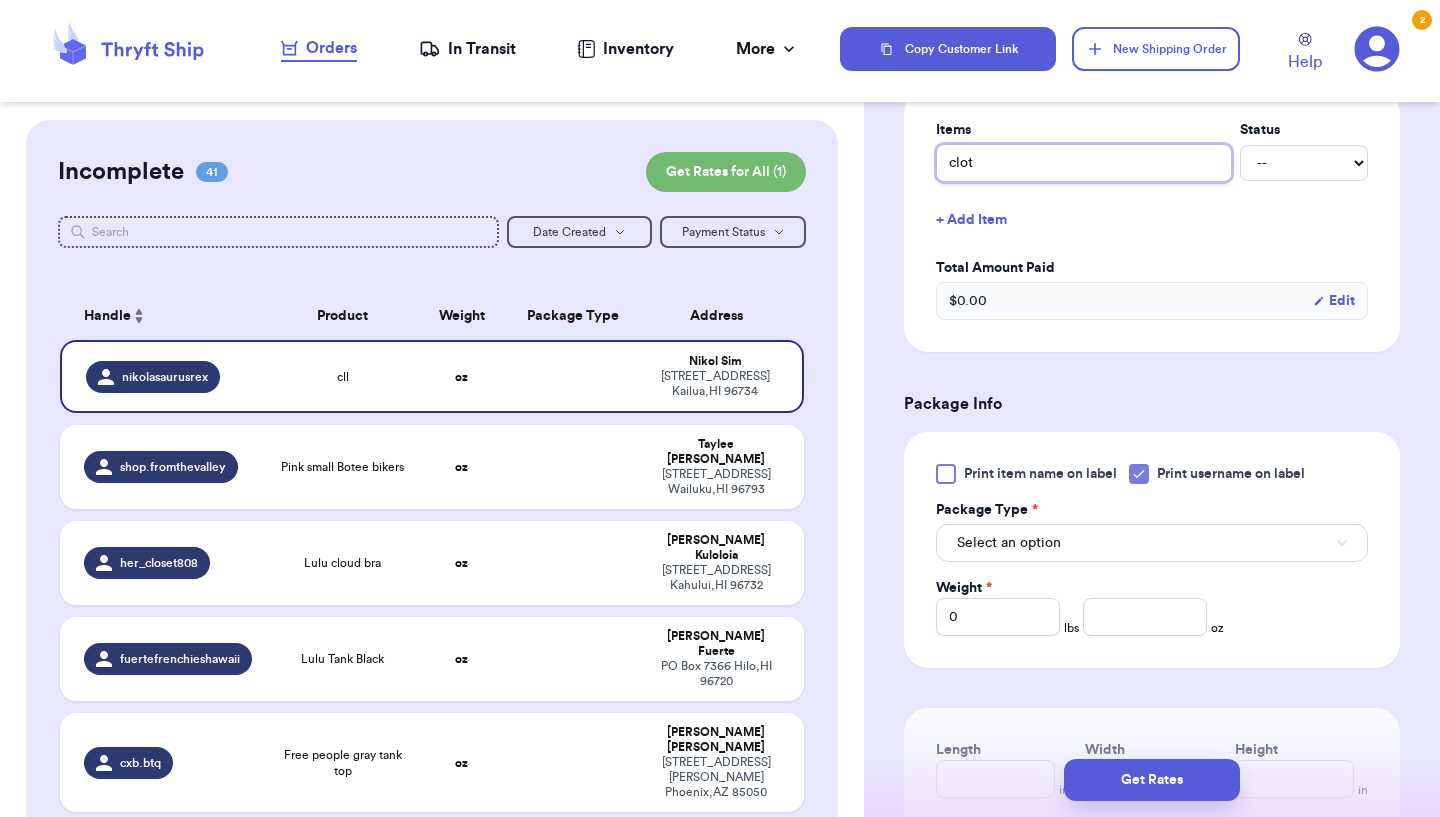 type 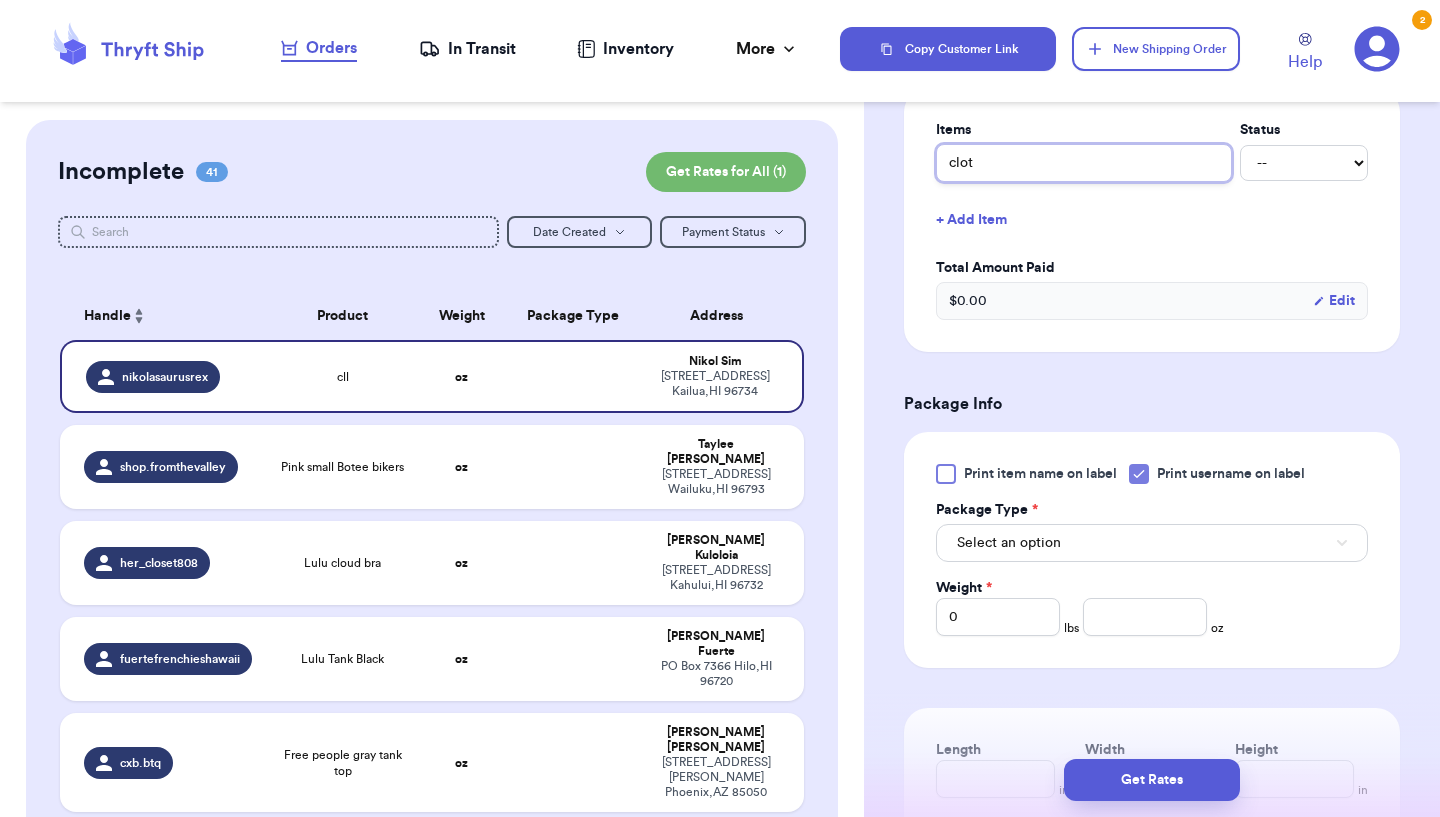 type on "cloth" 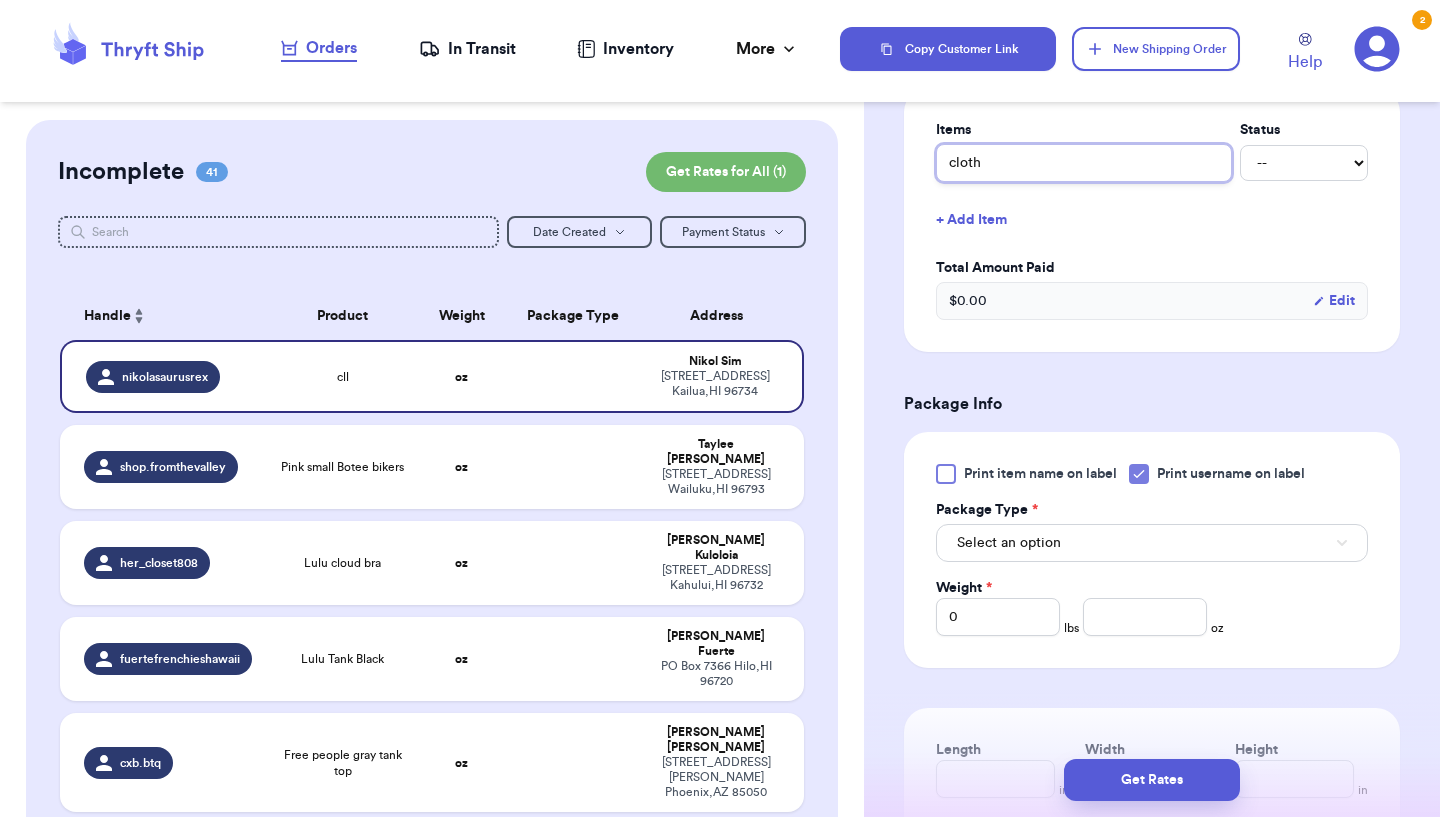 type 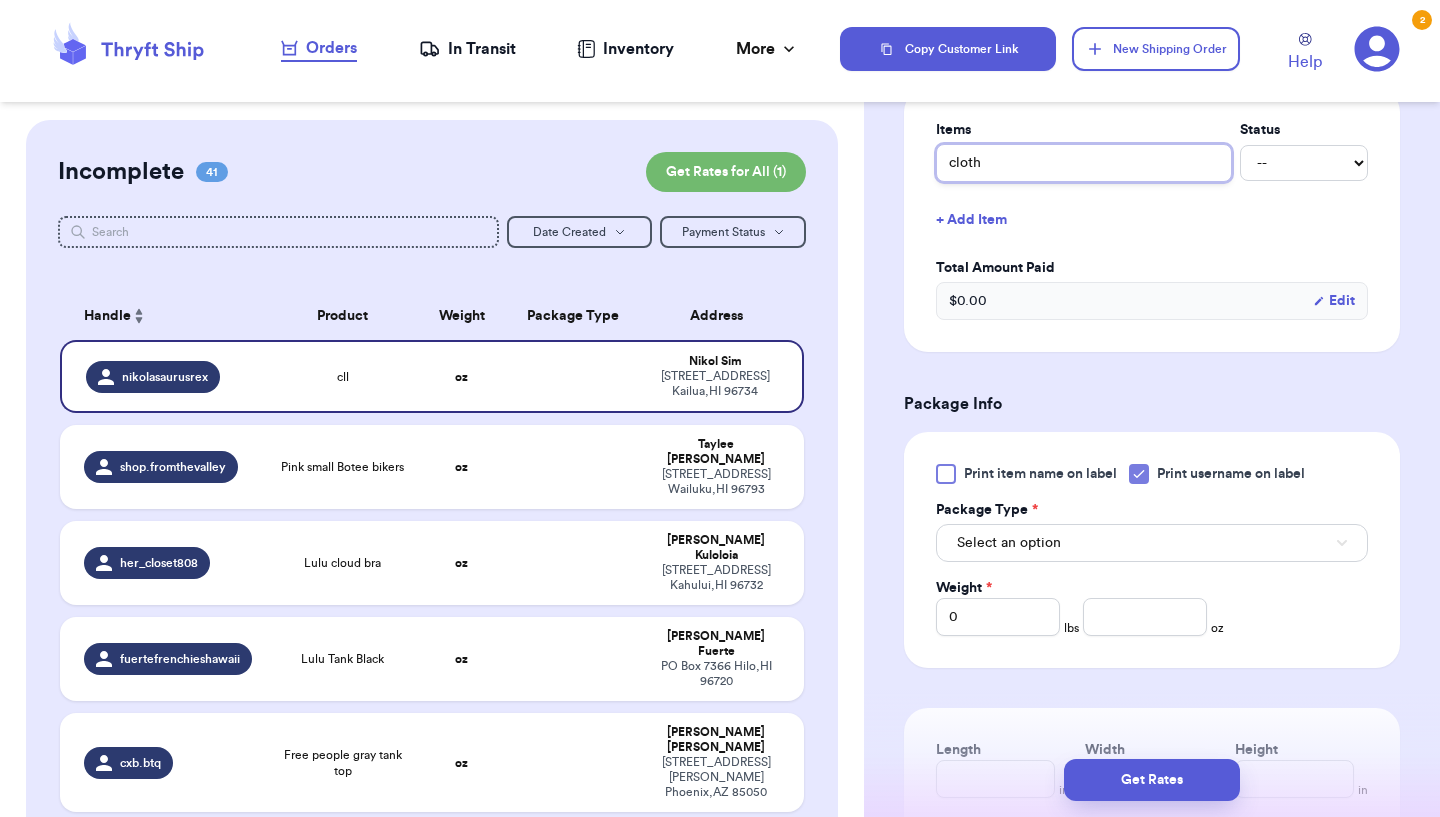 type on "clot" 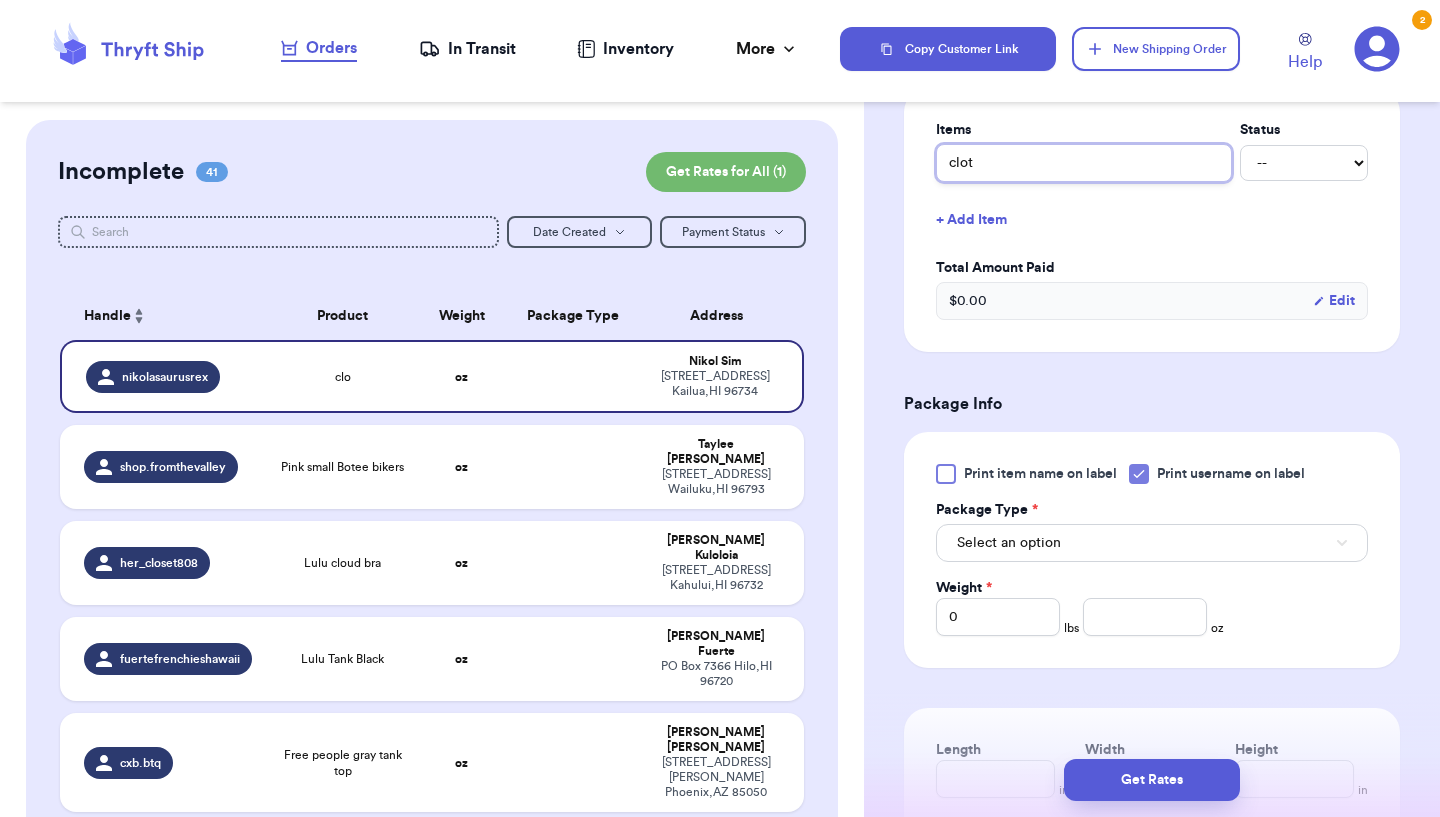 type 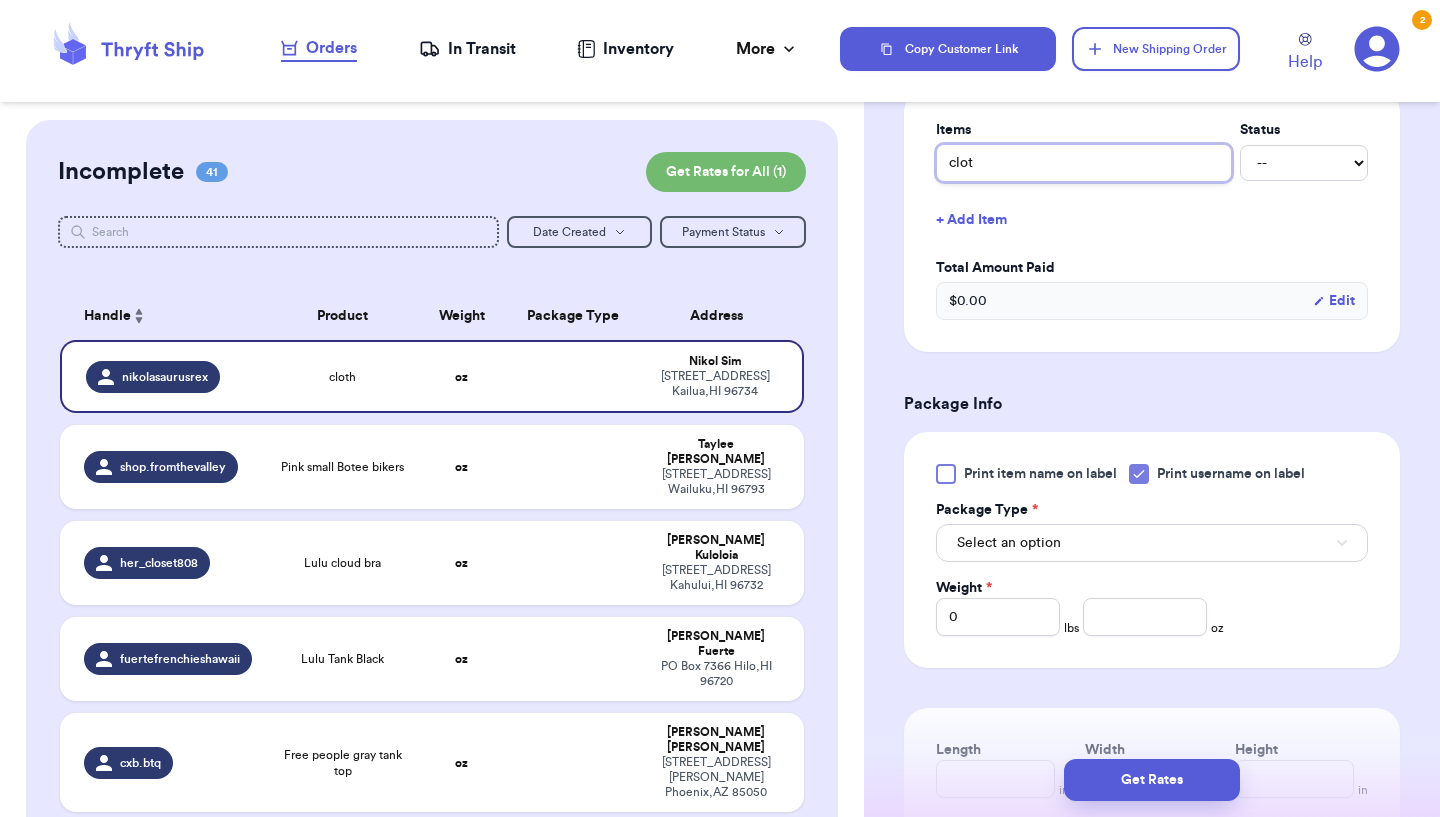 type on "cloth" 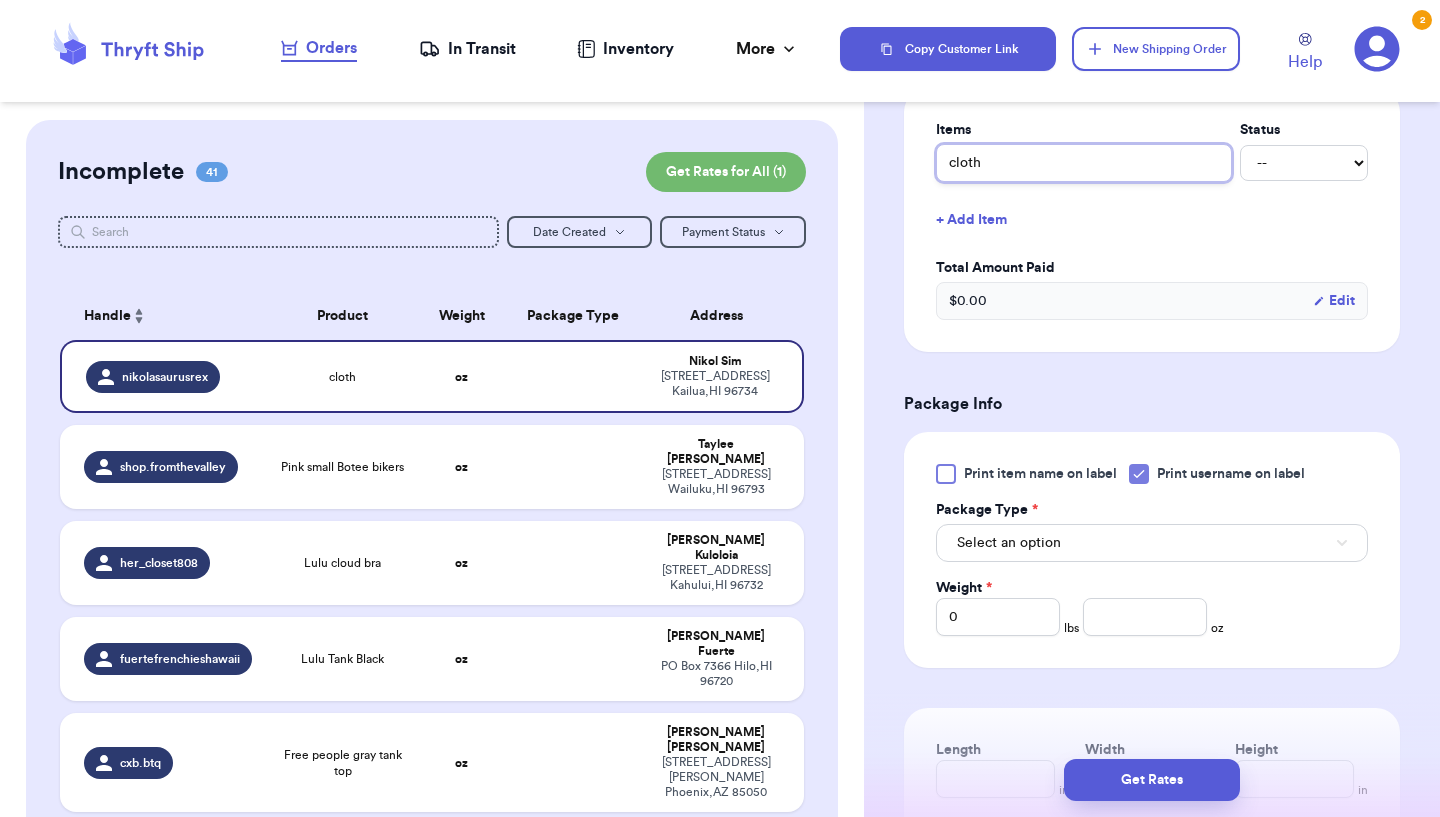 type 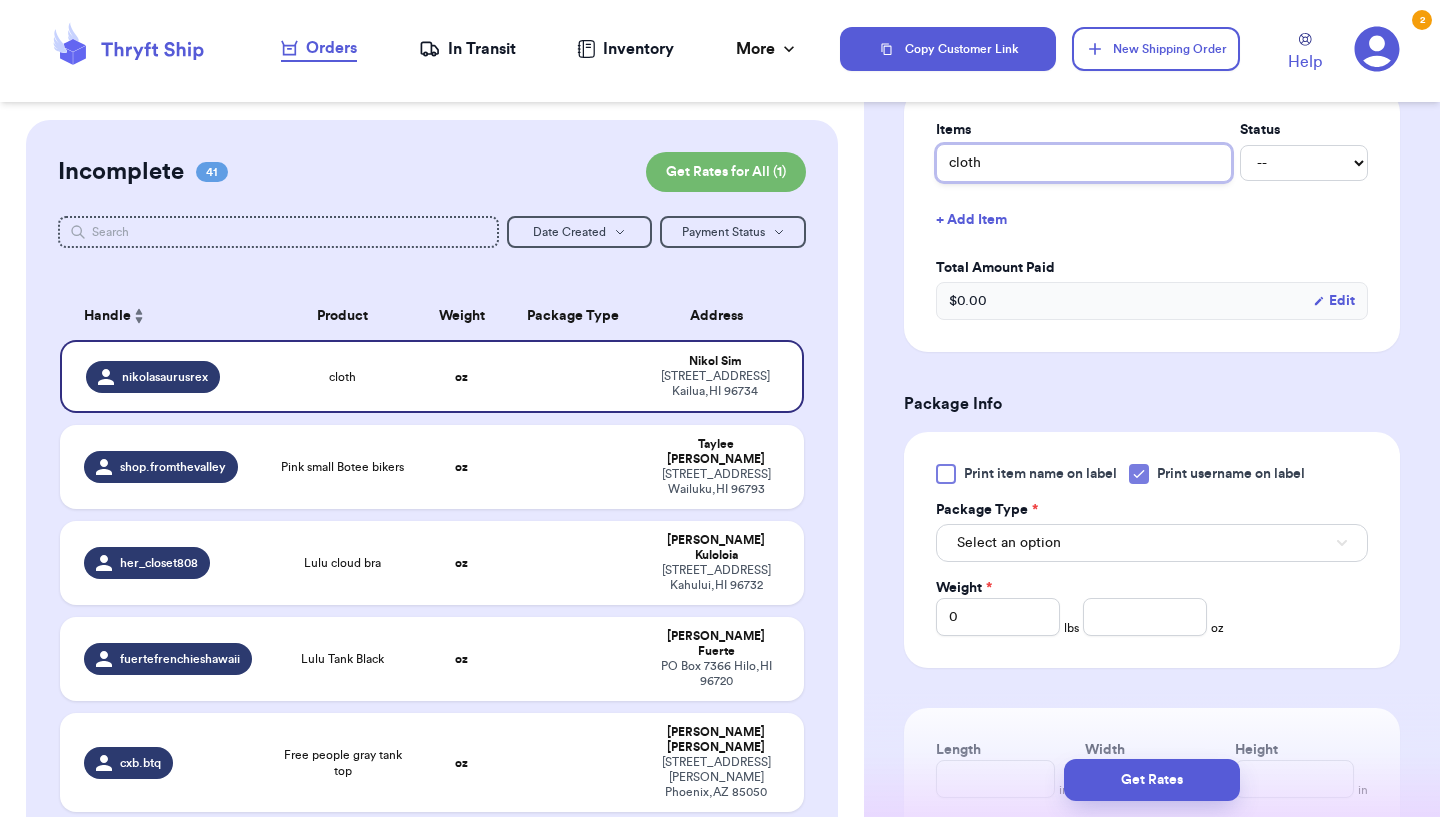 type on "clothe" 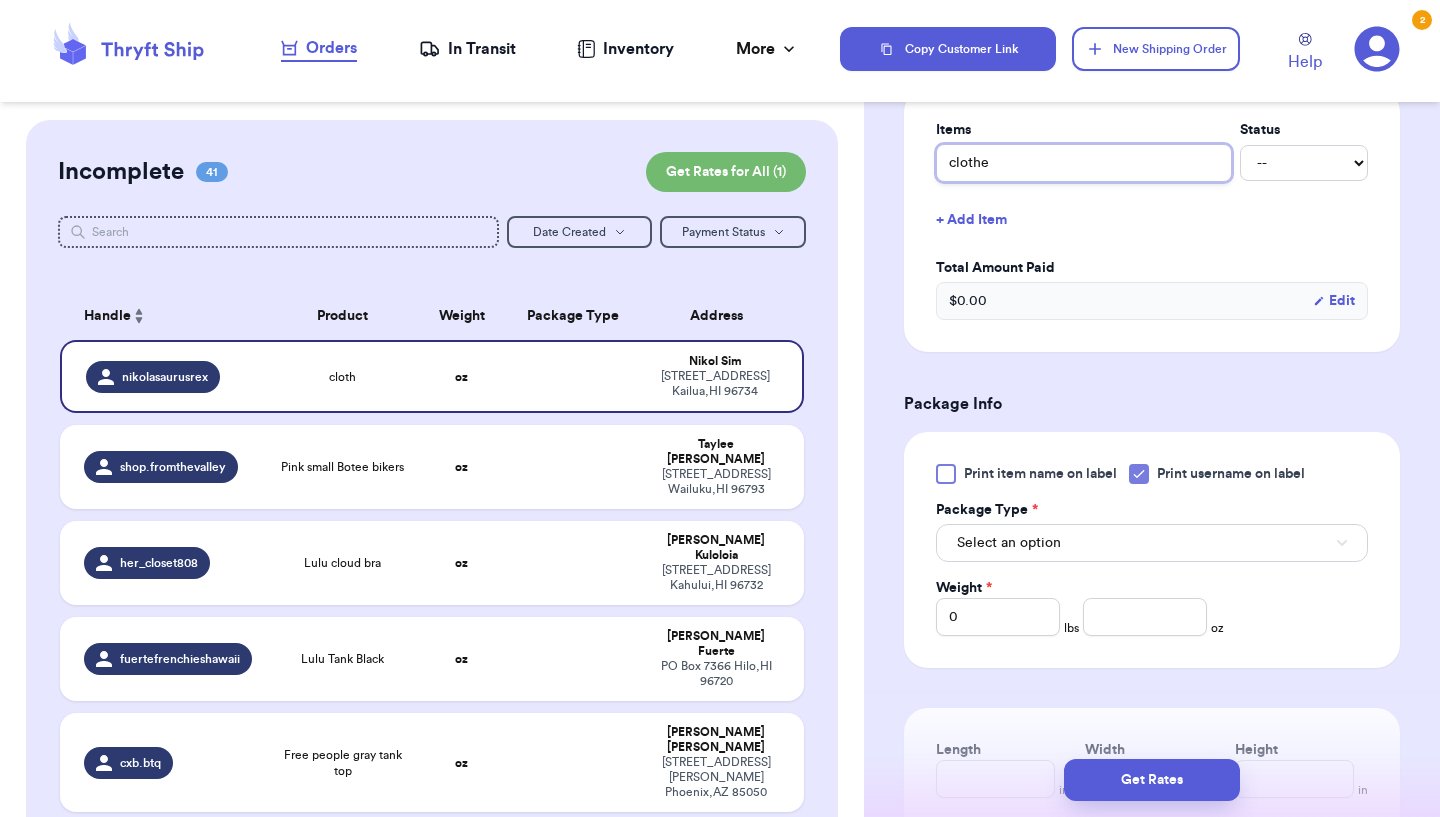 type 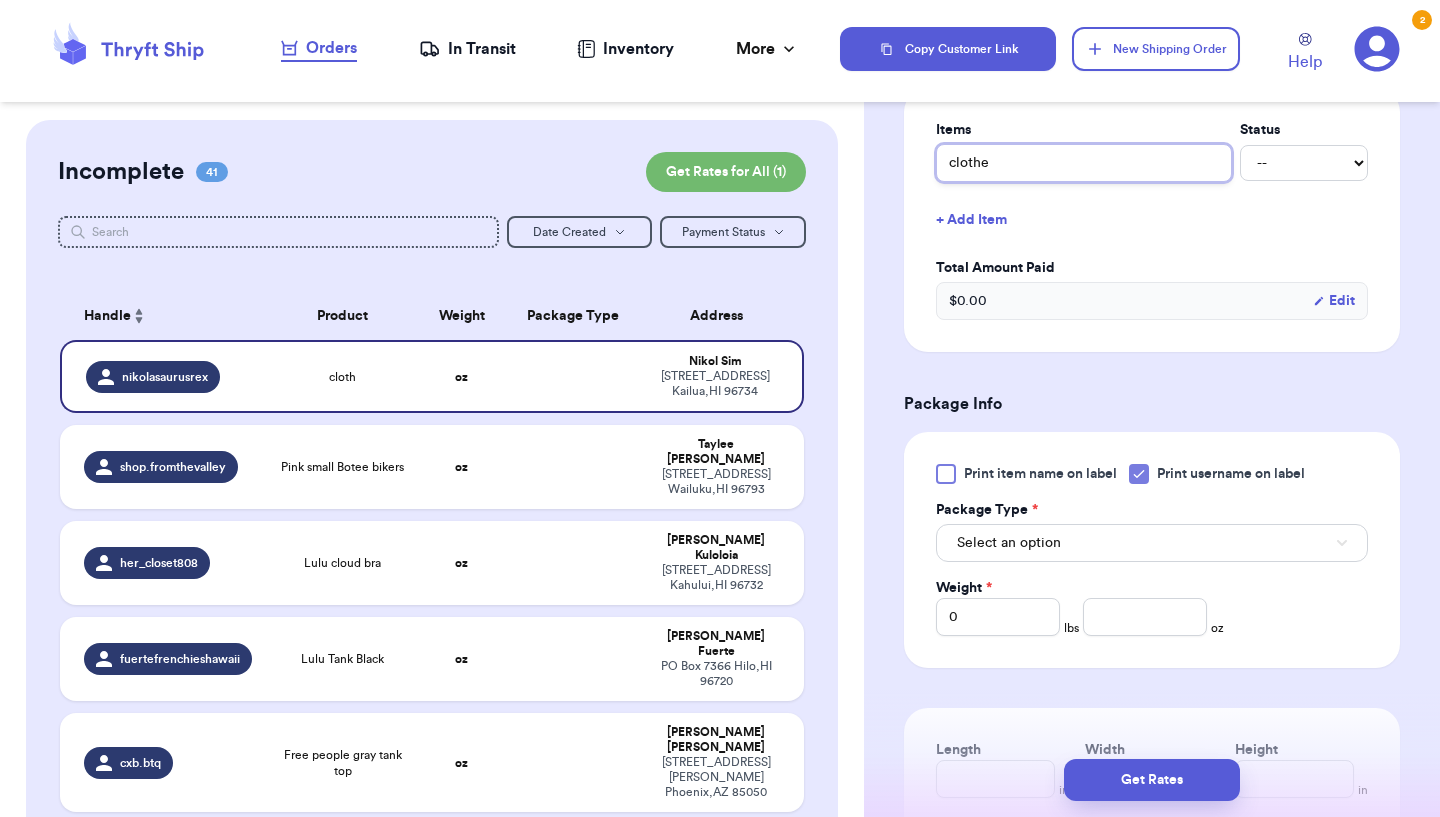 type on "clothes" 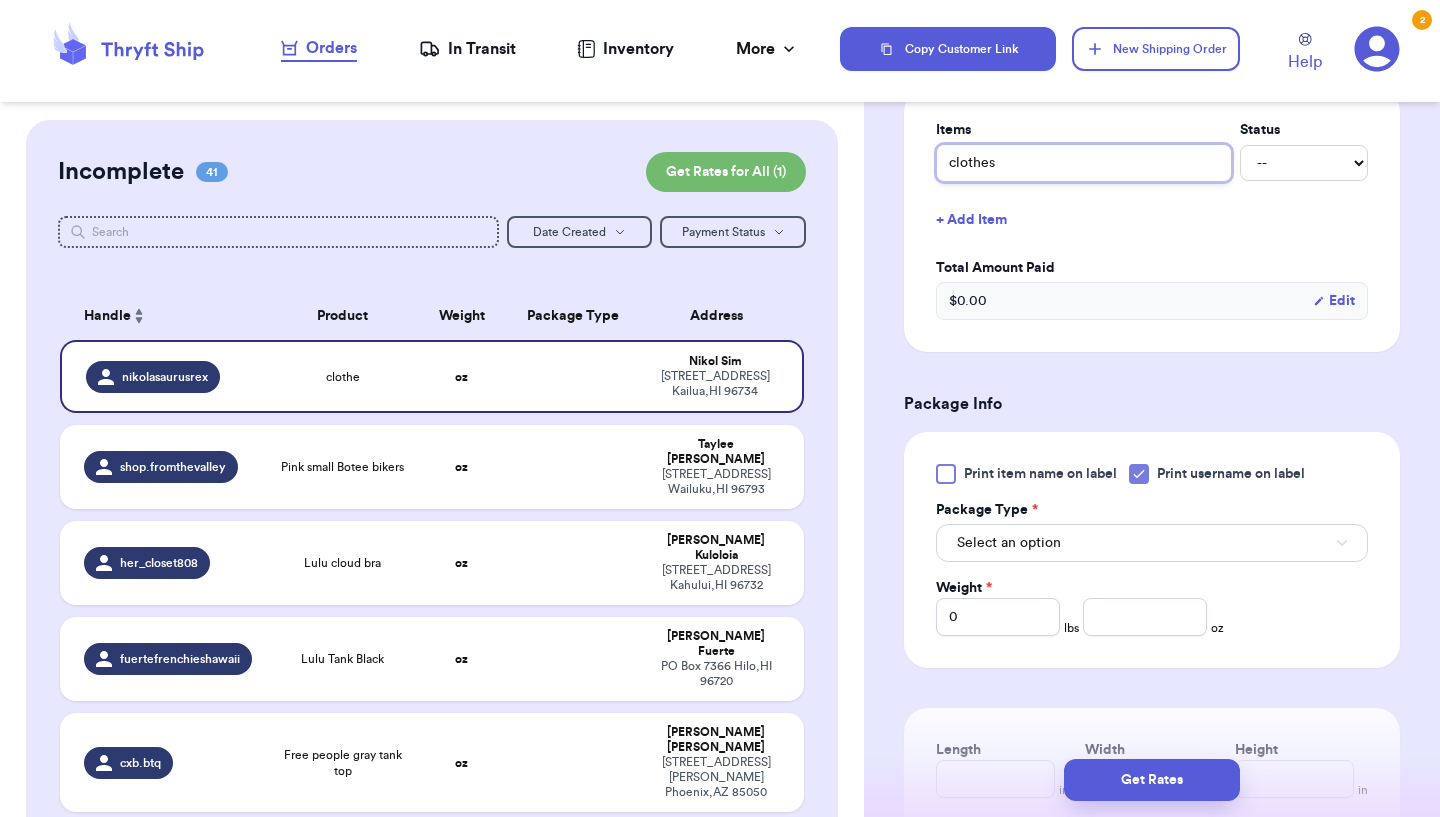 type 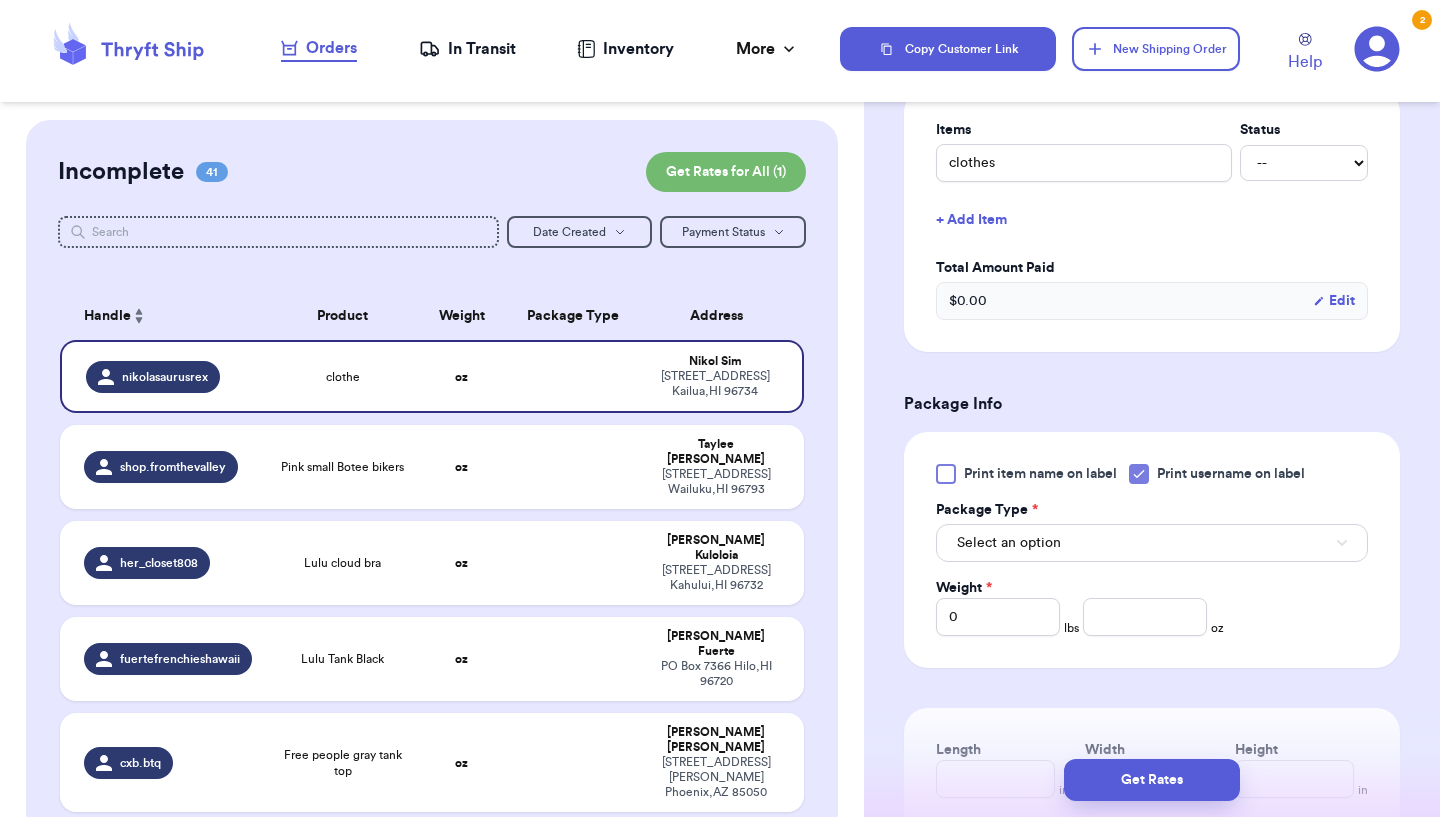 click on "Select an option" at bounding box center (1152, 543) 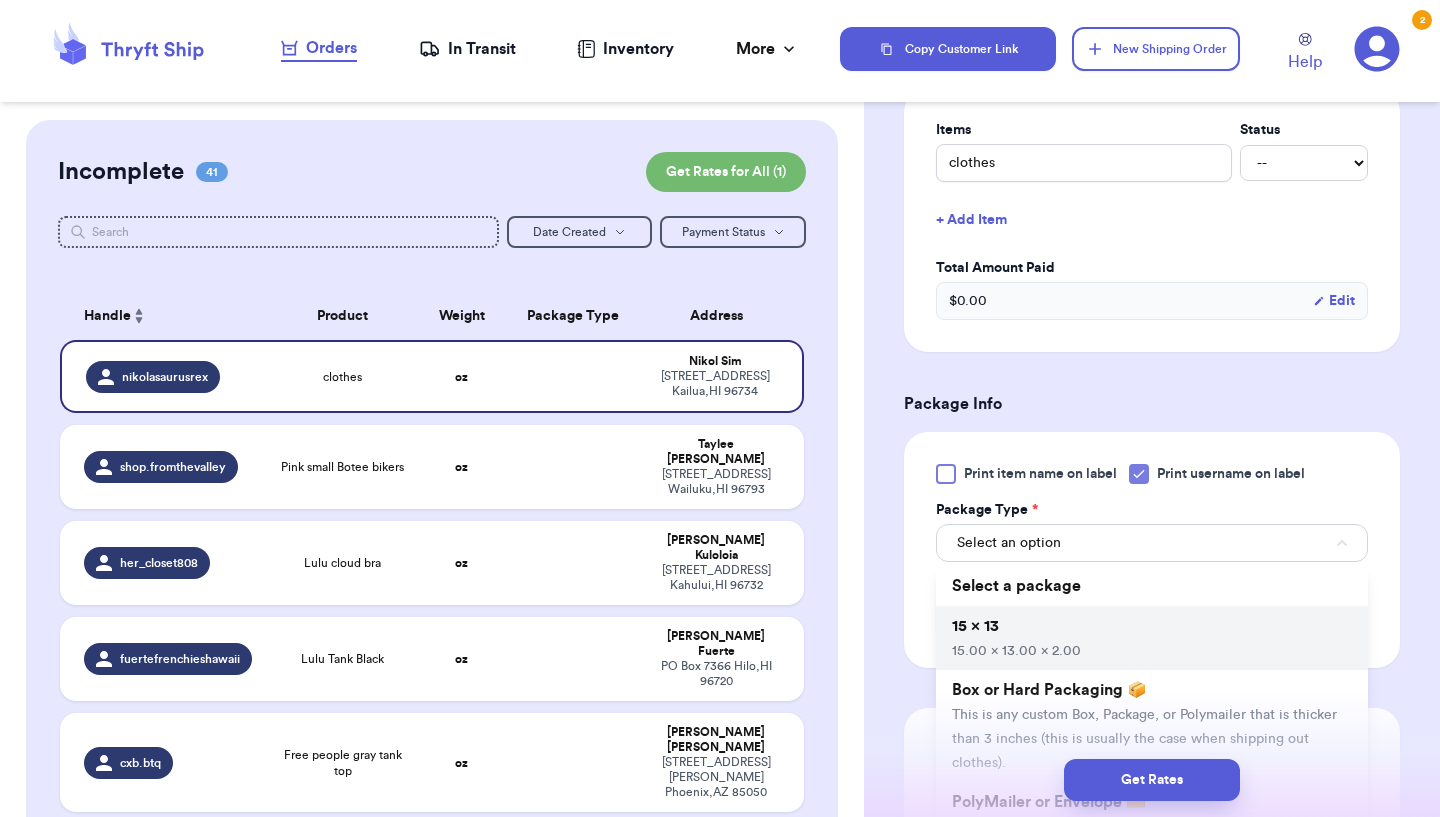 click on "15.00 x 13.00 x 2.00" at bounding box center [1016, 651] 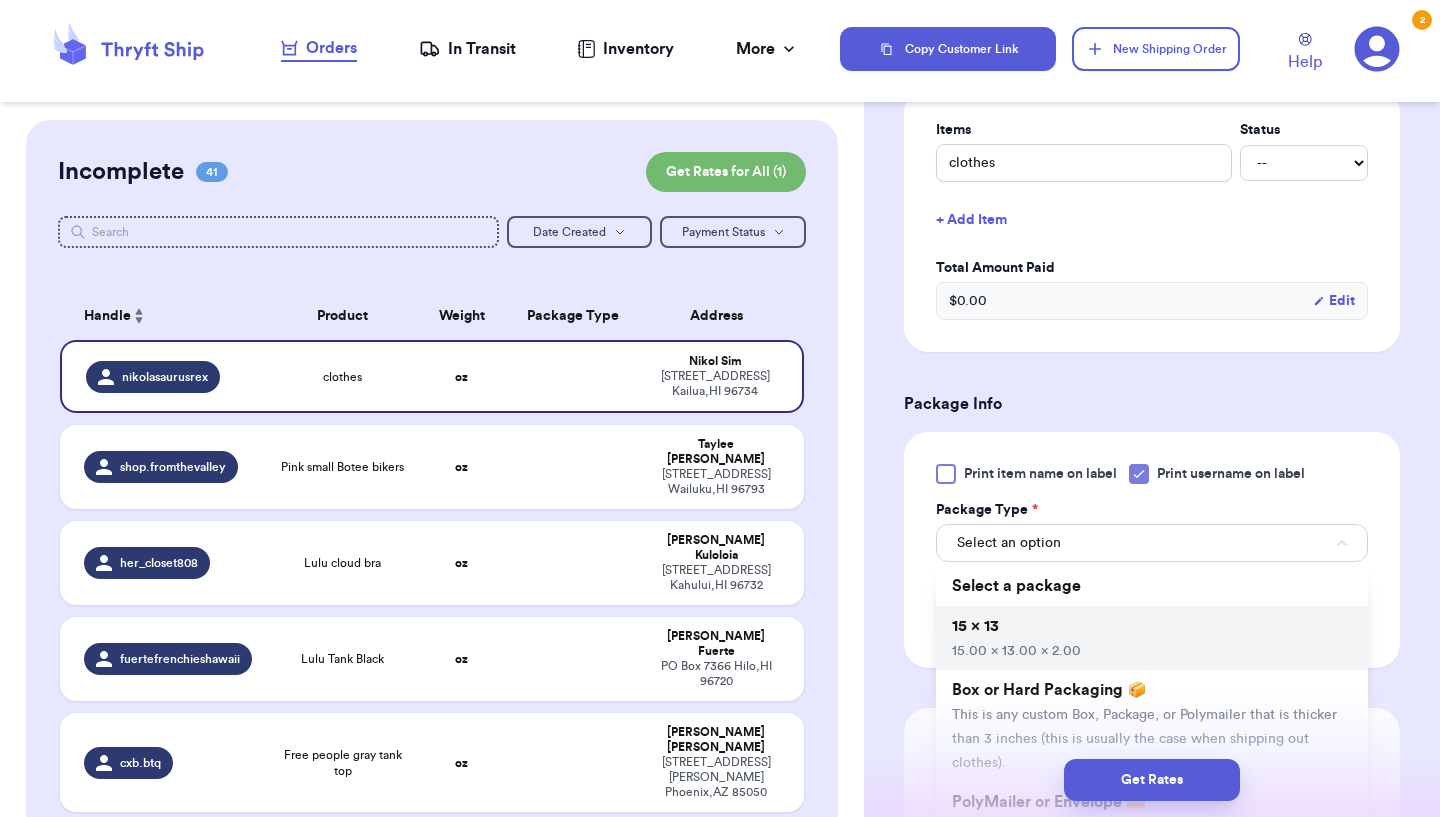 type 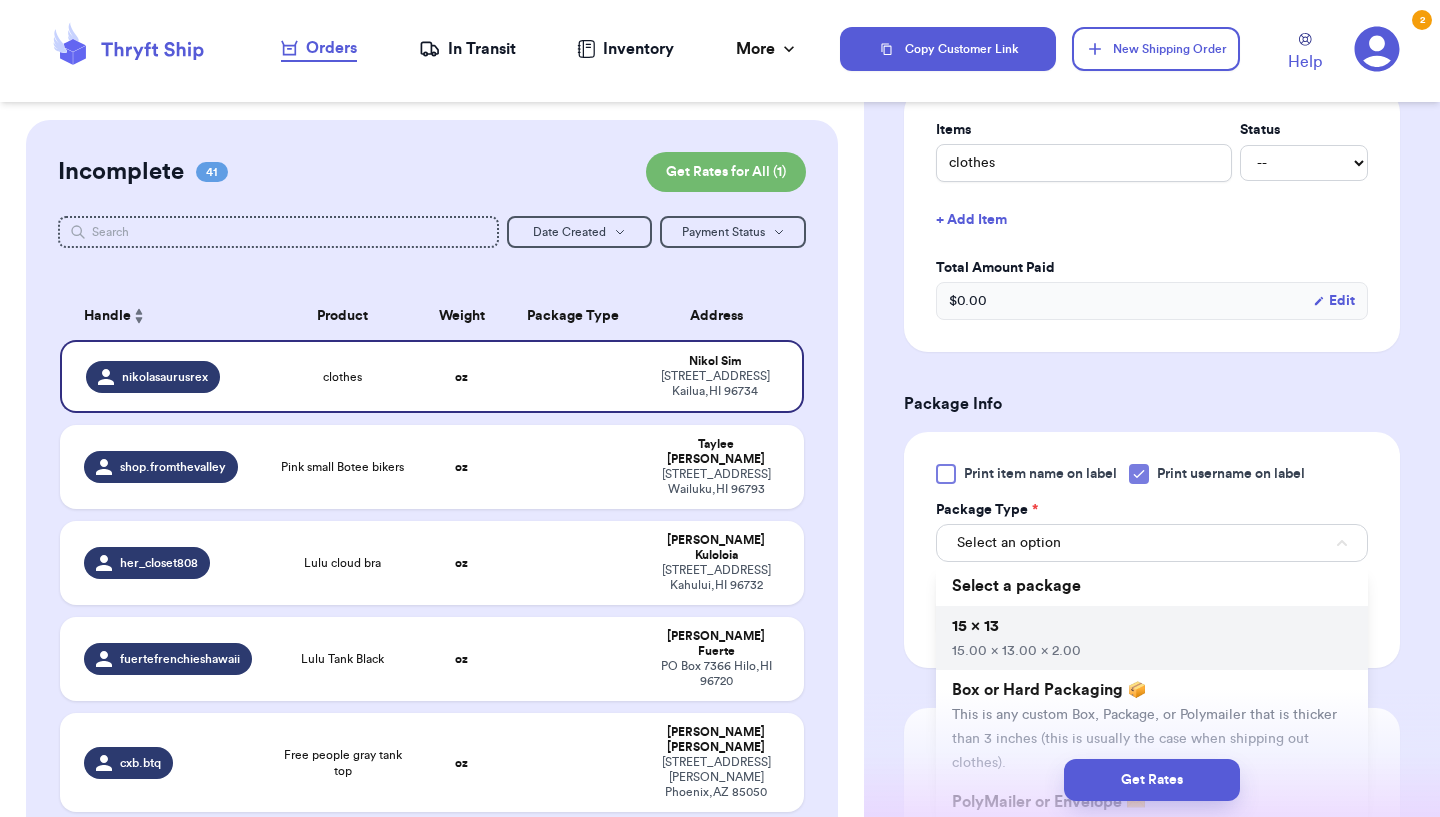 type on "15" 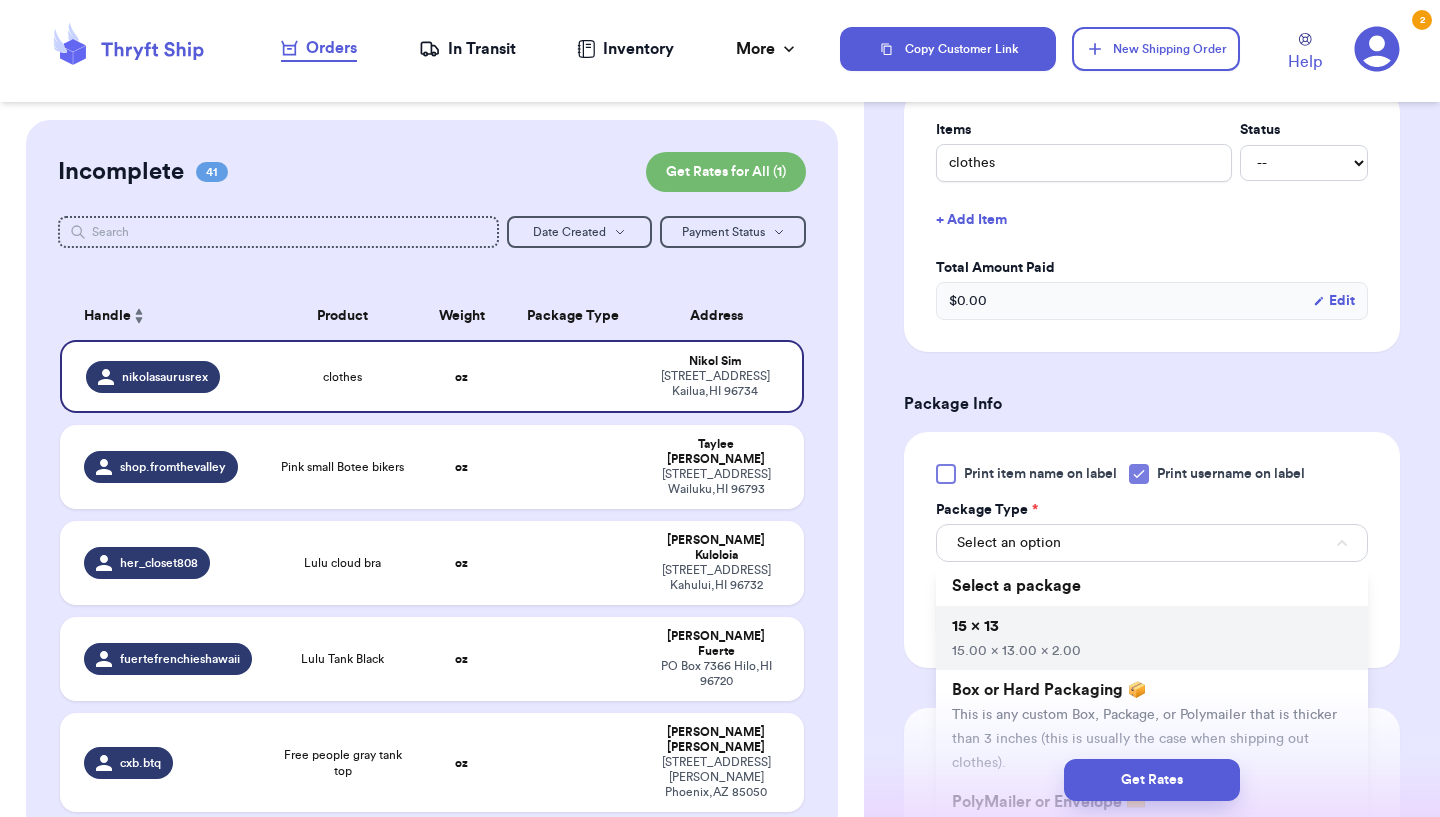 type on "13" 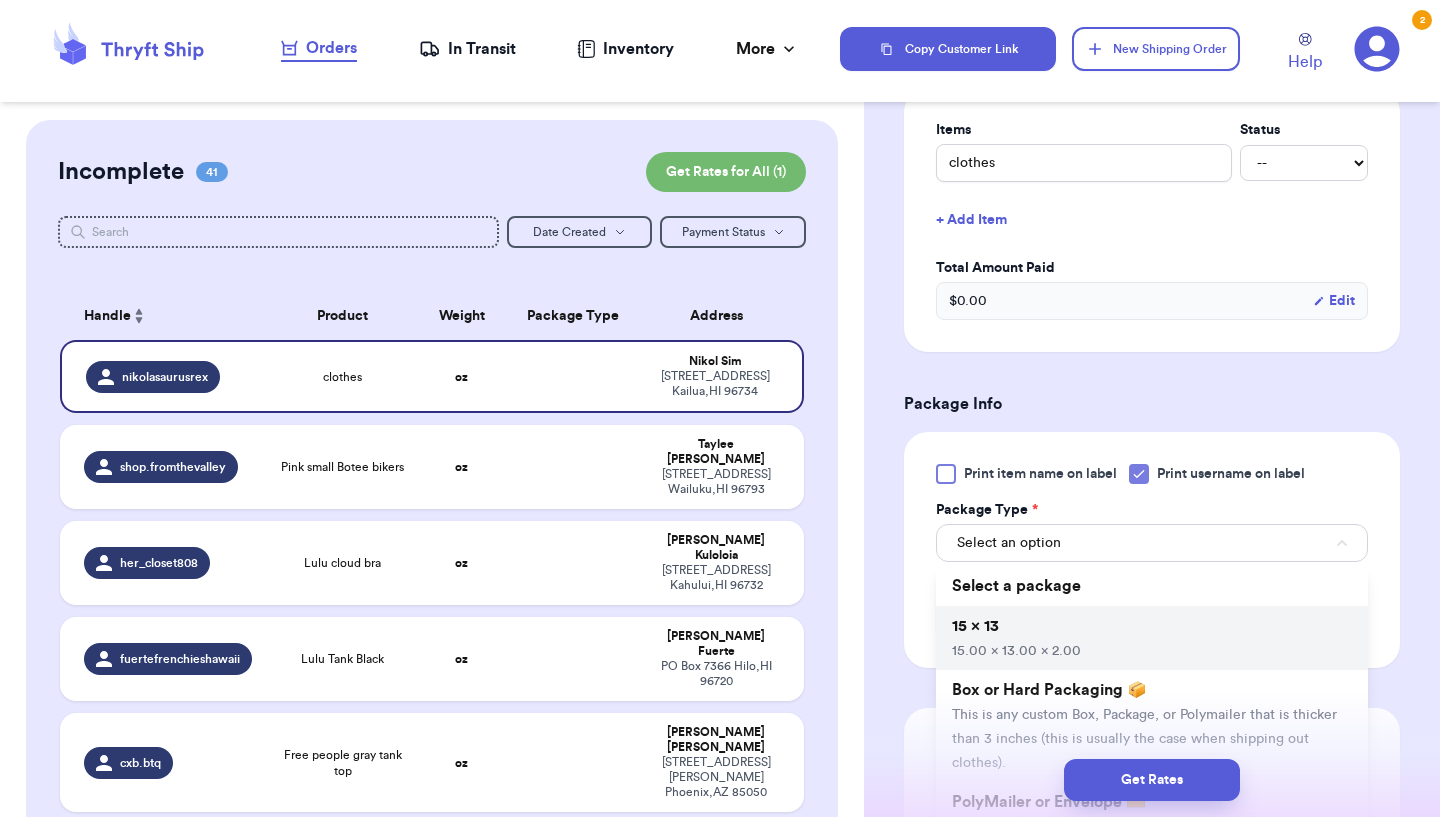 type on "2" 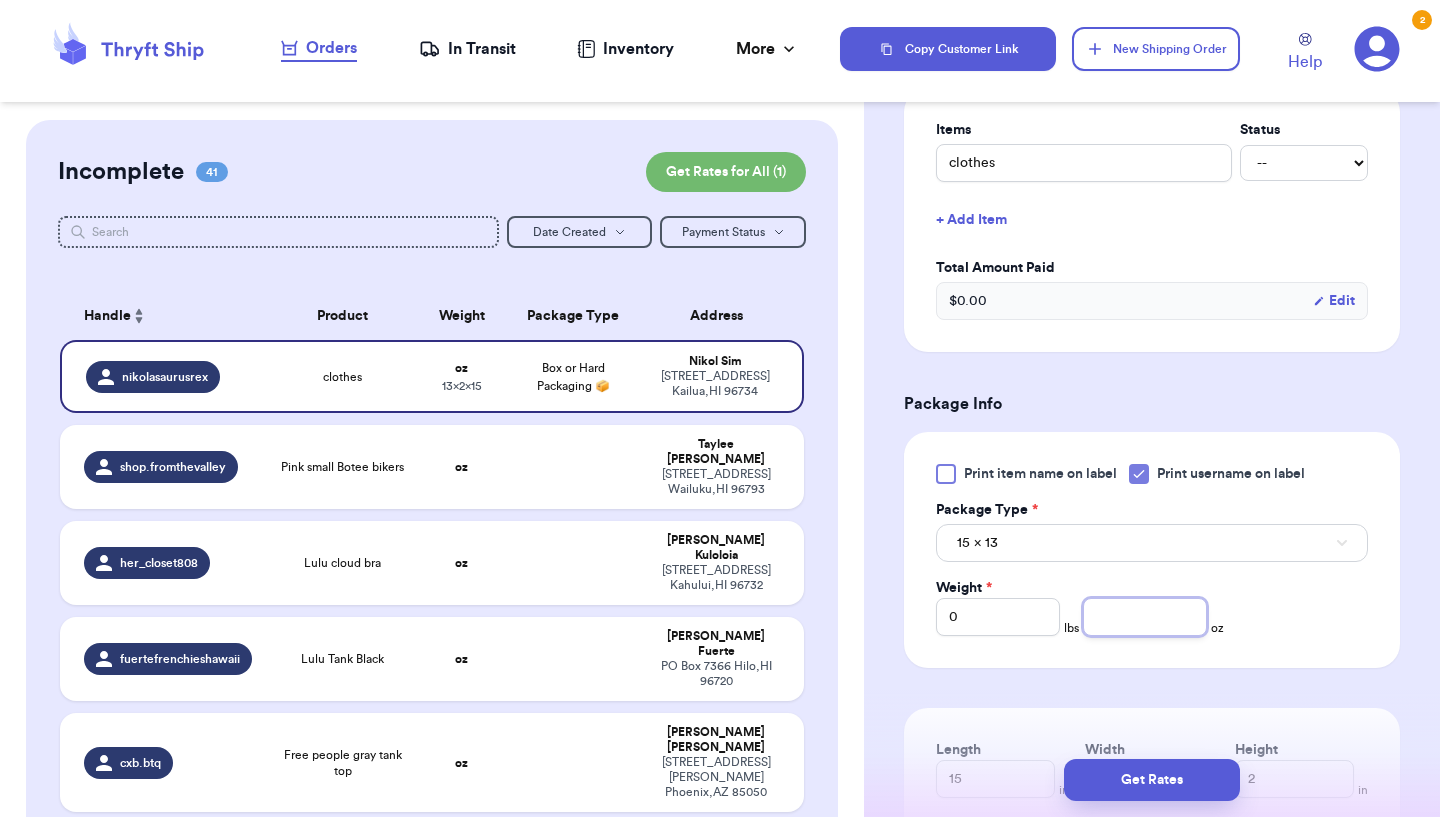 click at bounding box center (1145, 617) 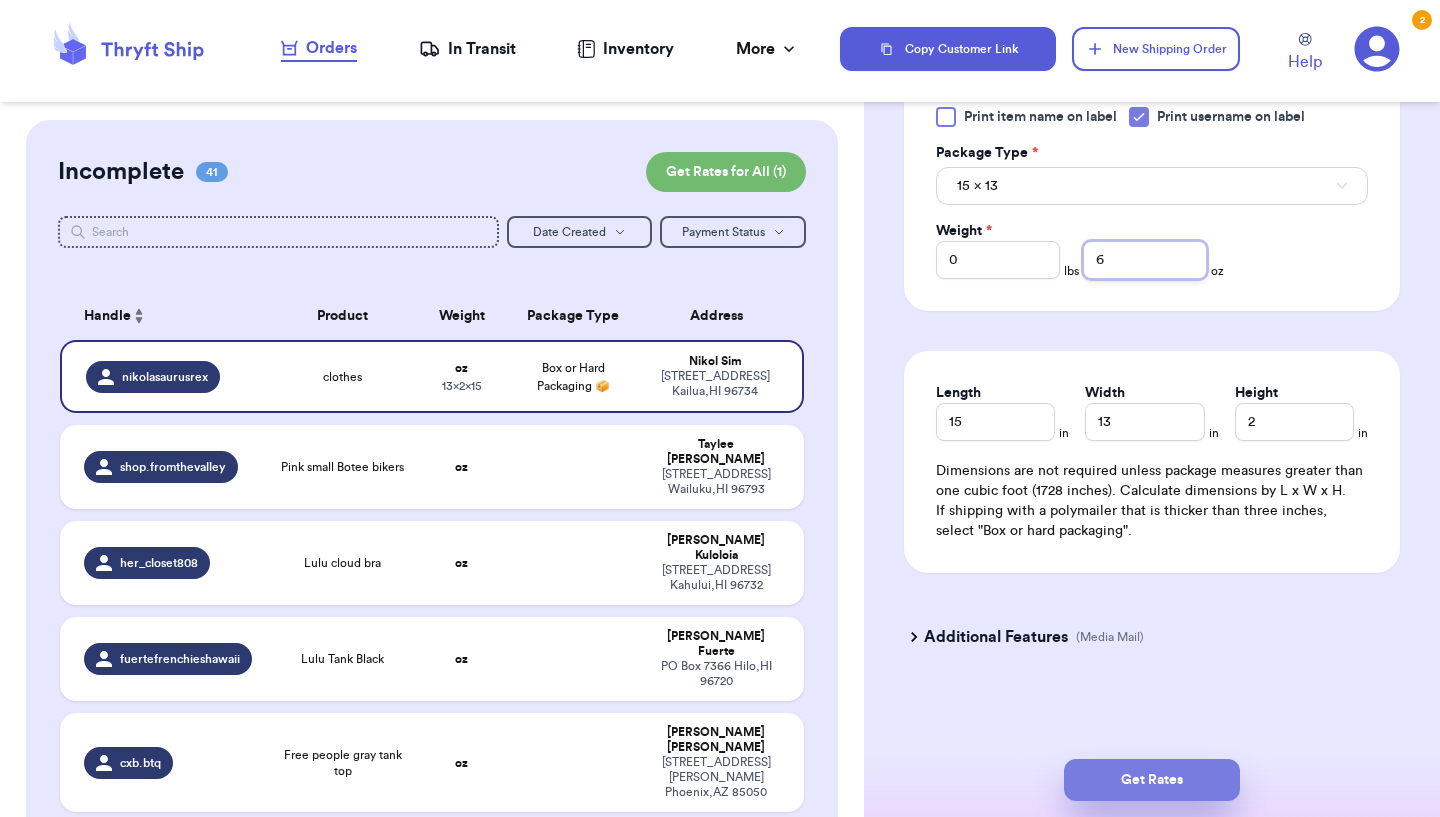 type on "6" 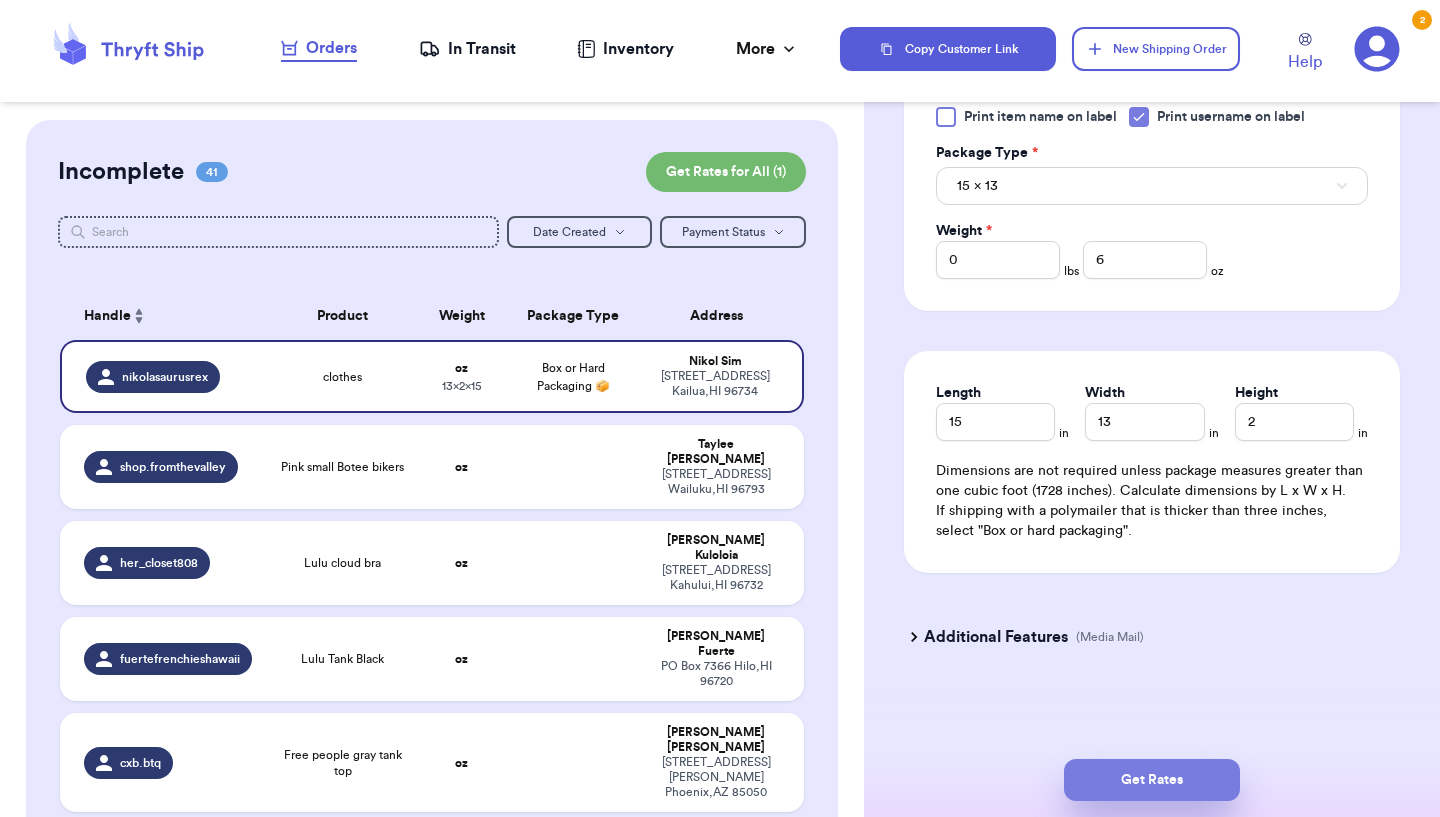 click on "Get Rates" at bounding box center (1152, 780) 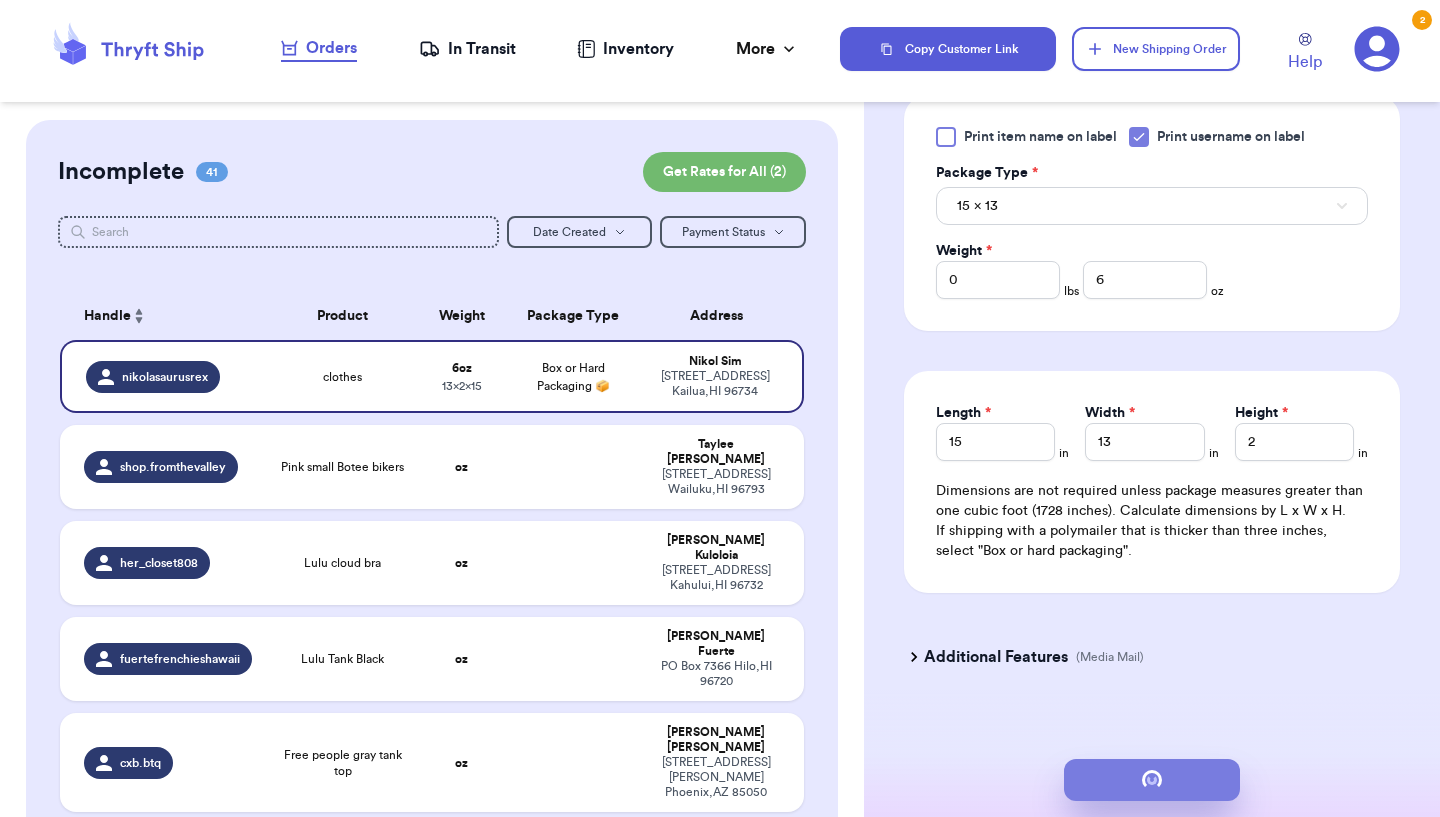 scroll, scrollTop: 0, scrollLeft: 0, axis: both 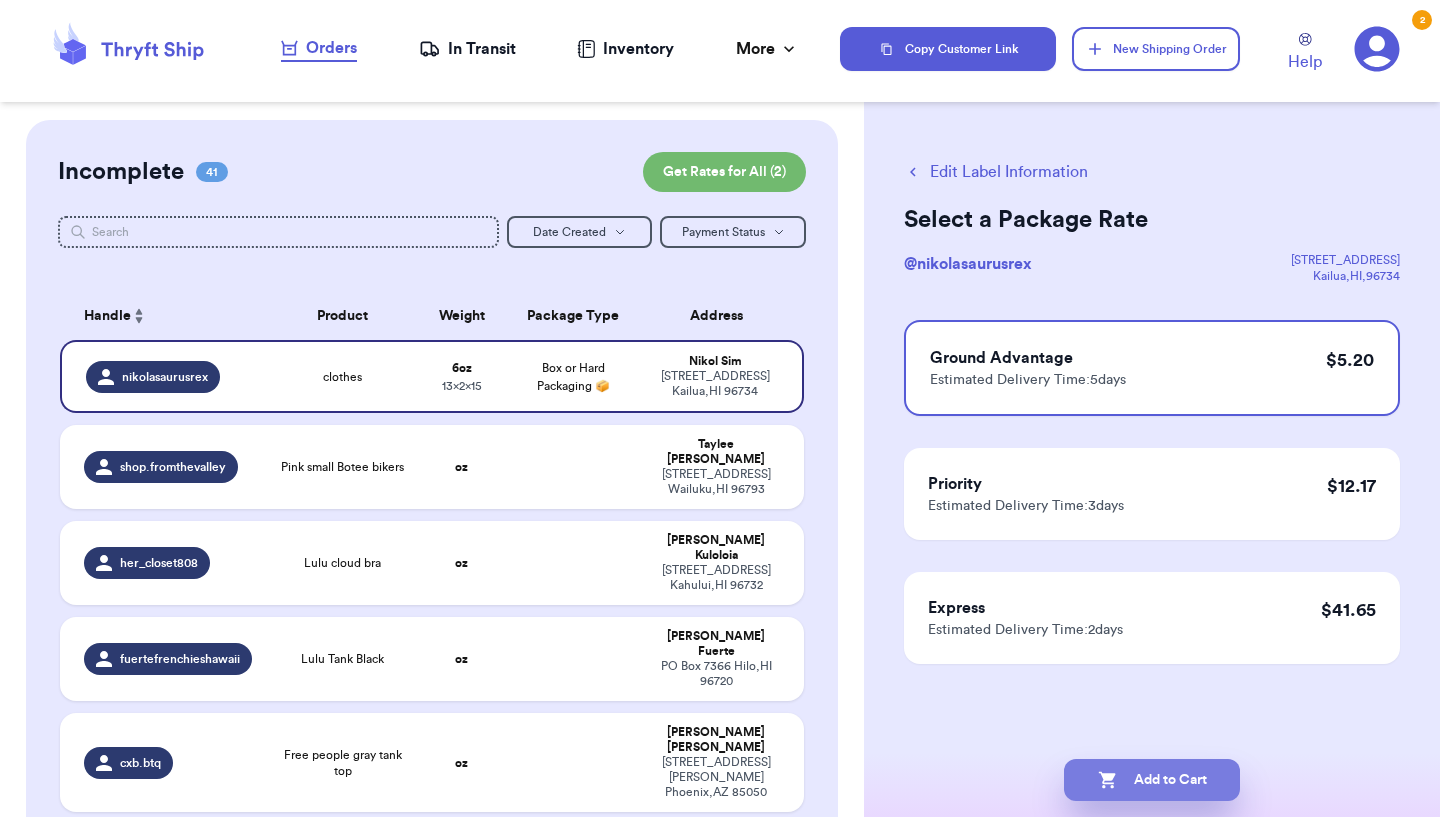 click on "Add to Cart" at bounding box center [1152, 780] 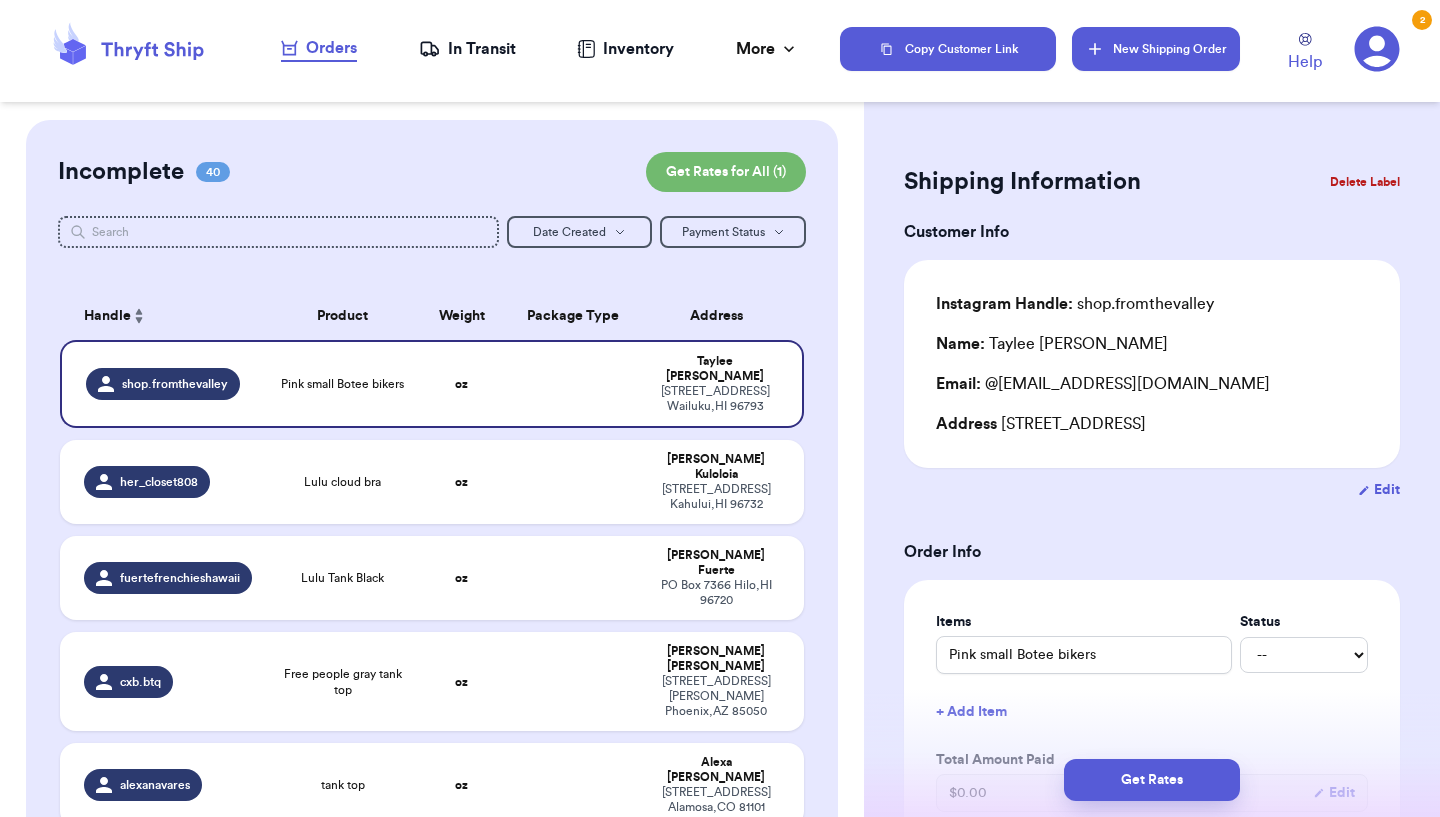 click on "New Shipping Order" at bounding box center (1156, 49) 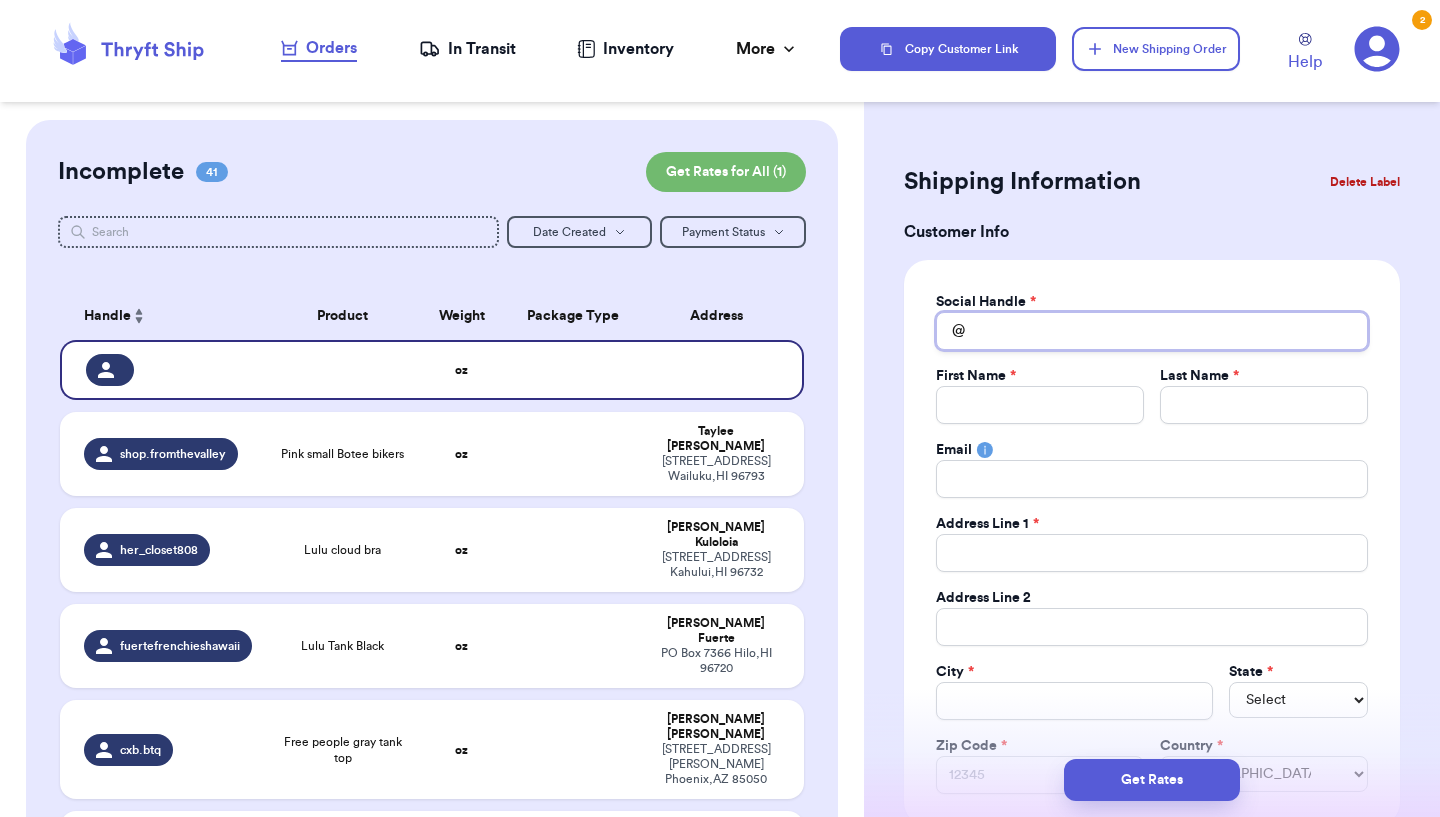 click on "Total Amount Paid" at bounding box center [1152, 331] 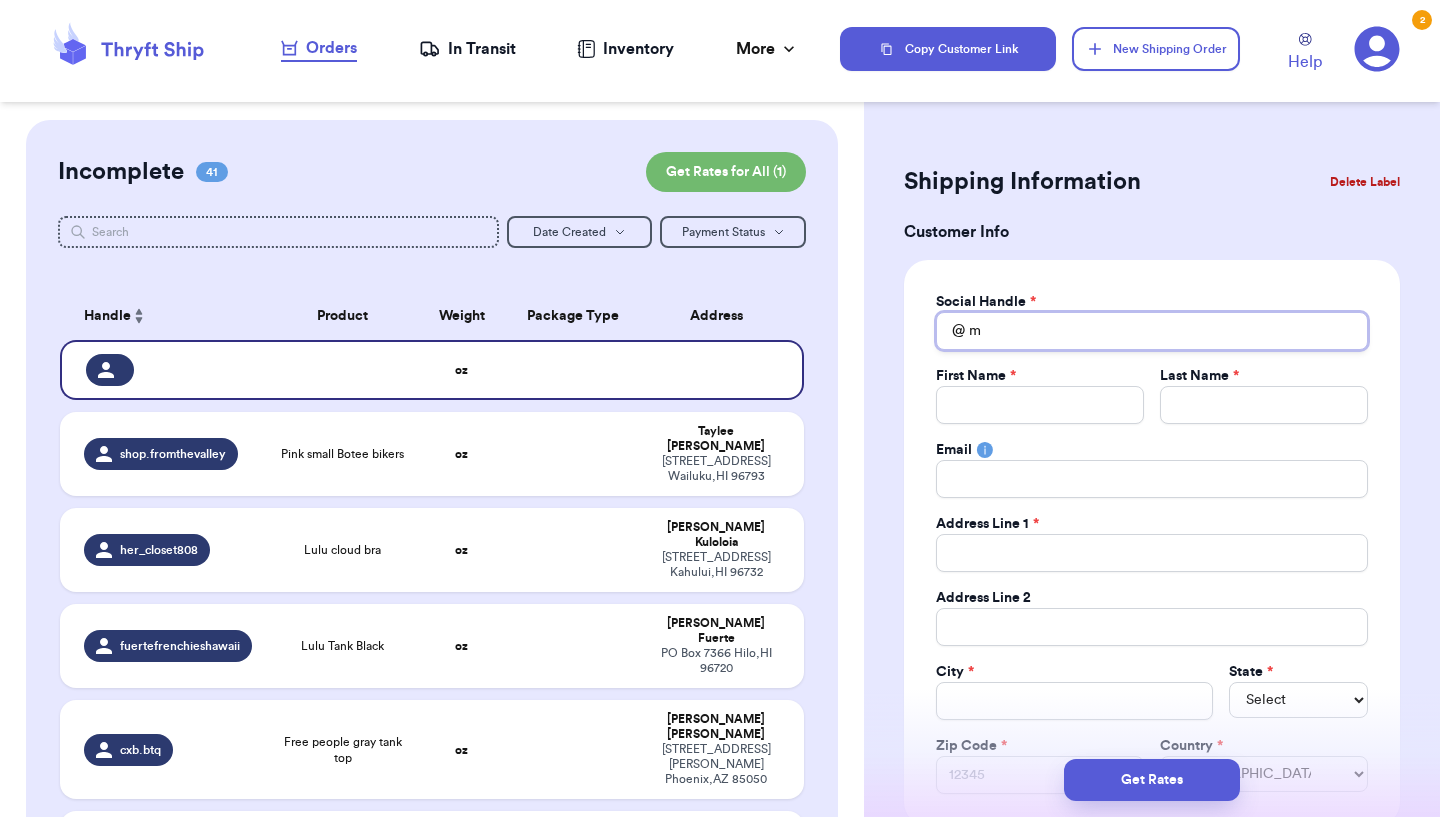 type 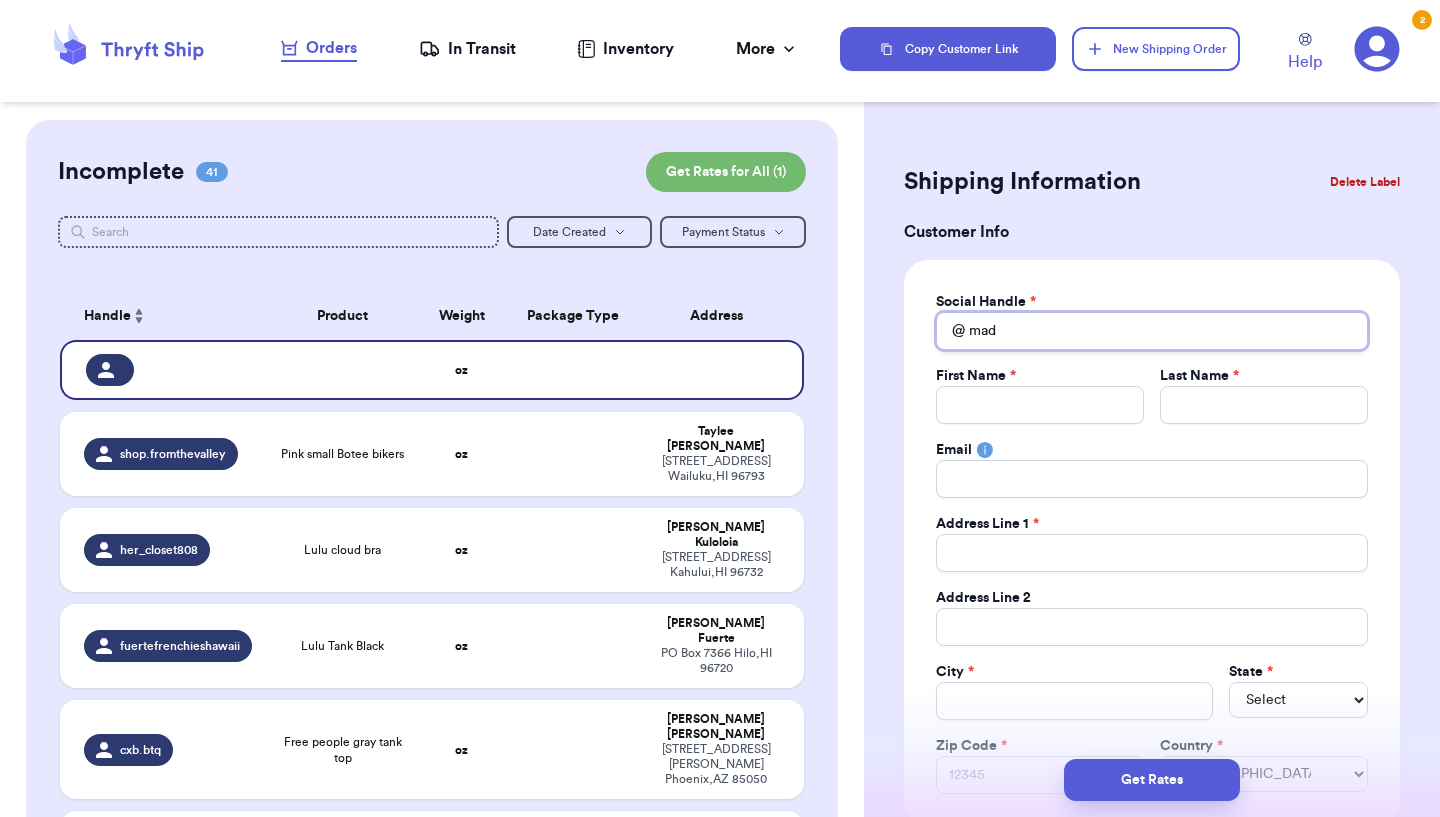 type on "madd" 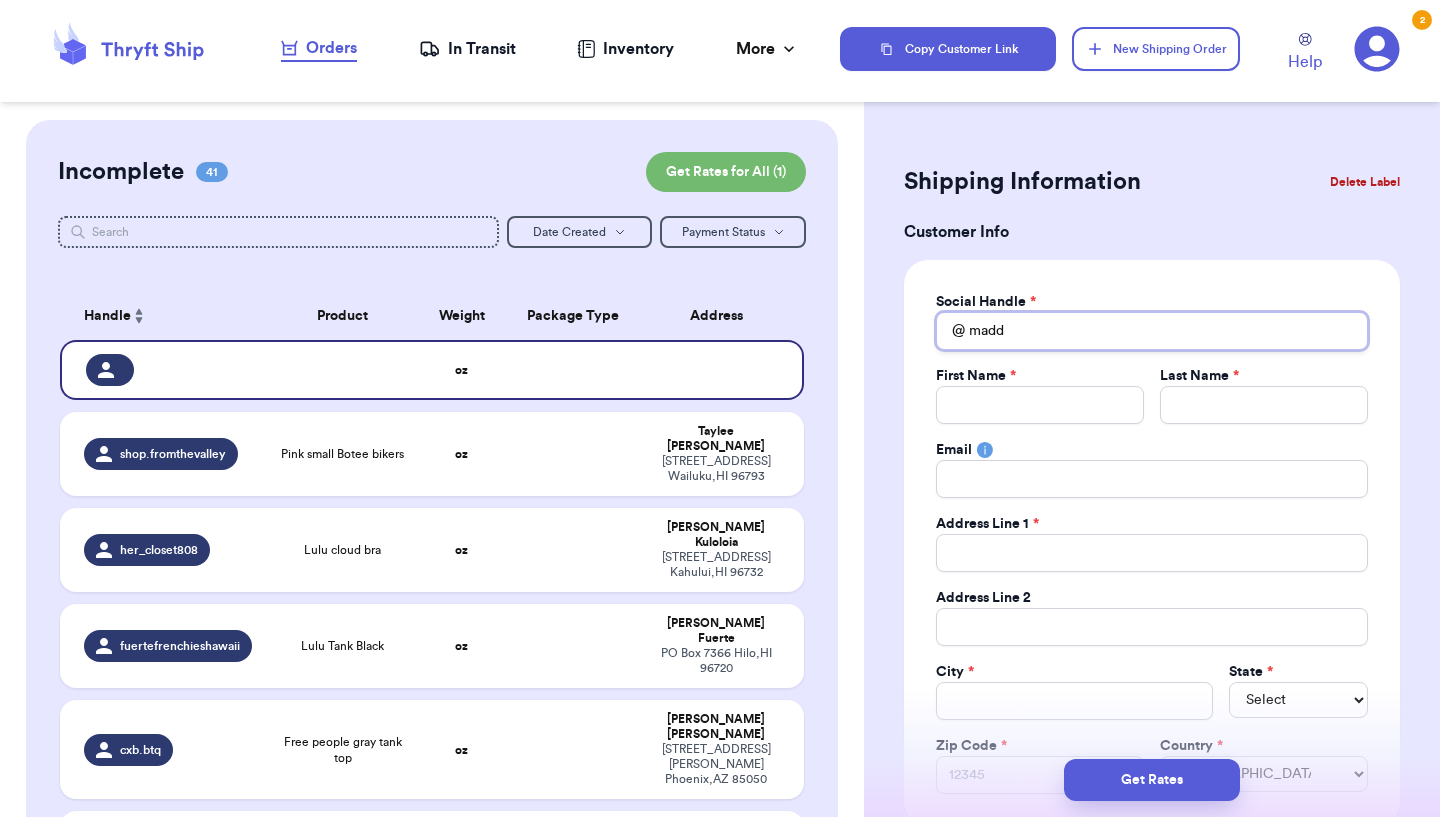 type 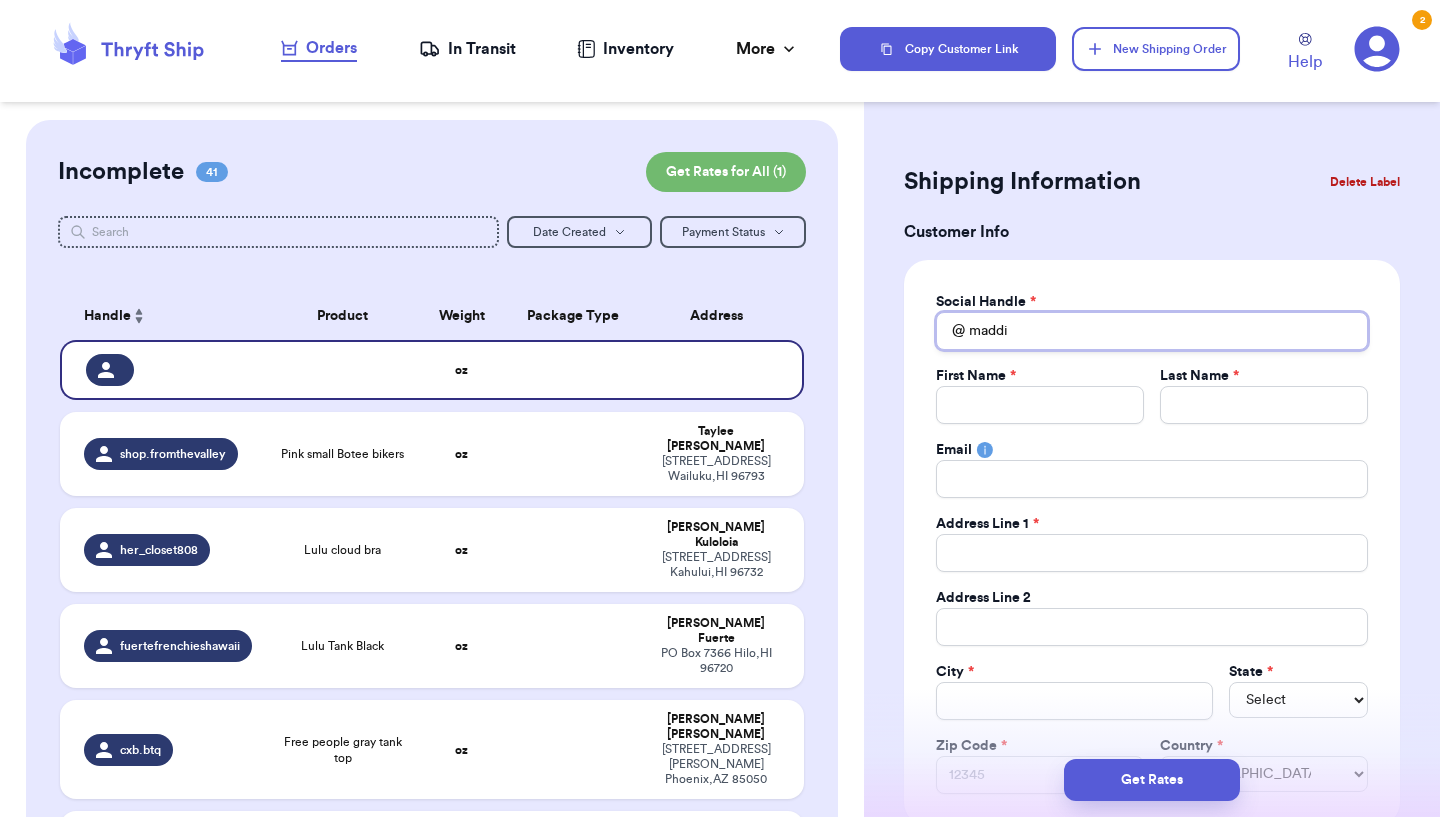 type 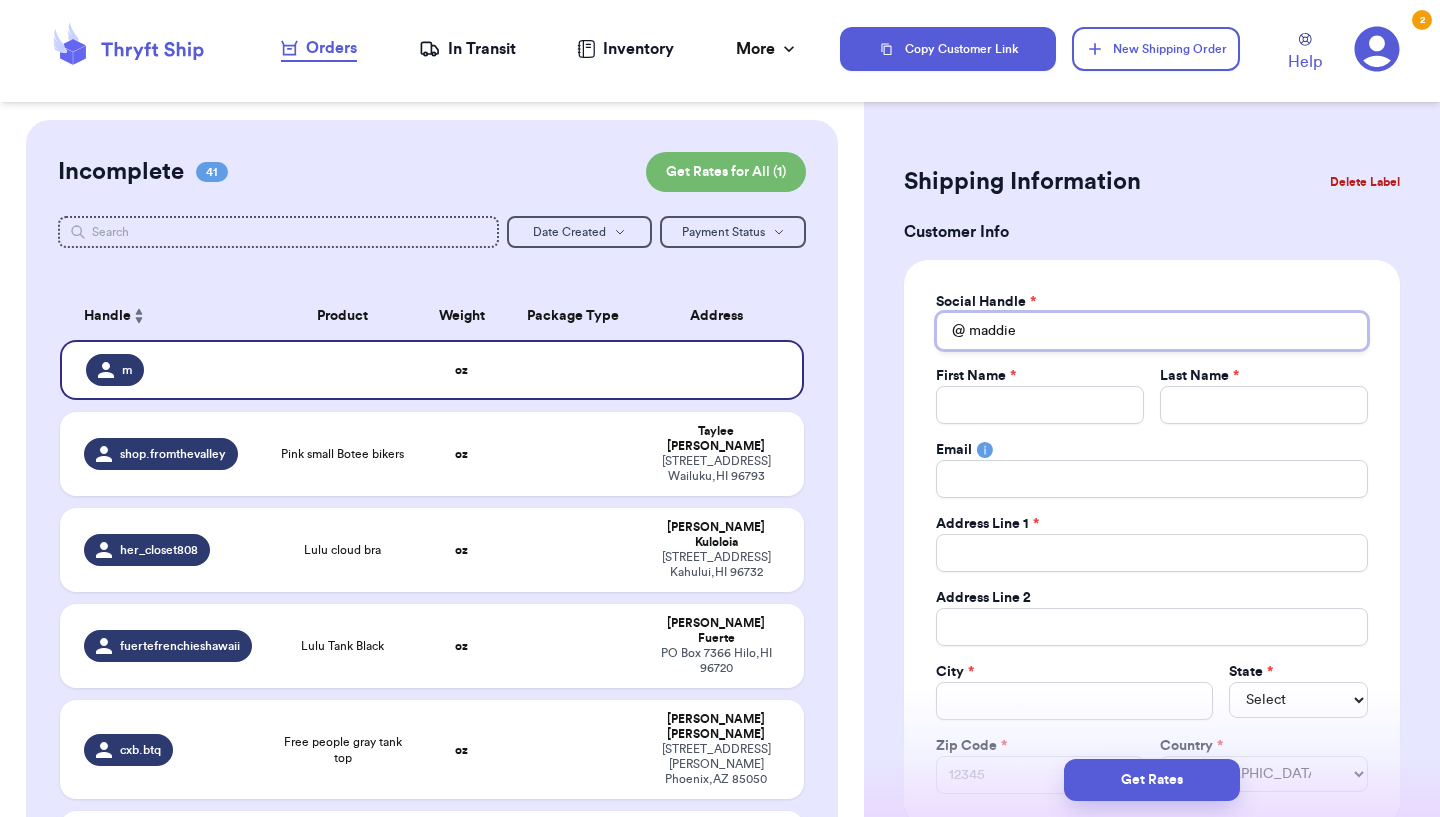 type 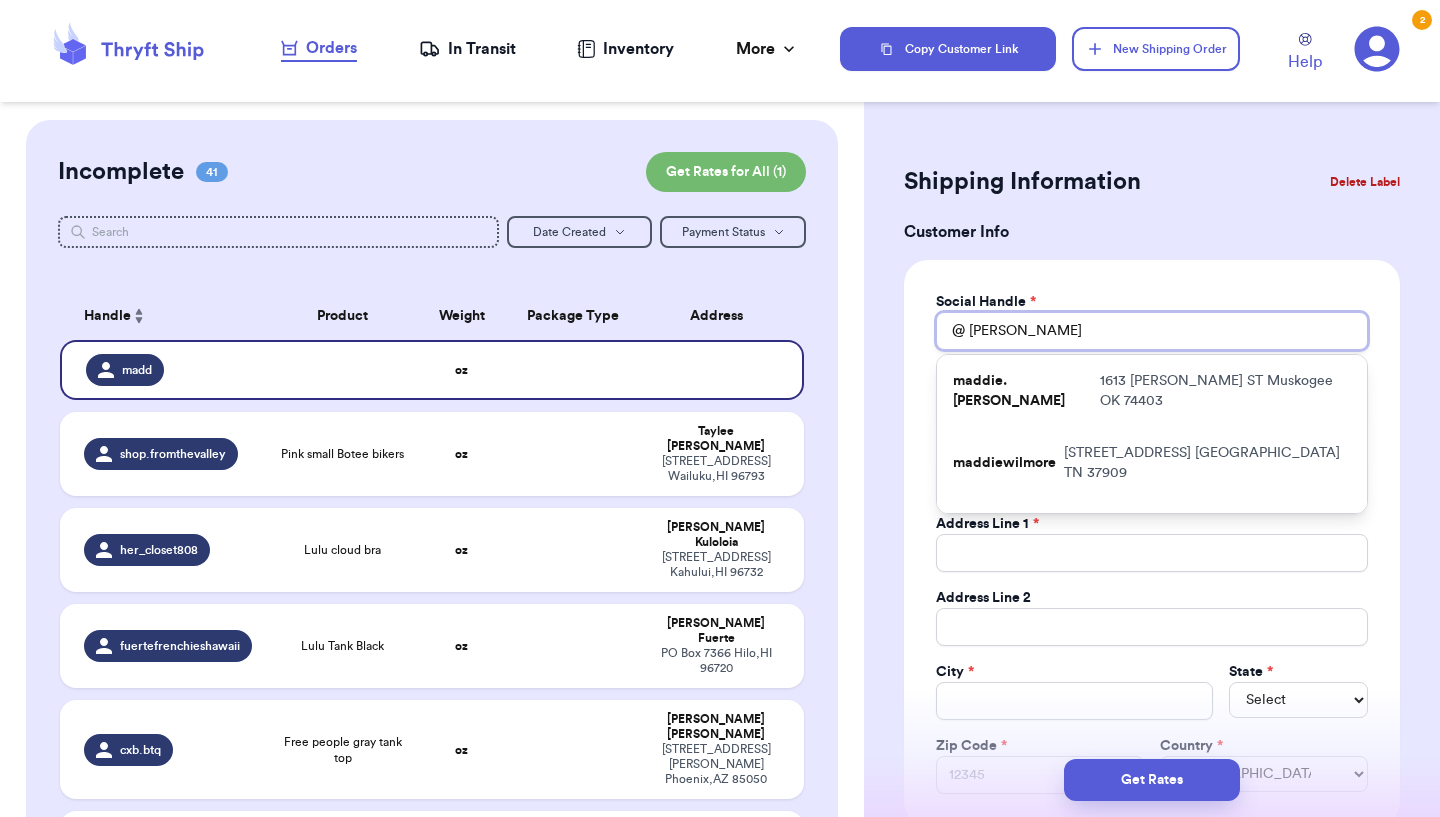 type on "[PERSON_NAME]" 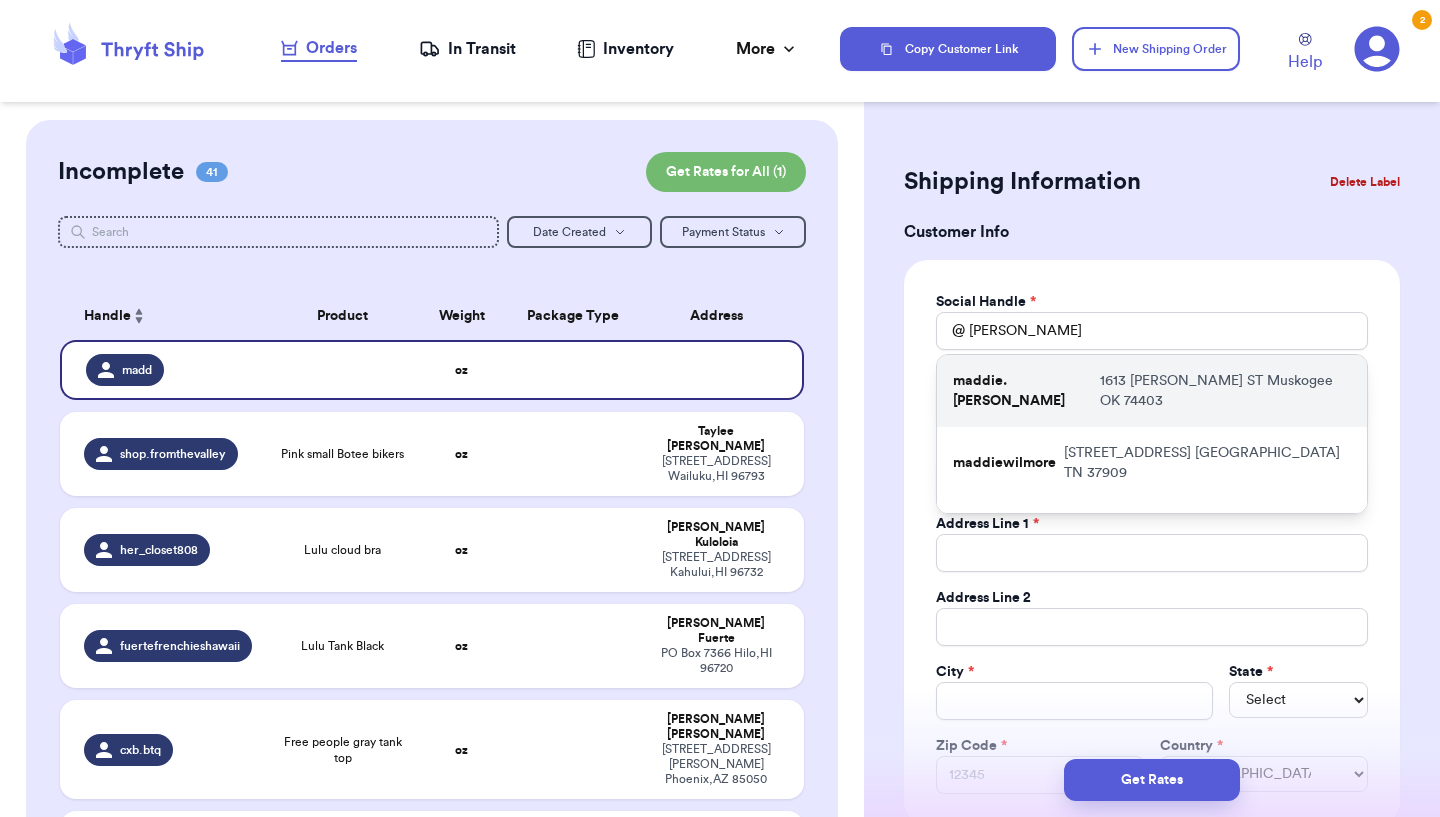 drag, startPoint x: 1090, startPoint y: 330, endPoint x: 1078, endPoint y: 384, distance: 55.31727 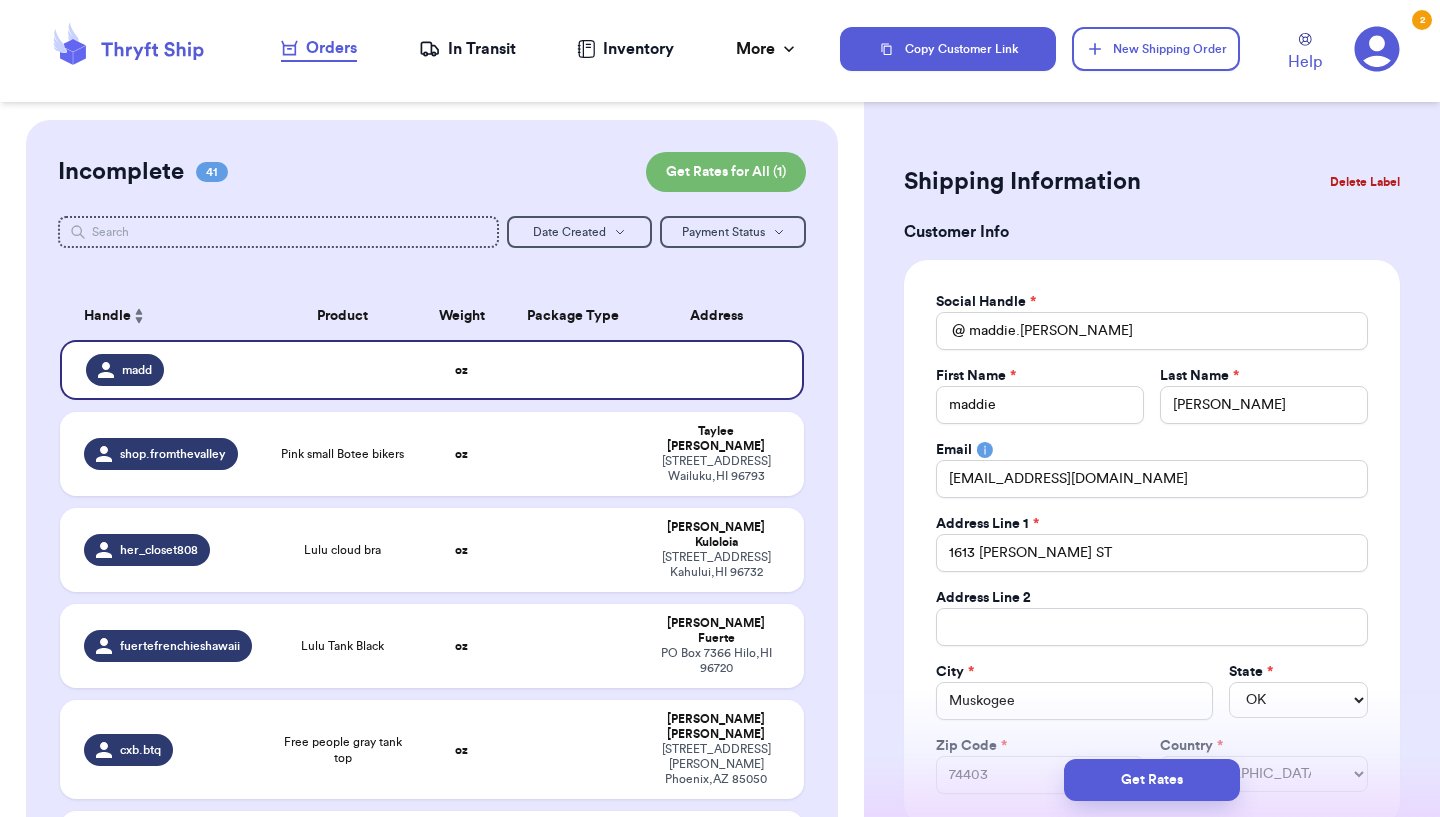 type 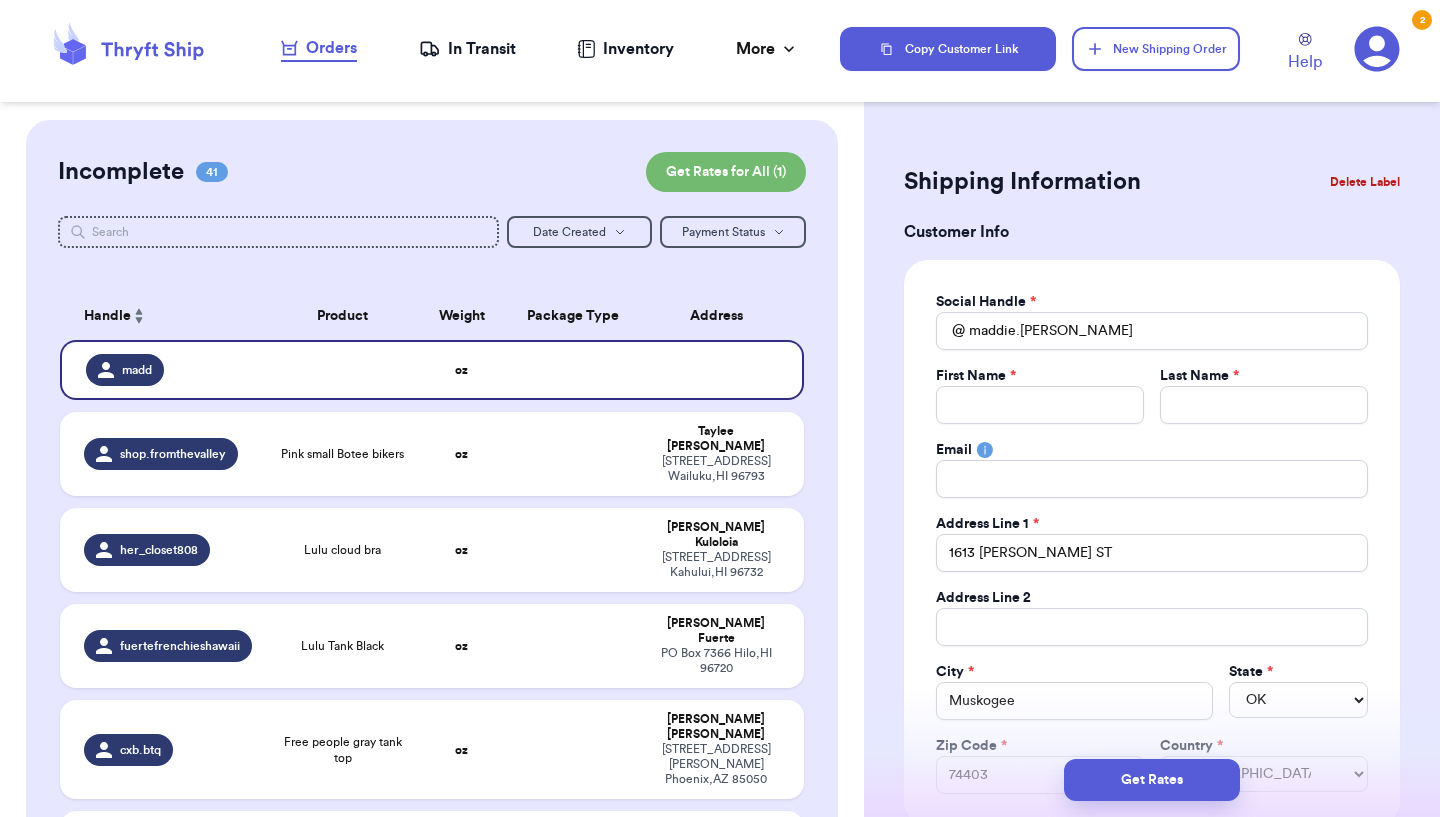 type 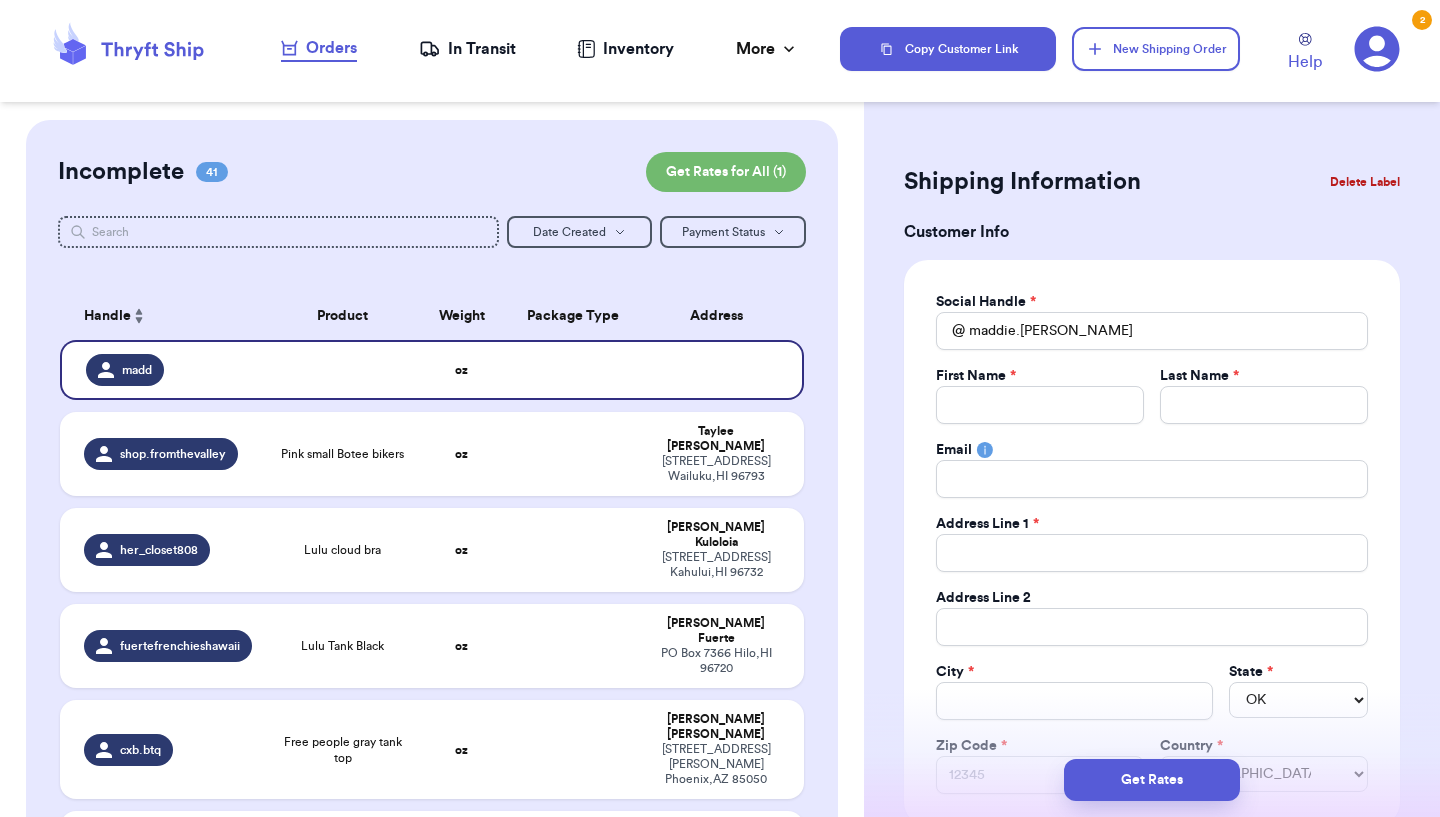 type 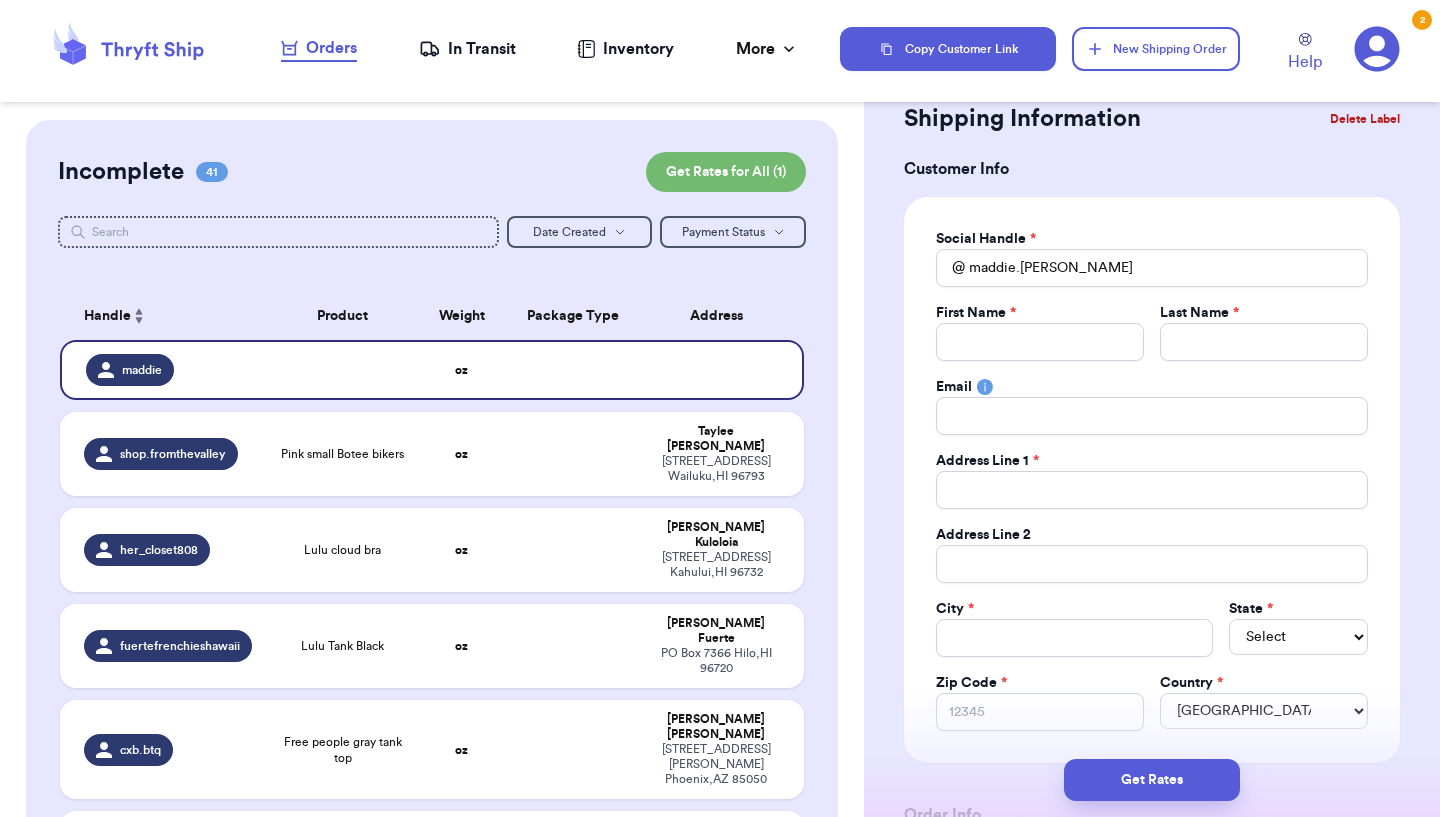 scroll, scrollTop: 49, scrollLeft: 0, axis: vertical 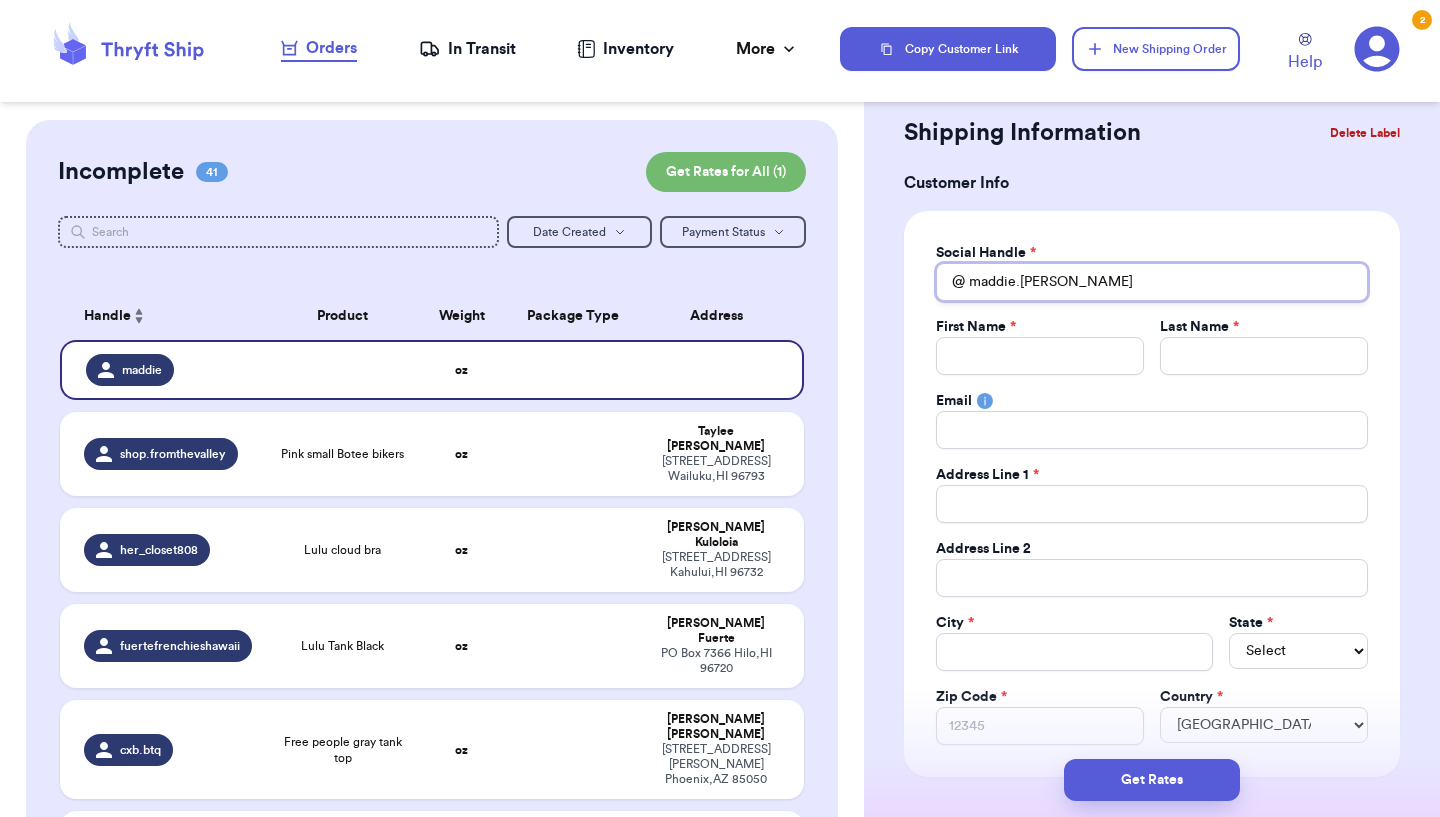 click on "maddie.[PERSON_NAME]" at bounding box center (1152, 282) 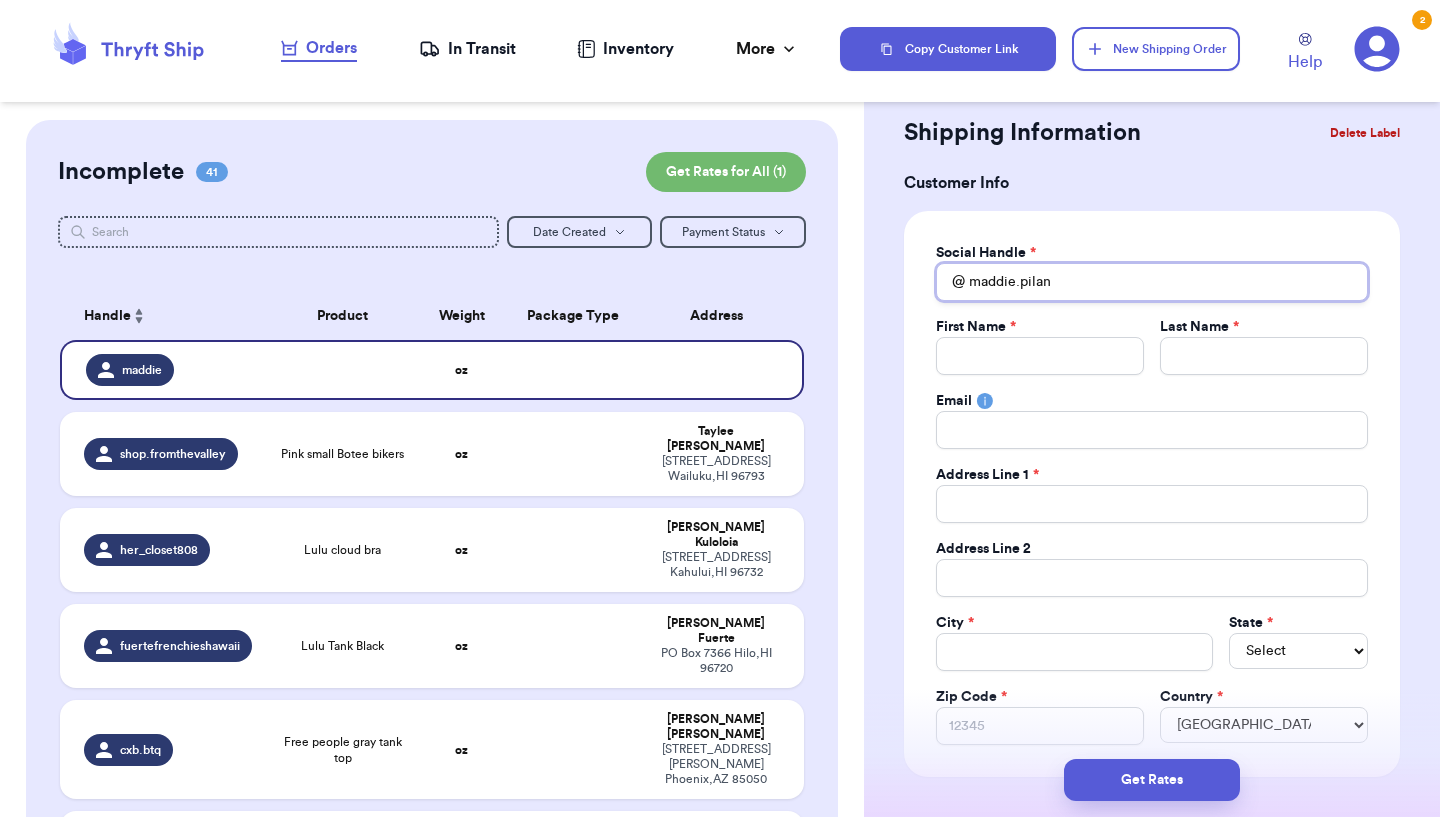 type on "maddie.pila" 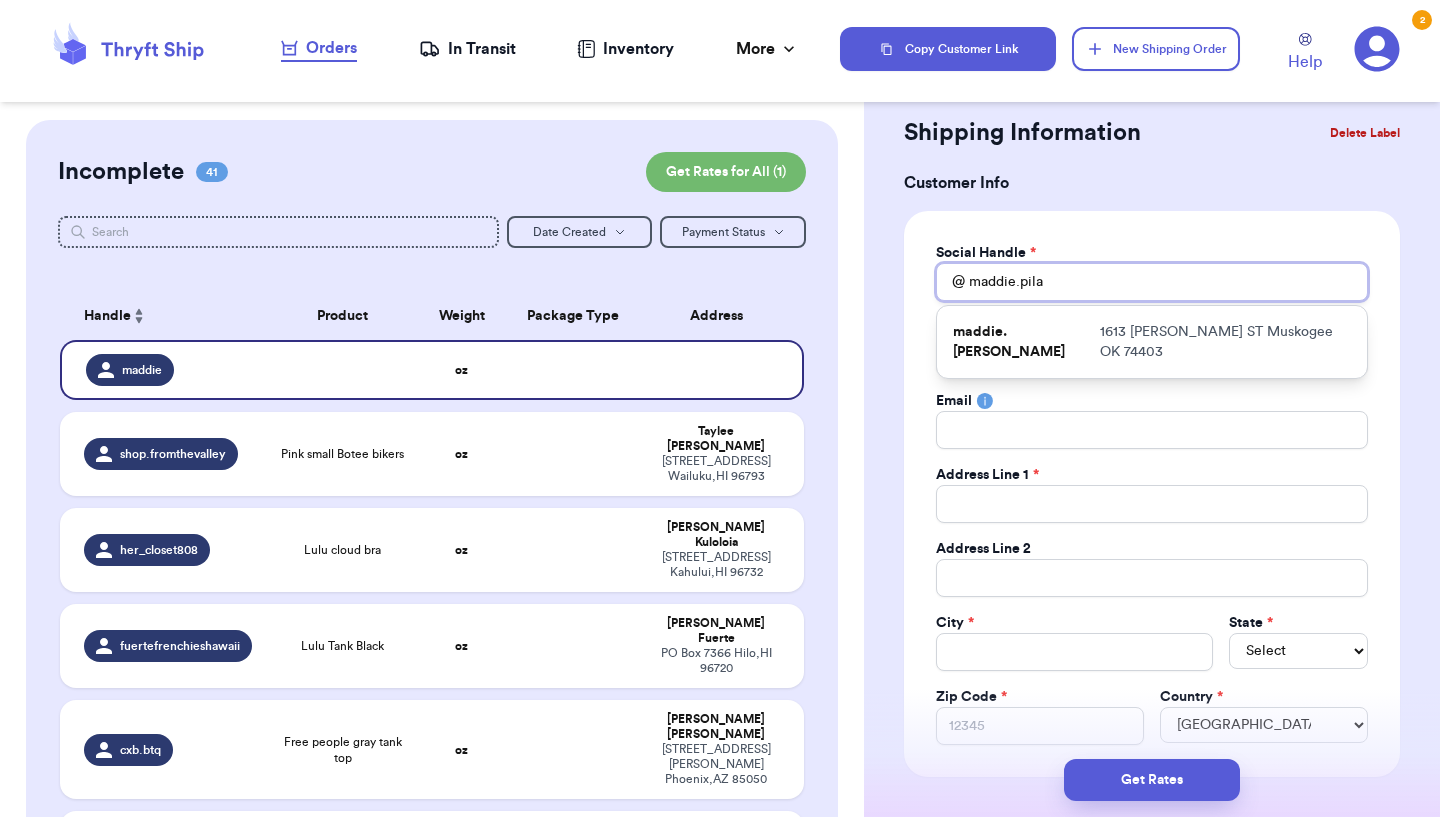 type 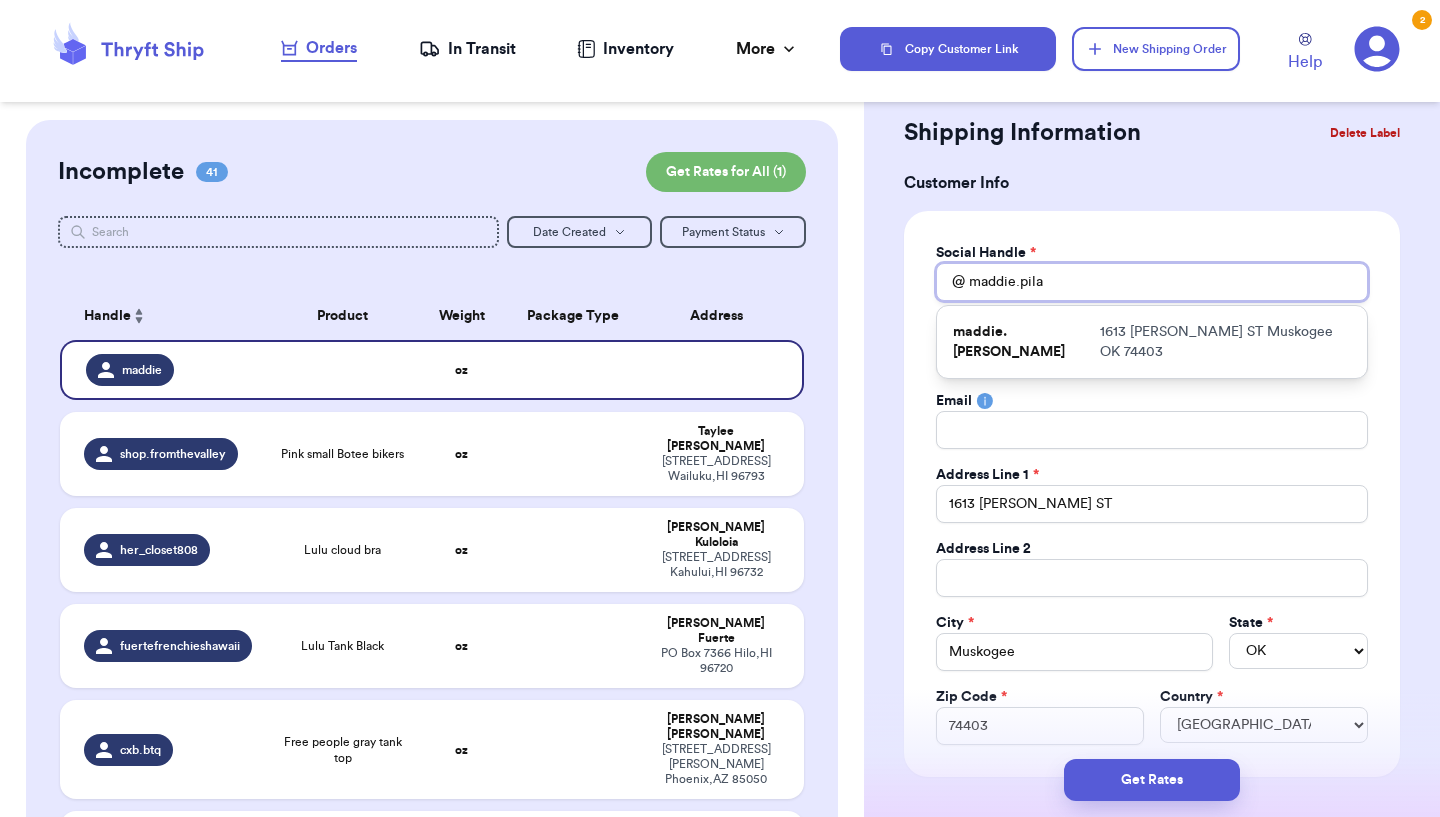 type 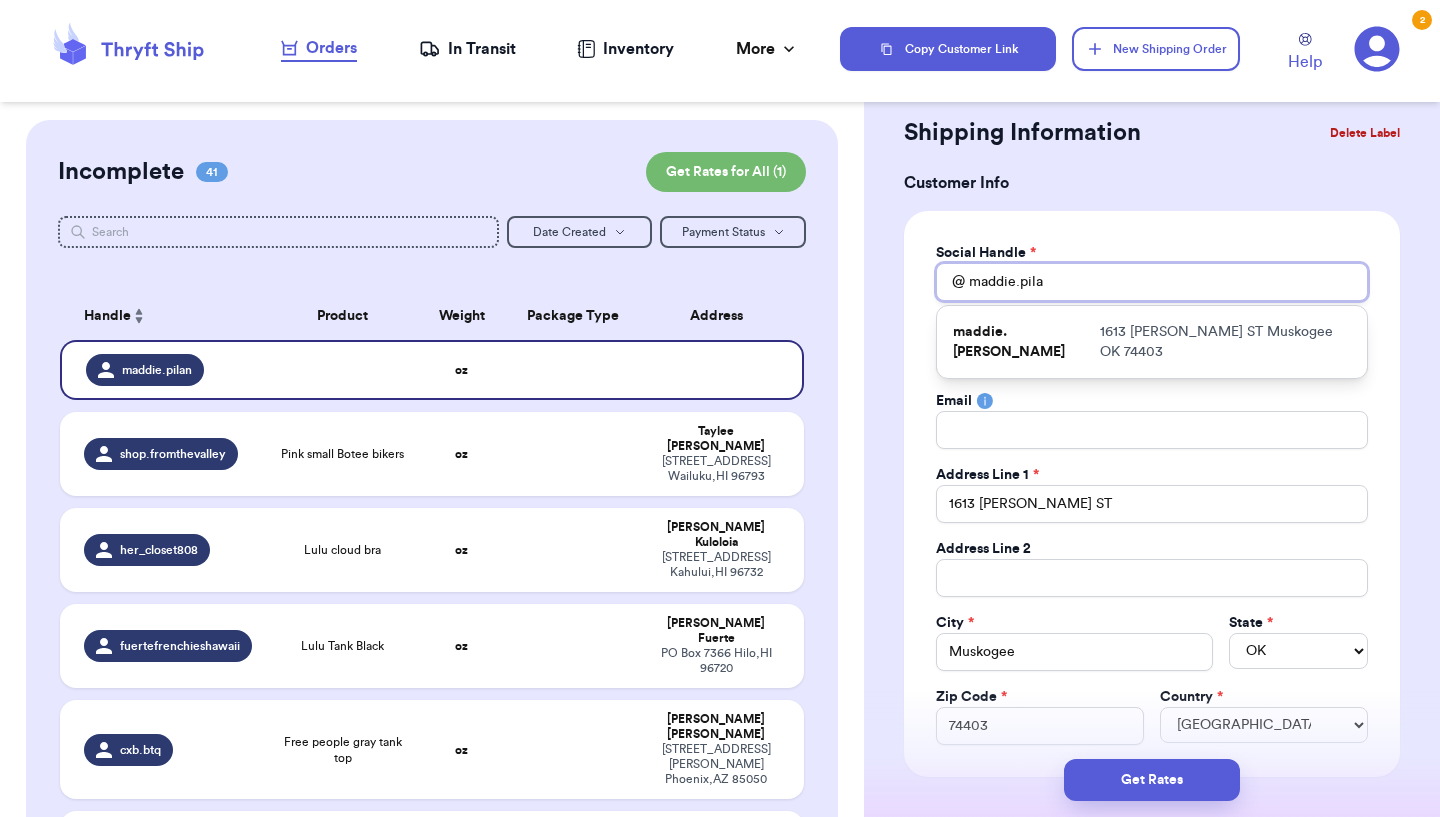 type on "maddie.pila" 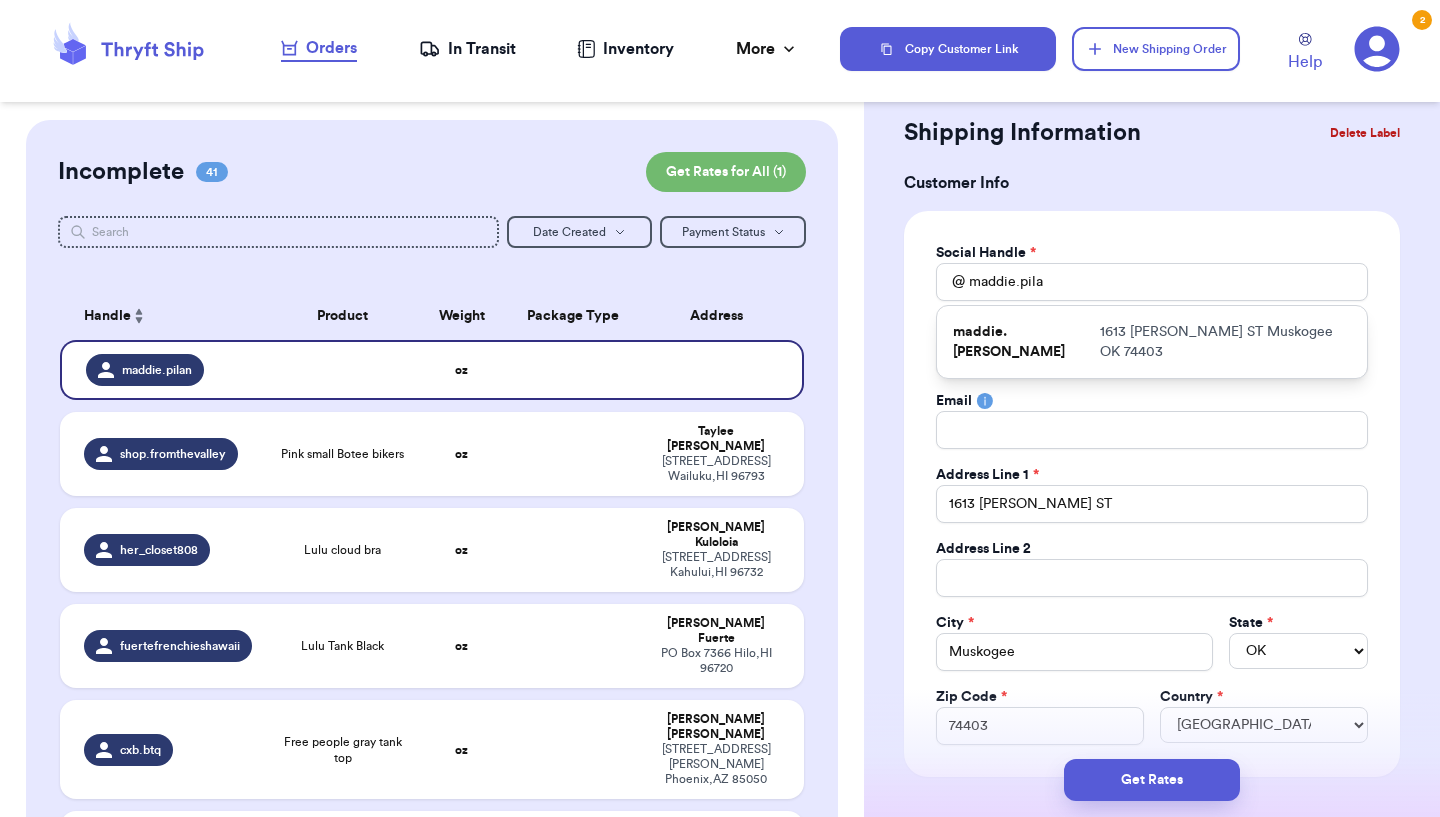 click on "[STREET_ADDRESS][PERSON_NAME]" at bounding box center [1225, 342] 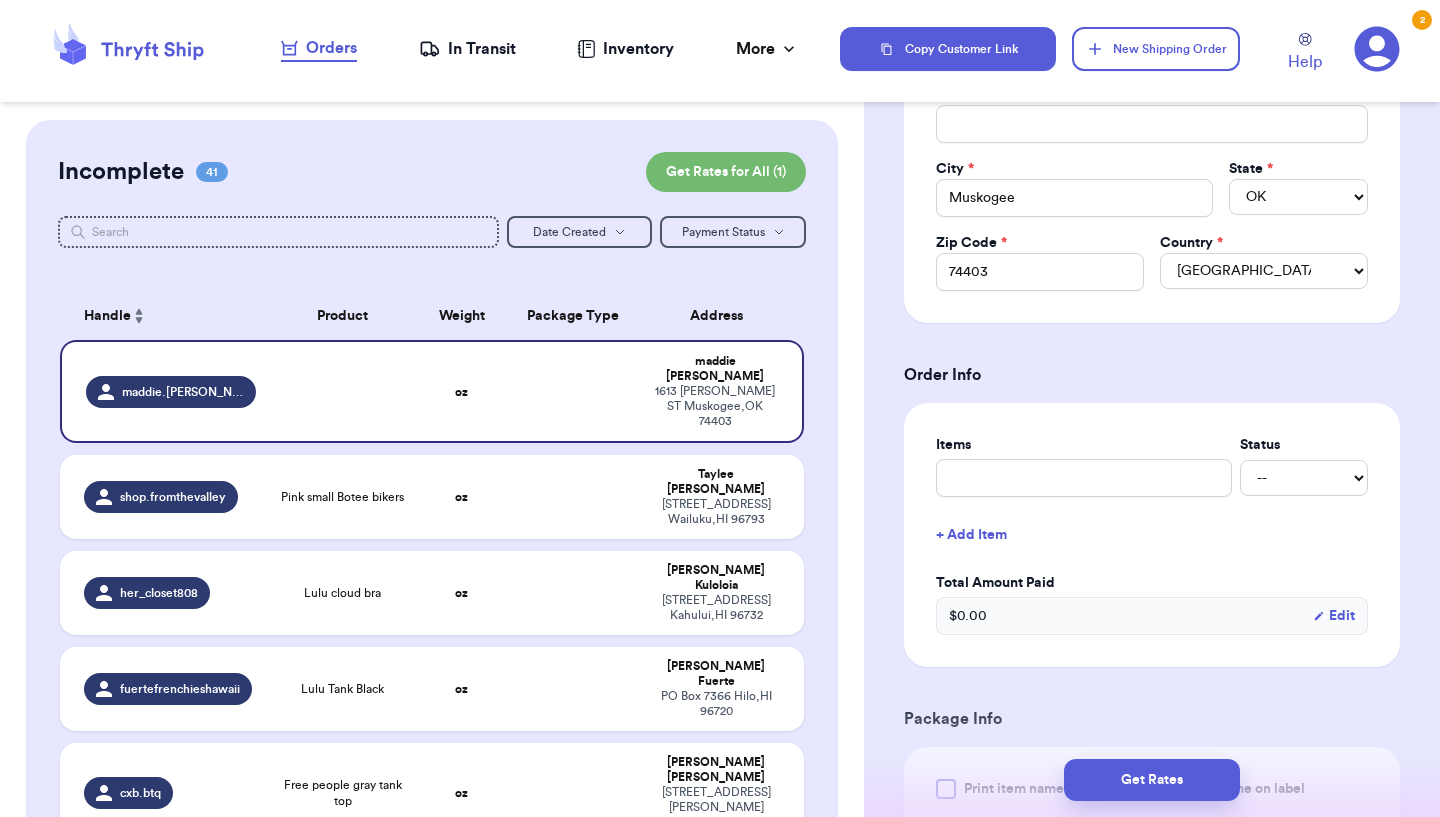 scroll, scrollTop: 525, scrollLeft: 0, axis: vertical 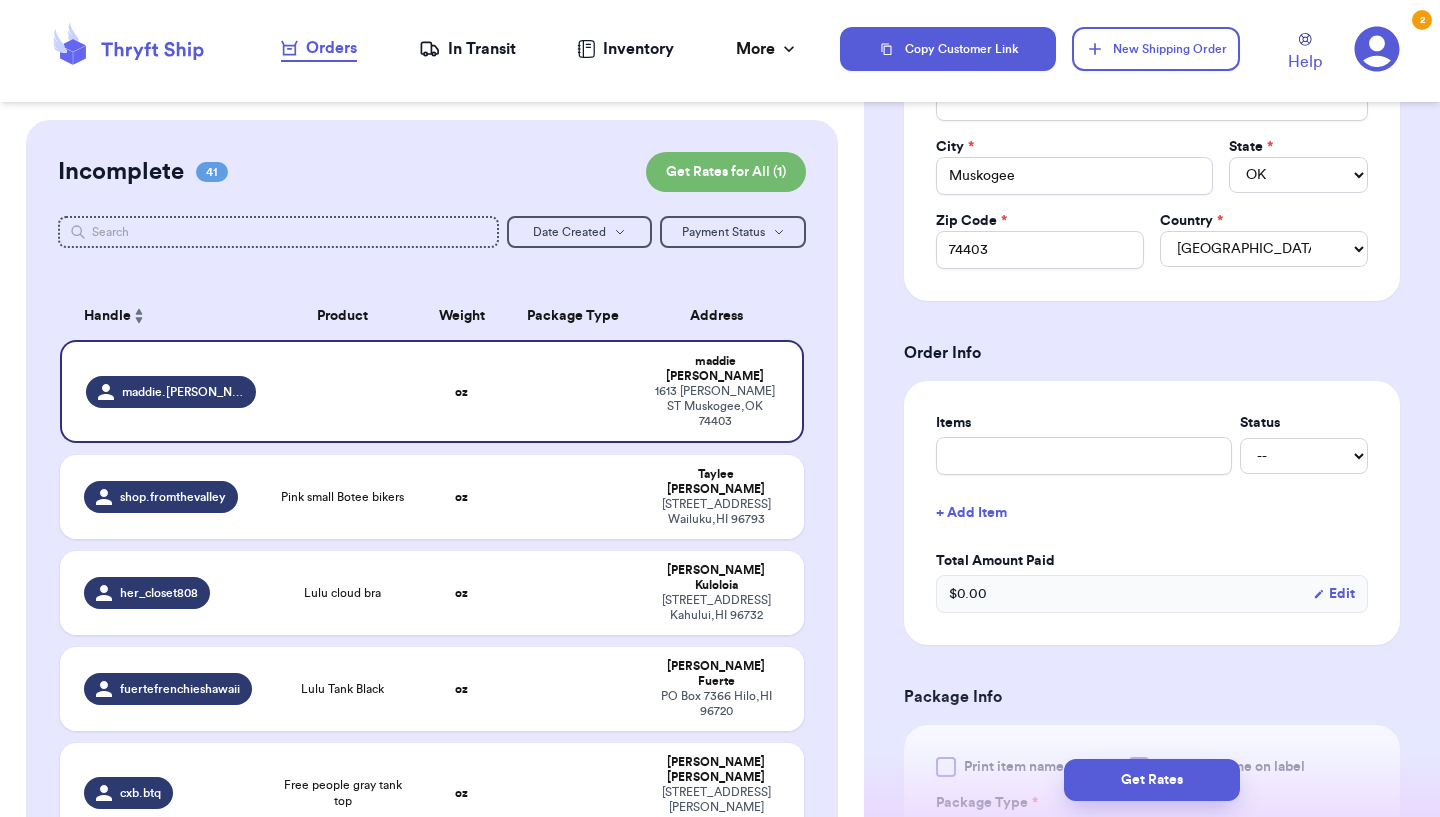 type 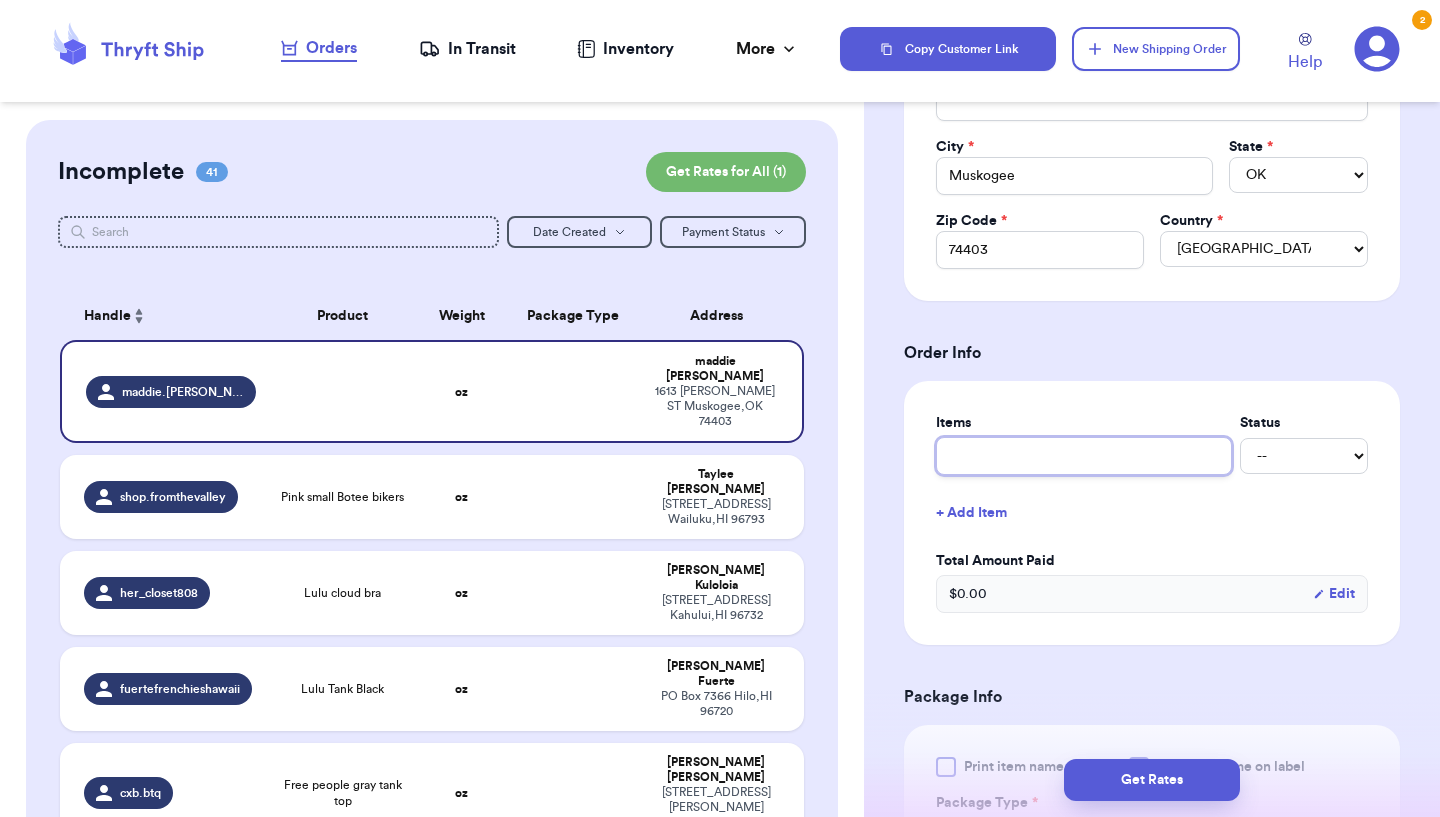 type on "c" 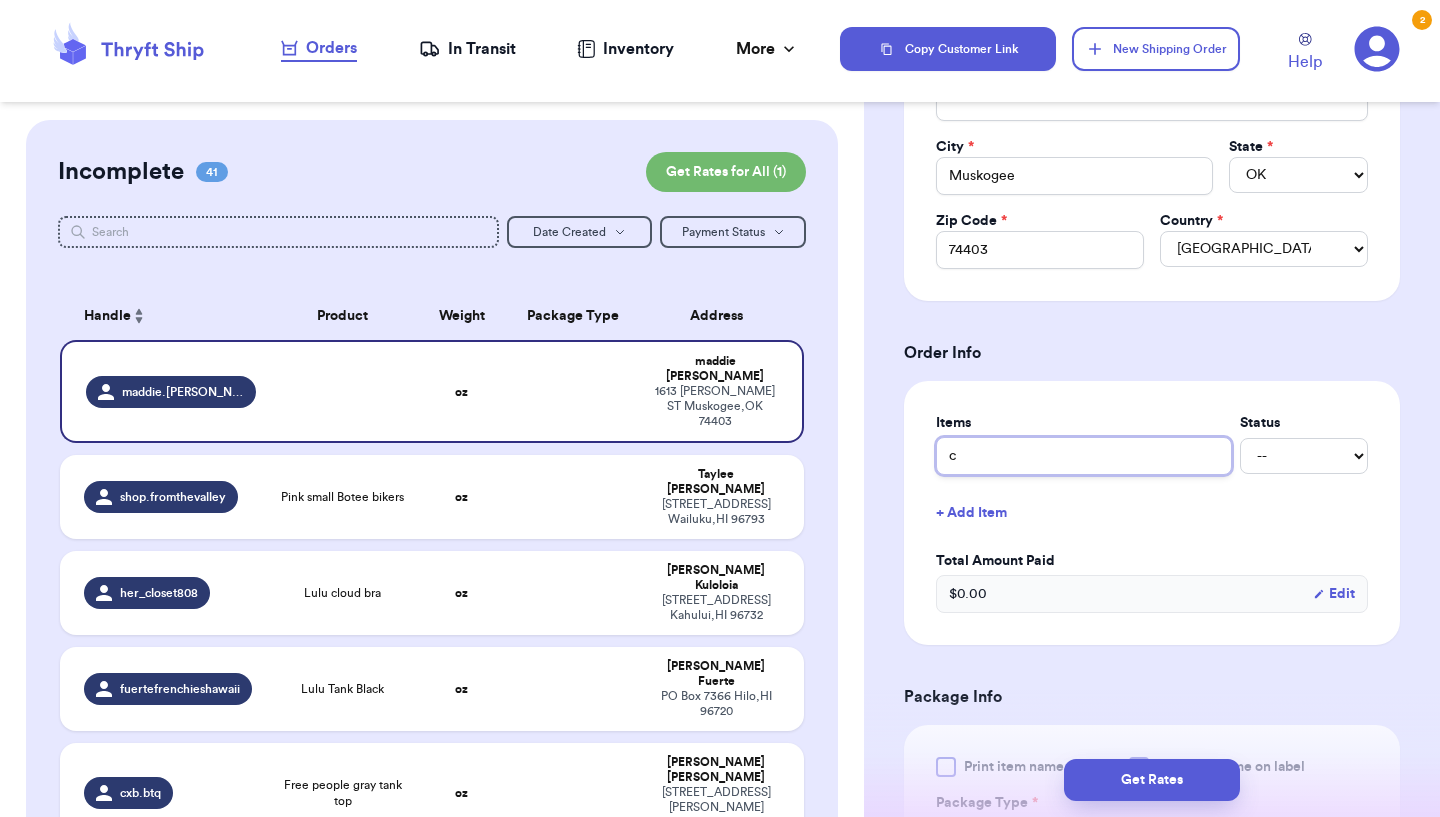 type 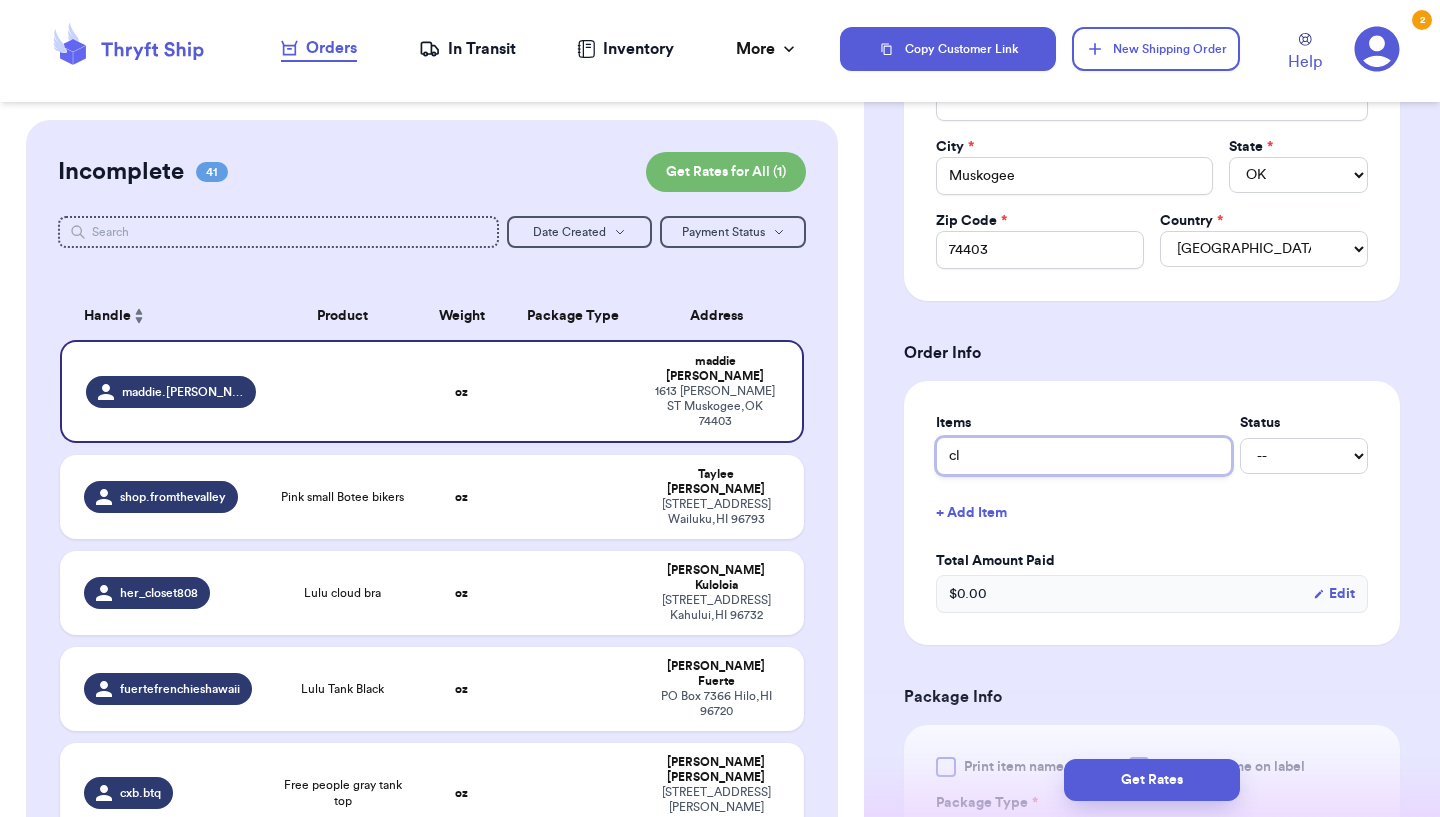 type 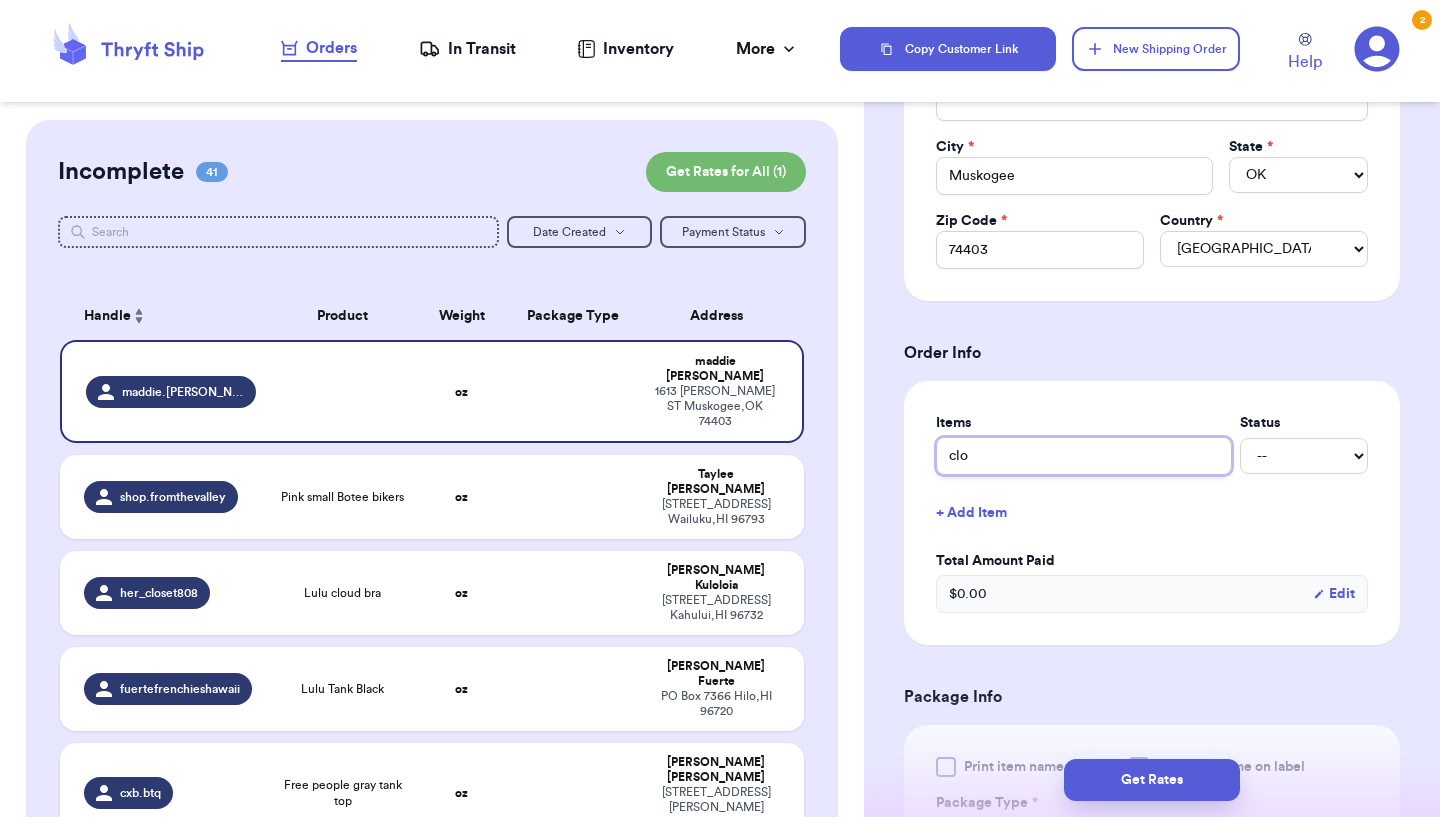 type 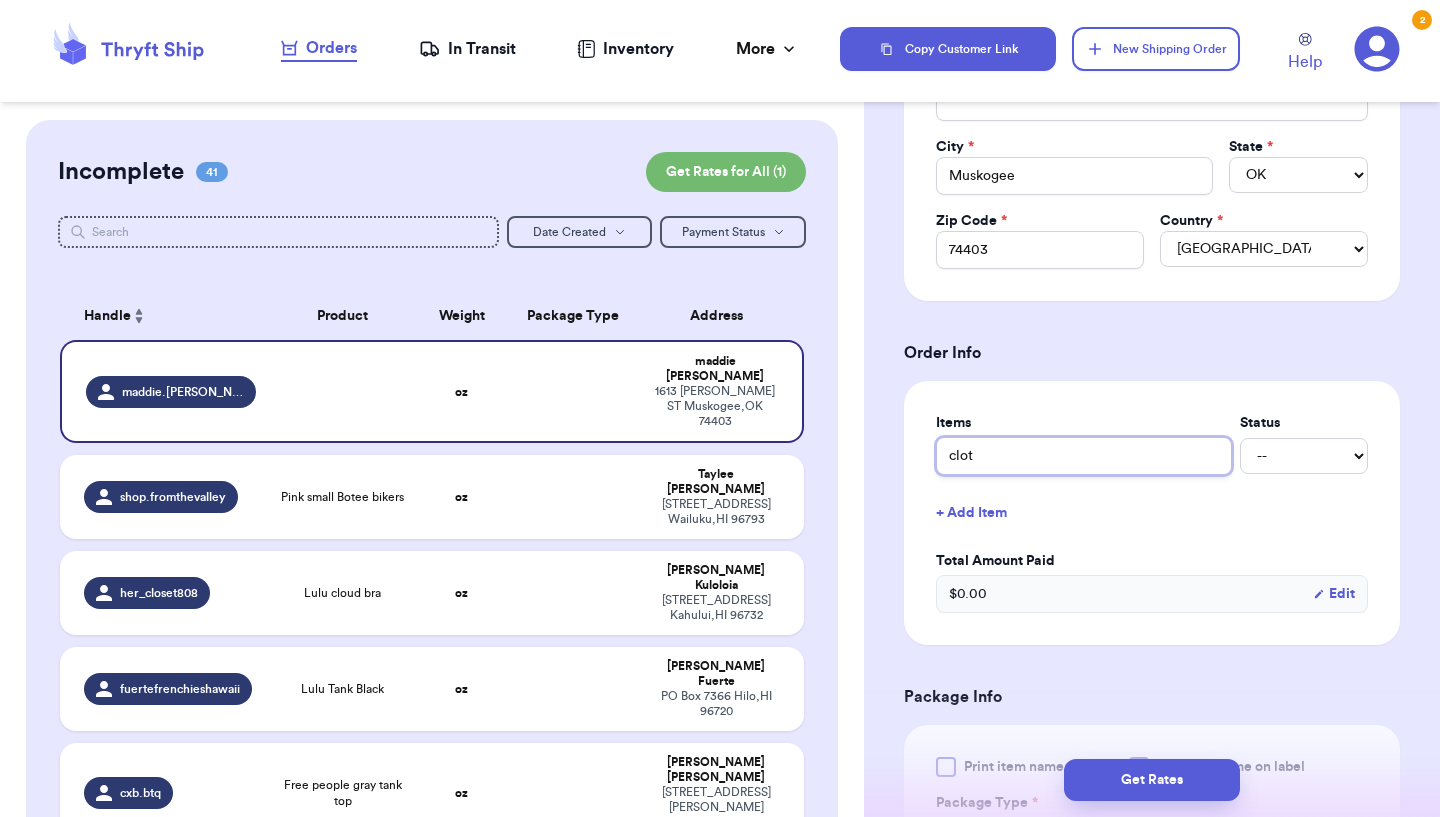 type 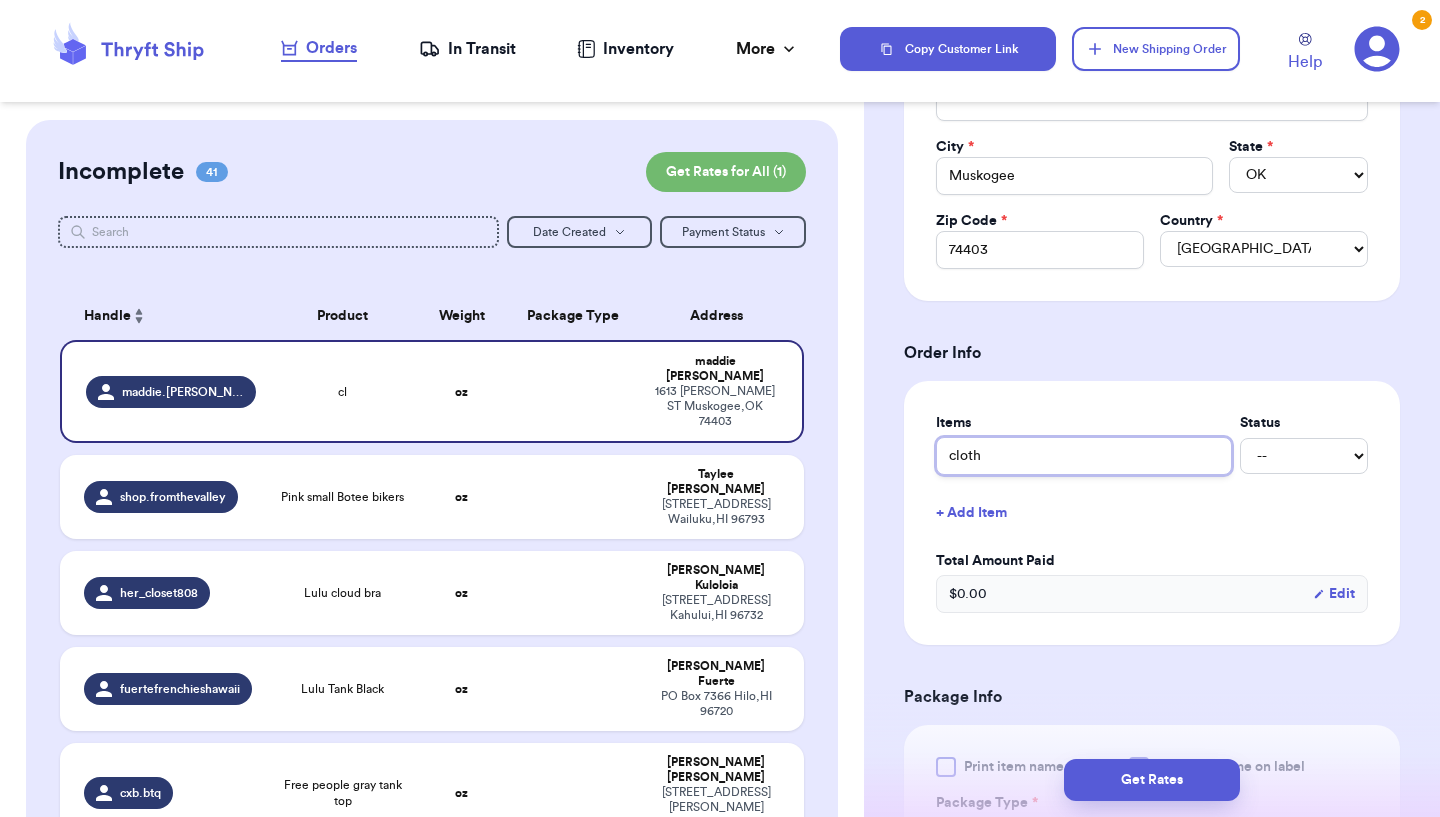 type 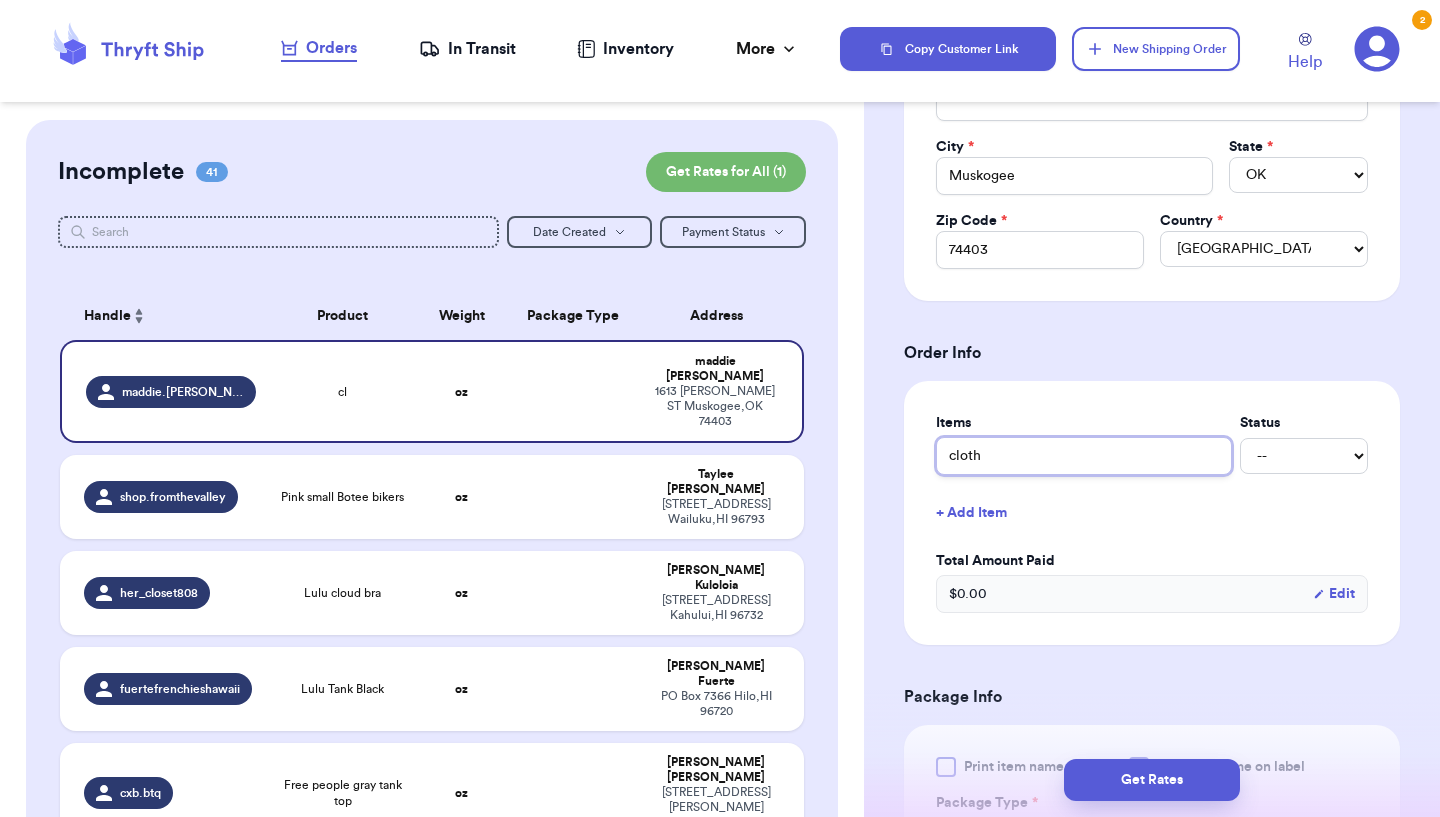 type on "clothe" 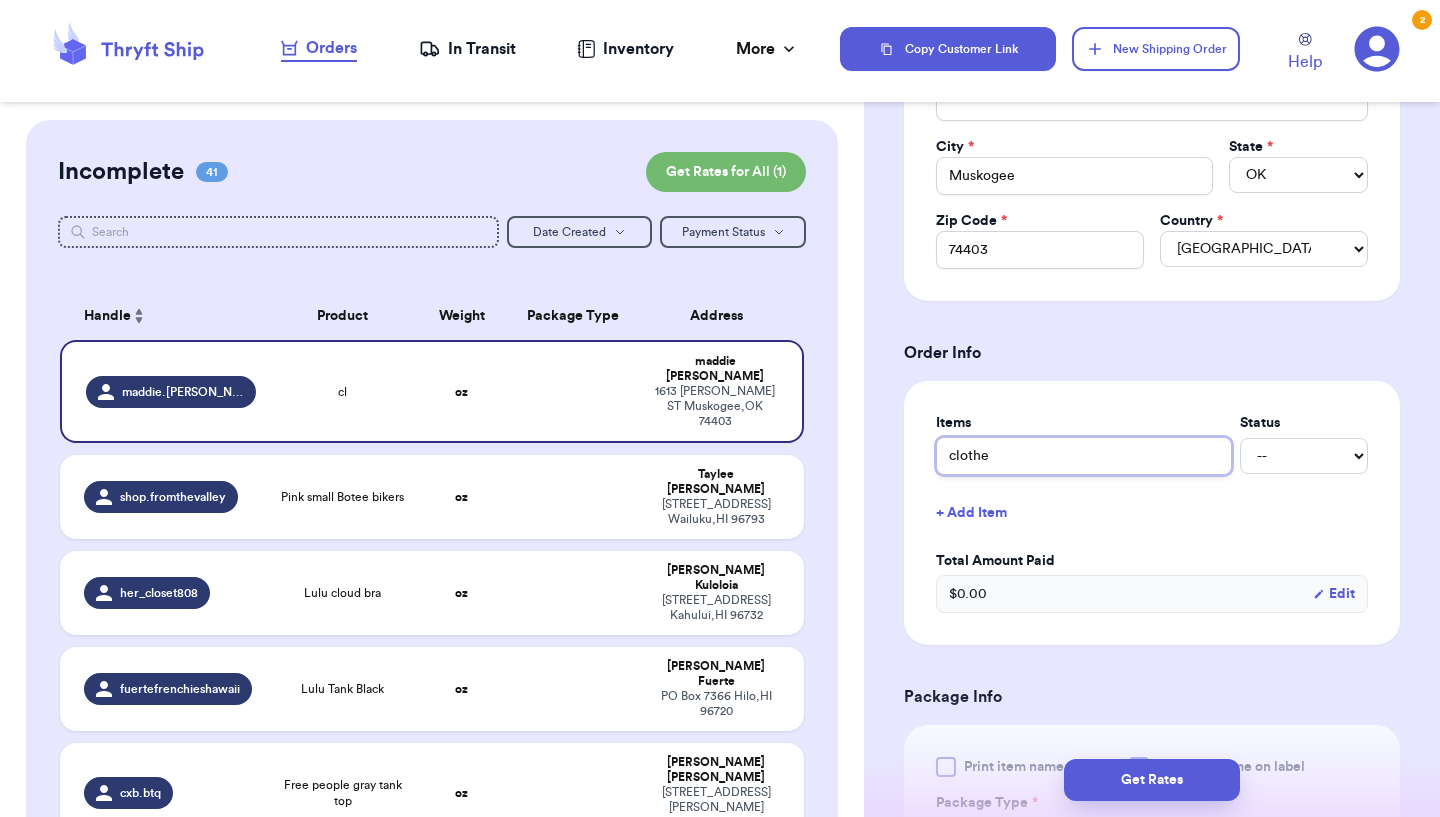 type 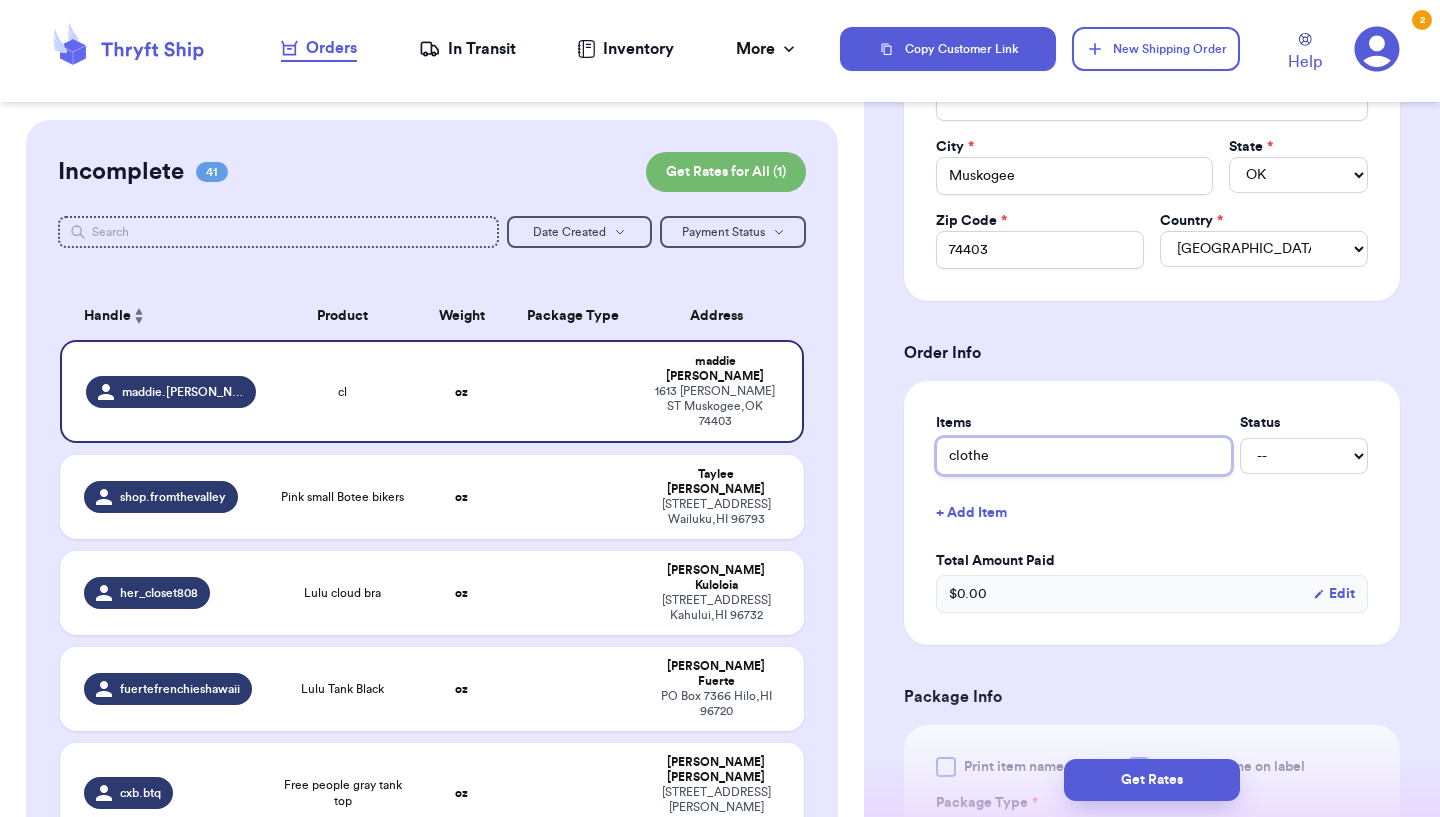 type on "clothes" 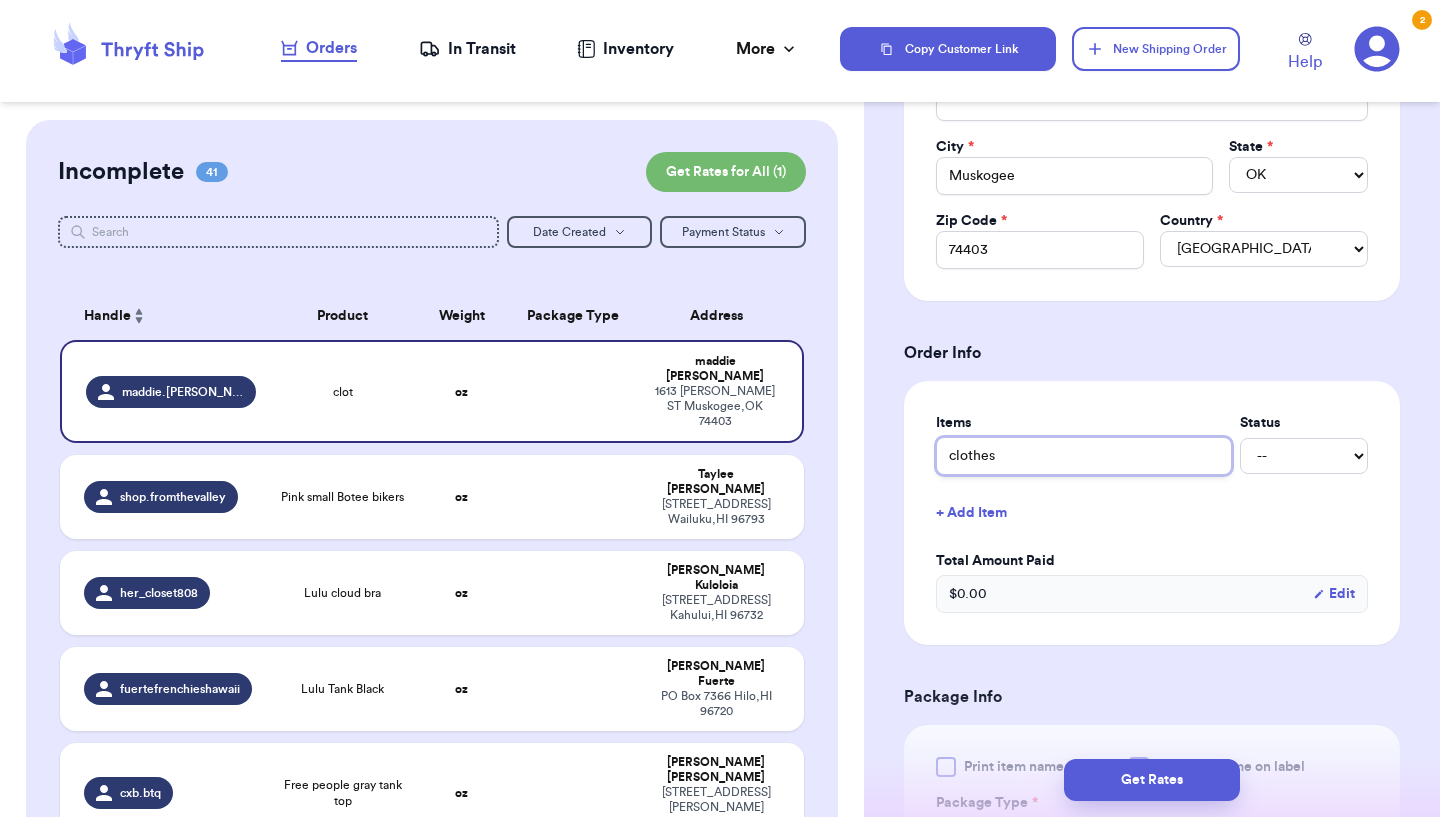 type 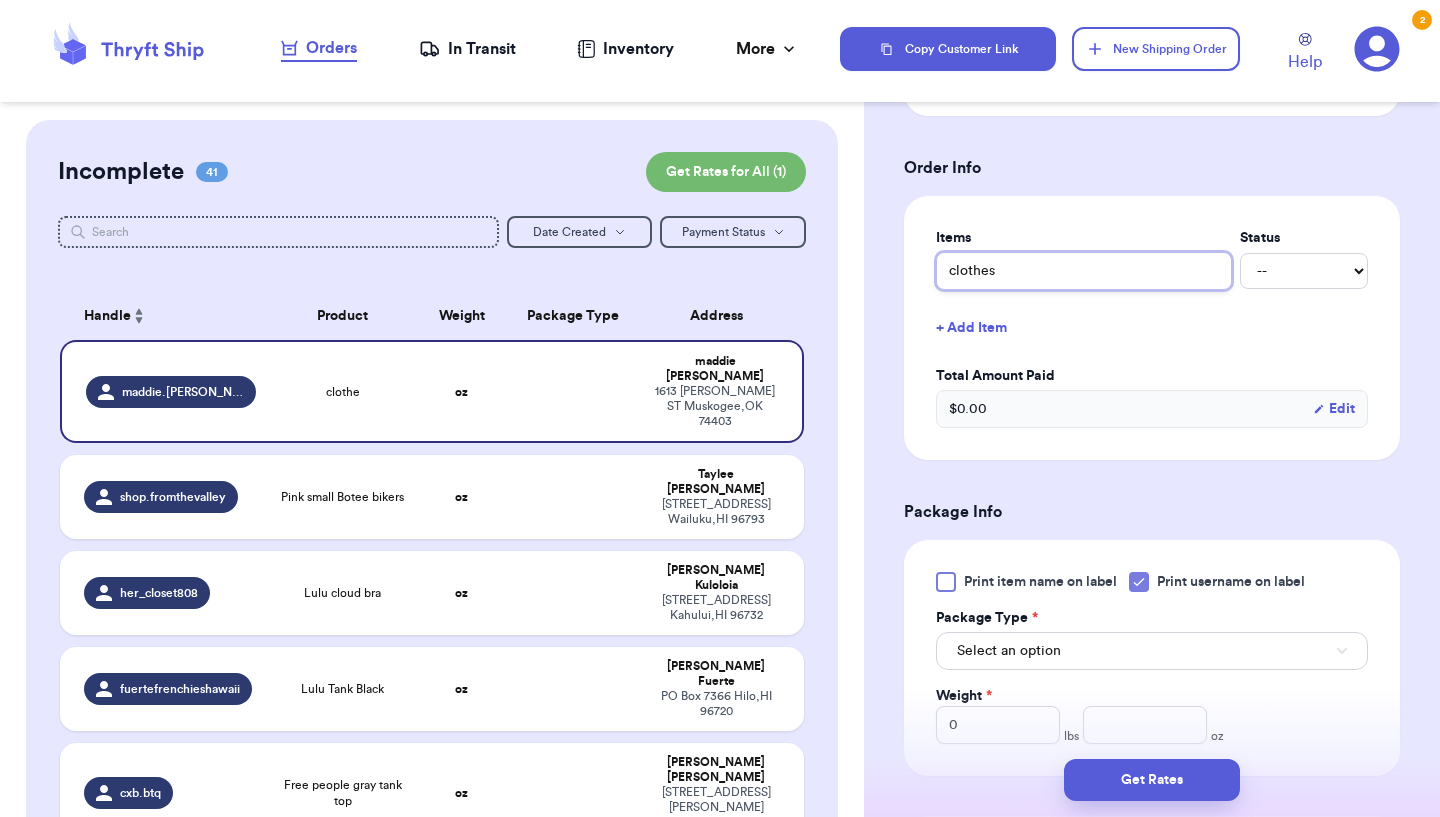 scroll, scrollTop: 732, scrollLeft: 0, axis: vertical 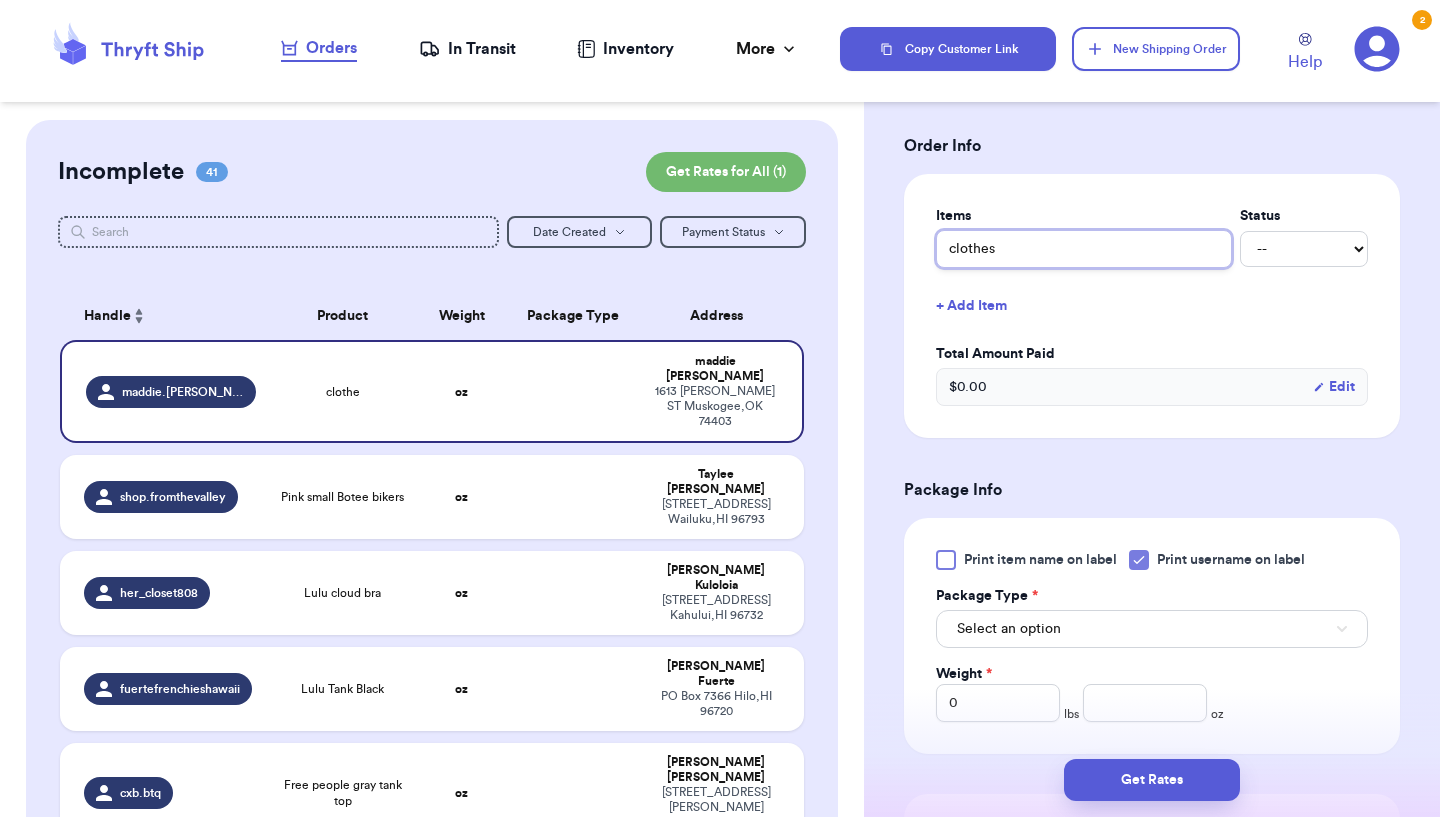 type on "clothes" 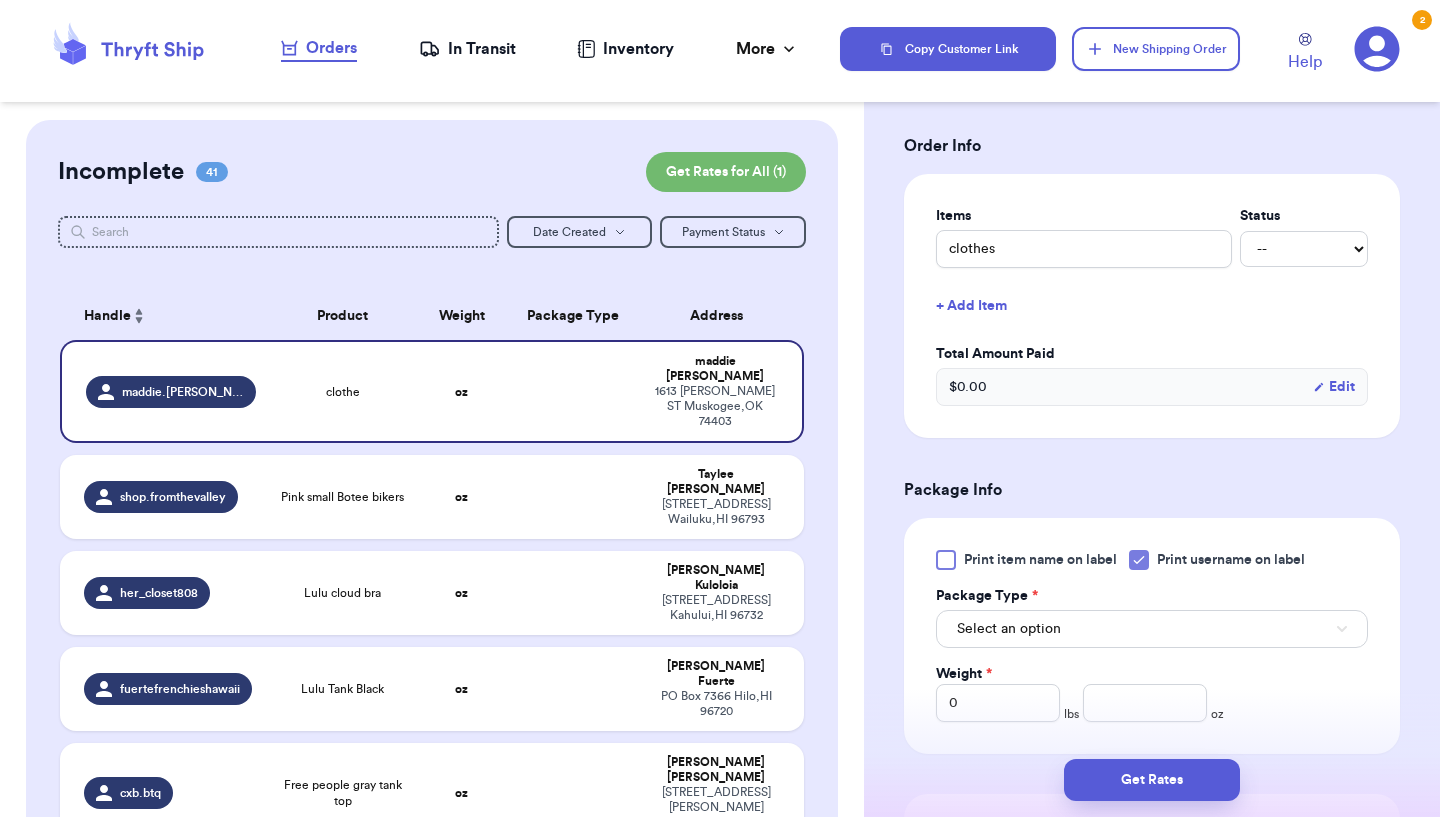 click on "Select an option" at bounding box center (1152, 629) 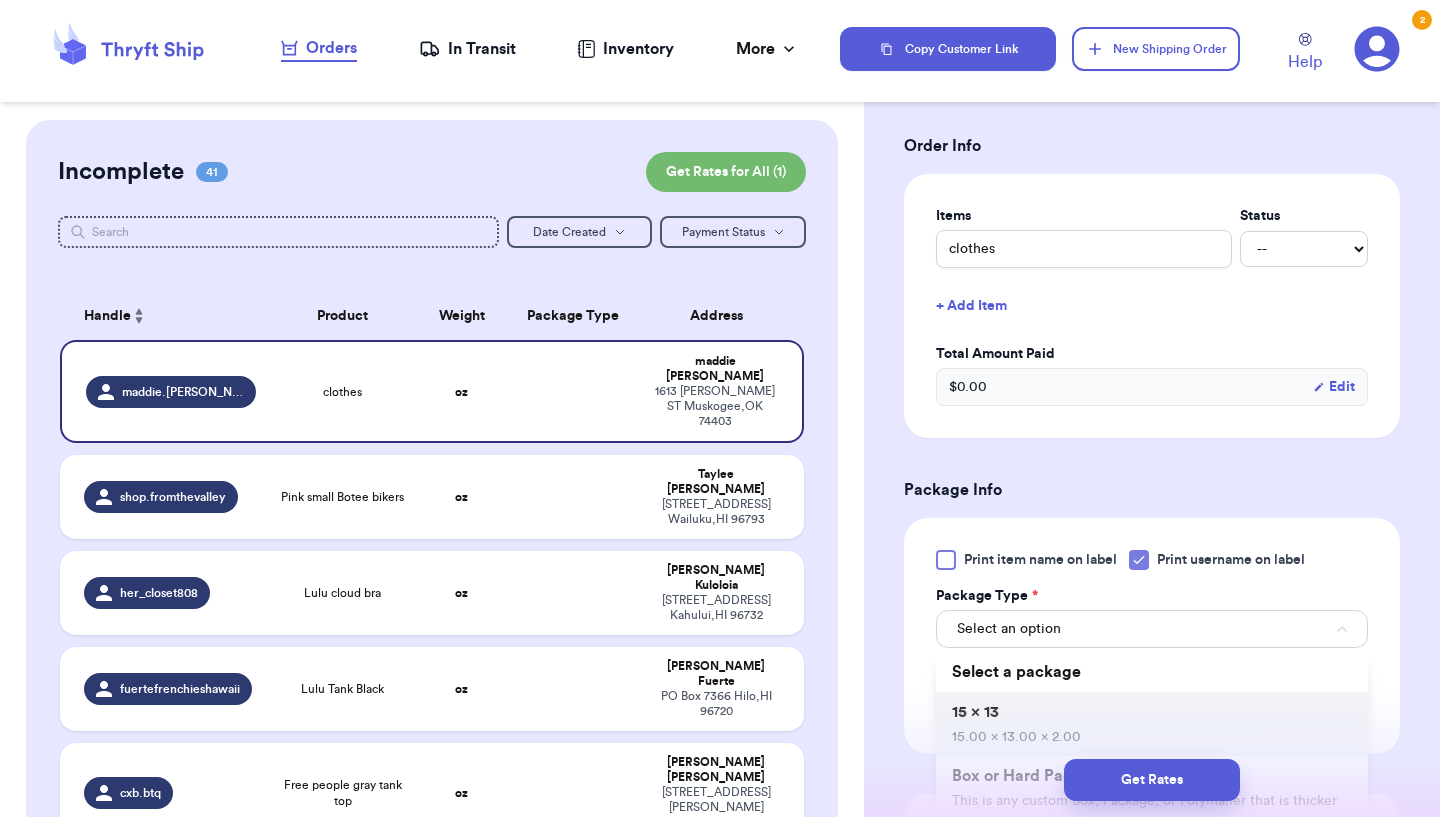 click on "15 x 13 15.00 x 13.00 x 2.00" at bounding box center [1152, 724] 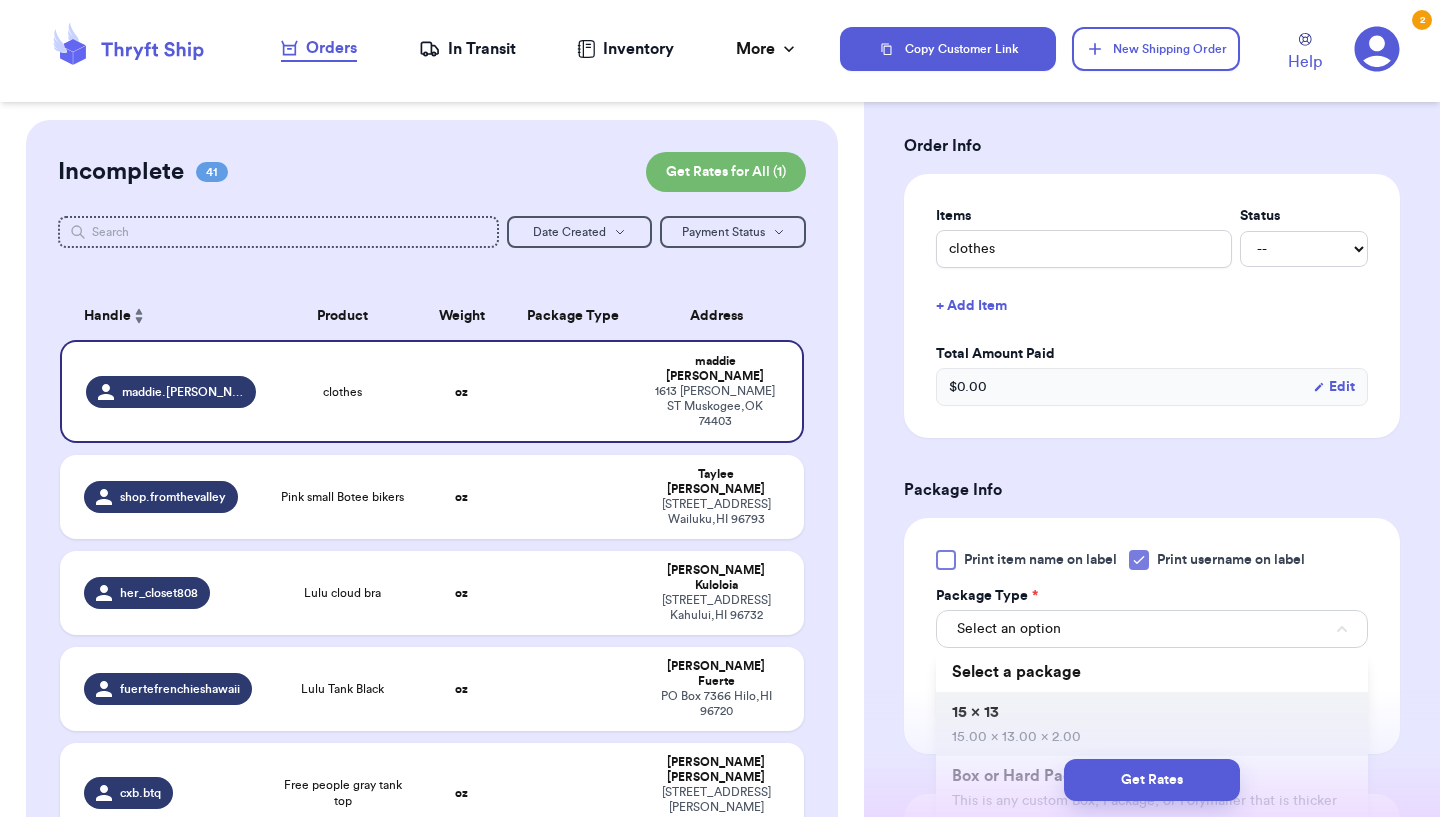 type 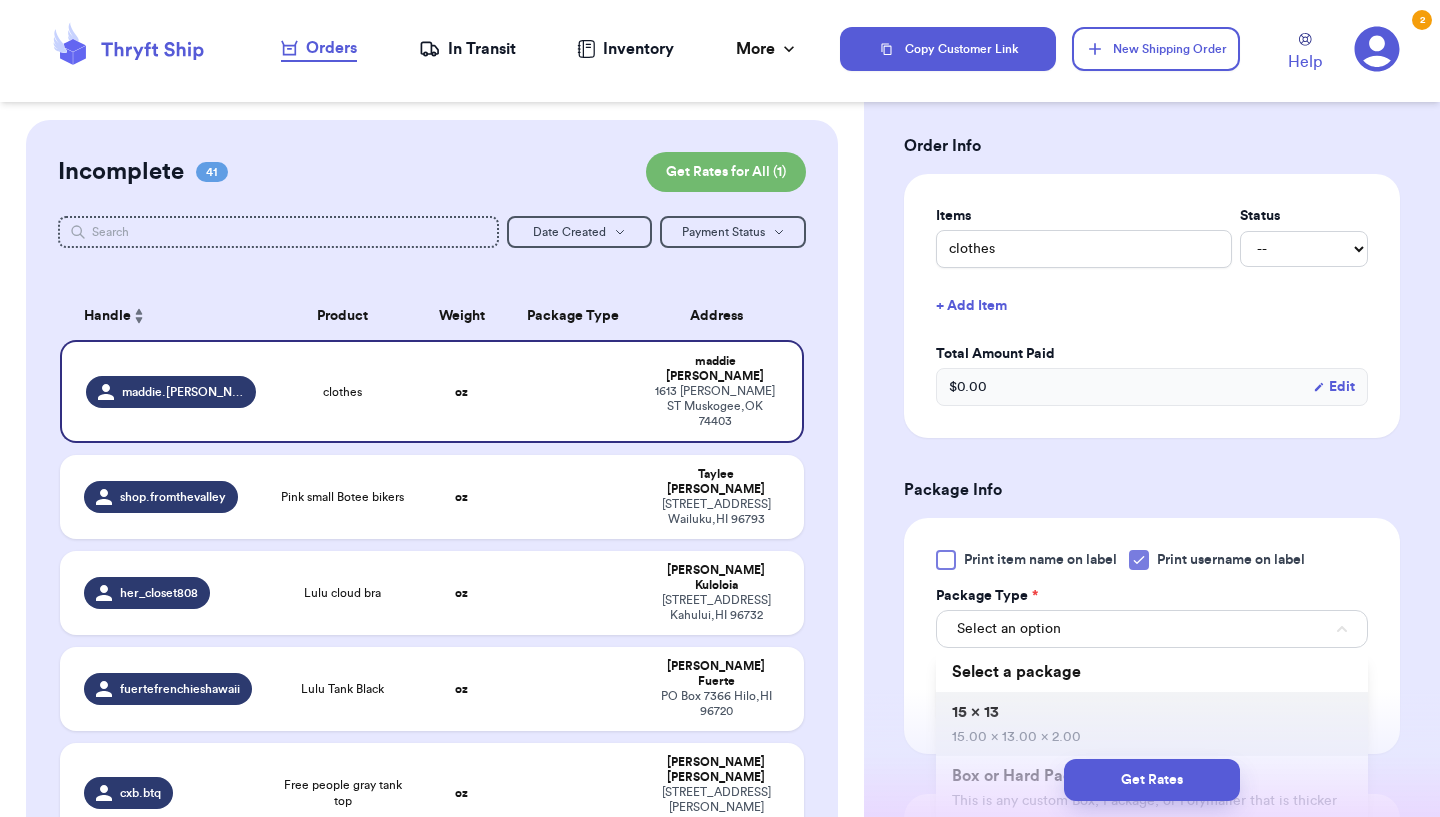 type on "15" 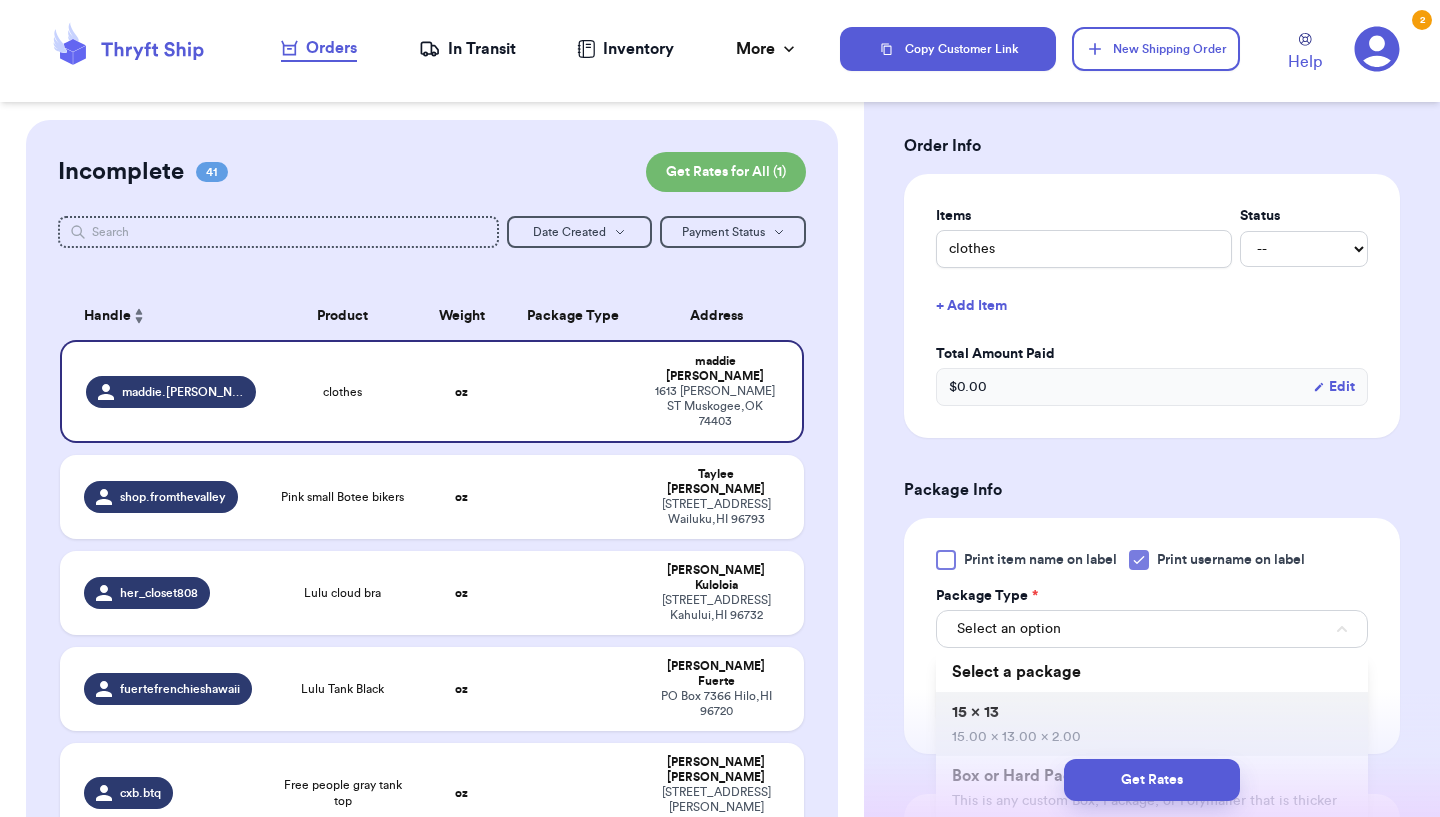 type on "13" 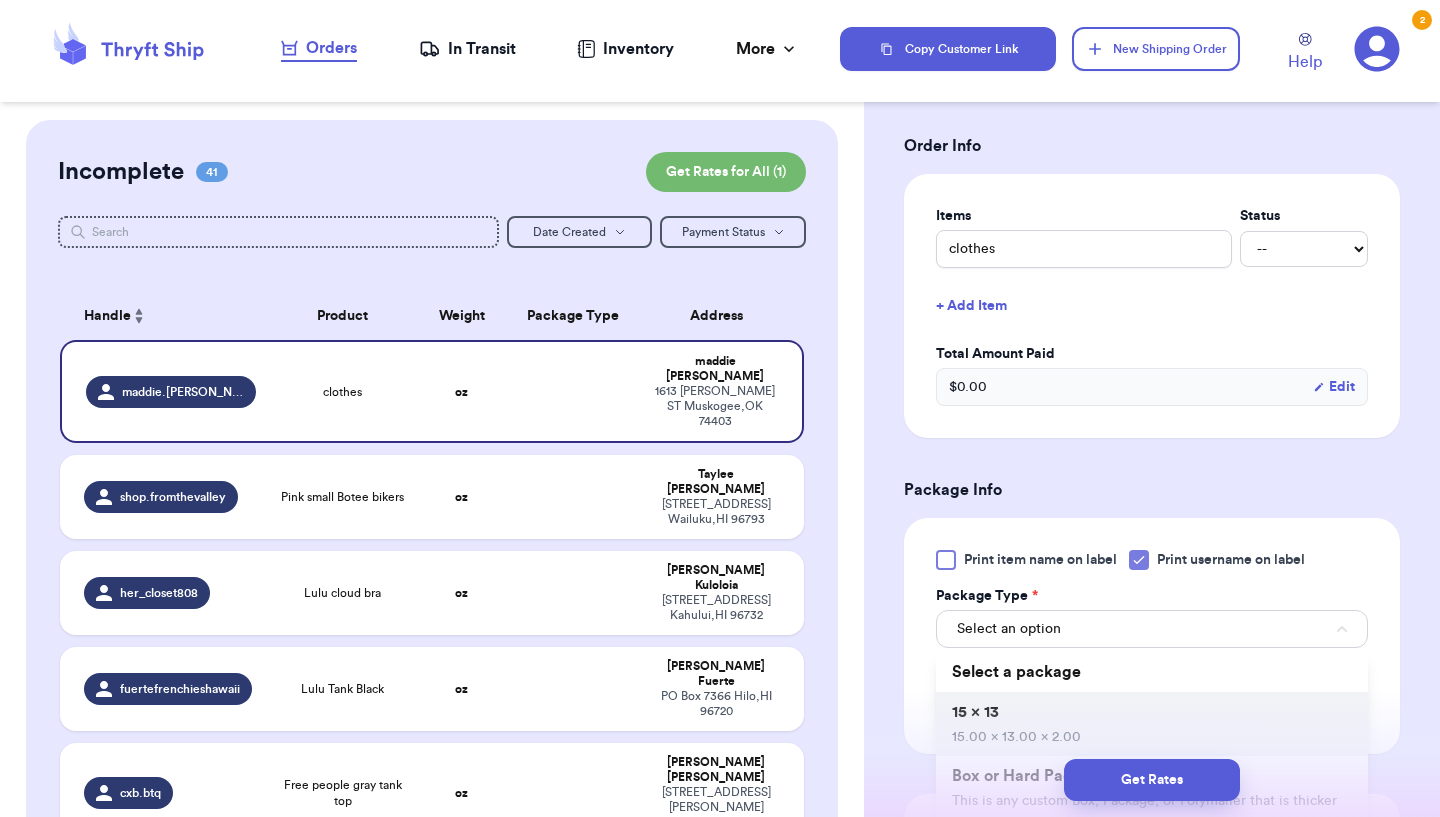 type on "2" 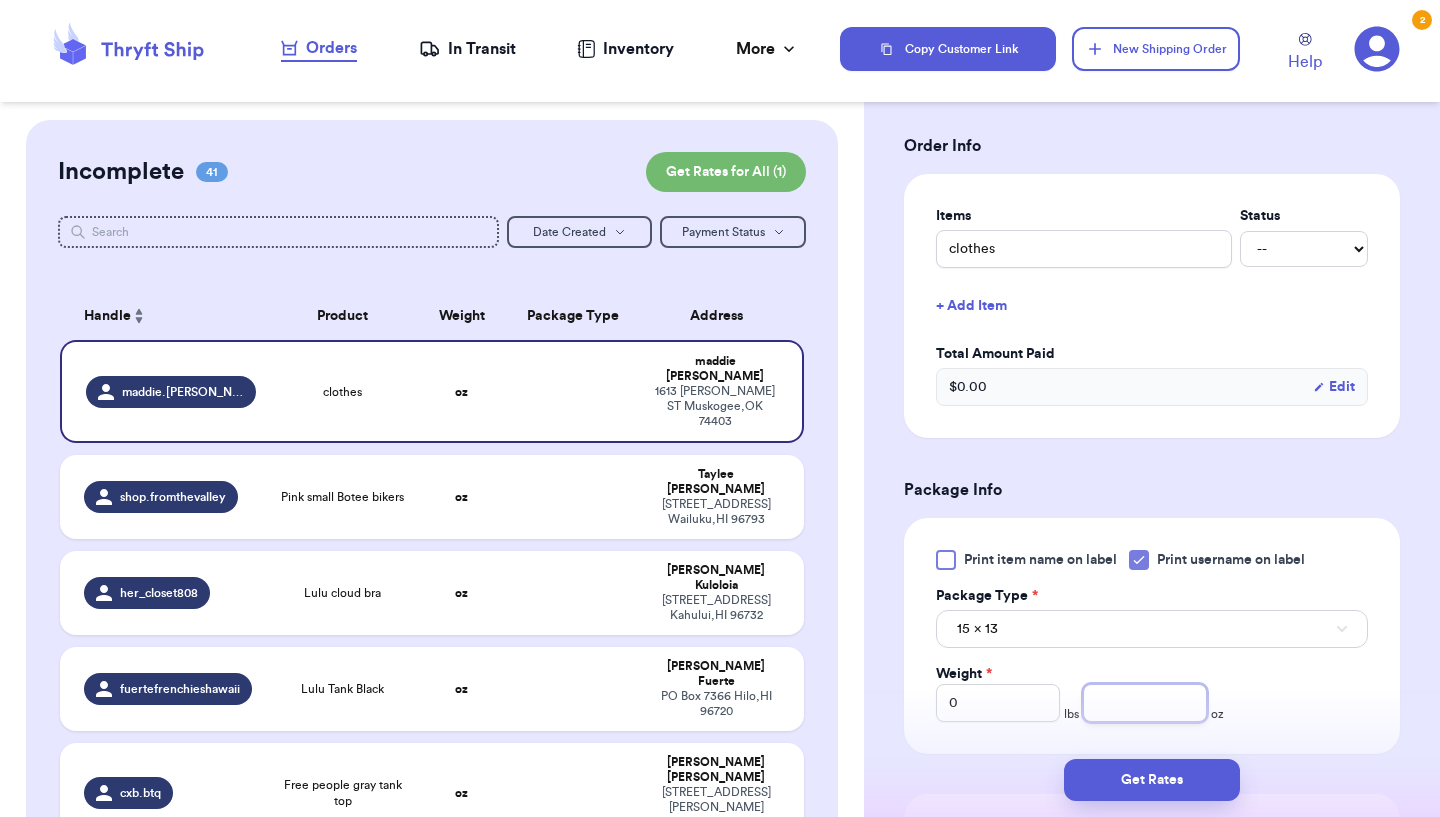 click at bounding box center [1145, 703] 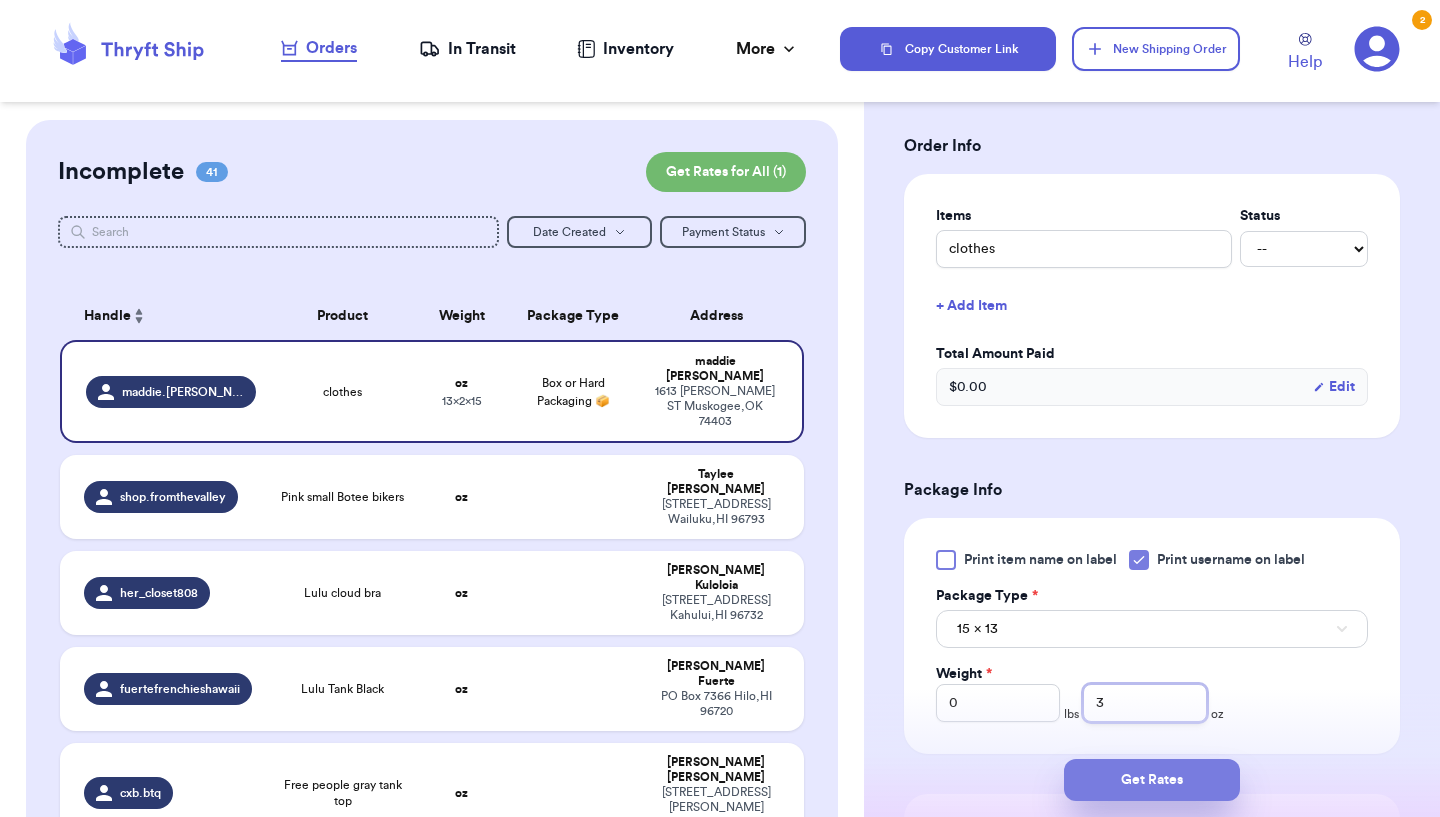 type on "3" 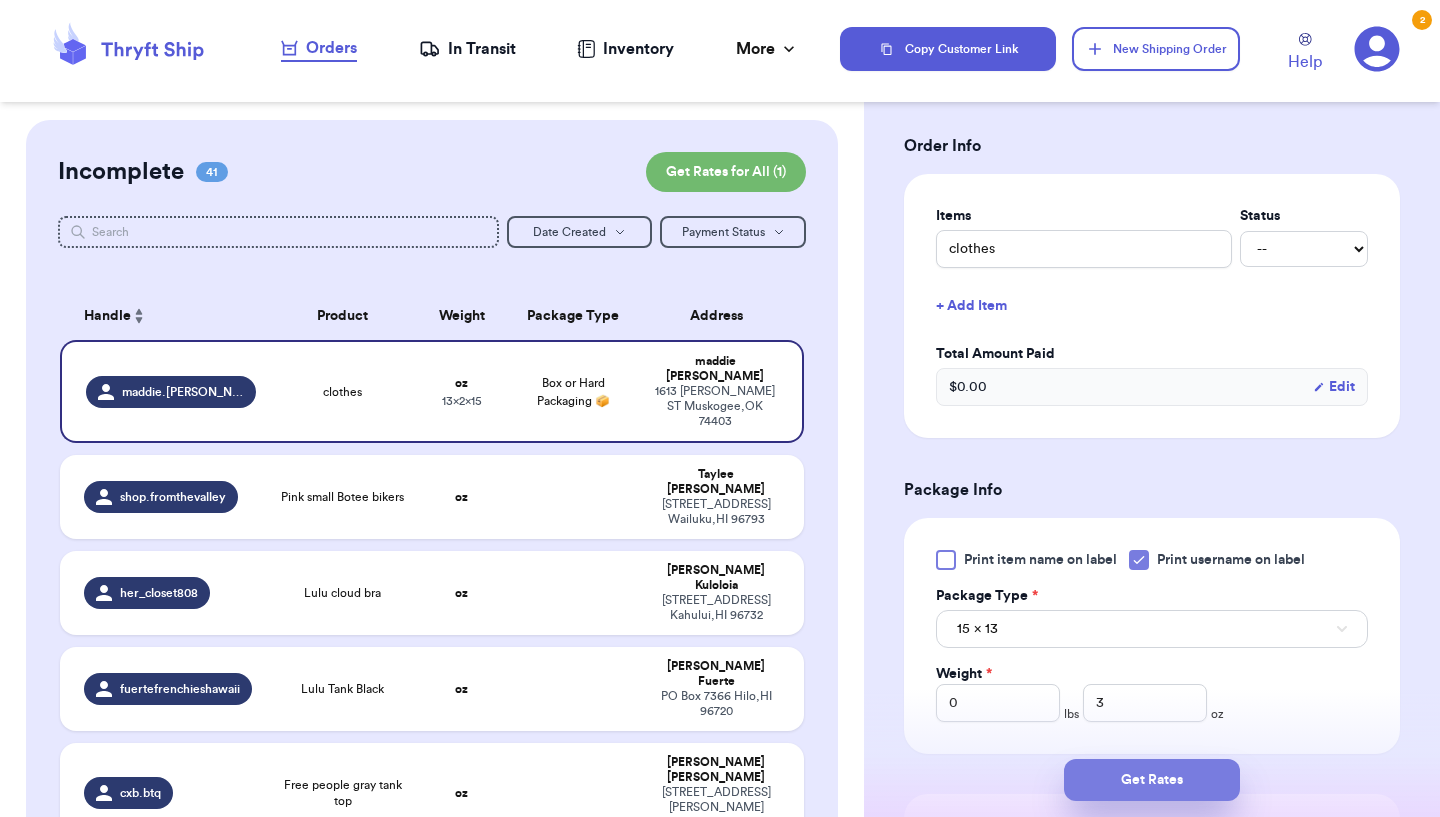 click on "Get Rates" at bounding box center [1152, 780] 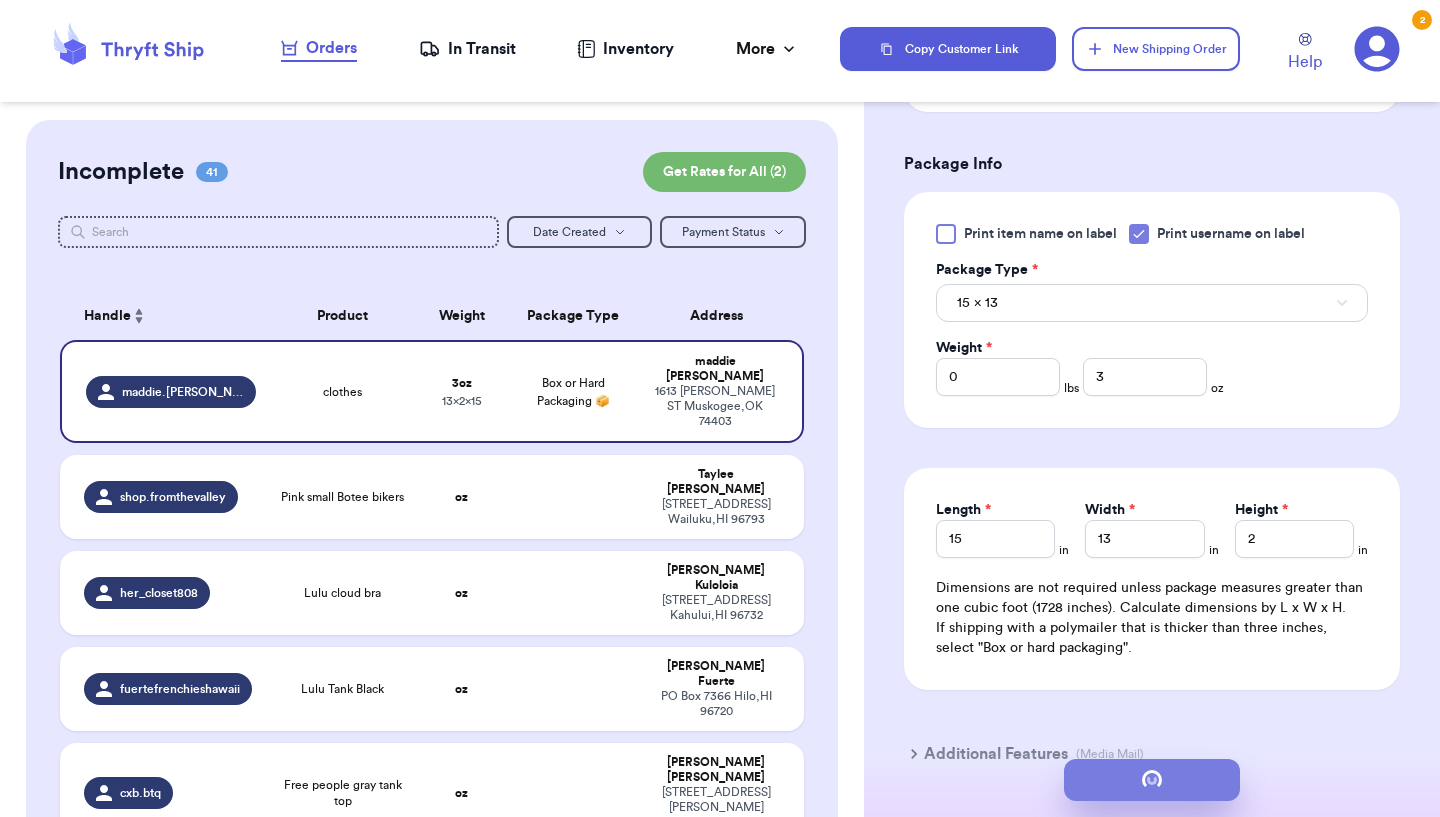 scroll, scrollTop: 0, scrollLeft: 0, axis: both 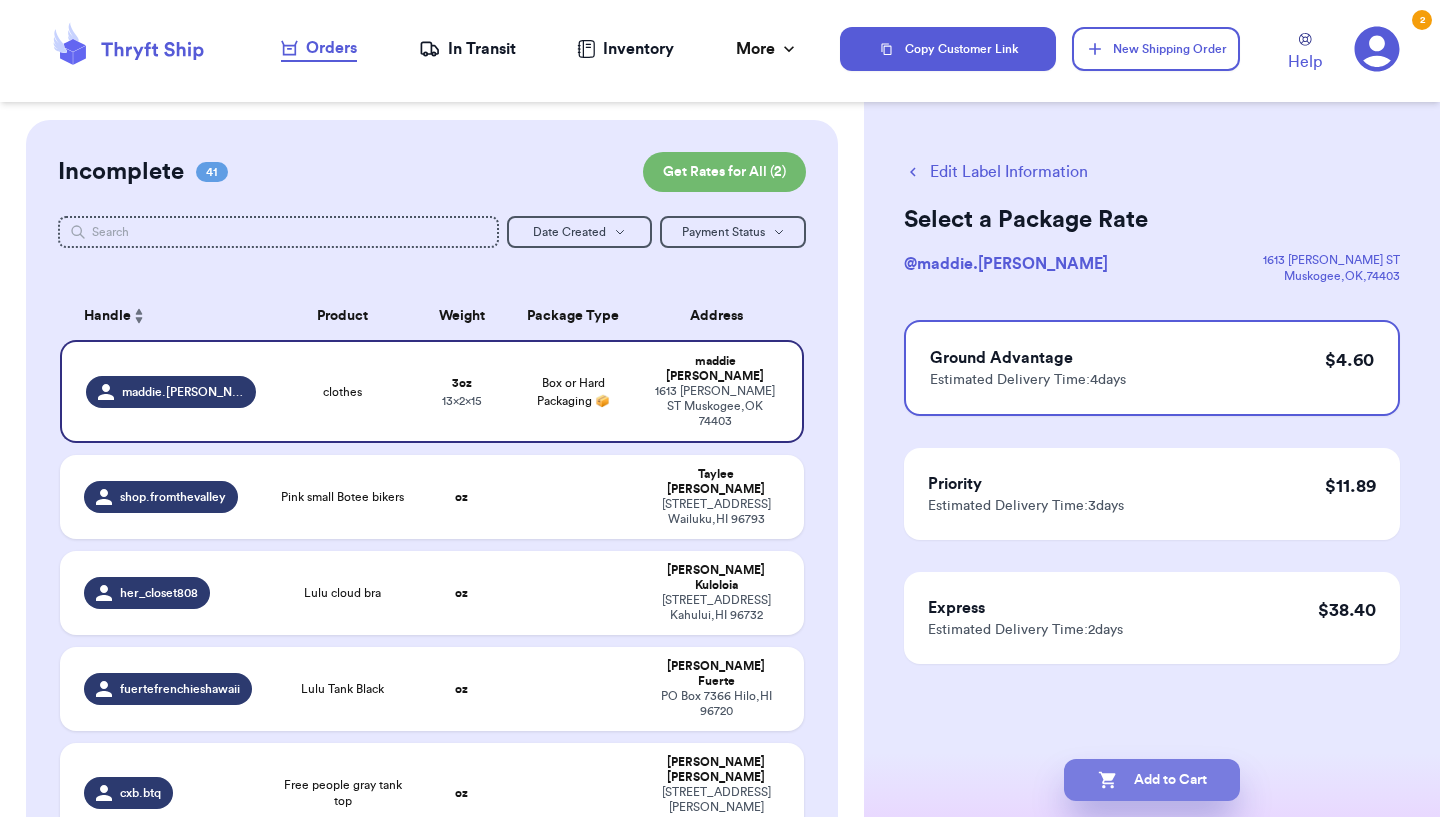click on "Add to Cart" at bounding box center (1152, 780) 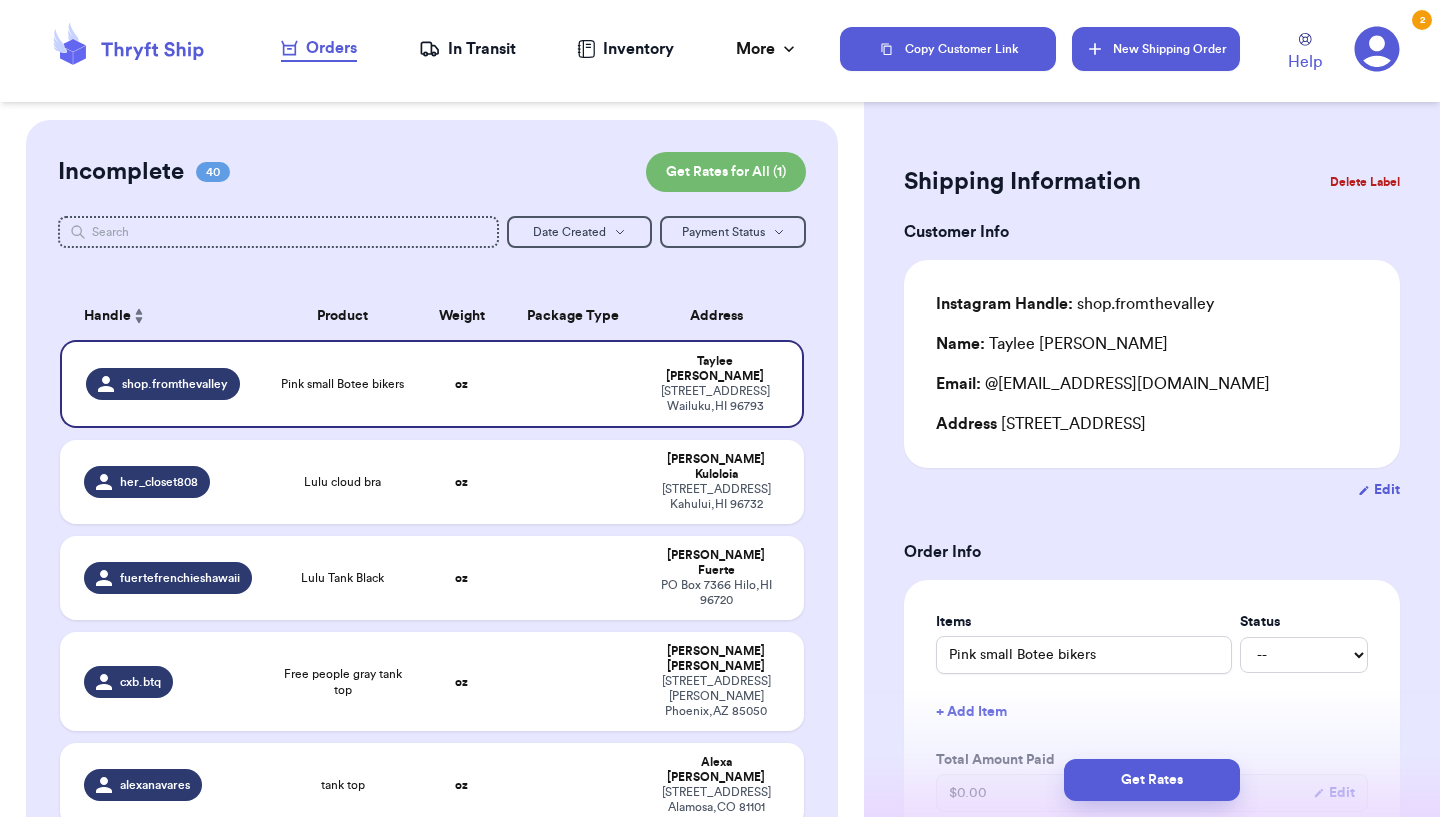 click on "New Shipping Order" at bounding box center [1156, 49] 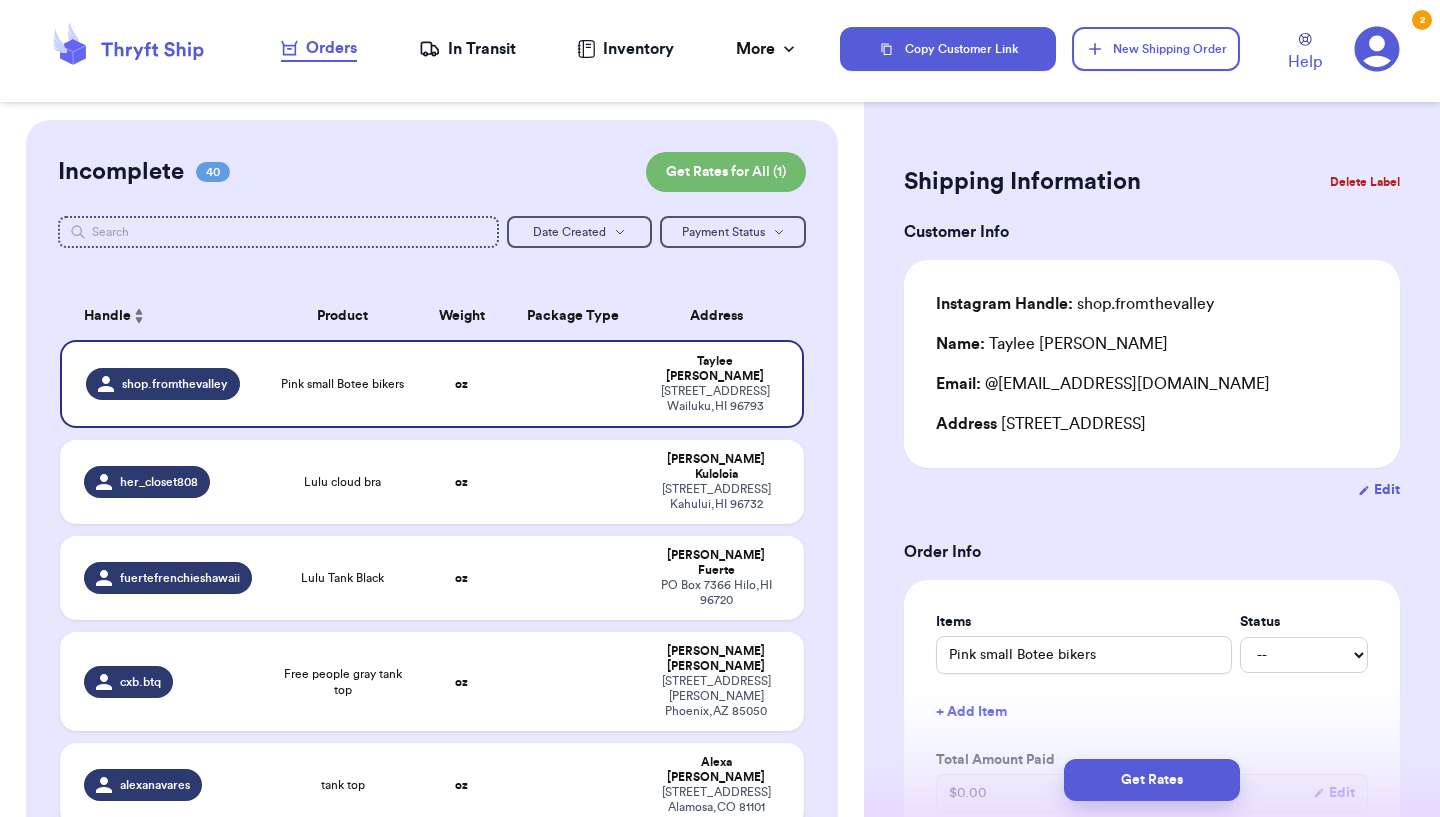 type 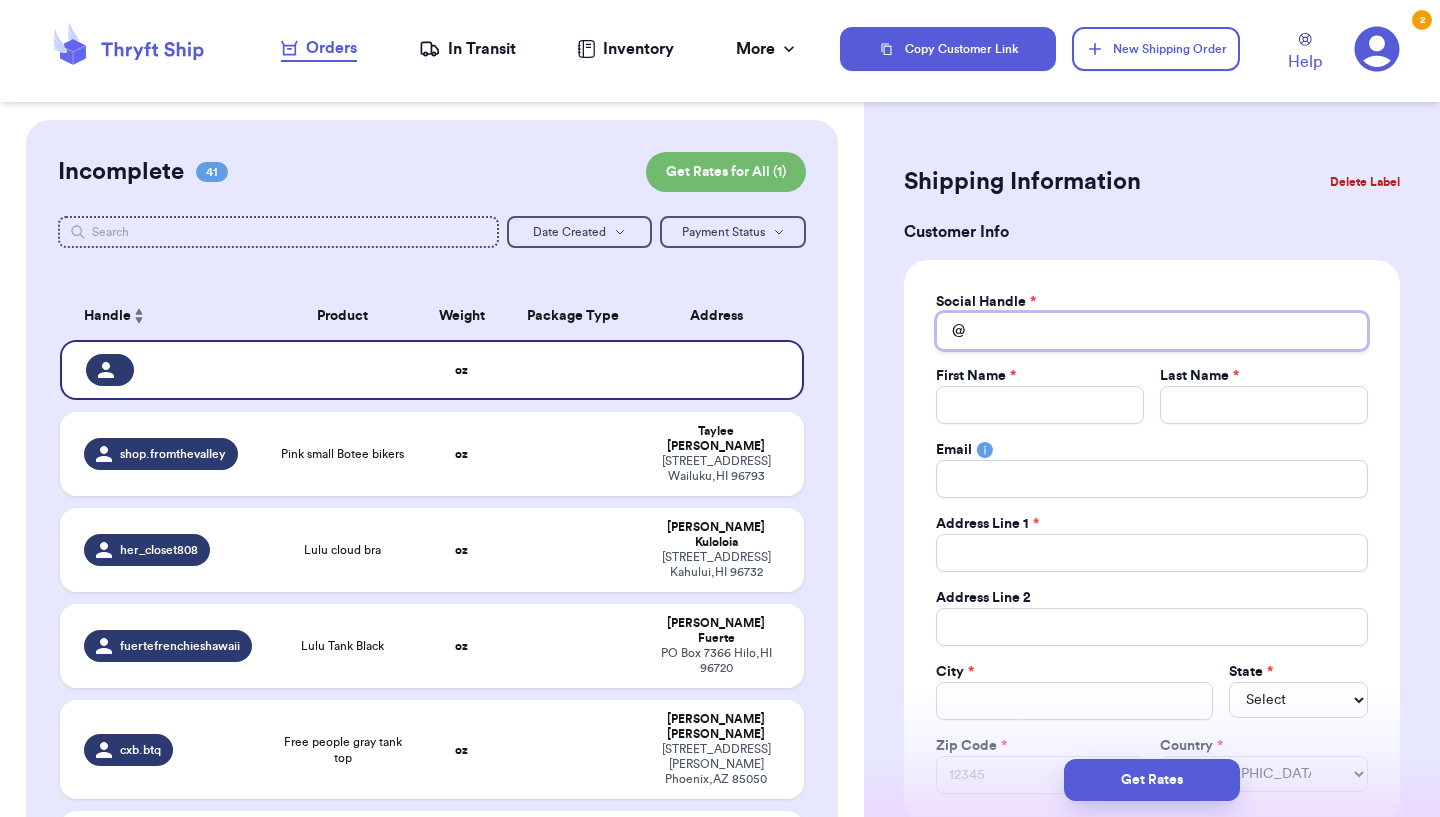 click on "Total Amount Paid" at bounding box center (1152, 331) 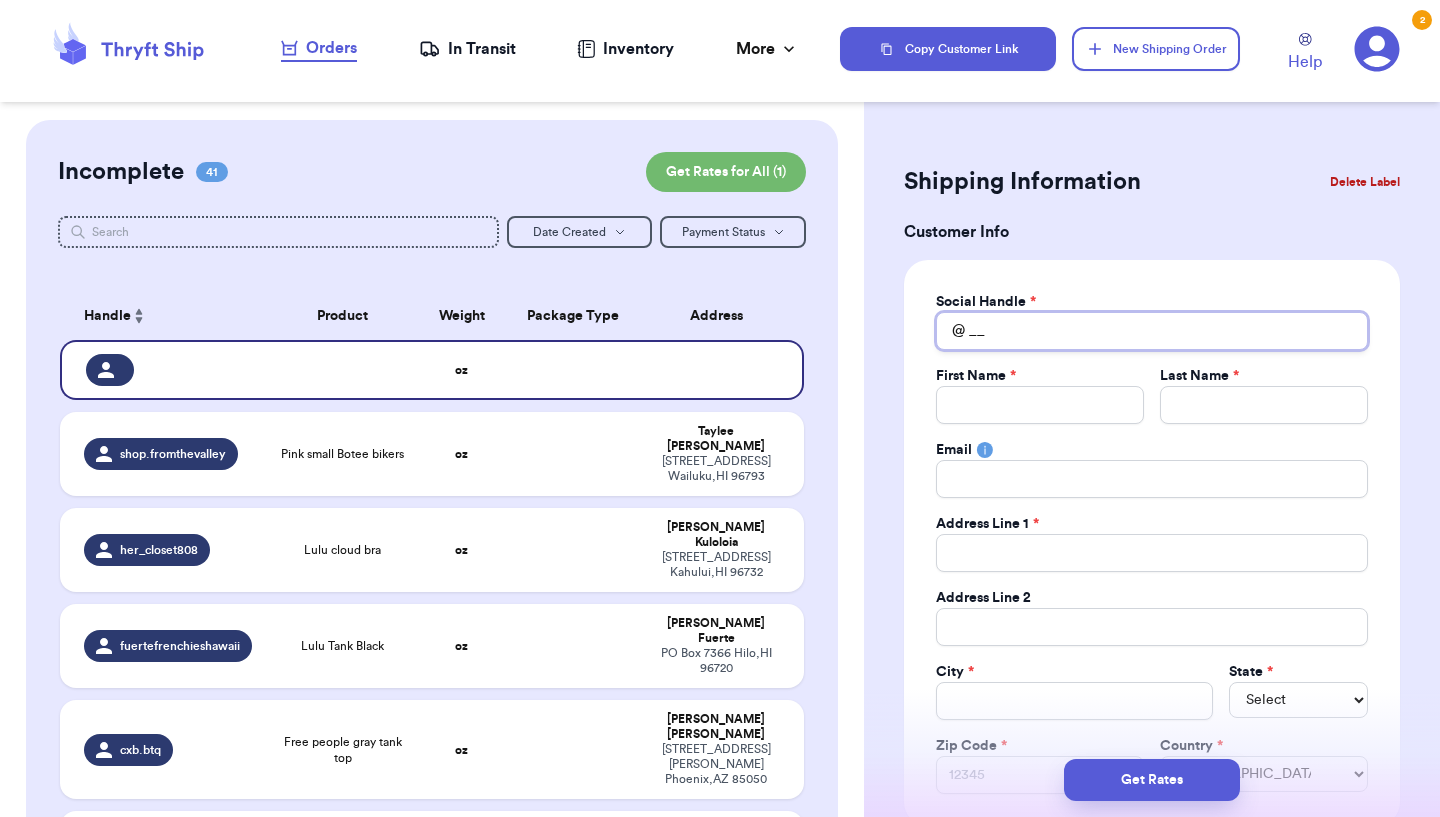 type on "___" 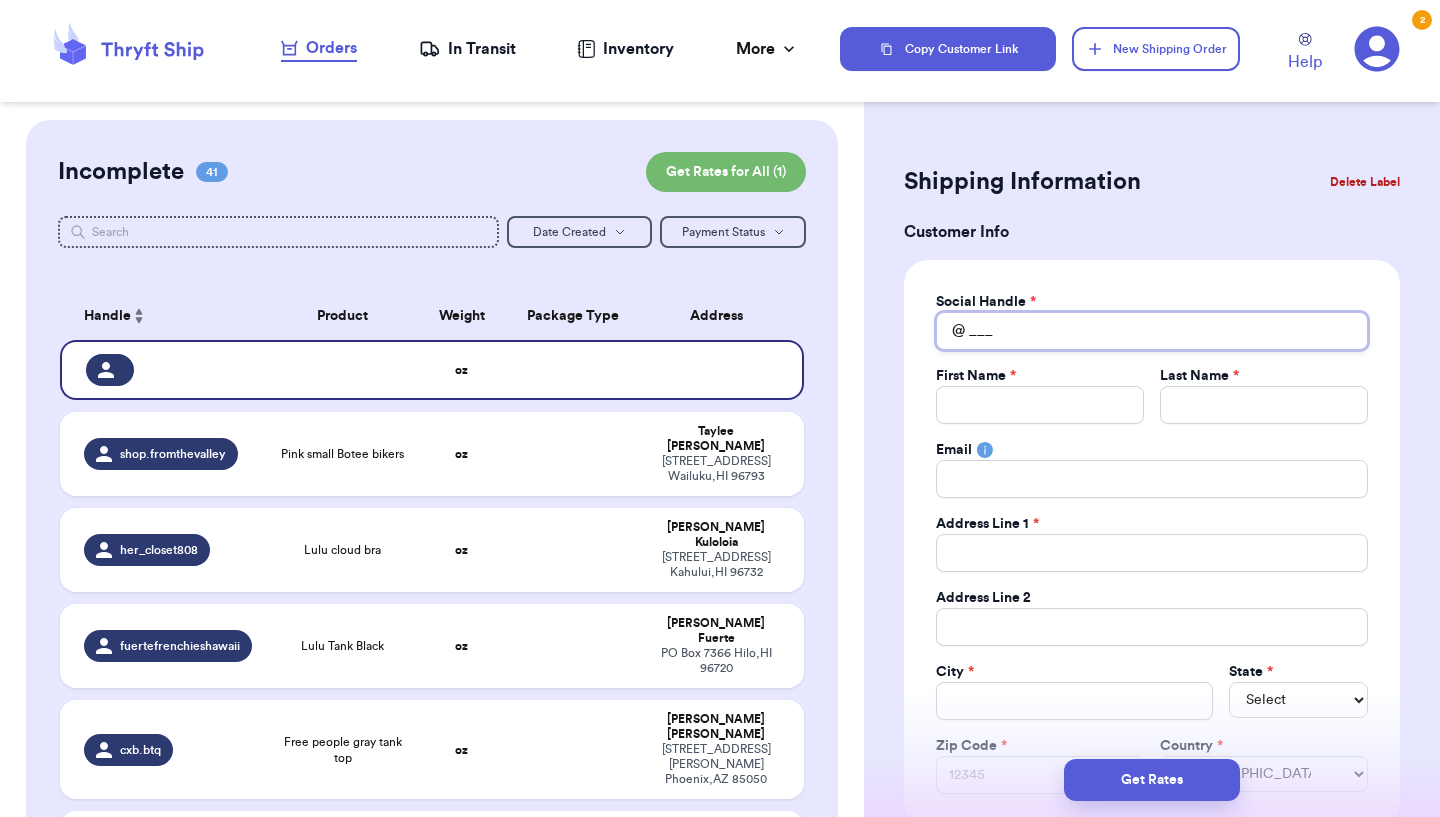 type 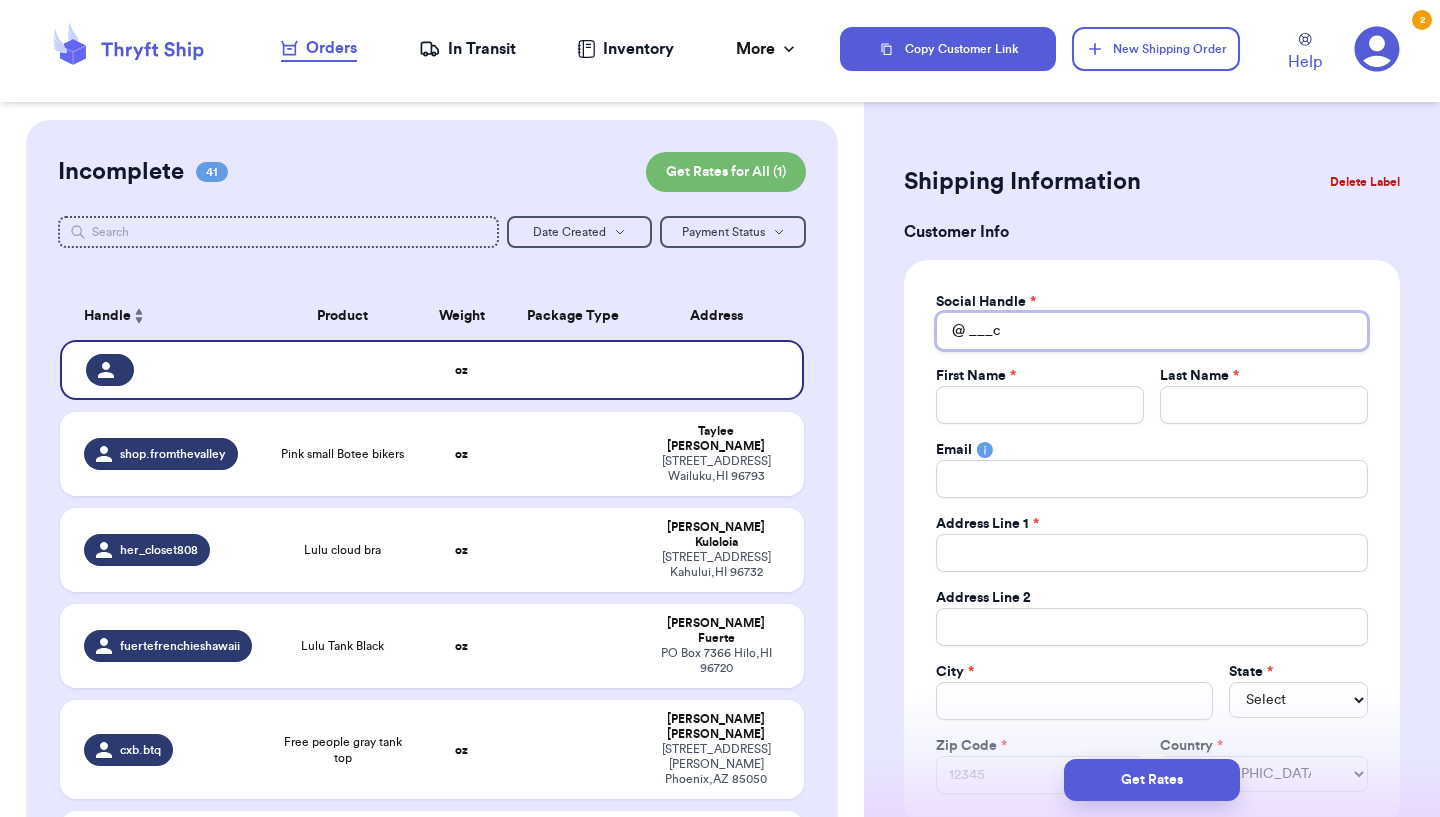 type 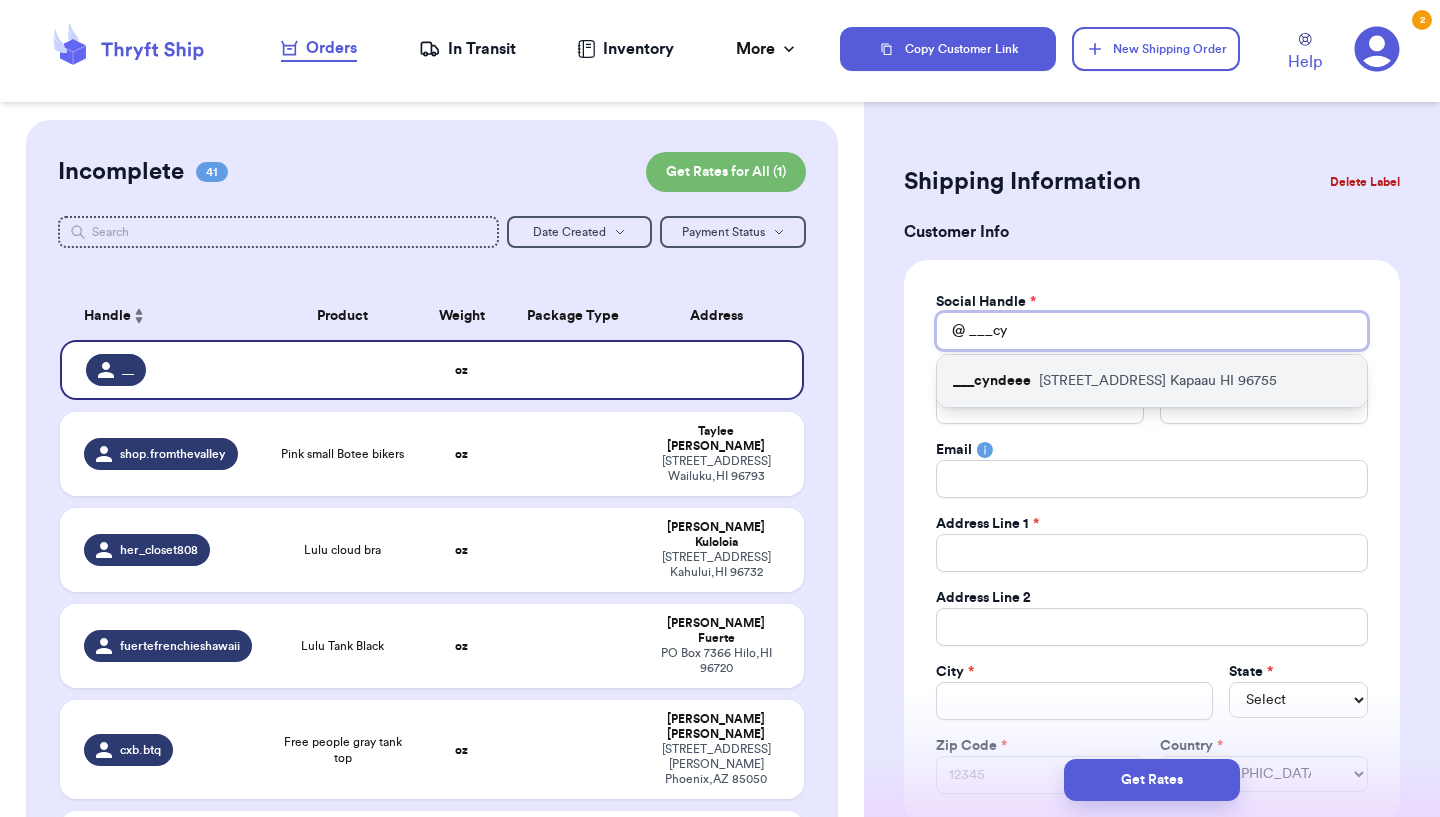 type 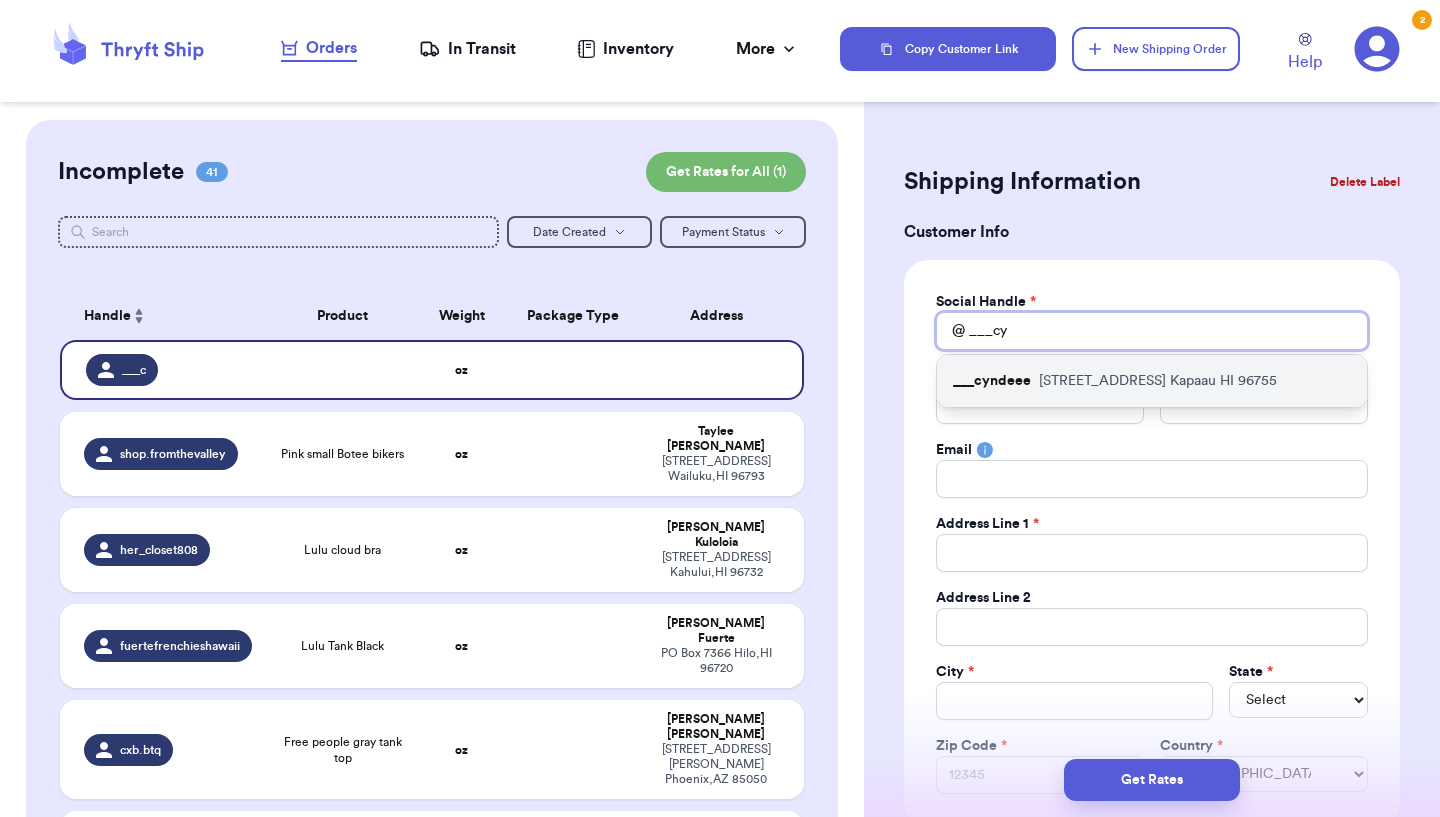 type on "___cy" 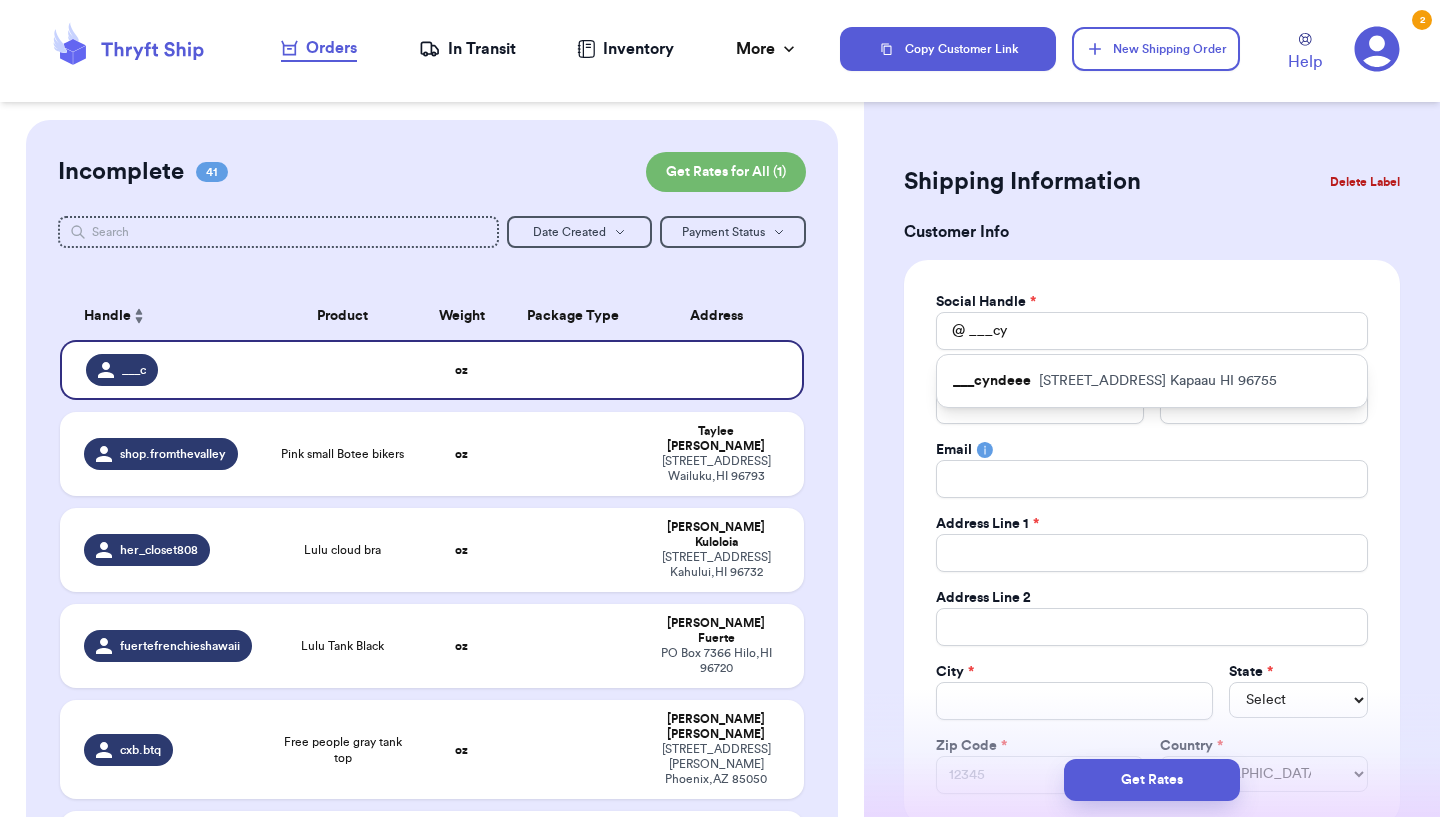 click on "___cyndeee [STREET_ADDRESS]" at bounding box center [1152, 381] 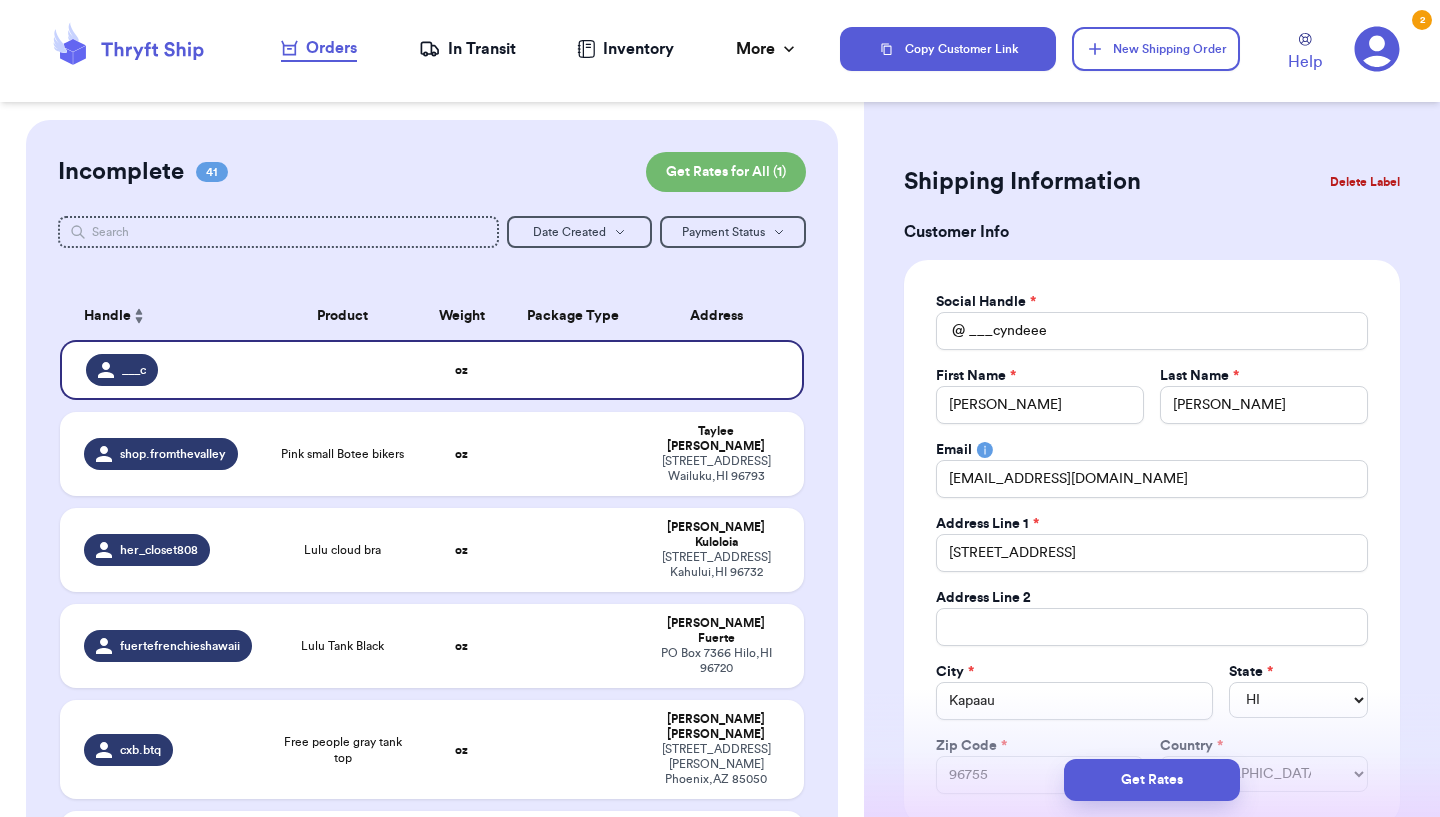 type 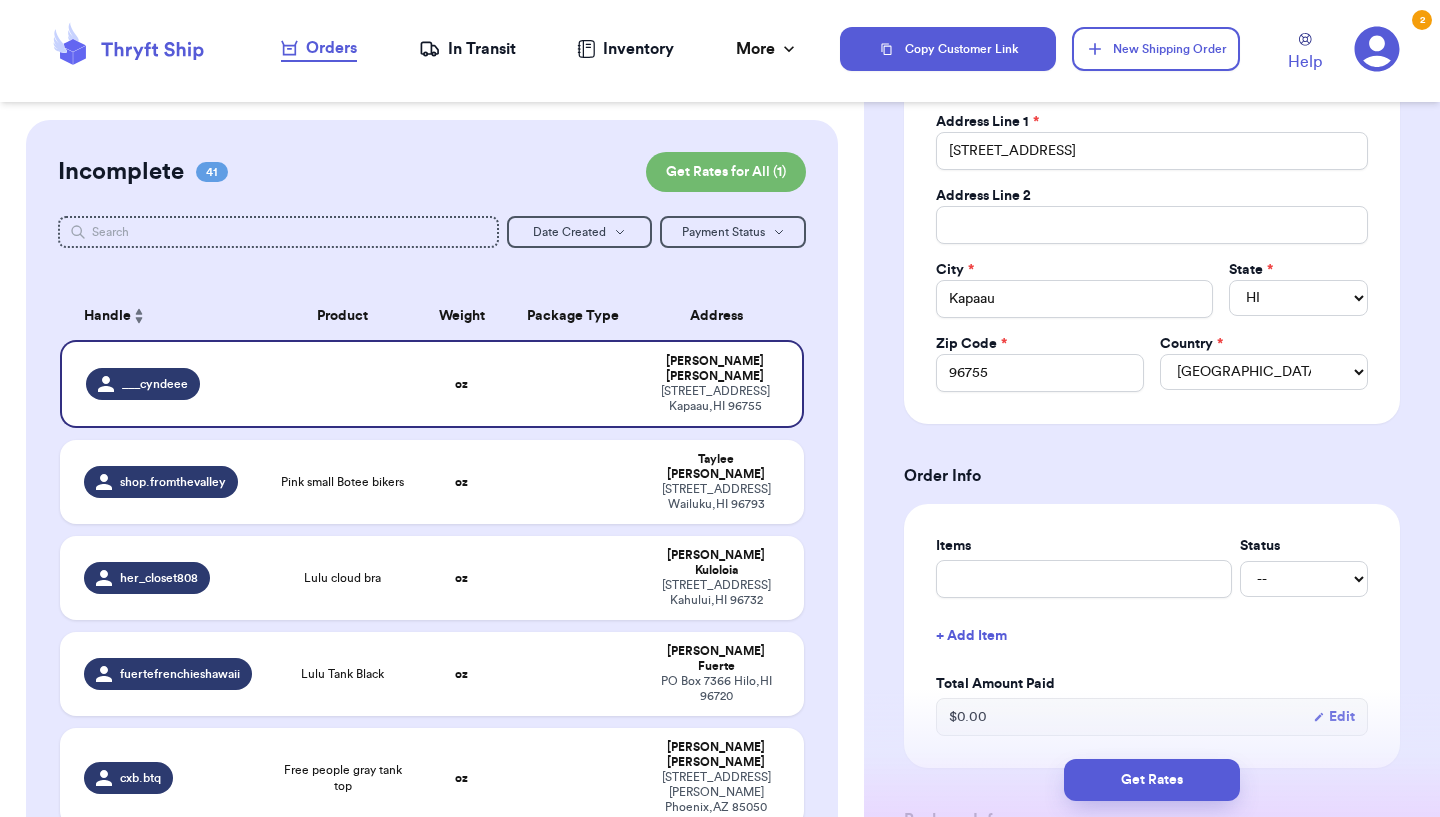 scroll, scrollTop: 417, scrollLeft: 0, axis: vertical 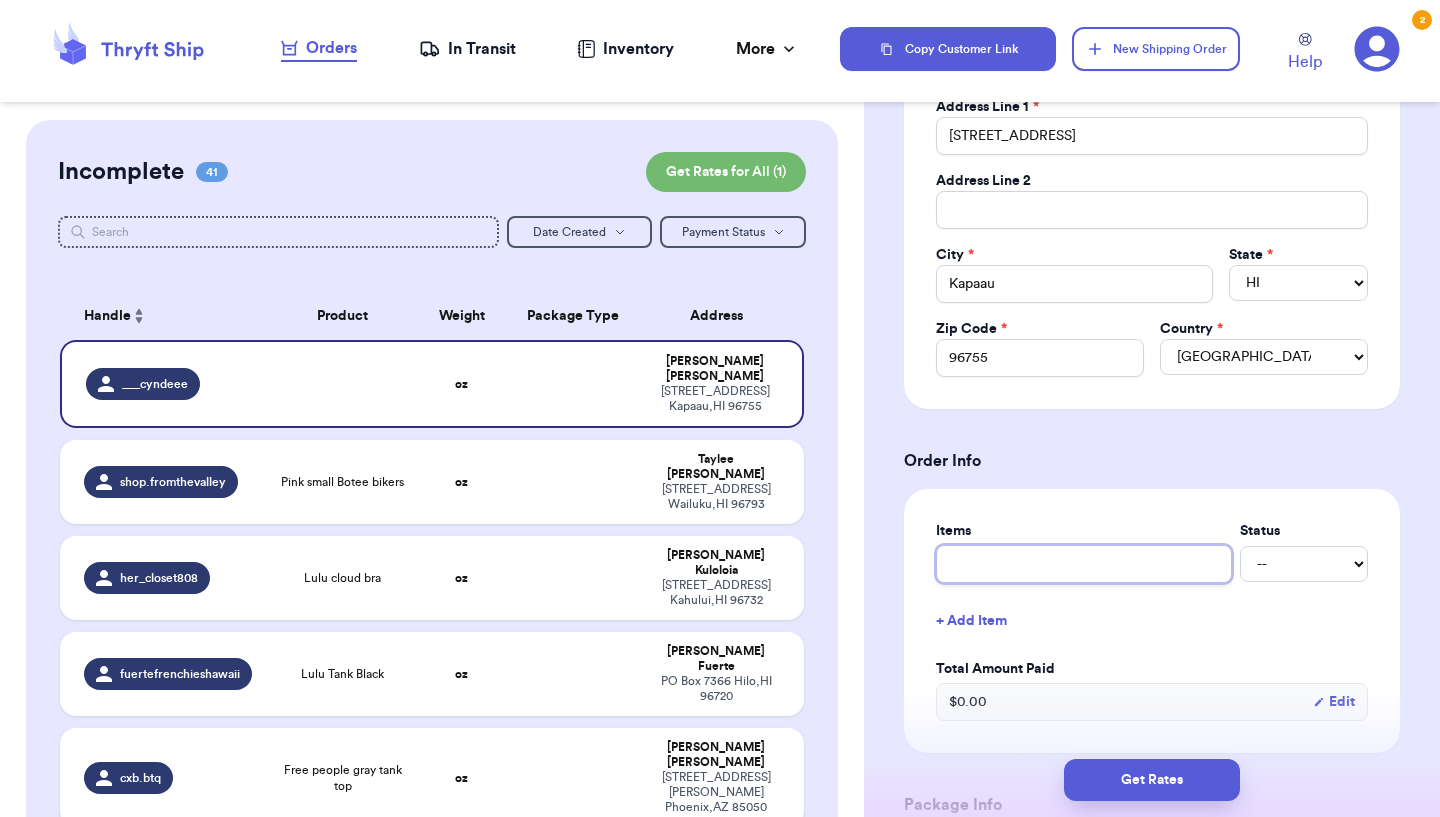 type on "c" 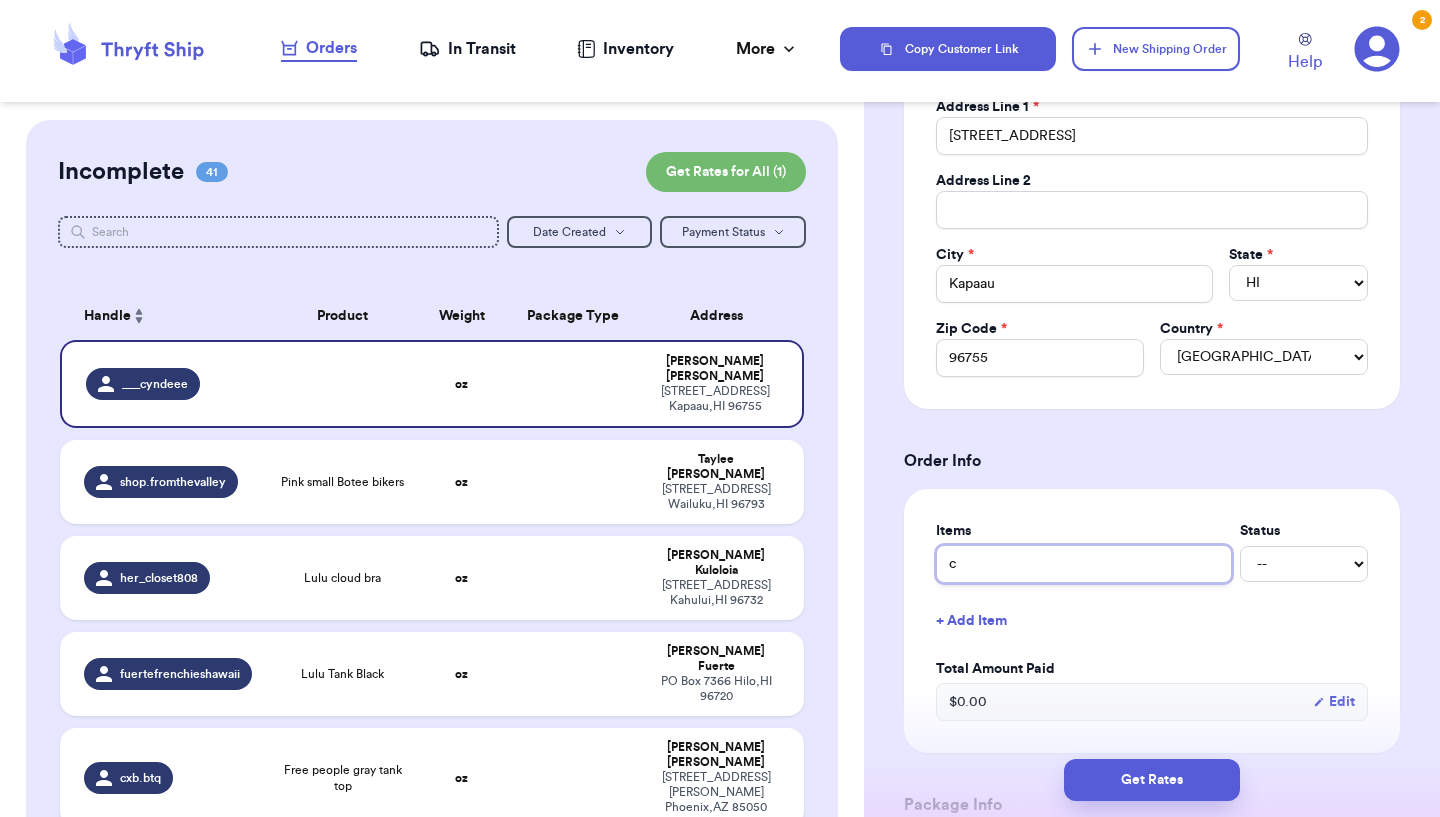 type 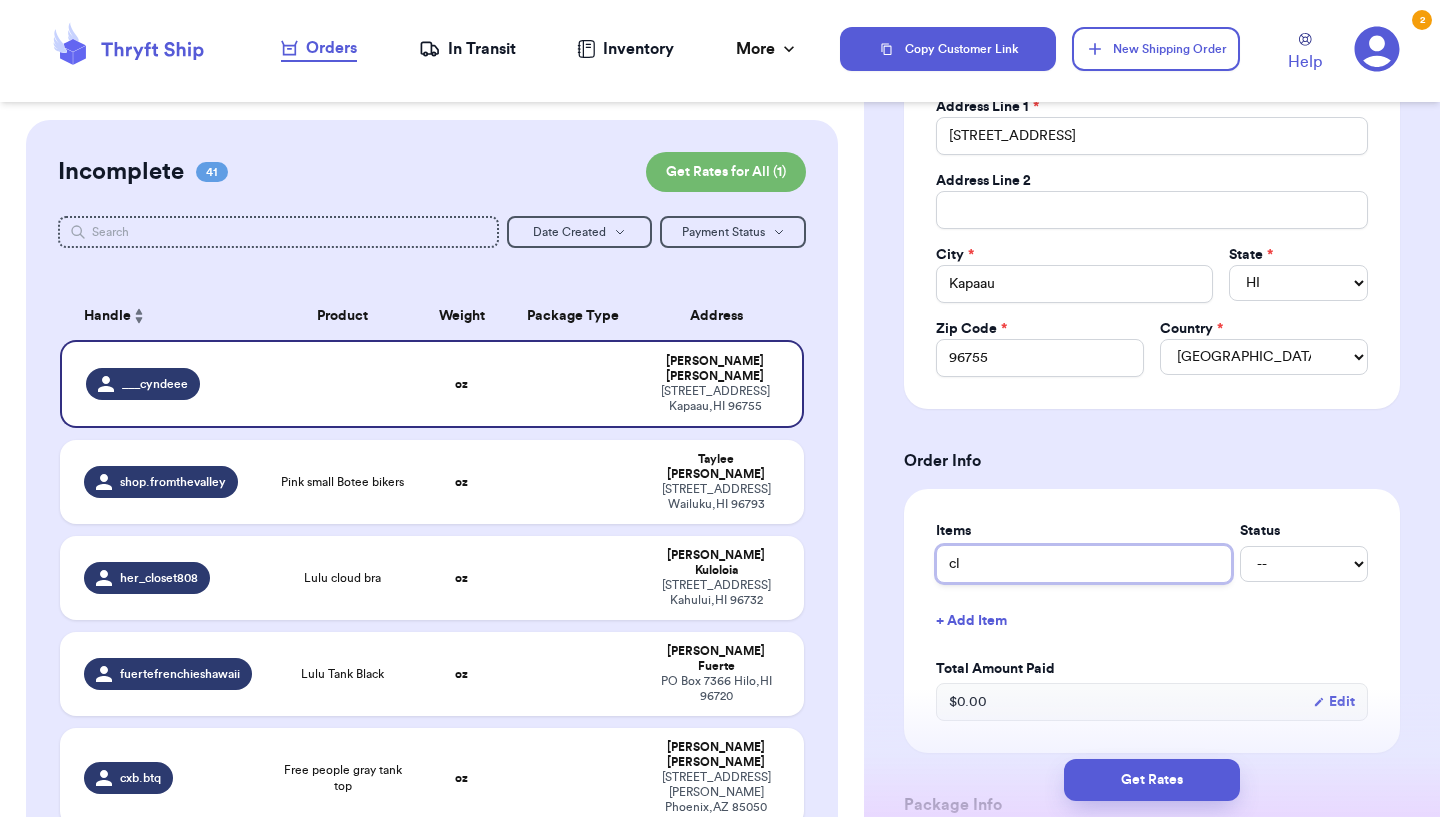 type 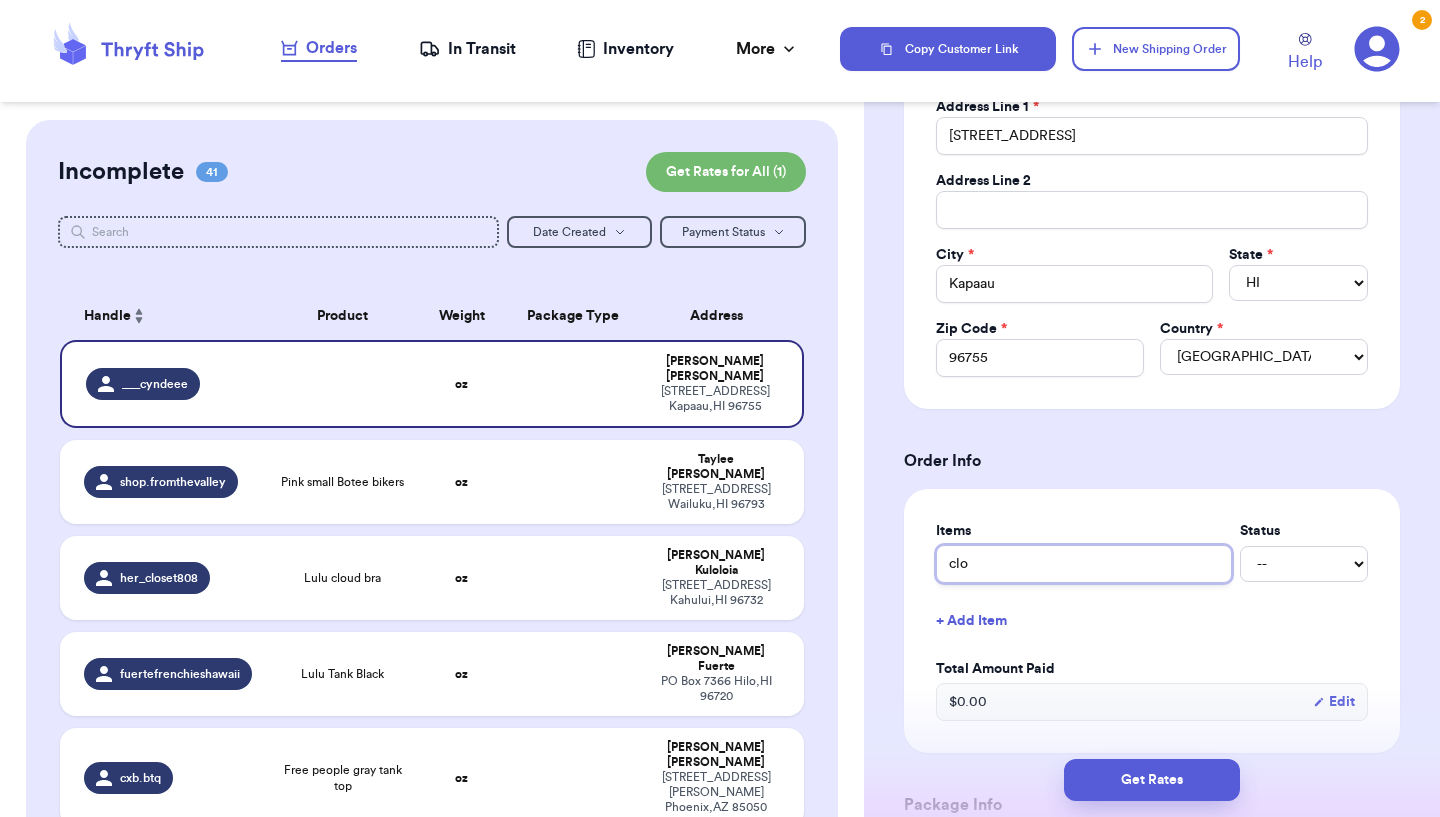 type 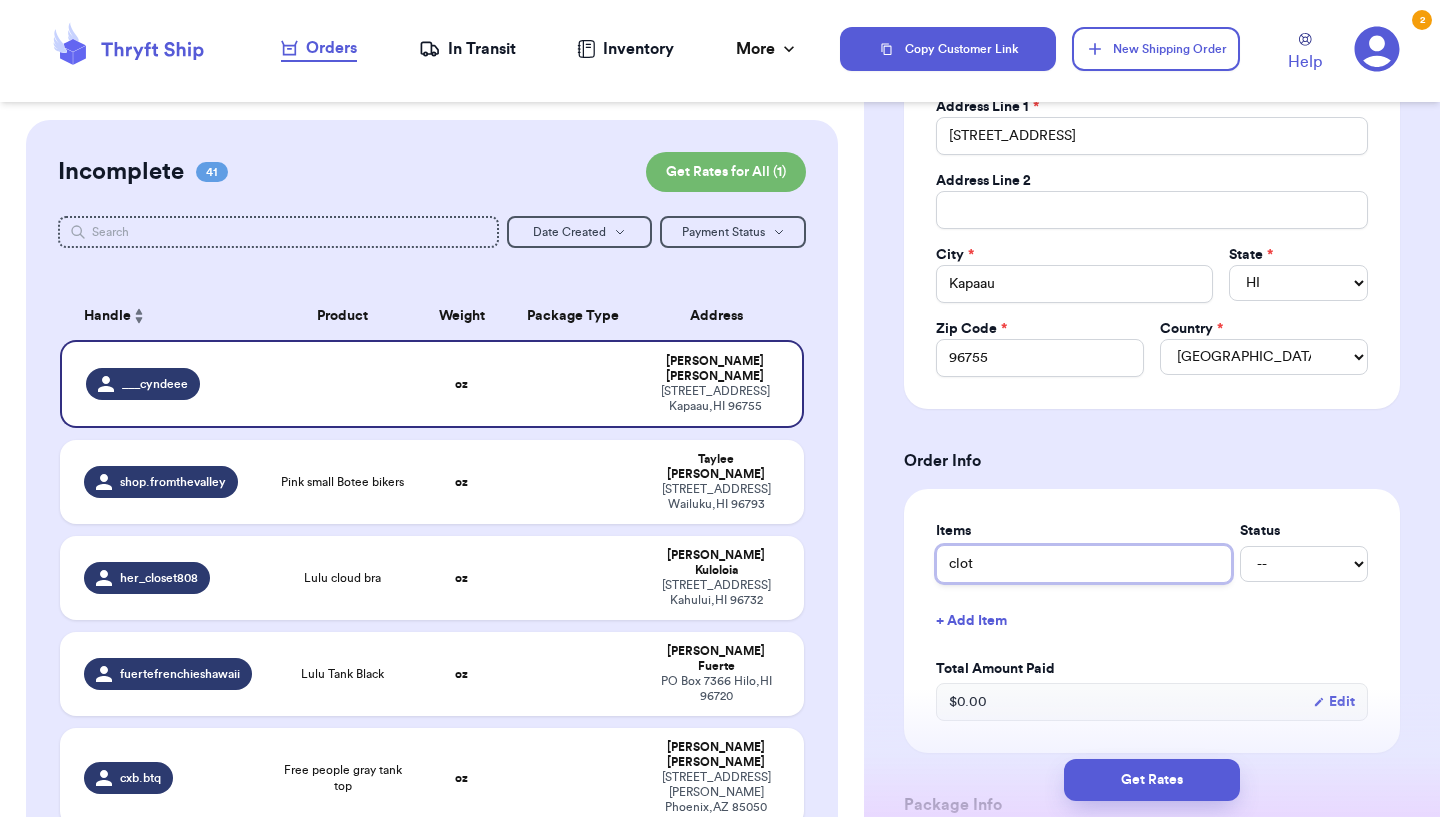 type 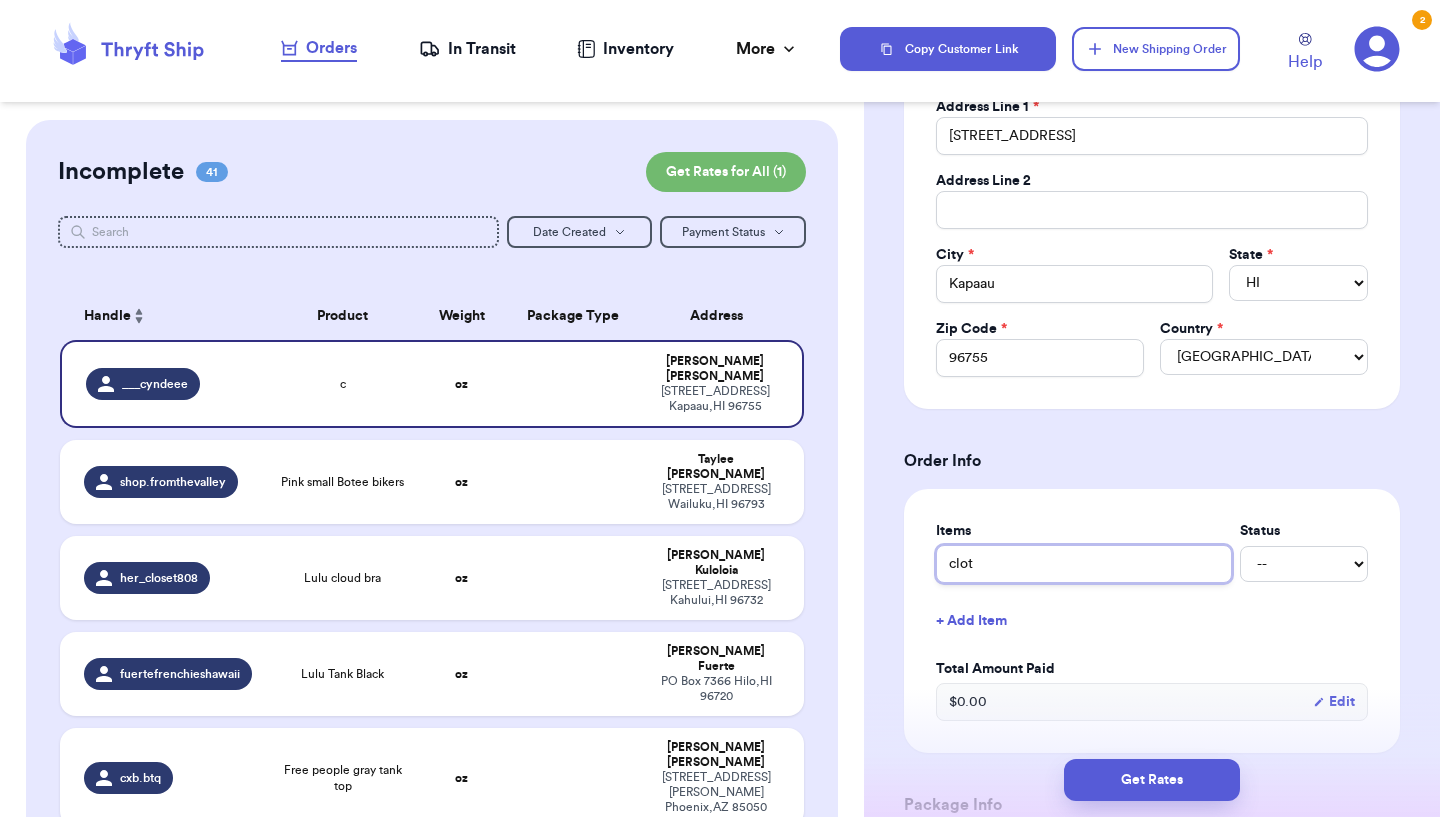 type on "cloth" 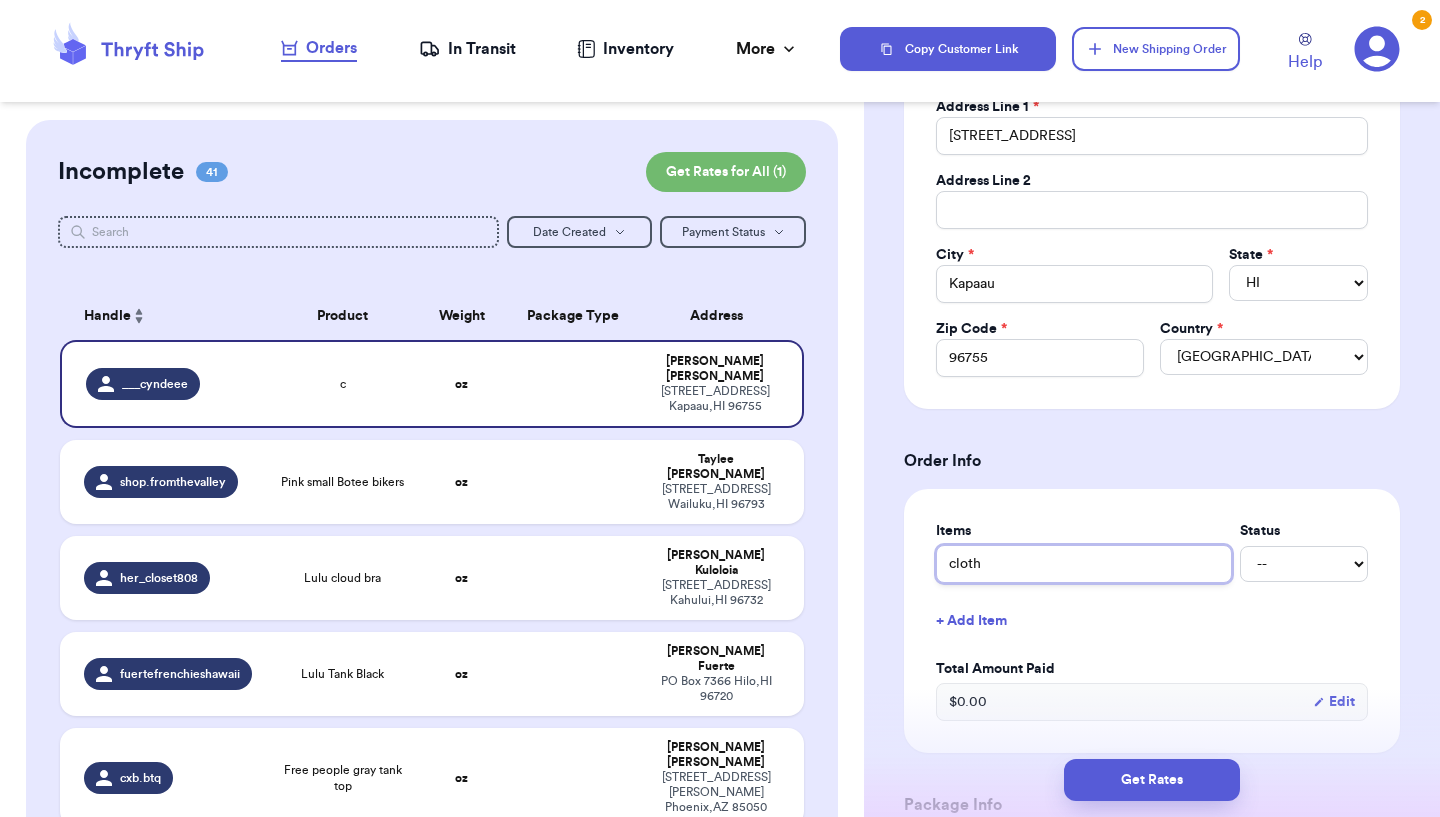 type 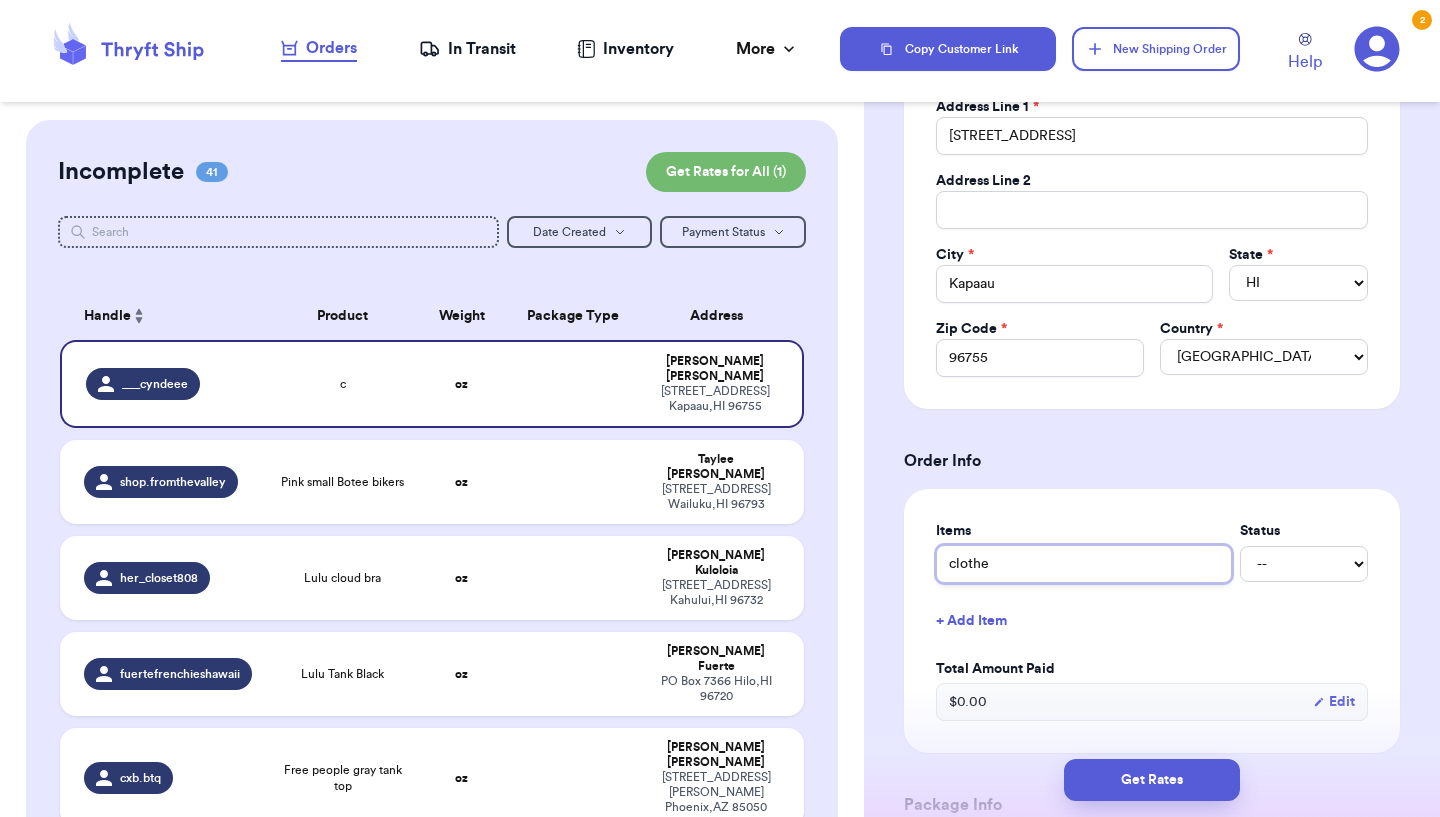 type 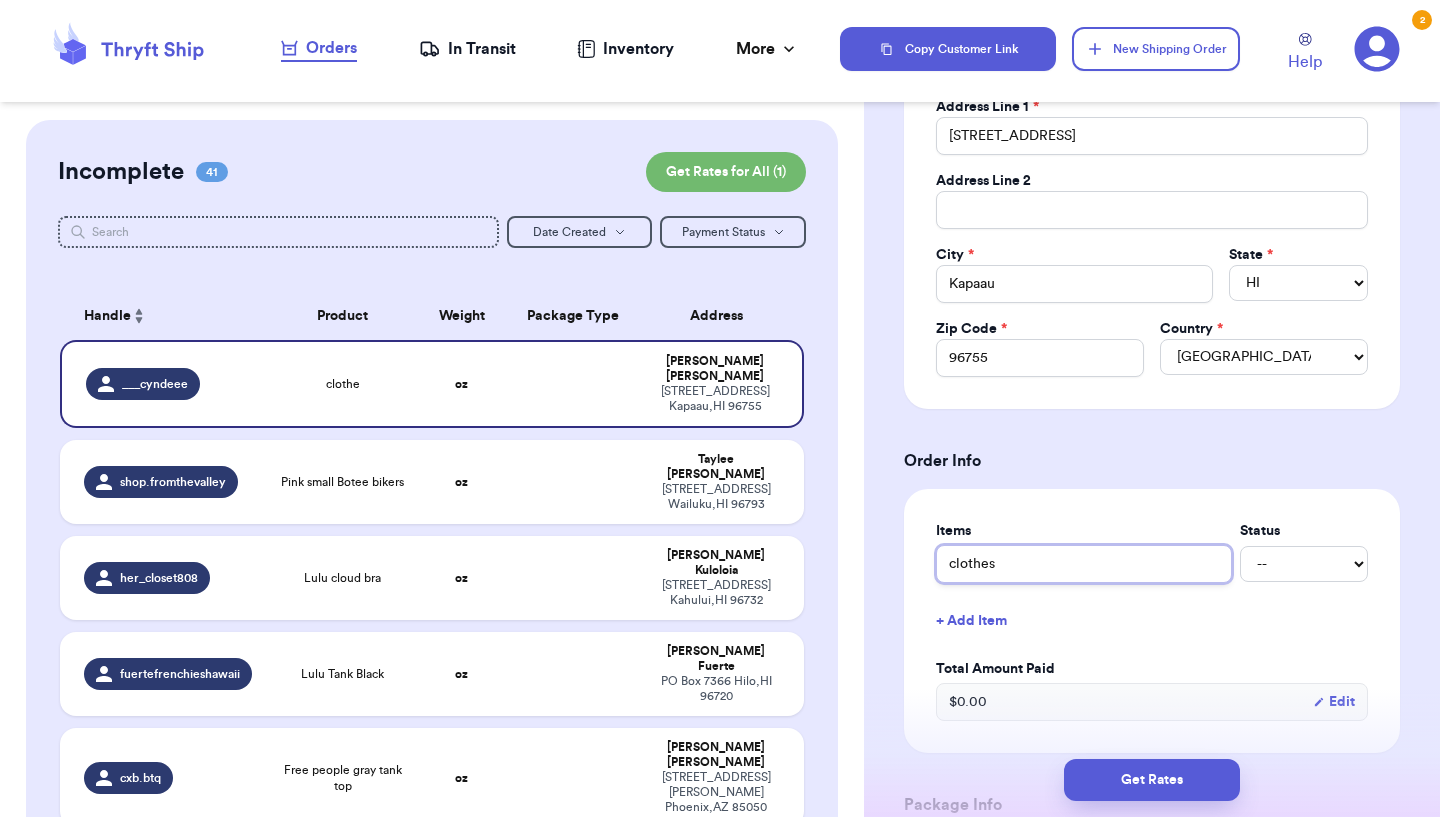 type 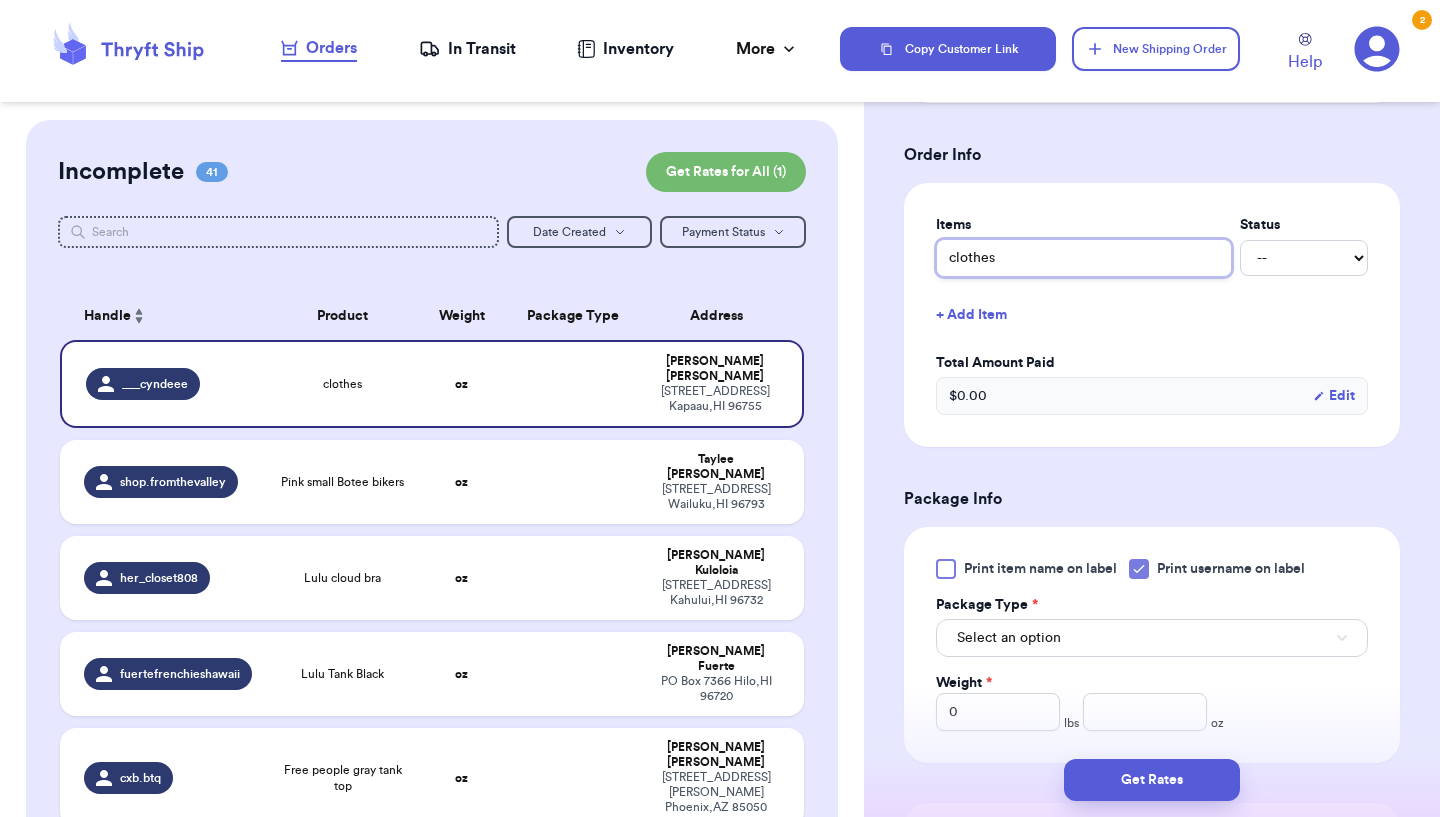 scroll, scrollTop: 724, scrollLeft: 0, axis: vertical 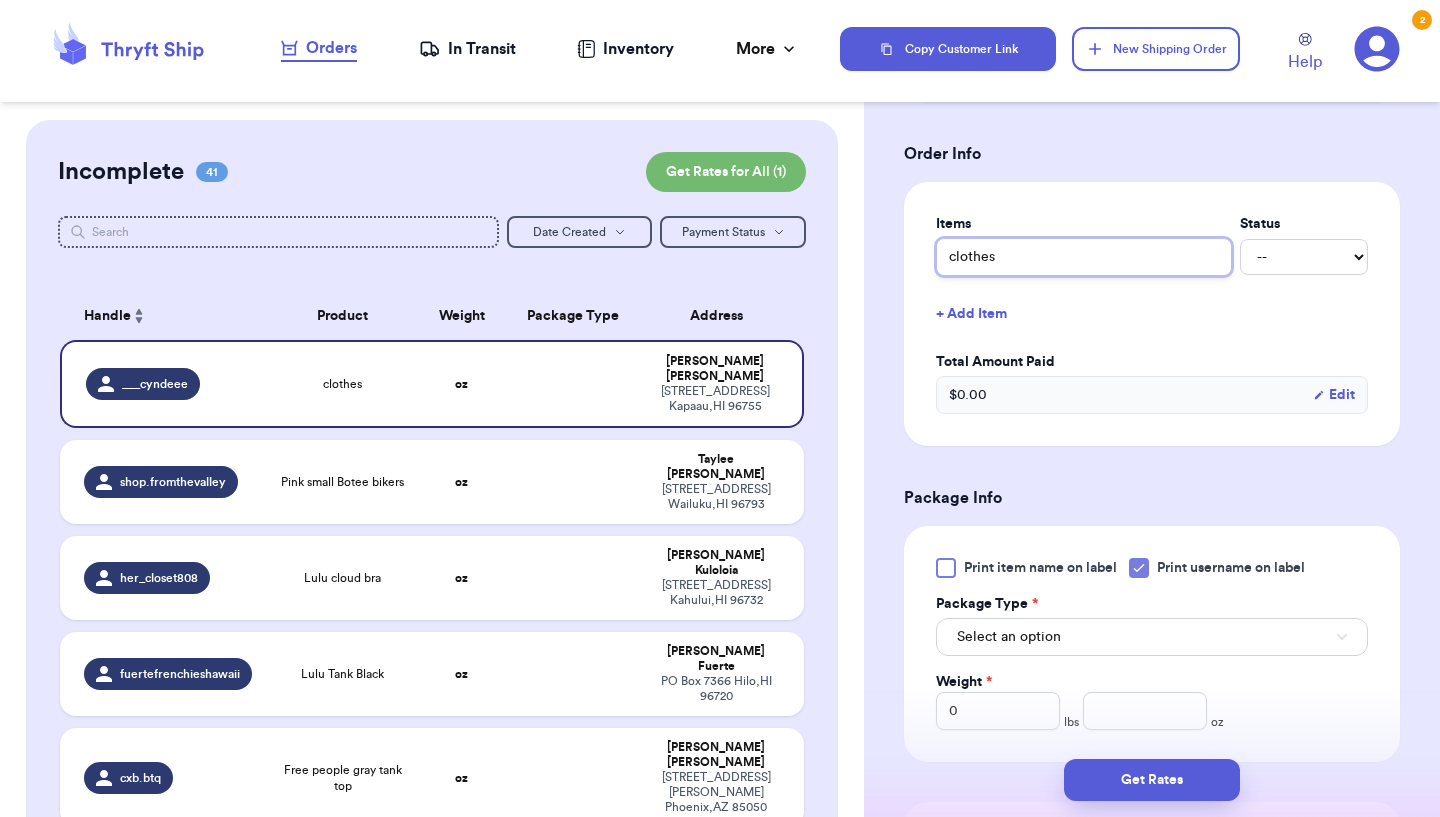 type on "clothes" 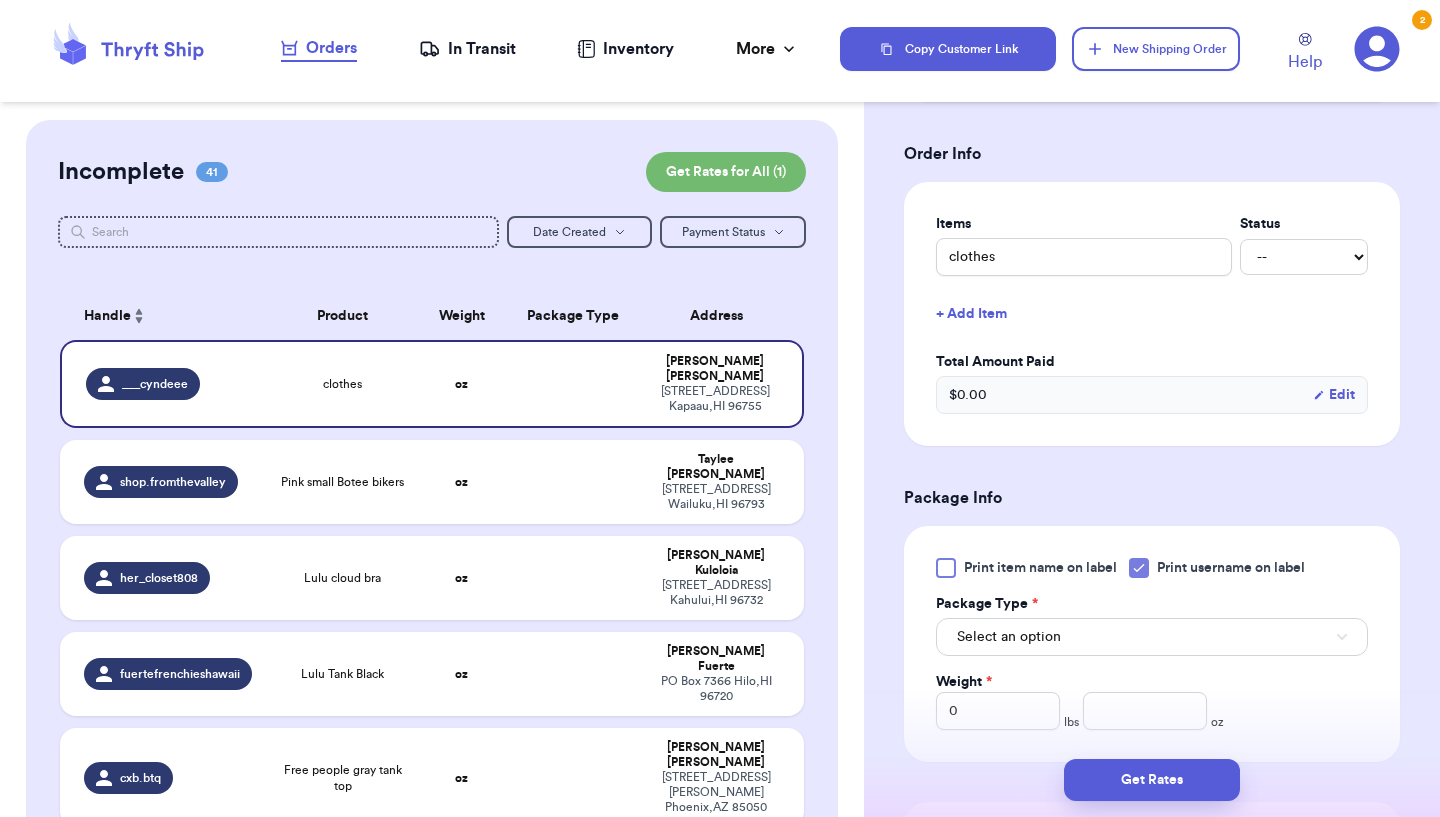 click on "Select an option" at bounding box center (1152, 637) 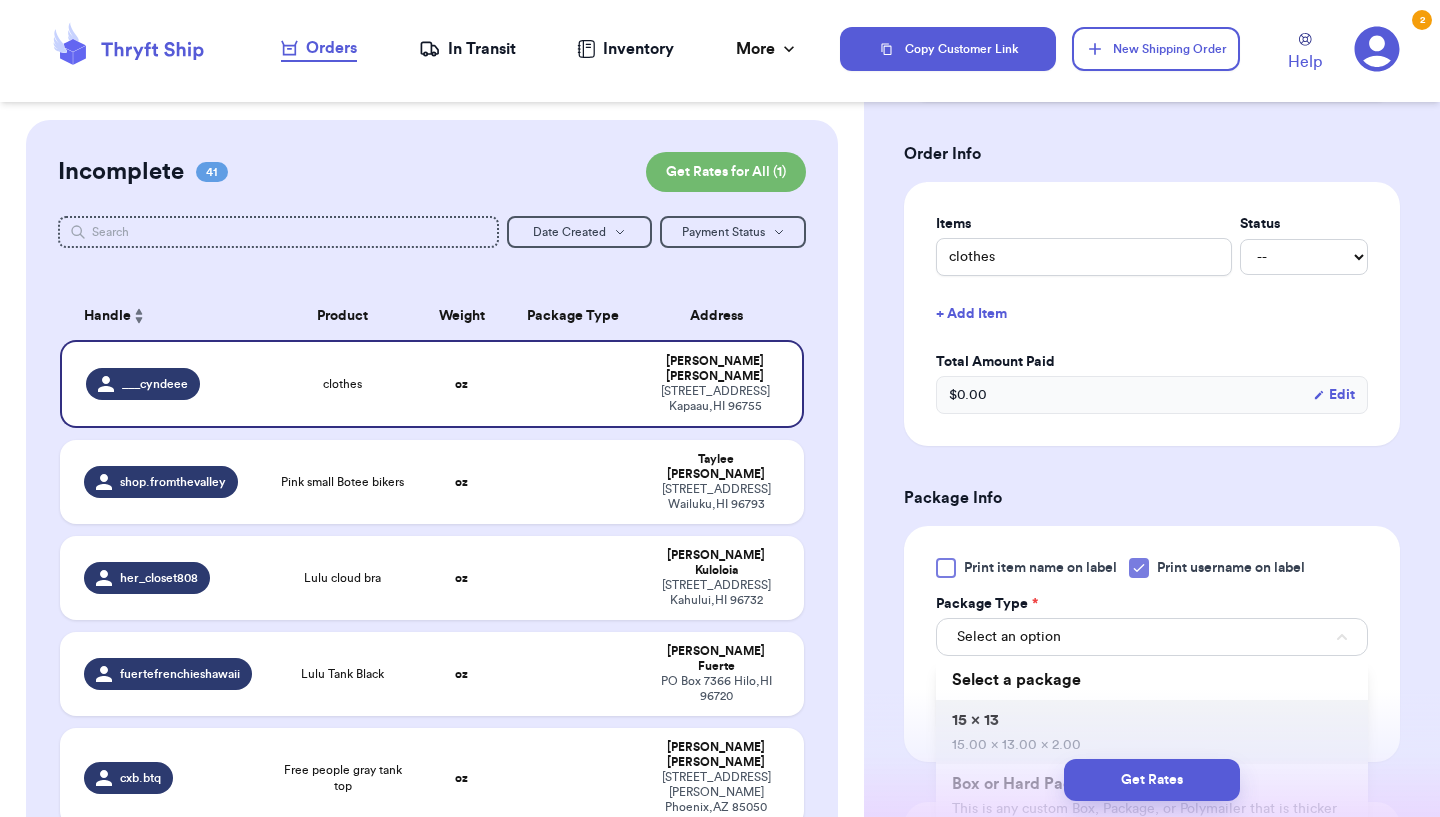 click on "15 x 13 15.00 x 13.00 x 2.00" at bounding box center (1152, 732) 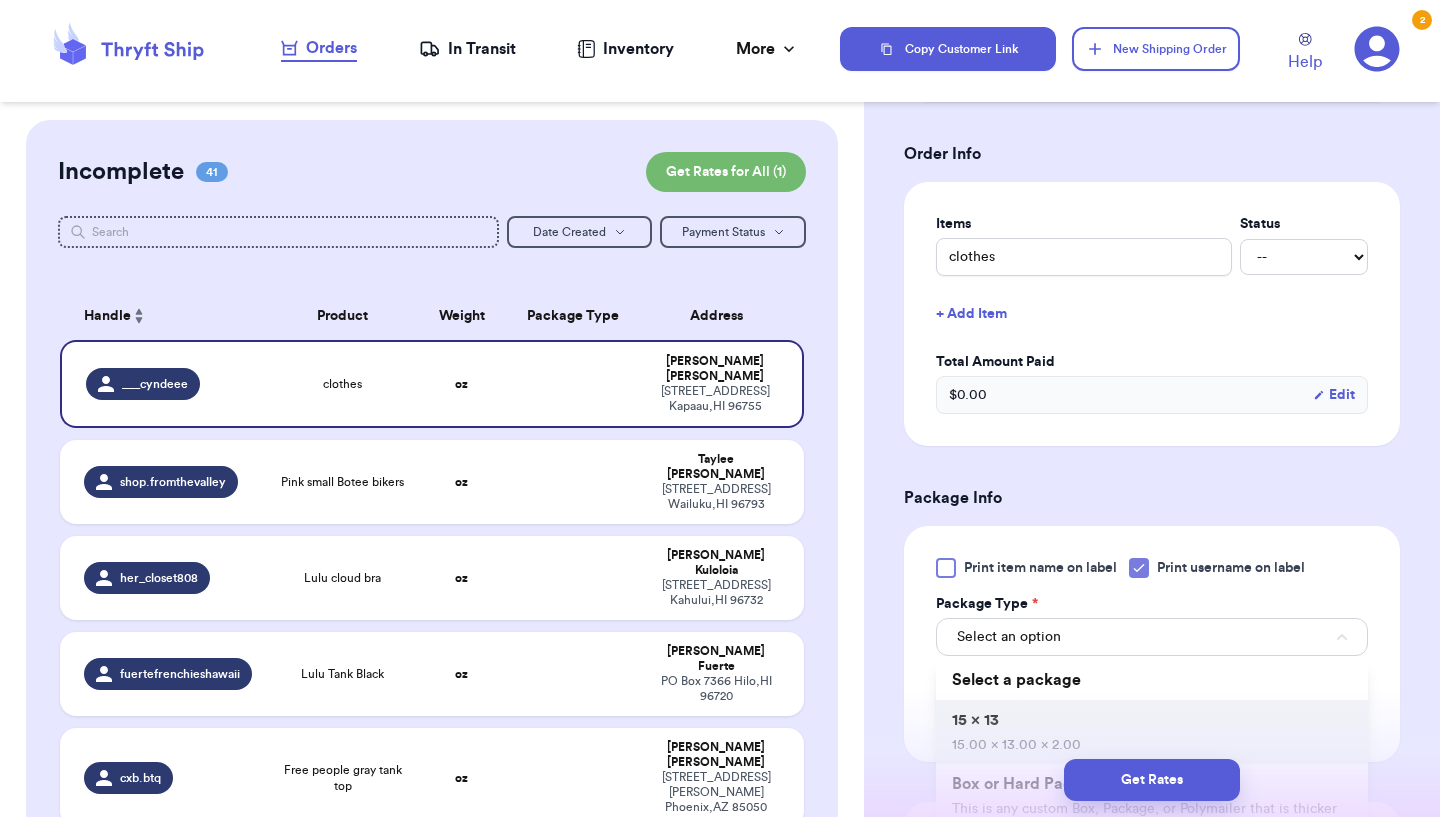 type 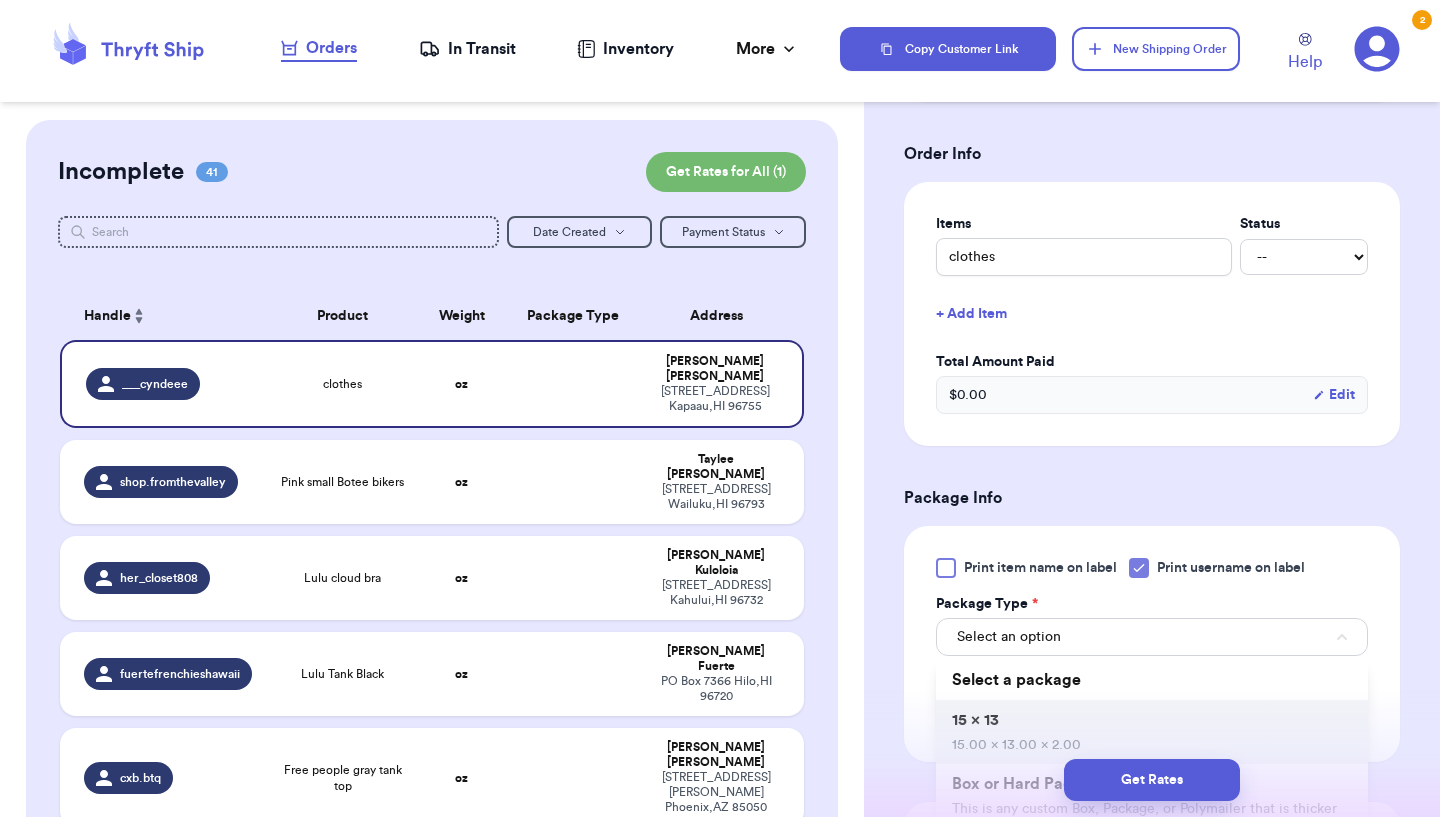 type on "15" 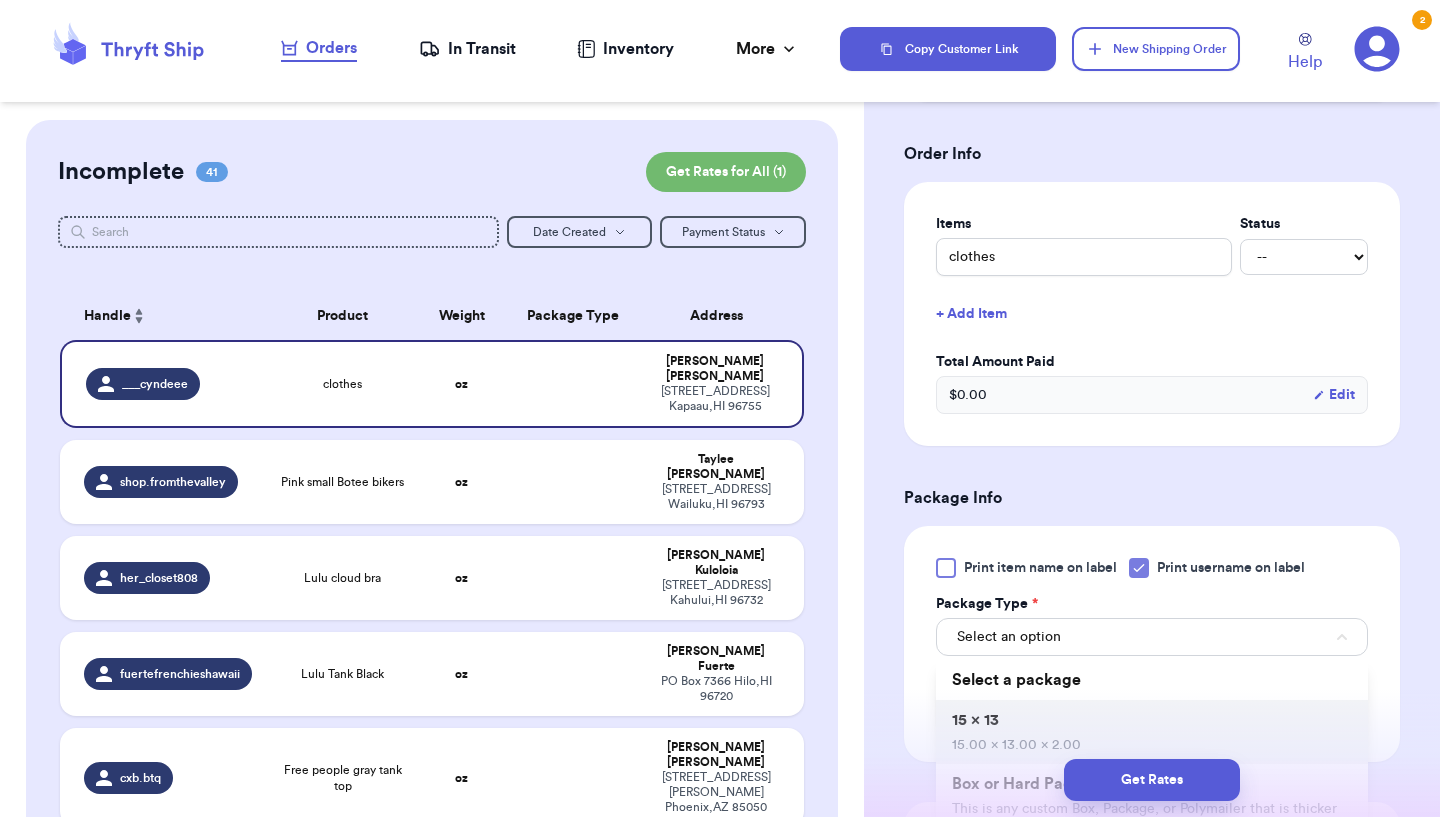 type on "13" 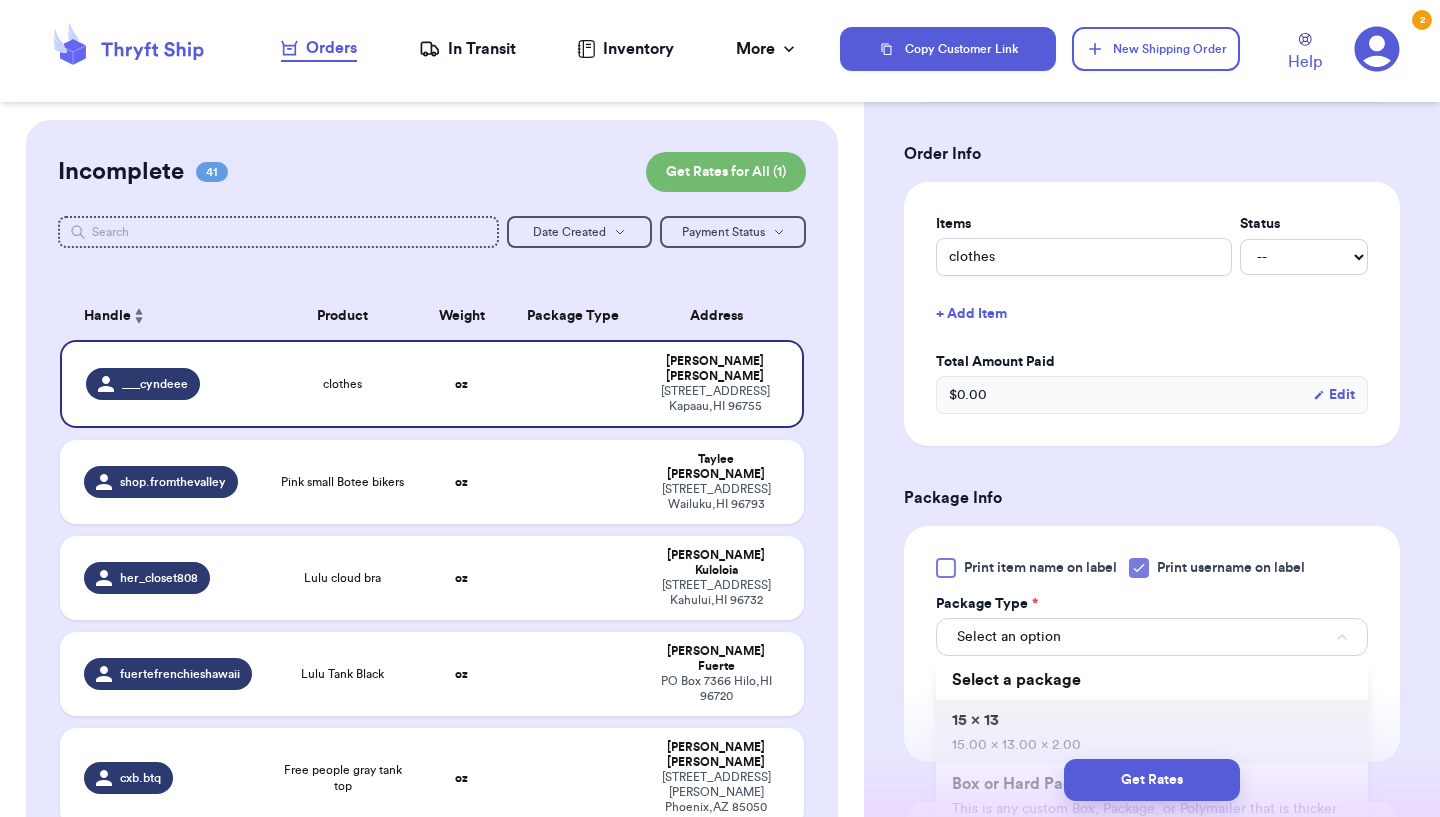 type on "2" 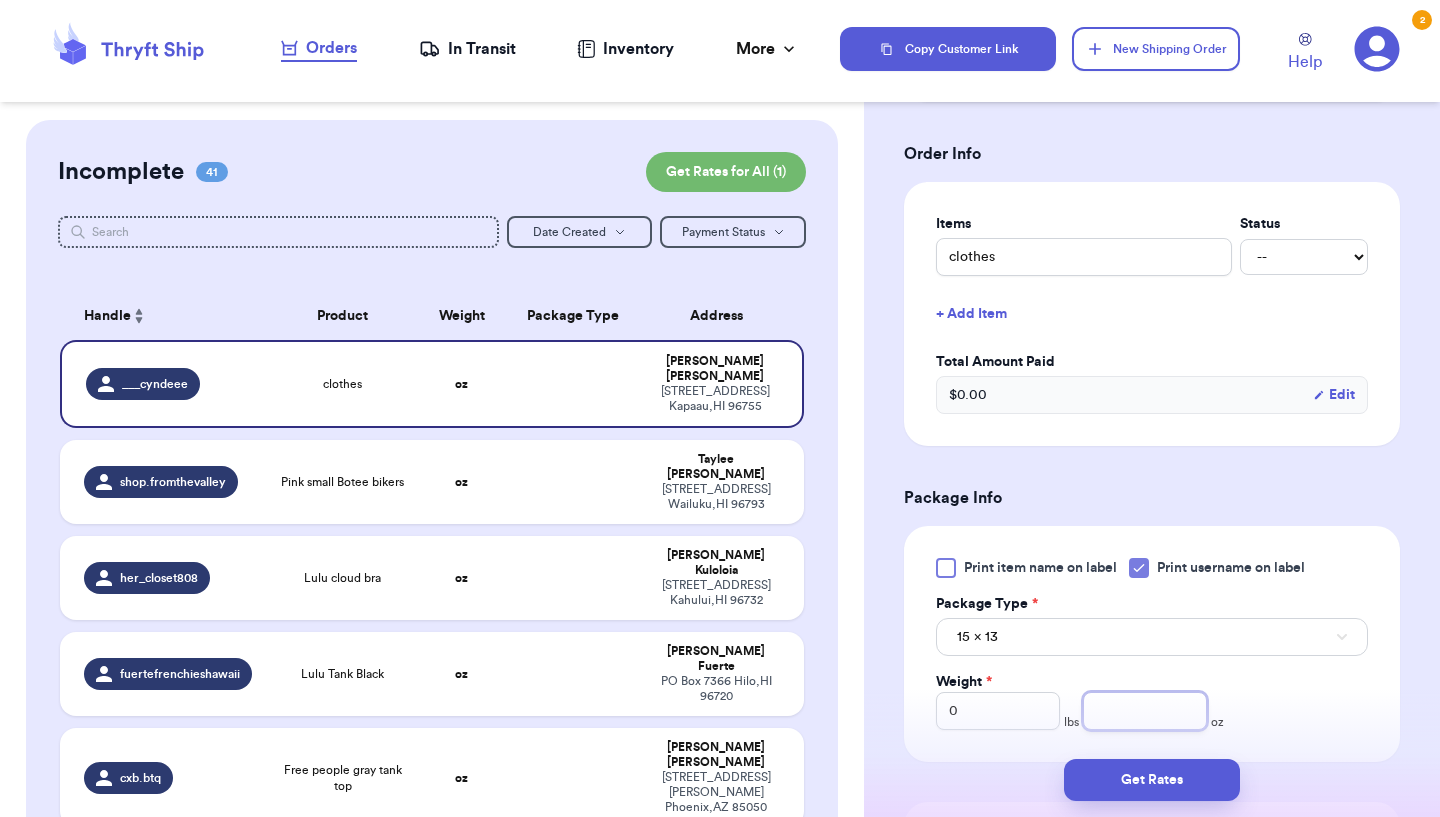 click at bounding box center [1145, 711] 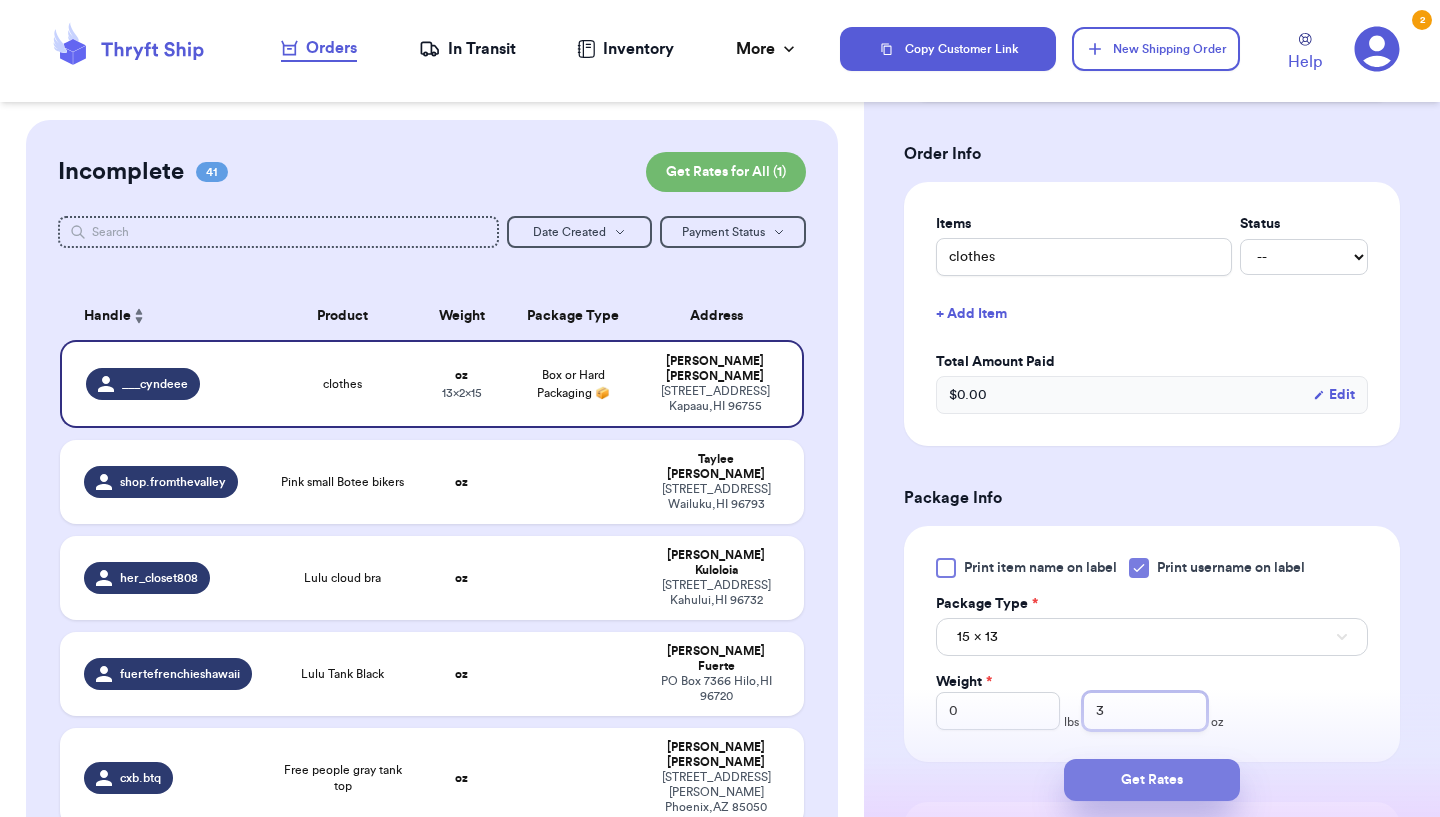 type on "3" 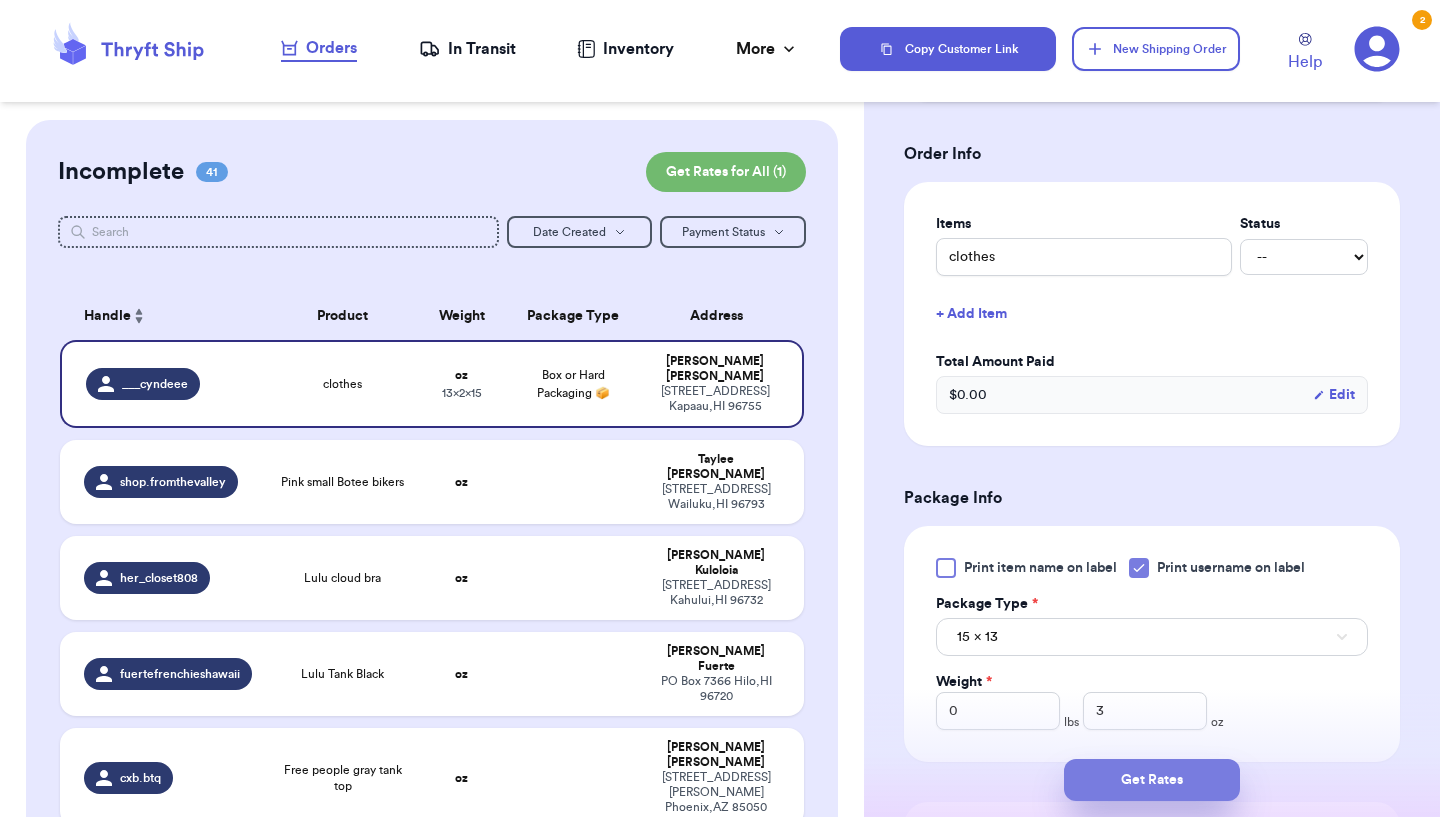 click on "Get Rates" at bounding box center (1152, 780) 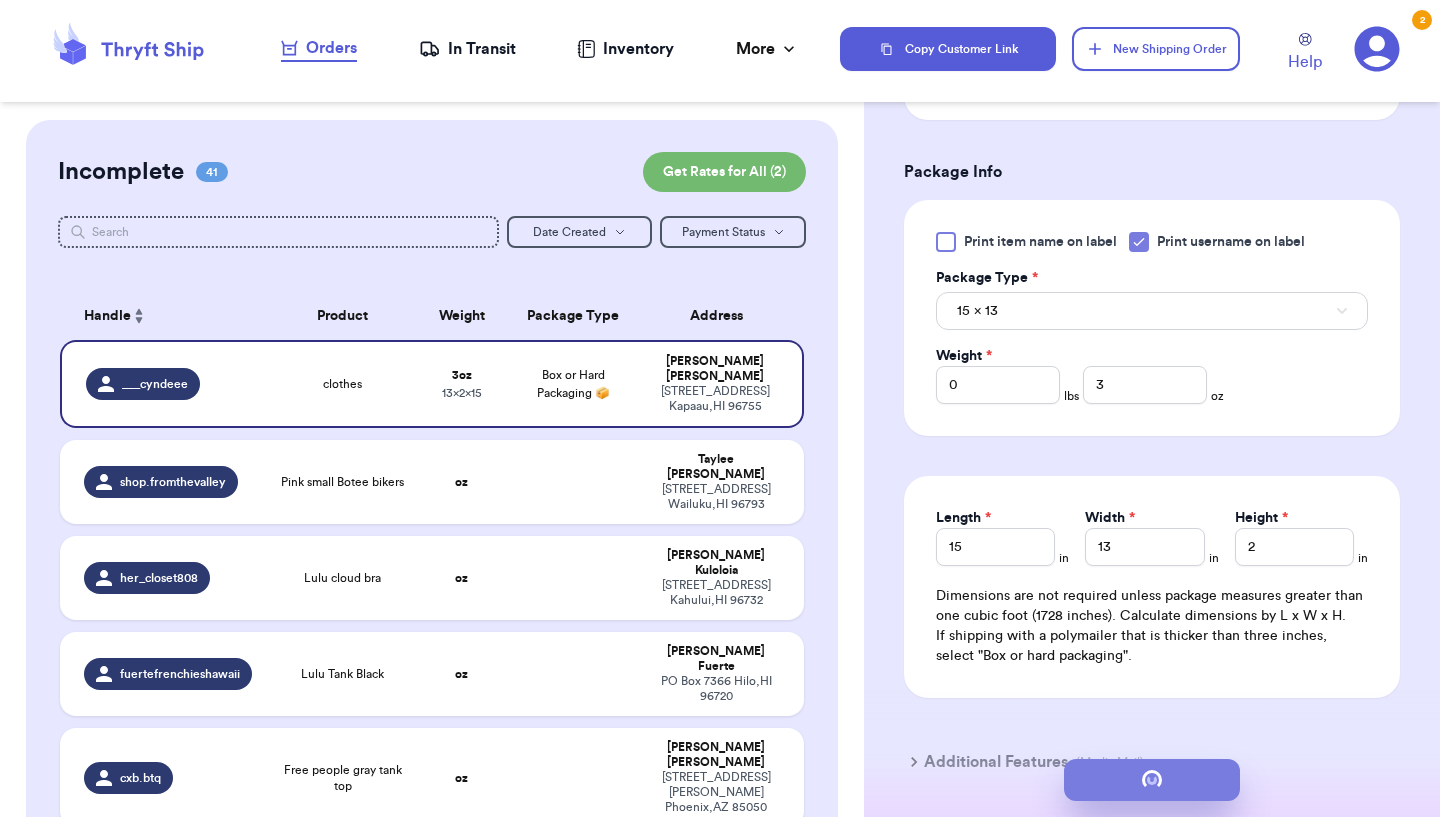 scroll, scrollTop: 0, scrollLeft: 0, axis: both 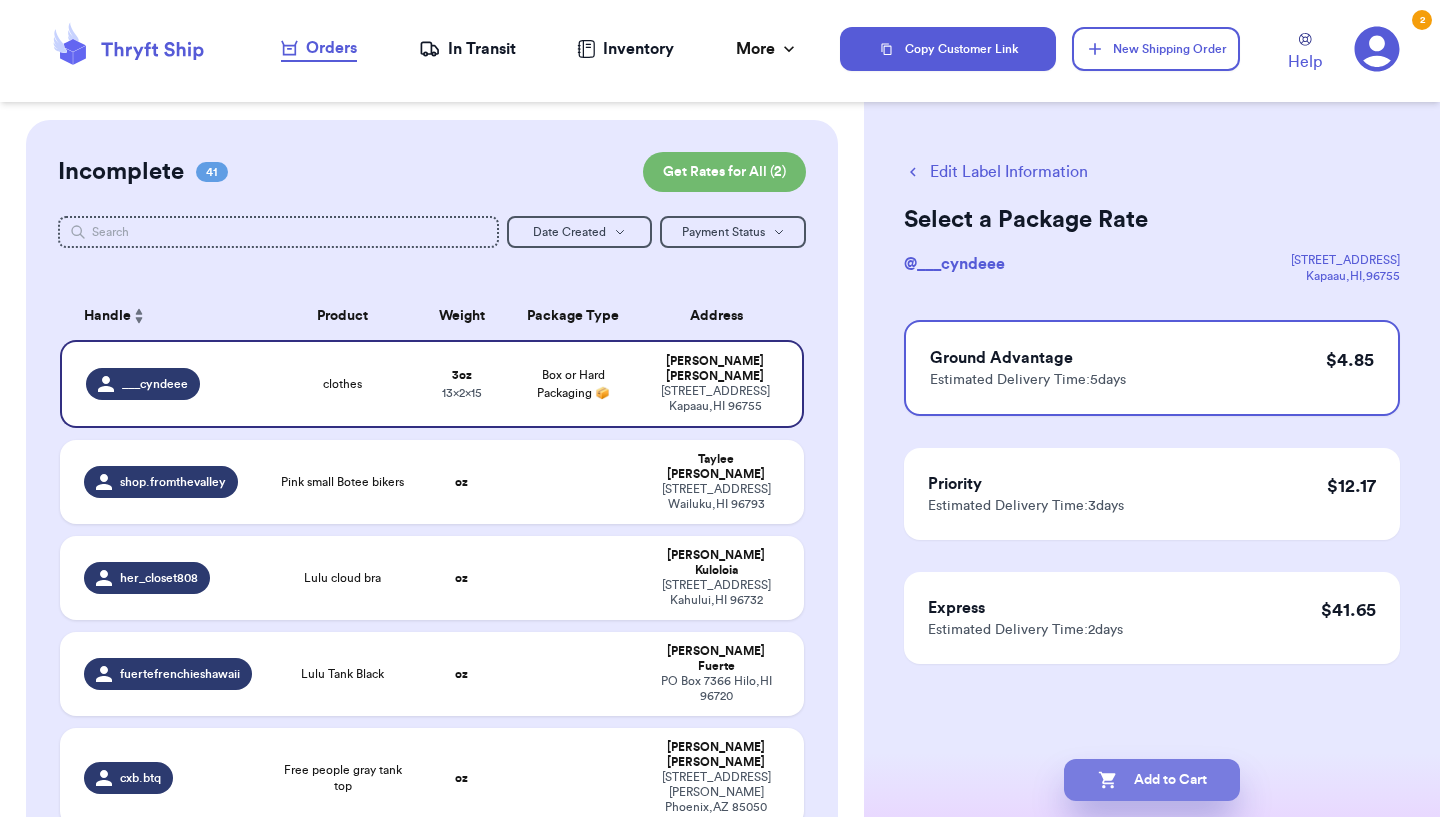 click on "Add to Cart" at bounding box center [1152, 780] 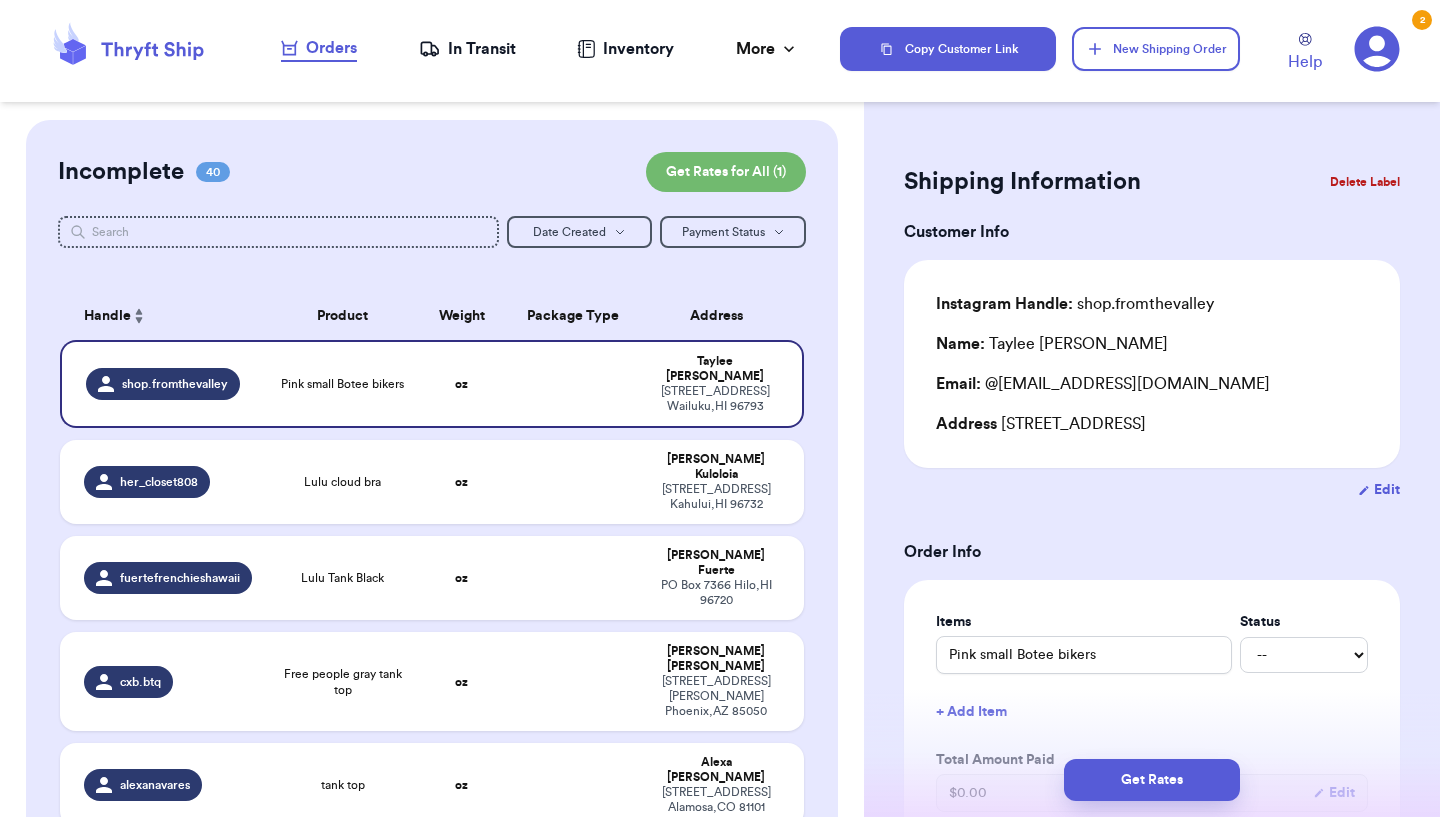 click on "Orders In Transit Inventory More Stats Completed Orders Copy Customer Link New Shipping Order Help 2 Help 2 Customer Link New Order Incomplete 40 Get Rates for All ( 1 ) Get Rates for All ( 1 ) Date Created Date Created Payment Status Payment Status Handle Product shop.fromthevalley Pink small Botee bikers her_closet808 Lulu cloud bra fuertefrenchieshawaii Lulu Tank Black cxb.btq Free people gray tank top  alexanavares tank top thesassyju red linen pants divine_macahito Blue sports bra + 2 carosclosetxo Alo skirt kybtqq Aritzia midtown tube + 1 eastcoastlulu vuori ribbed tank + 3 kaitt.[PERSON_NAME] aritzia tank wahinethreads Olive Essential hoodie astroatticc Alo shorts imkandalame FP barrel overalls nanea_mscloset Denim forum shorts  linzysshop aritzia bulk karleeslole Hiii? haha rlama09 Goodies [PERSON_NAME].btq agolde [PERSON_NAME] shorts _chantealxna AF [PERSON_NAME].[PERSON_NAME], lulu mgrausch10 Lululemon bra wine  minoakaokealohi Kealopiko mahina shorts medium boymom_gu.closet ramiesxbtq Red Essentials crop jacket/hoodie" at bounding box center [720, 408] 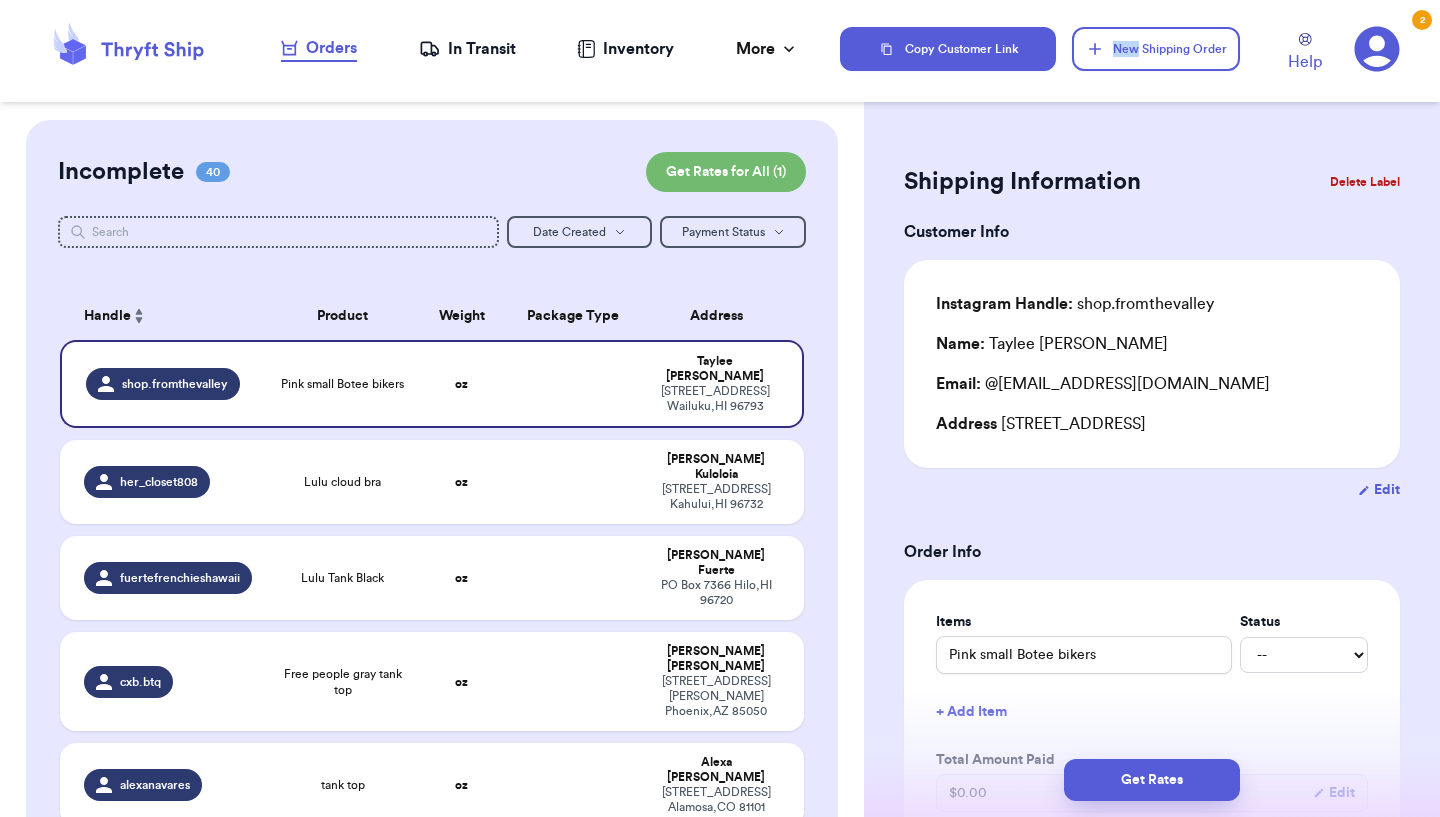 click on "Orders In Transit Inventory More Stats Completed Orders Copy Customer Link New Shipping Order Help 2 Help 2 Customer Link New Order Incomplete 40 Get Rates for All ( 1 ) Get Rates for All ( 1 ) Date Created Date Created Payment Status Payment Status Handle Product shop.fromthevalley Pink small Botee bikers her_closet808 Lulu cloud bra fuertefrenchieshawaii Lulu Tank Black cxb.btq Free people gray tank top  alexanavares tank top thesassyju red linen pants divine_macahito Blue sports bra + 2 carosclosetxo Alo skirt kybtqq Aritzia midtown tube + 1 eastcoastlulu vuori ribbed tank + 3 kaitt.[PERSON_NAME] aritzia tank wahinethreads Olive Essential hoodie astroatticc Alo shorts imkandalame FP barrel overalls nanea_mscloset Denim forum shorts  linzysshop aritzia bulk karleeslole Hiii? haha rlama09 Goodies [PERSON_NAME].btq agolde [PERSON_NAME] shorts _chantealxna AF [PERSON_NAME].[PERSON_NAME], lulu mgrausch10 Lululemon bra wine  minoakaokealohi Kealopiko mahina shorts medium boymom_gu.closet ramiesxbtq Red Essentials crop jacket/hoodie" at bounding box center [720, 408] 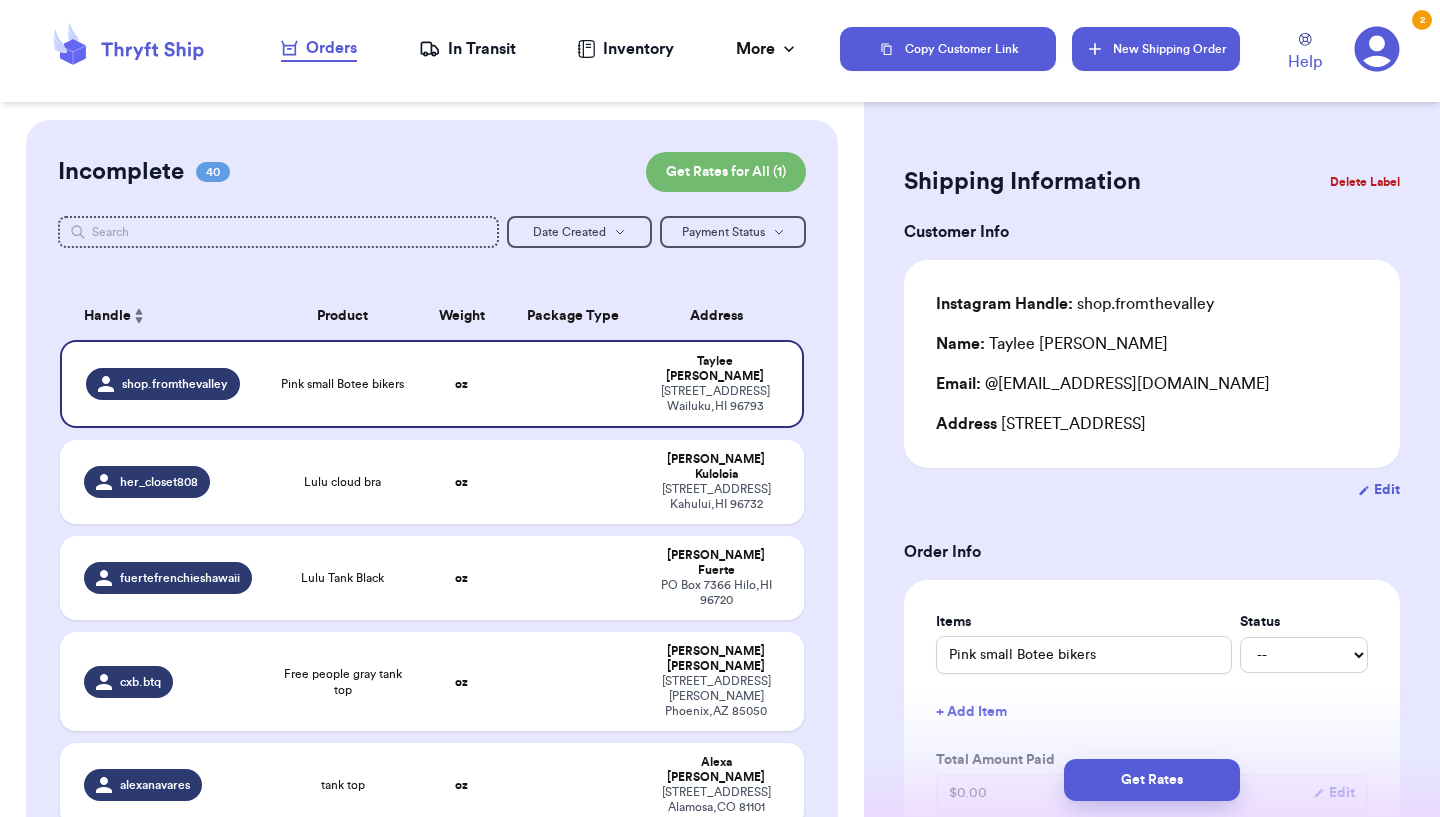 click on "New Shipping Order" at bounding box center [1156, 49] 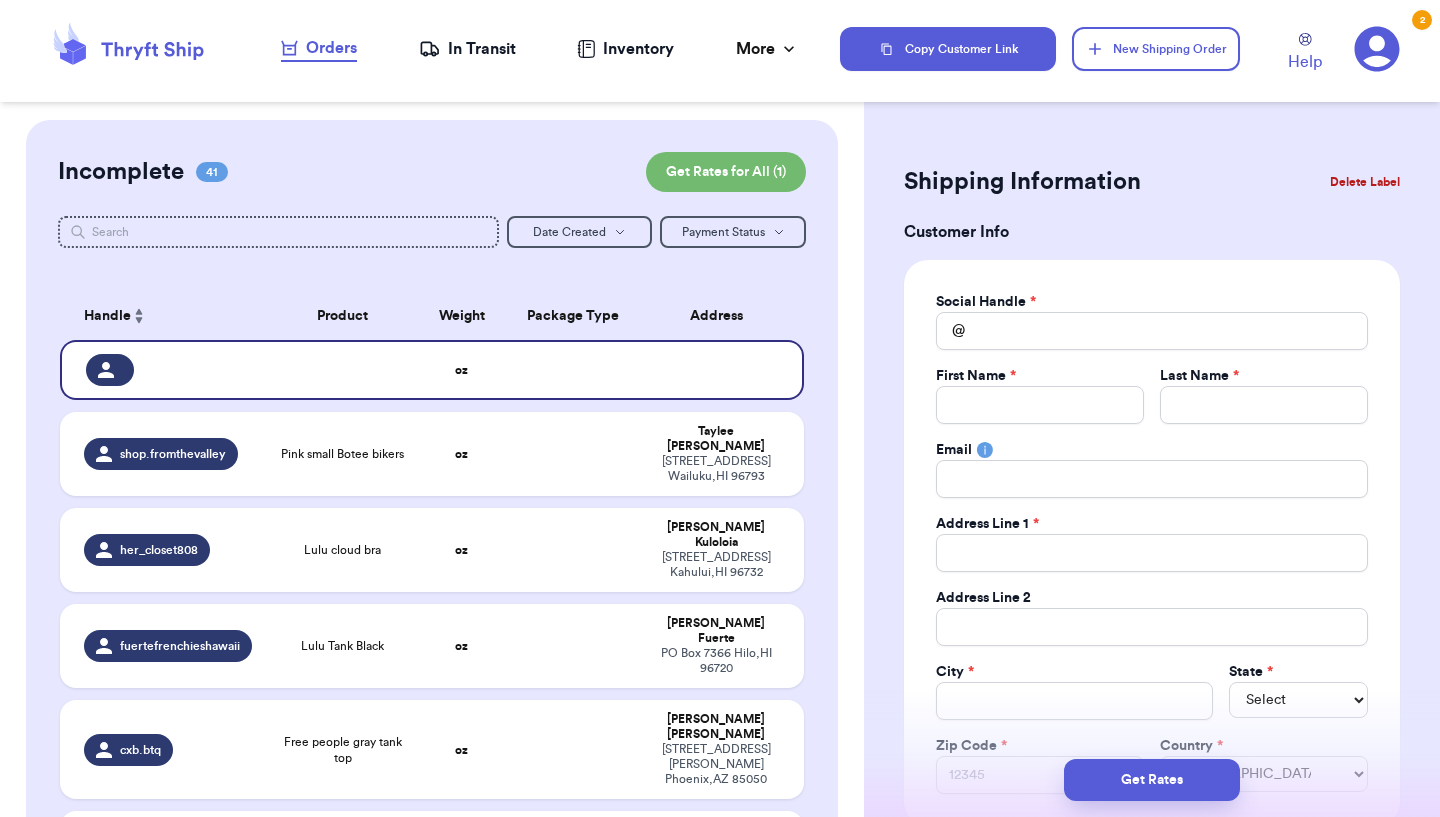 type 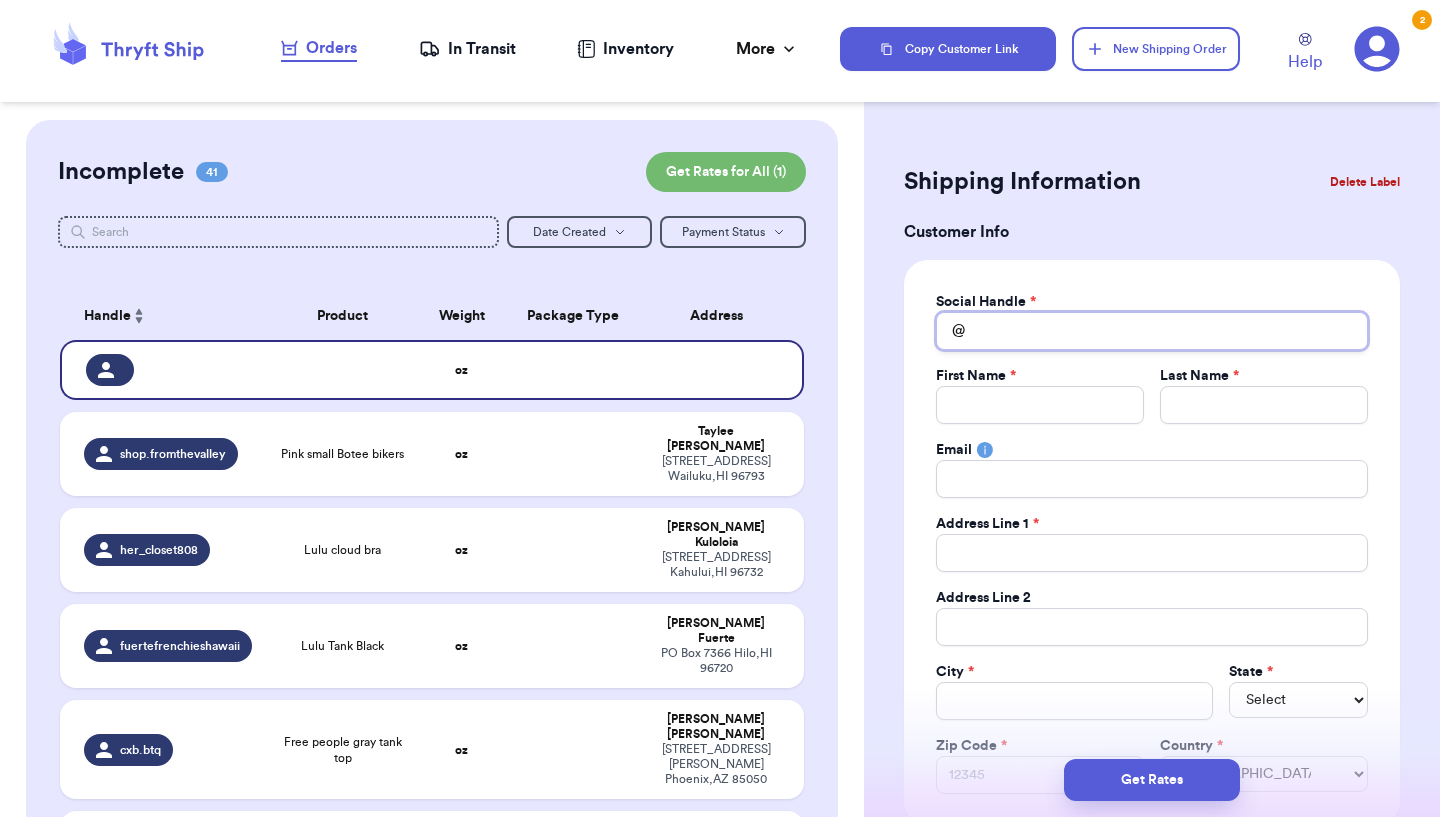 click on "Total Amount Paid" at bounding box center [1152, 331] 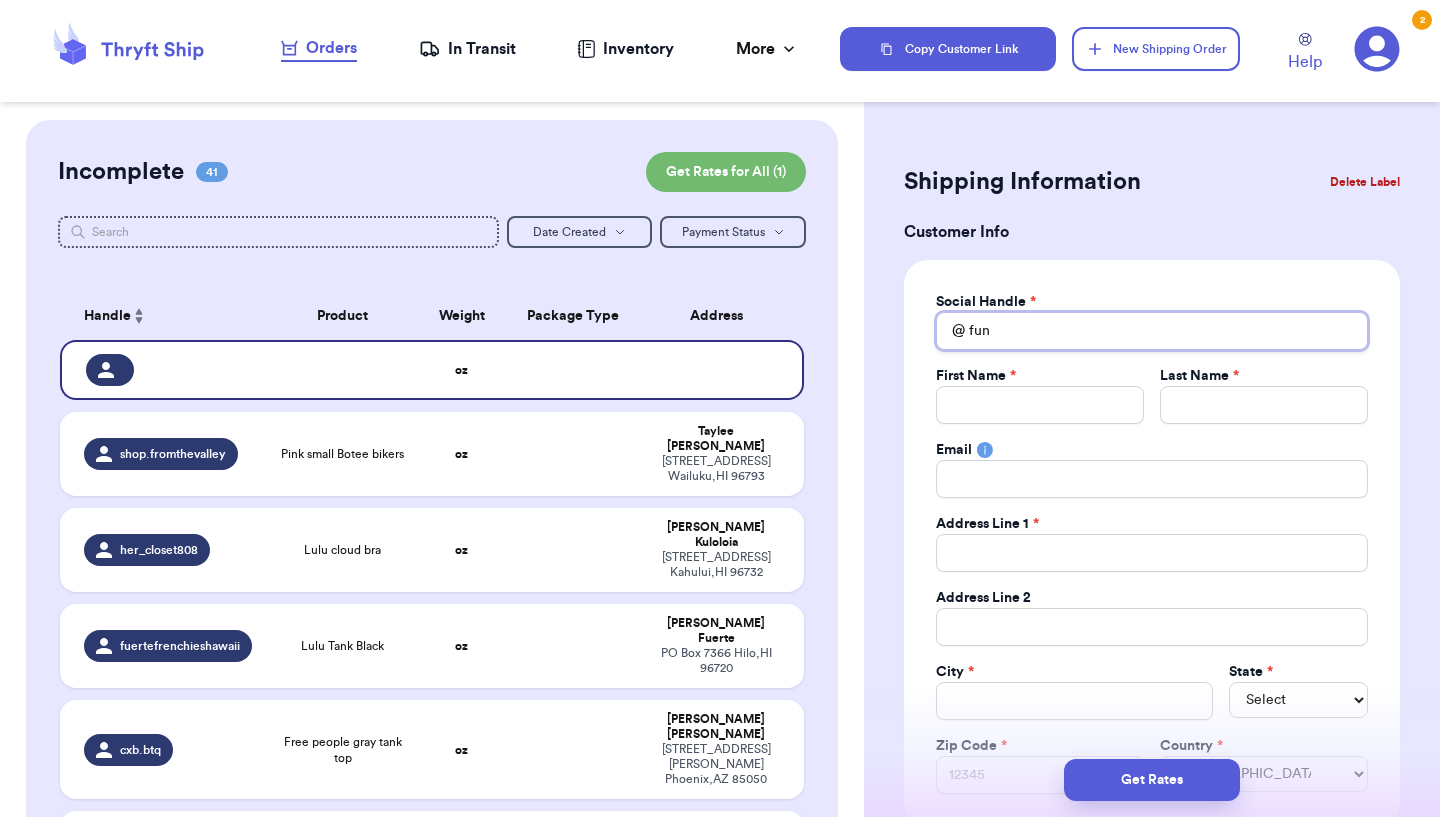 type on "funb" 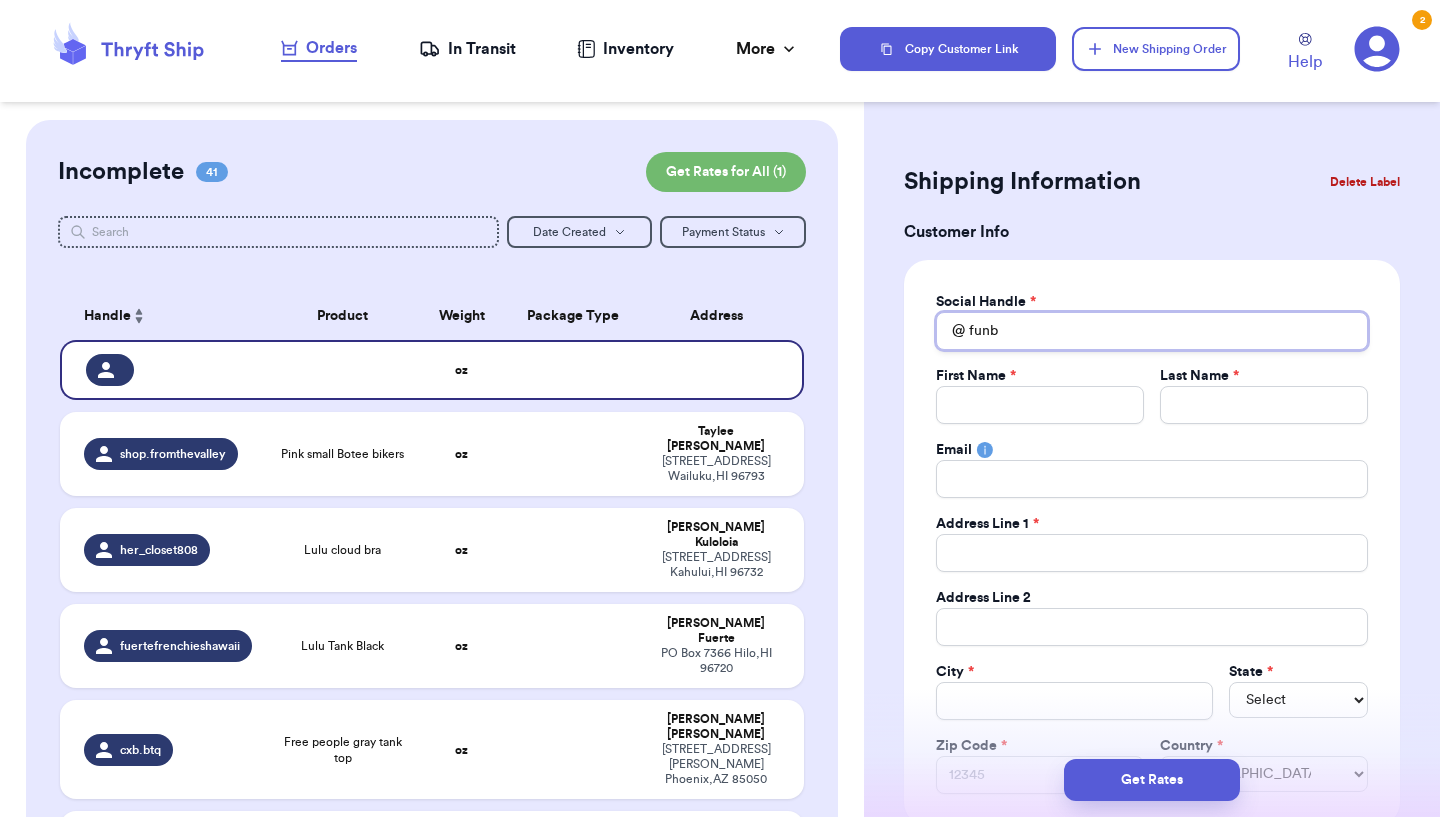 type 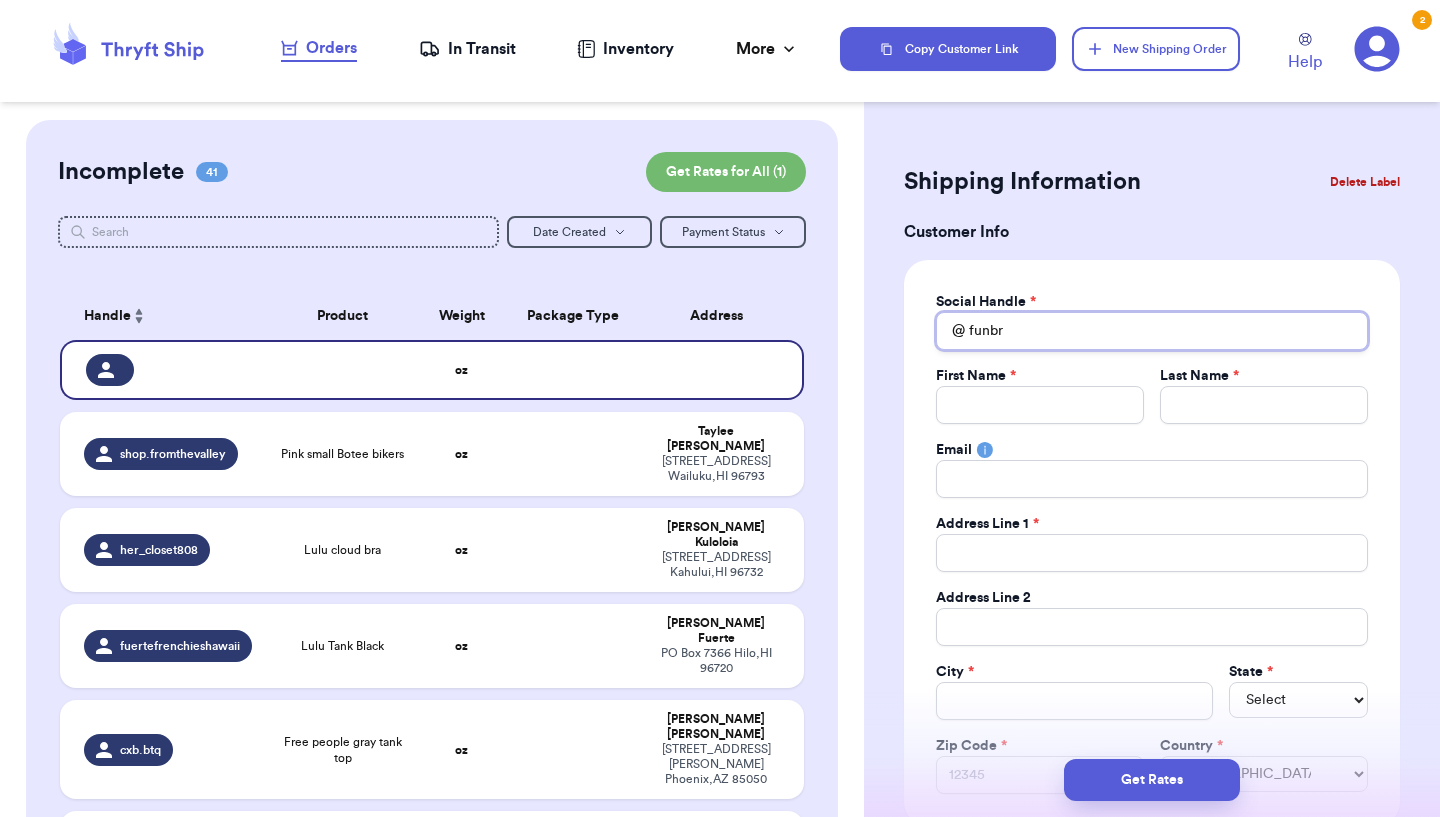 type 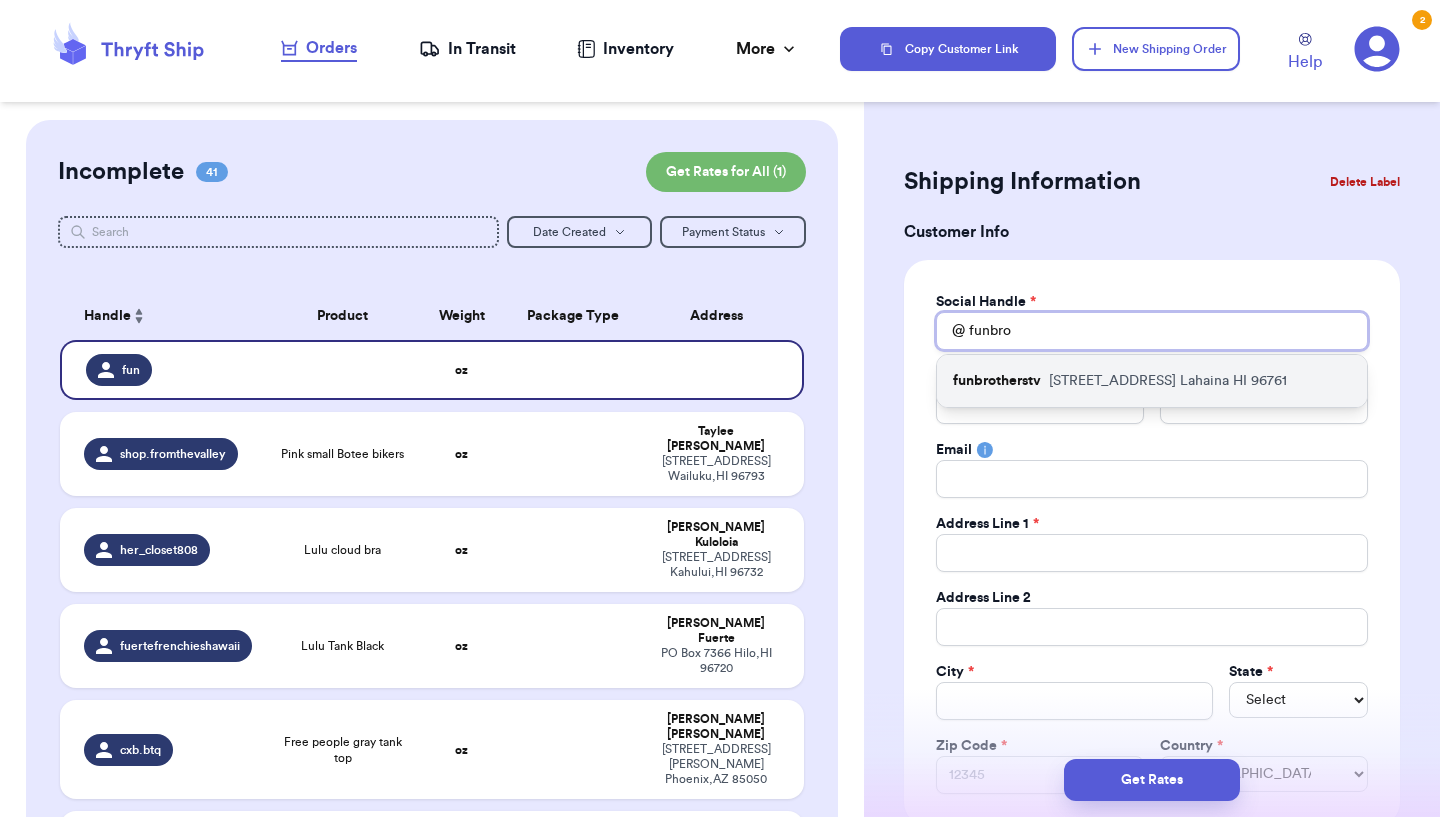 type 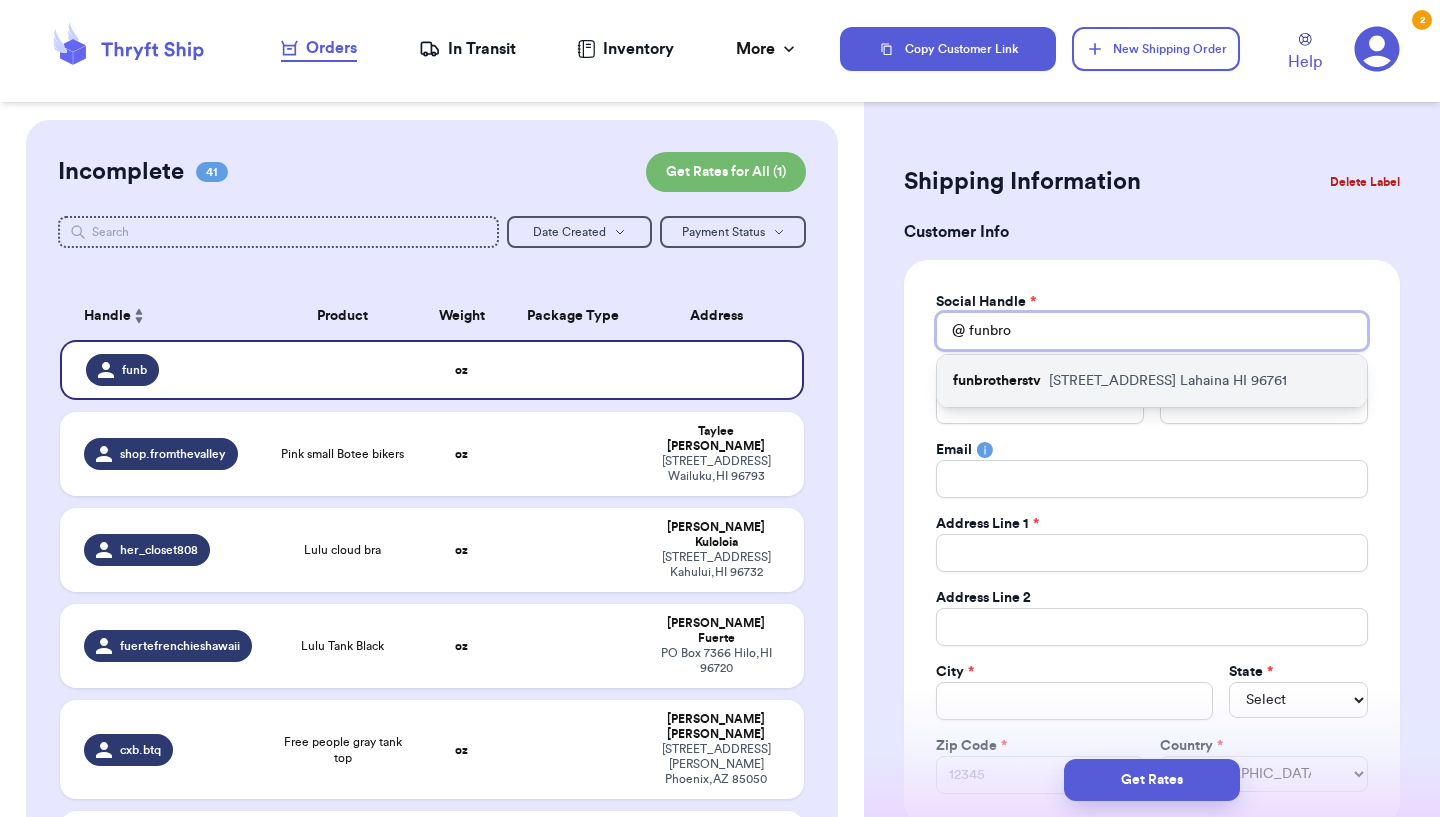 type on "funbro" 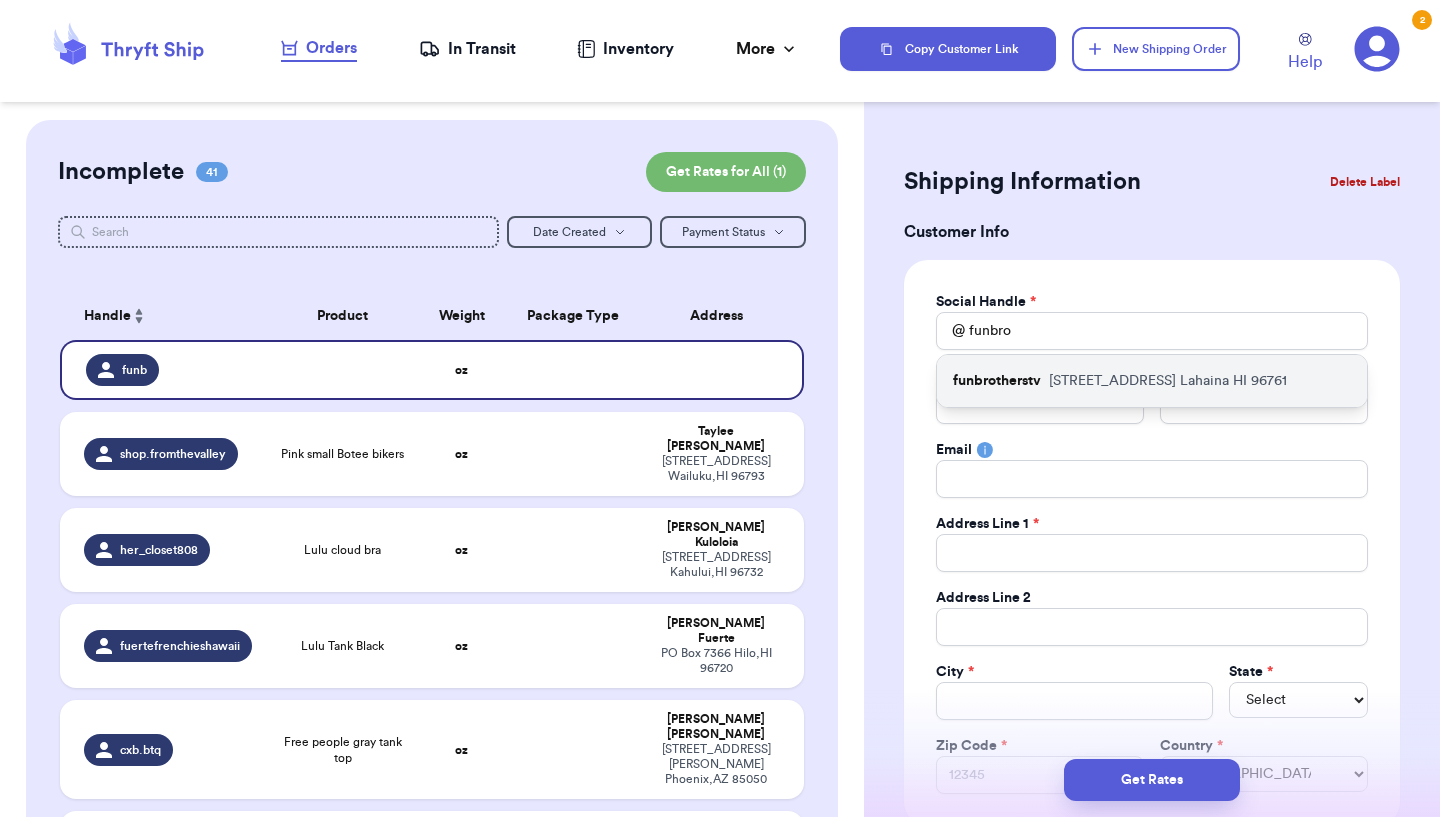 click on "funbrotherstv [STREET_ADDRESS]" at bounding box center [1152, 381] 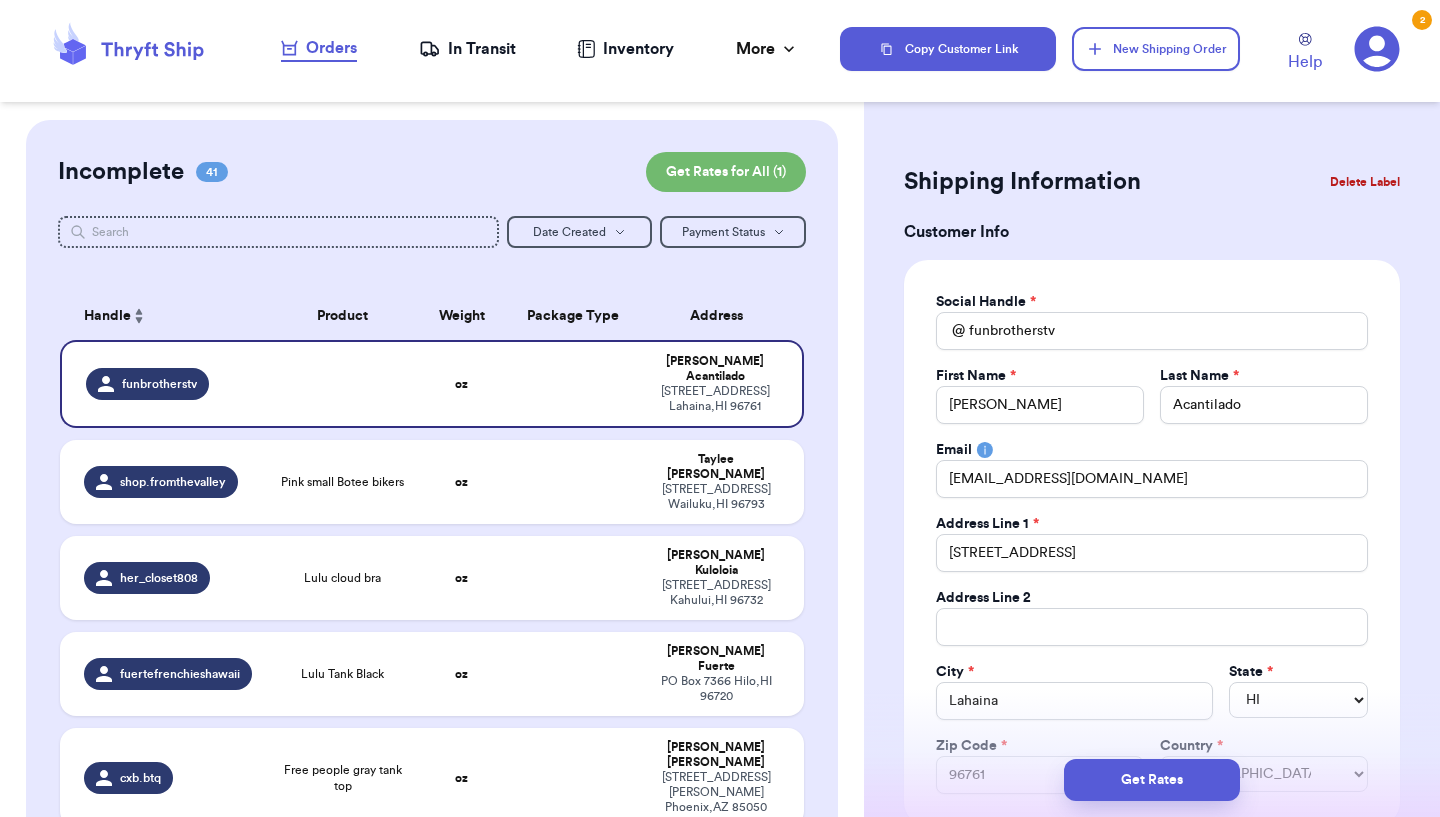 type 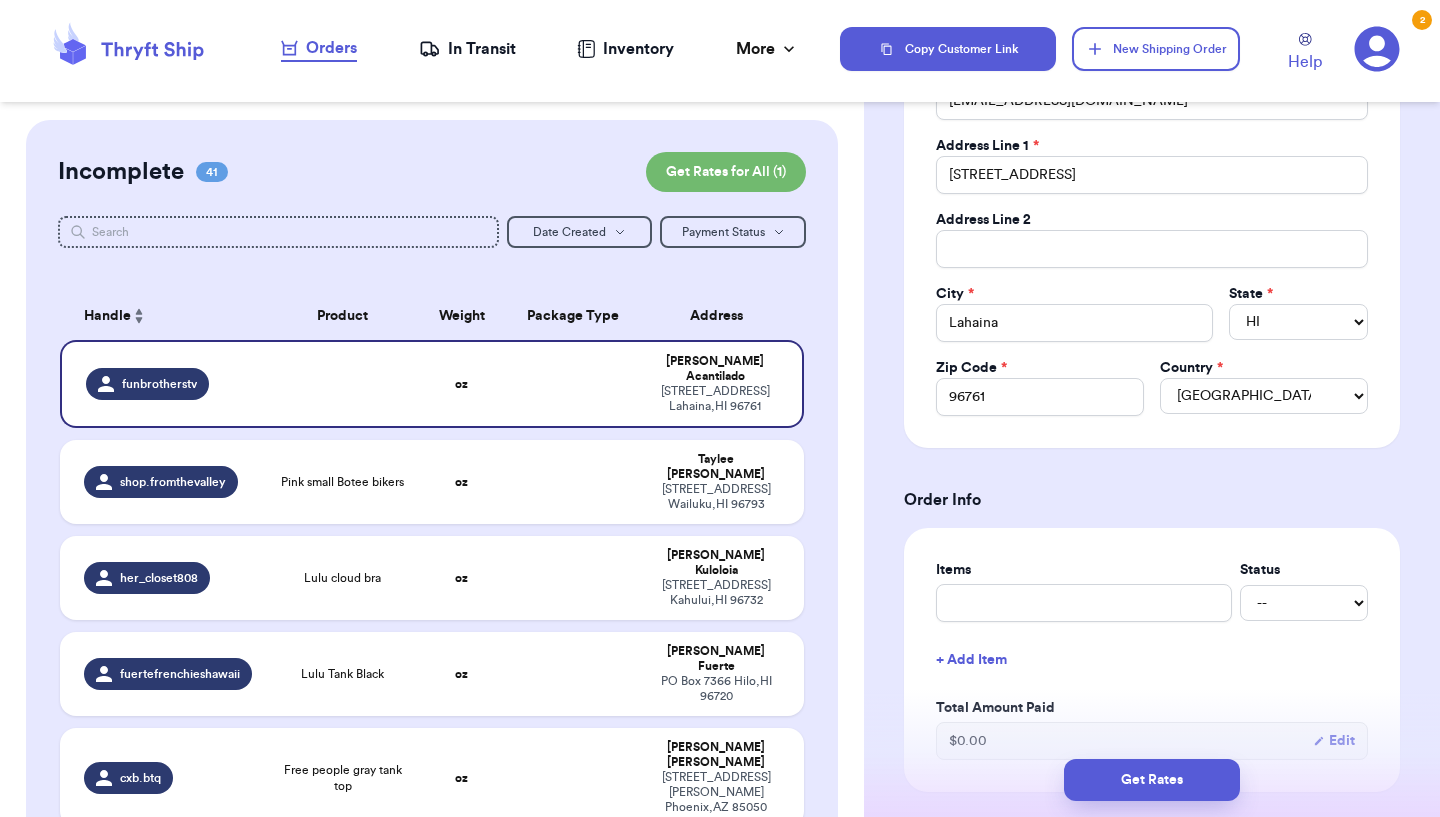 scroll, scrollTop: 448, scrollLeft: 0, axis: vertical 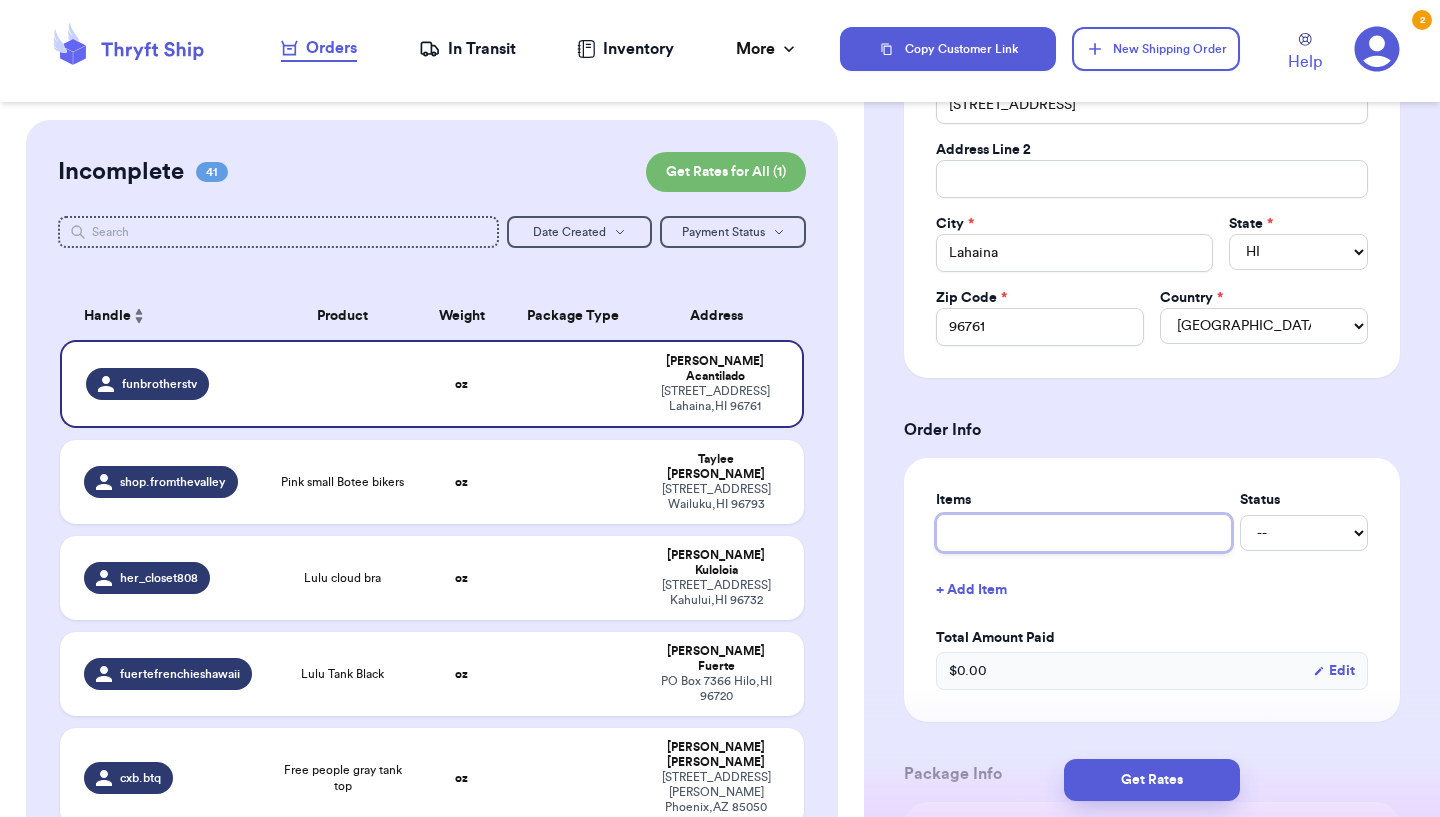 type on "c" 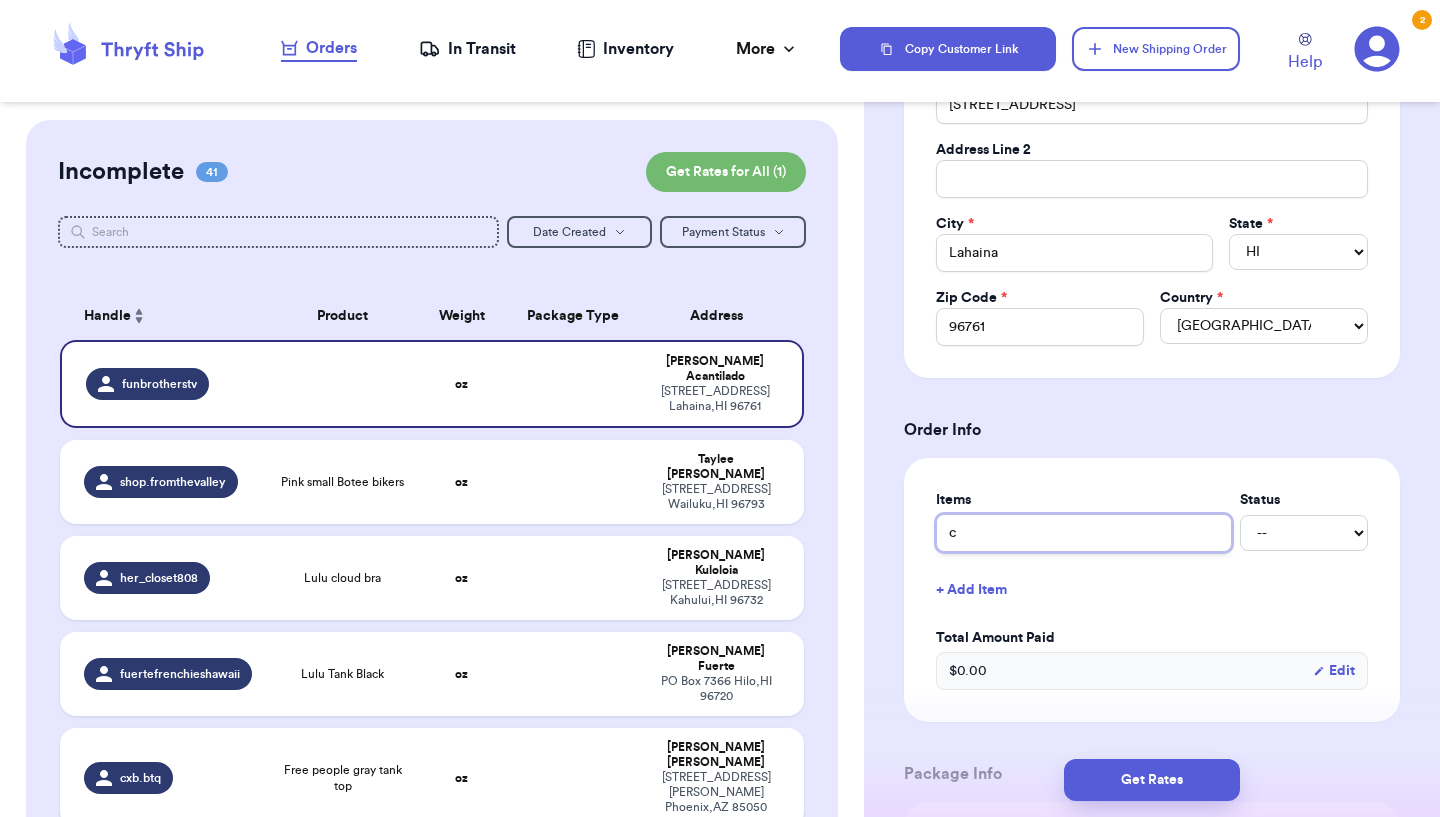 type 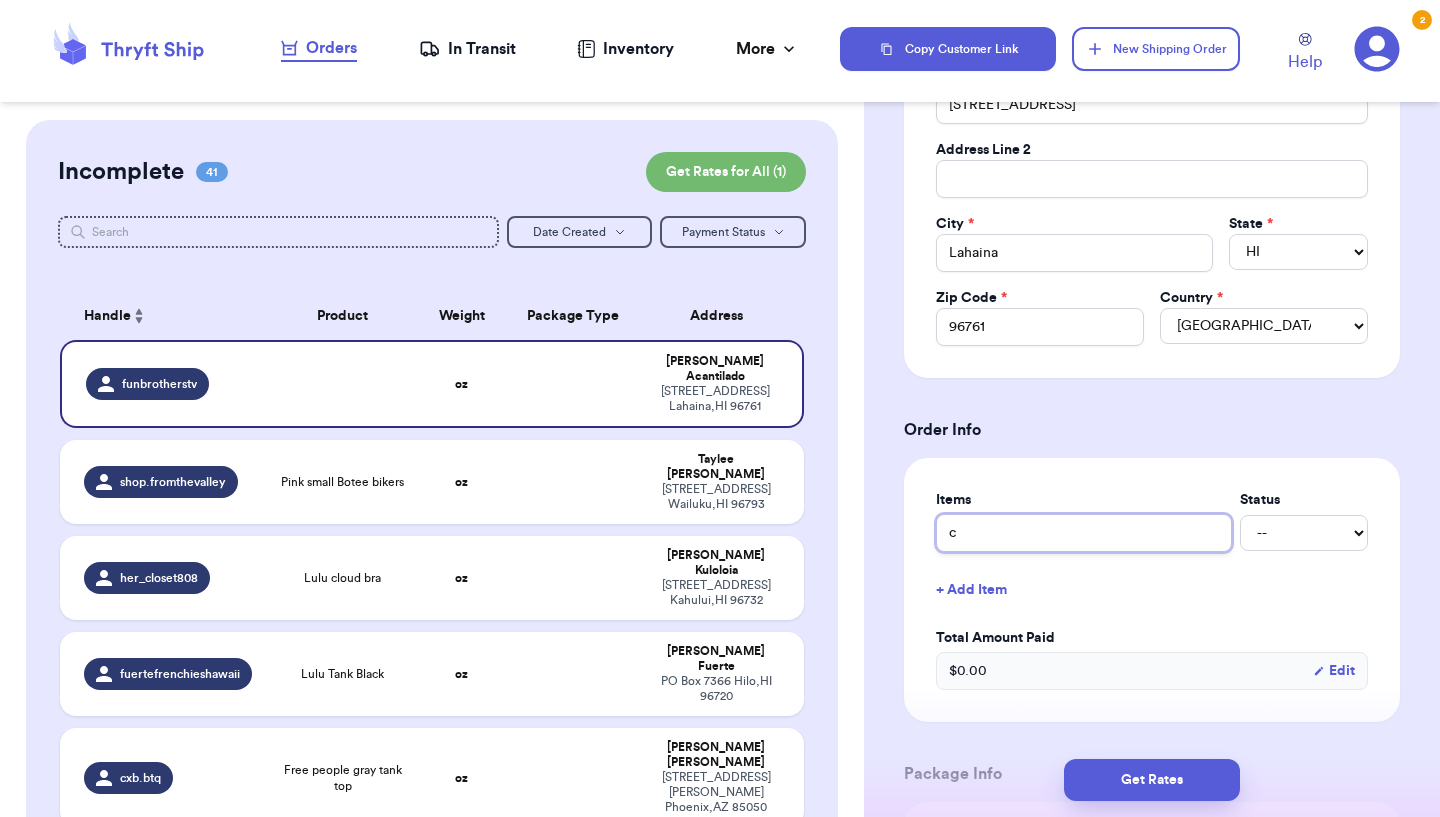 type on "cl" 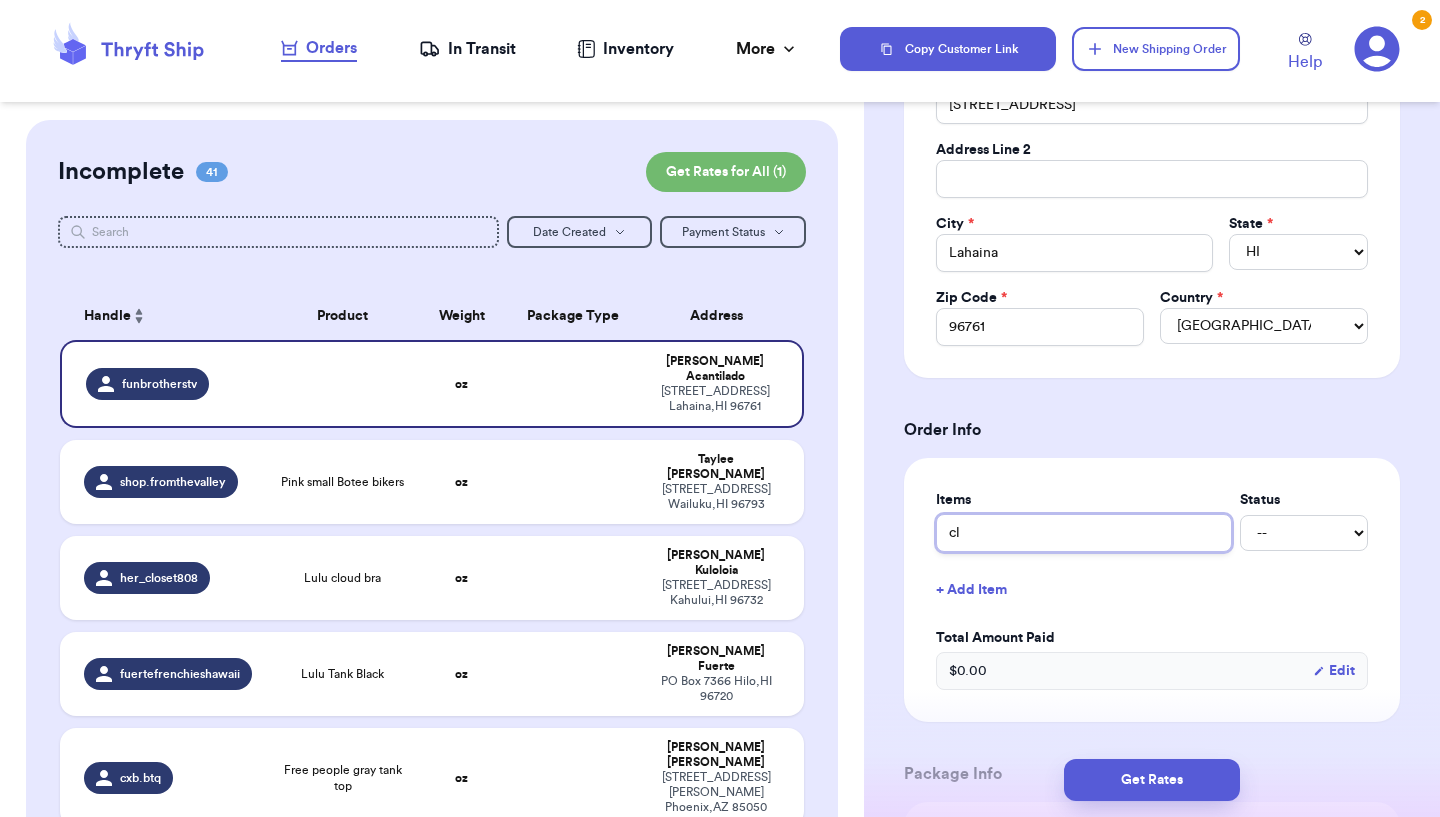 type 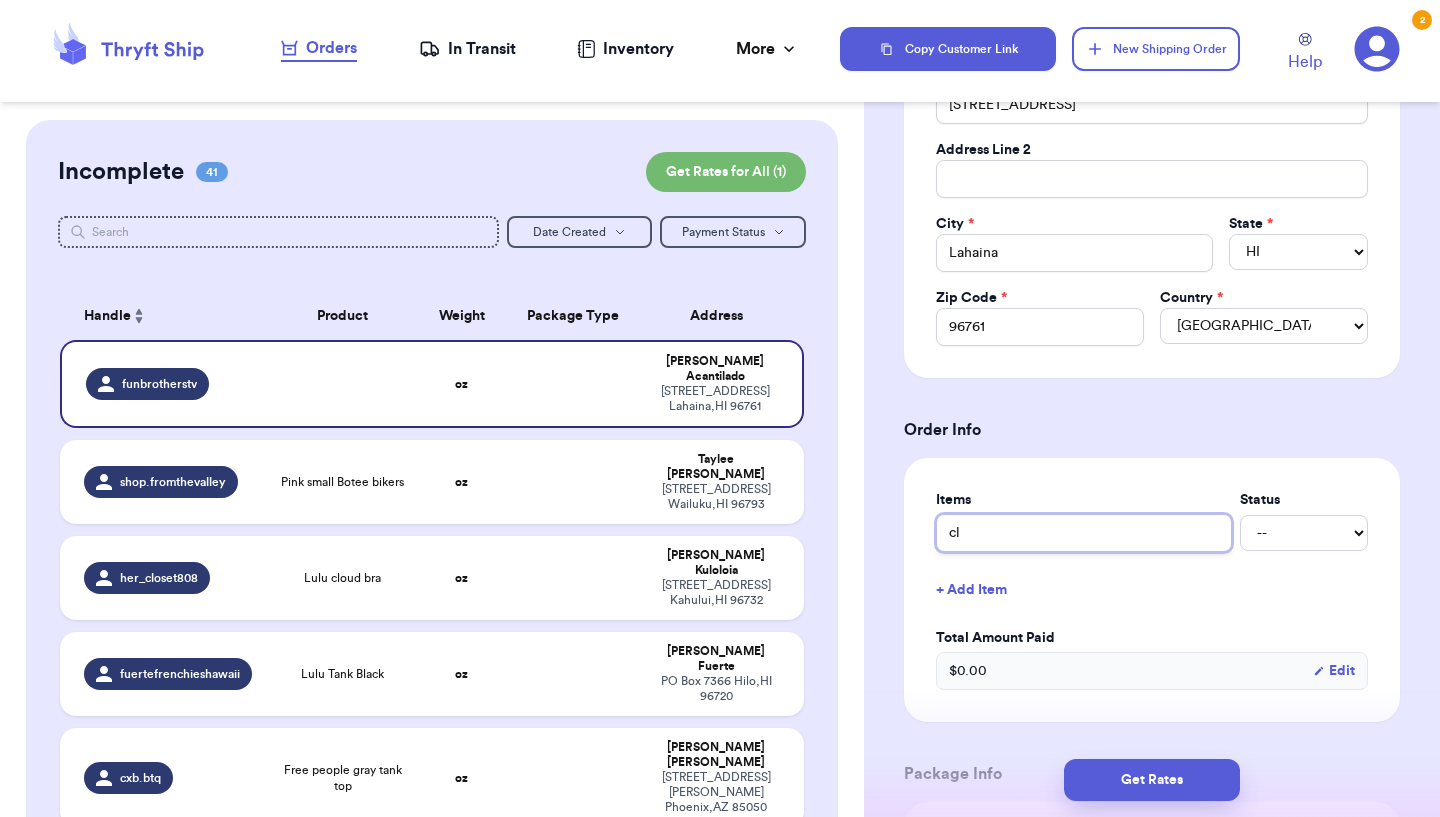 type on "clo" 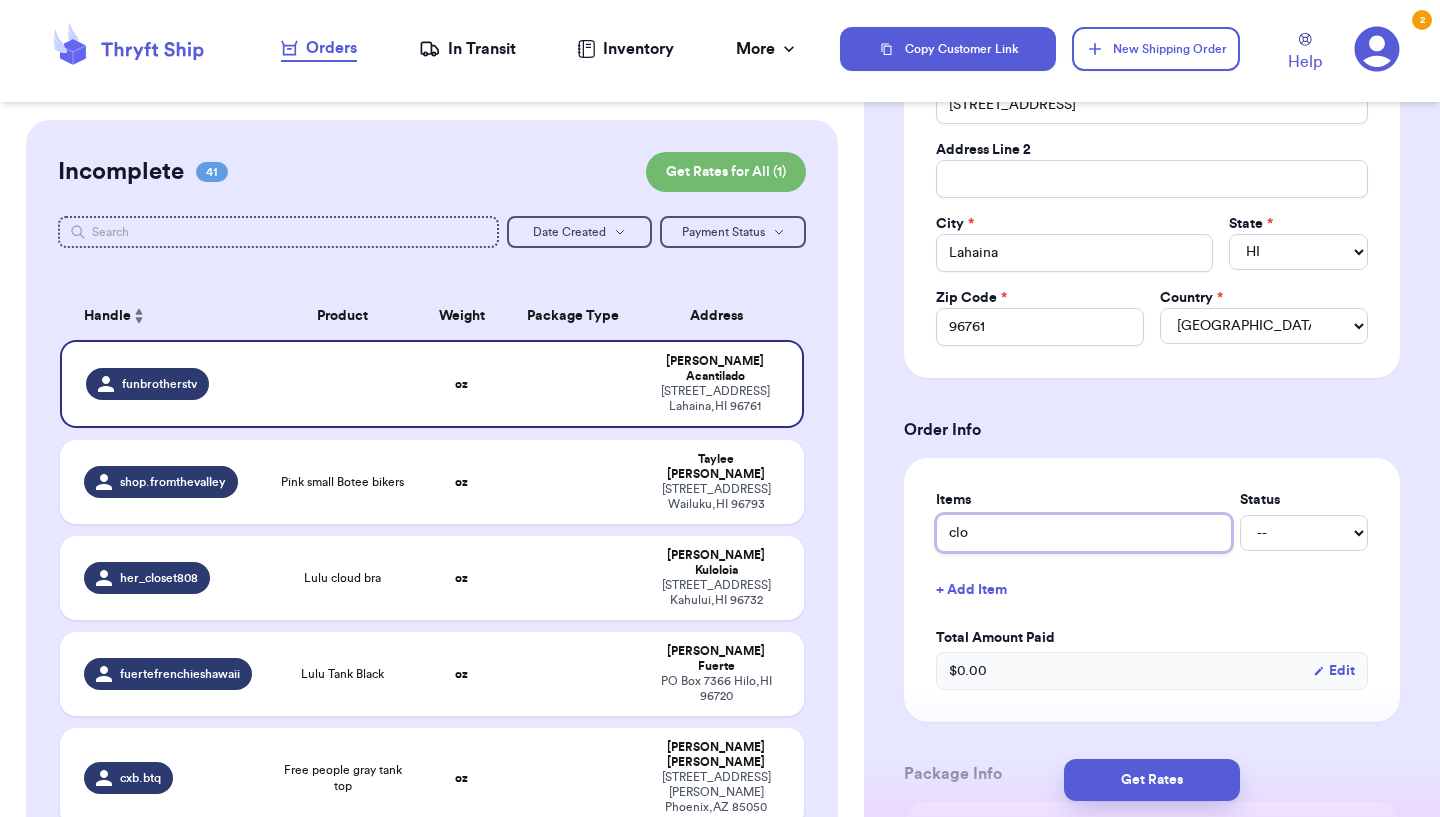 type 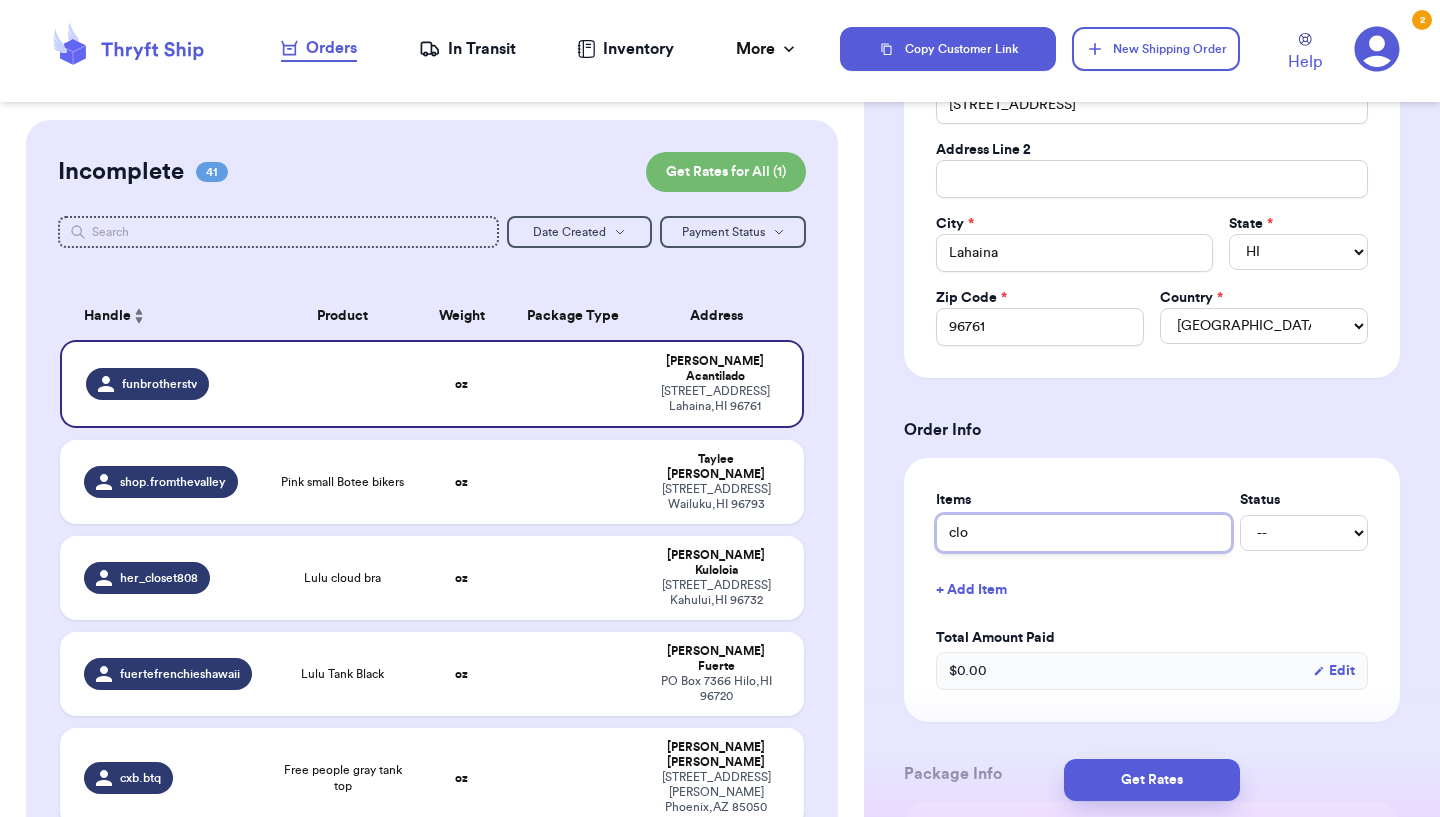 type on "clot" 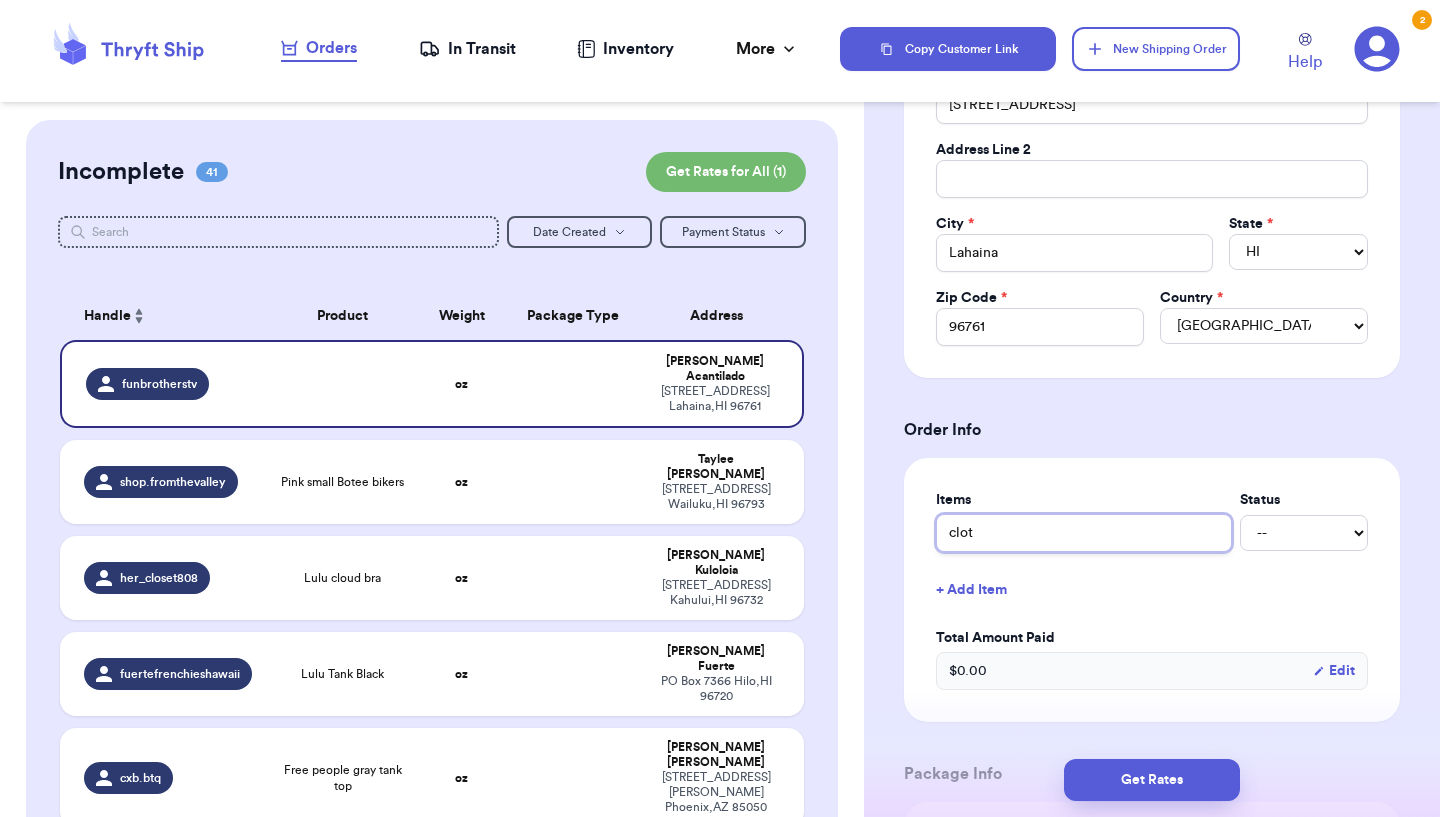 type 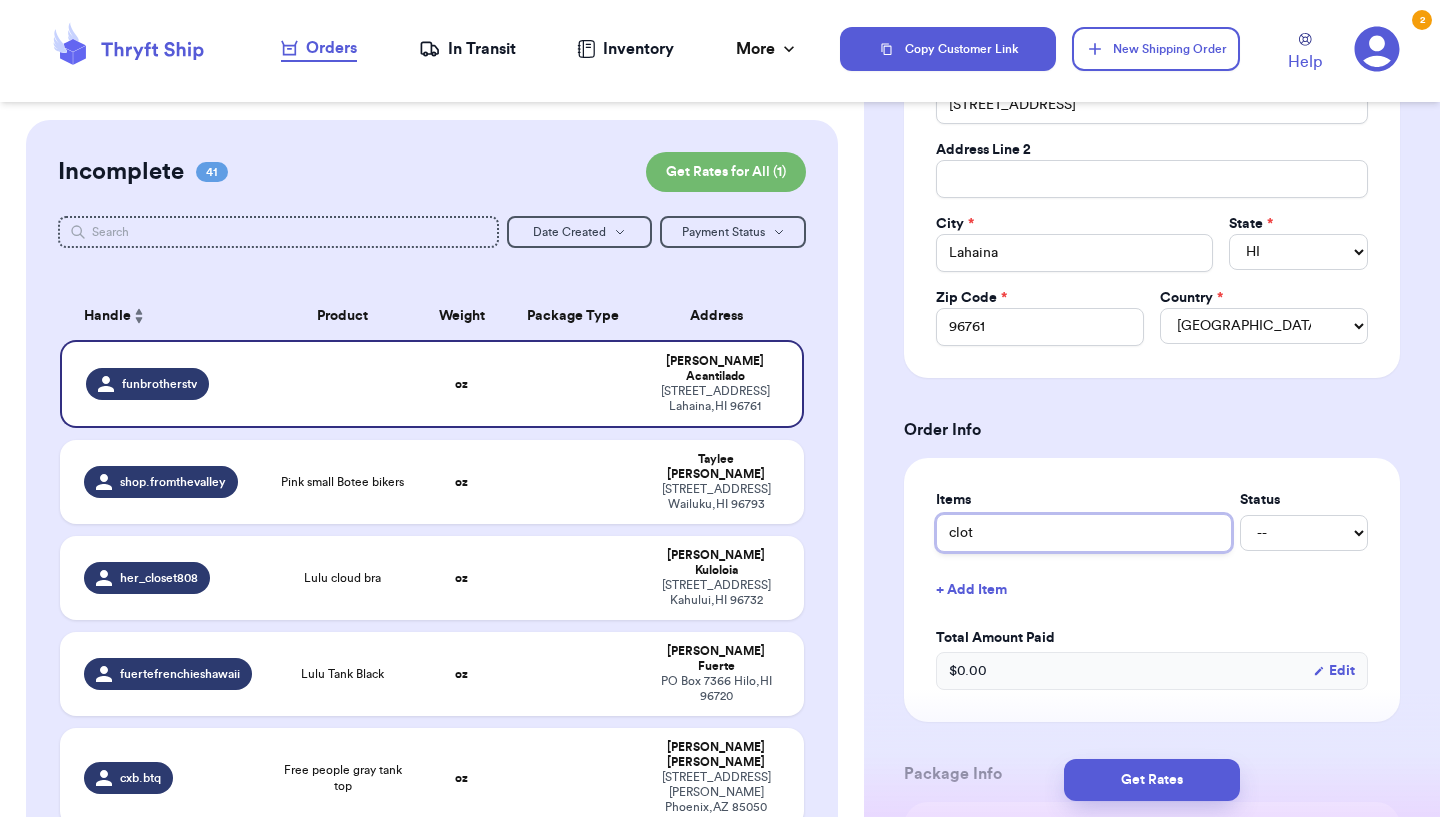 type on "cloth" 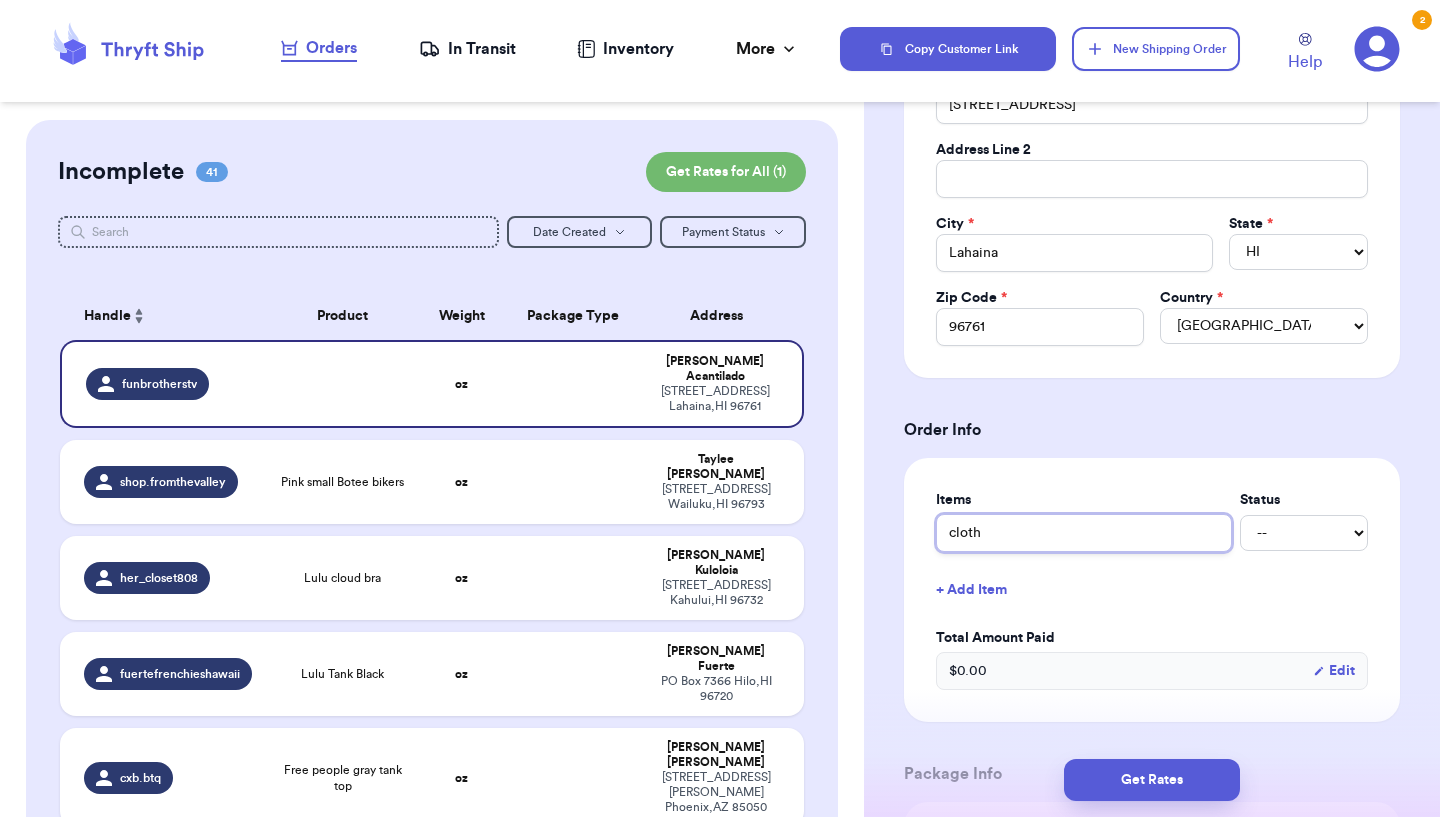 type 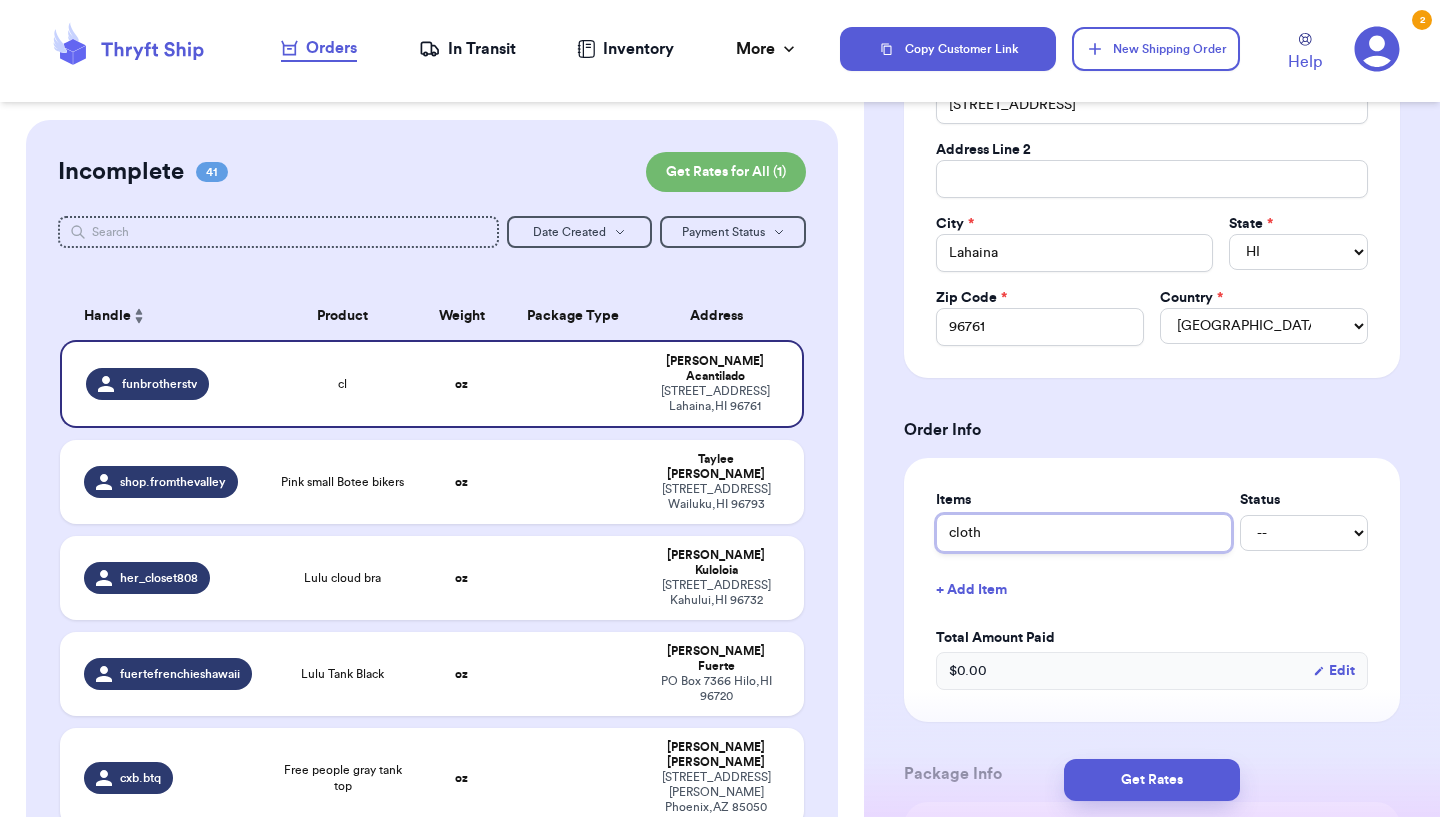 type on "clothe" 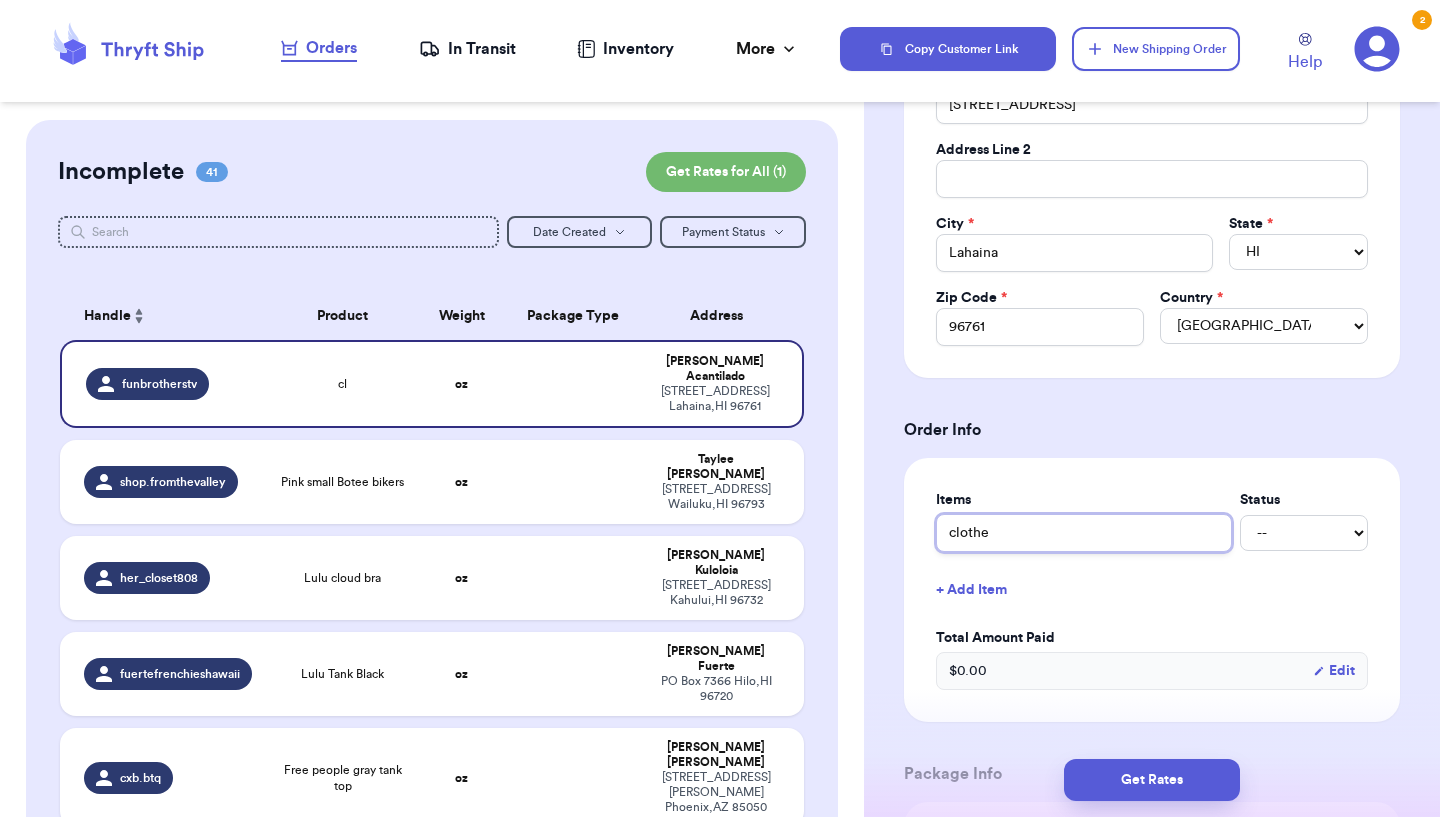type 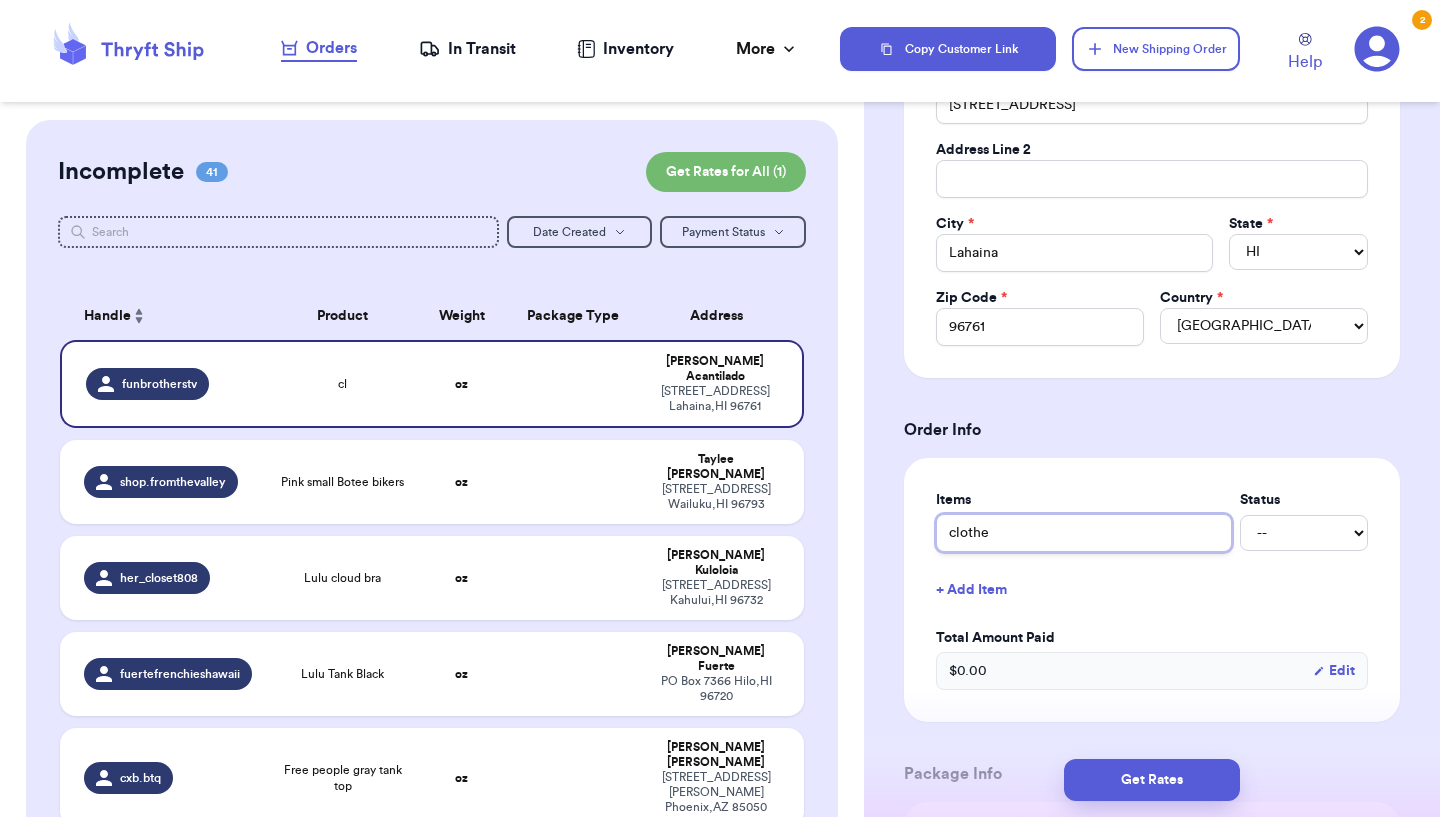 type on "clothes" 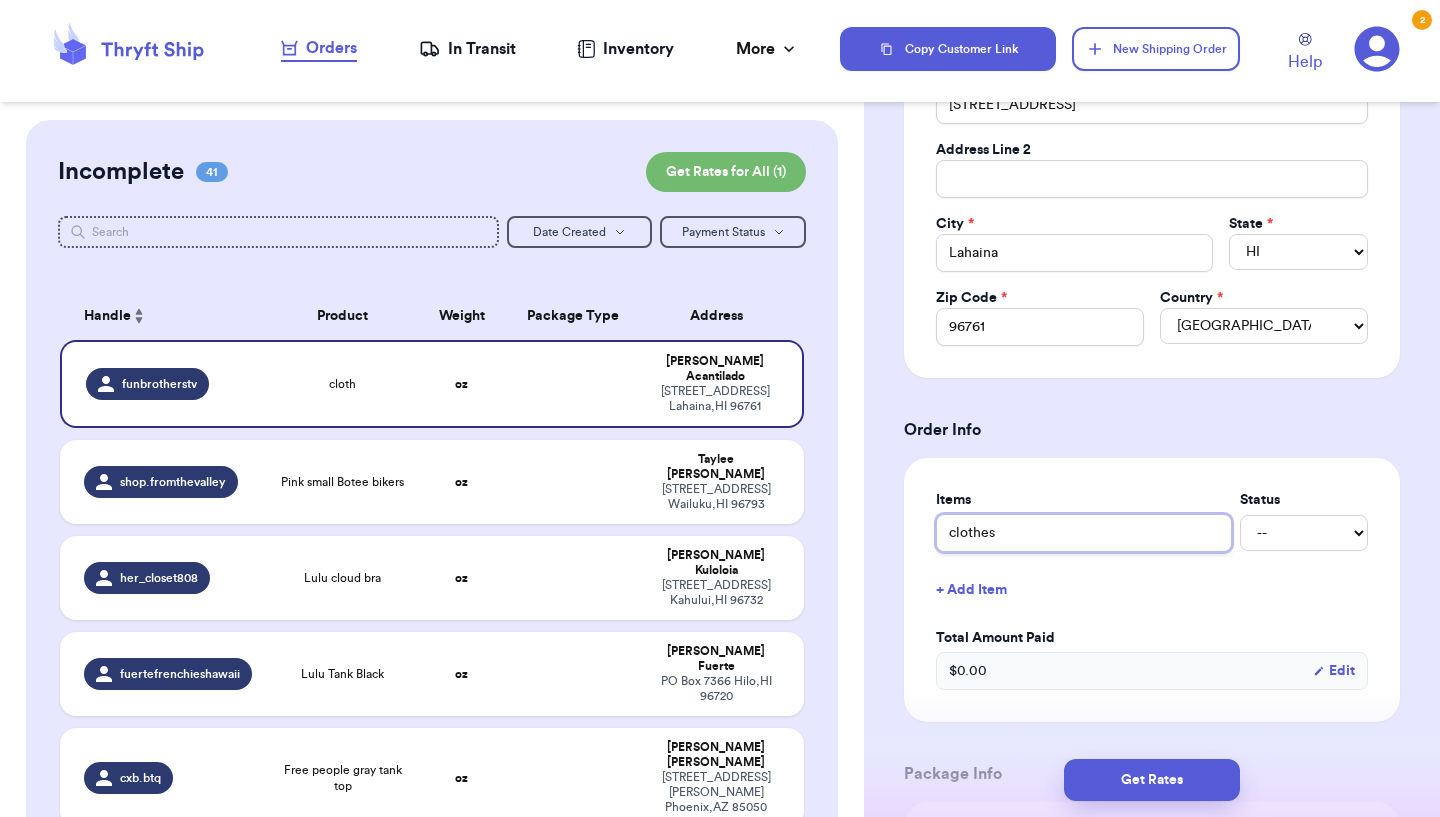 type 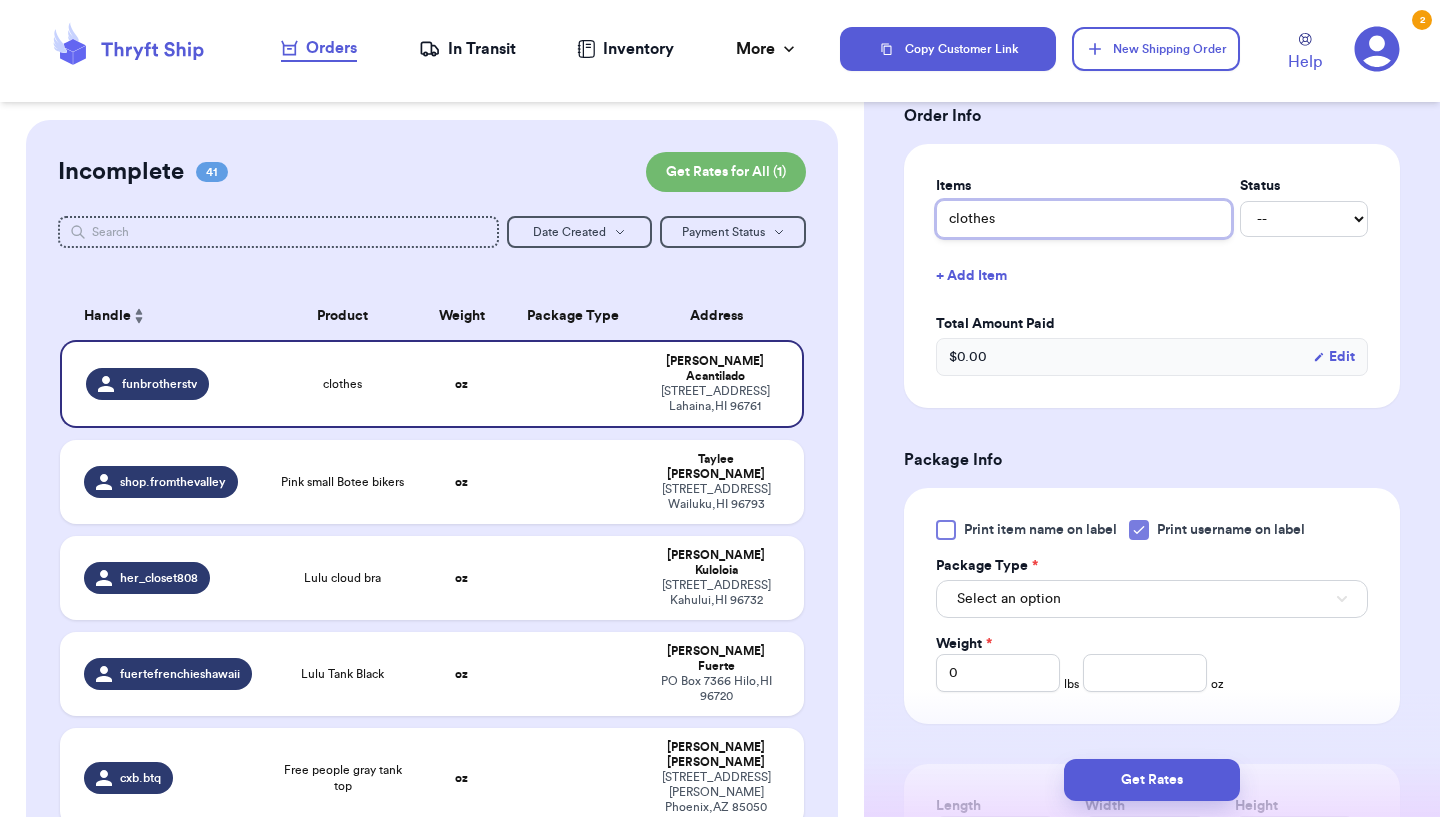 scroll, scrollTop: 780, scrollLeft: 0, axis: vertical 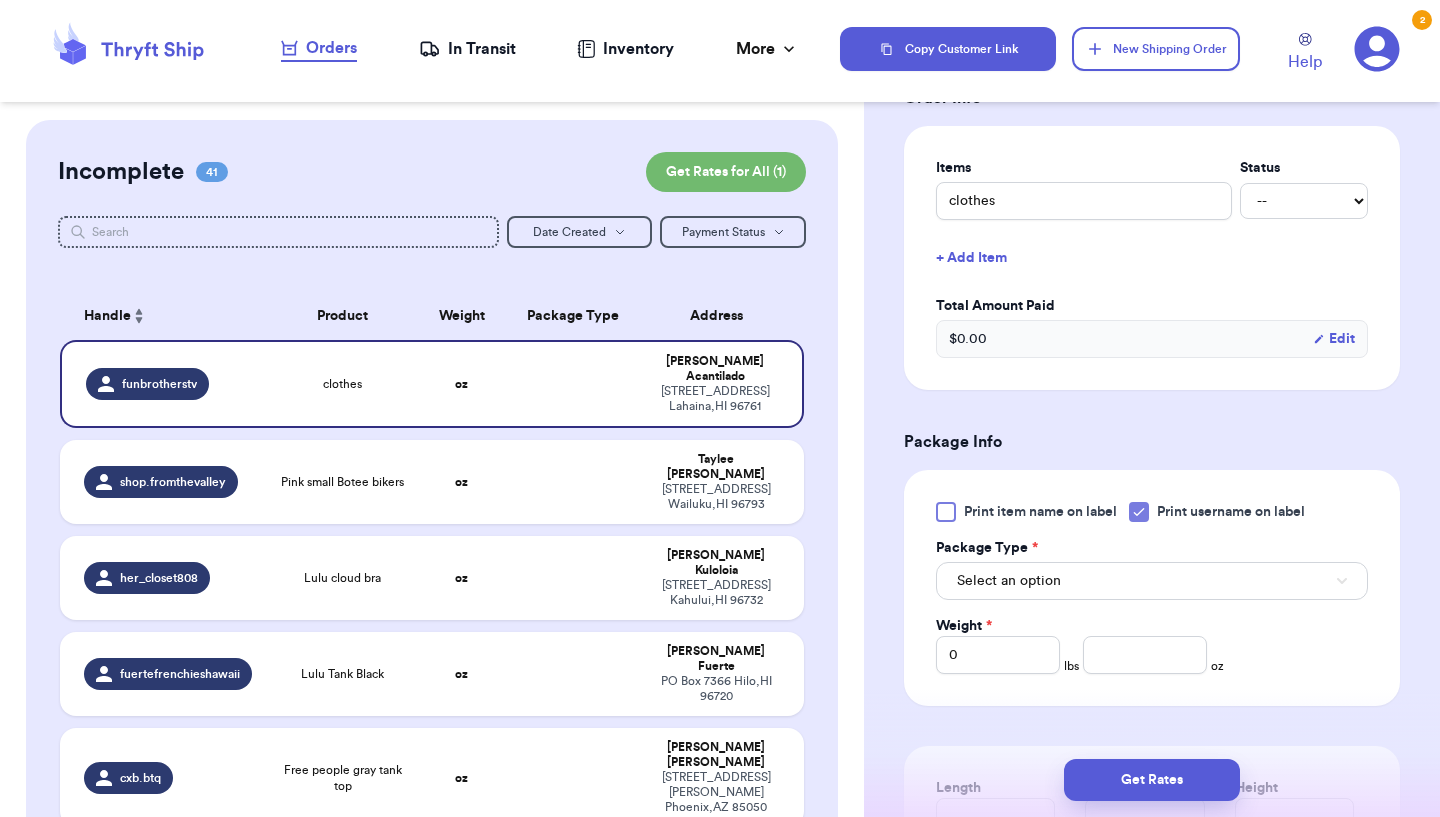 click on "Select an option" at bounding box center (1152, 581) 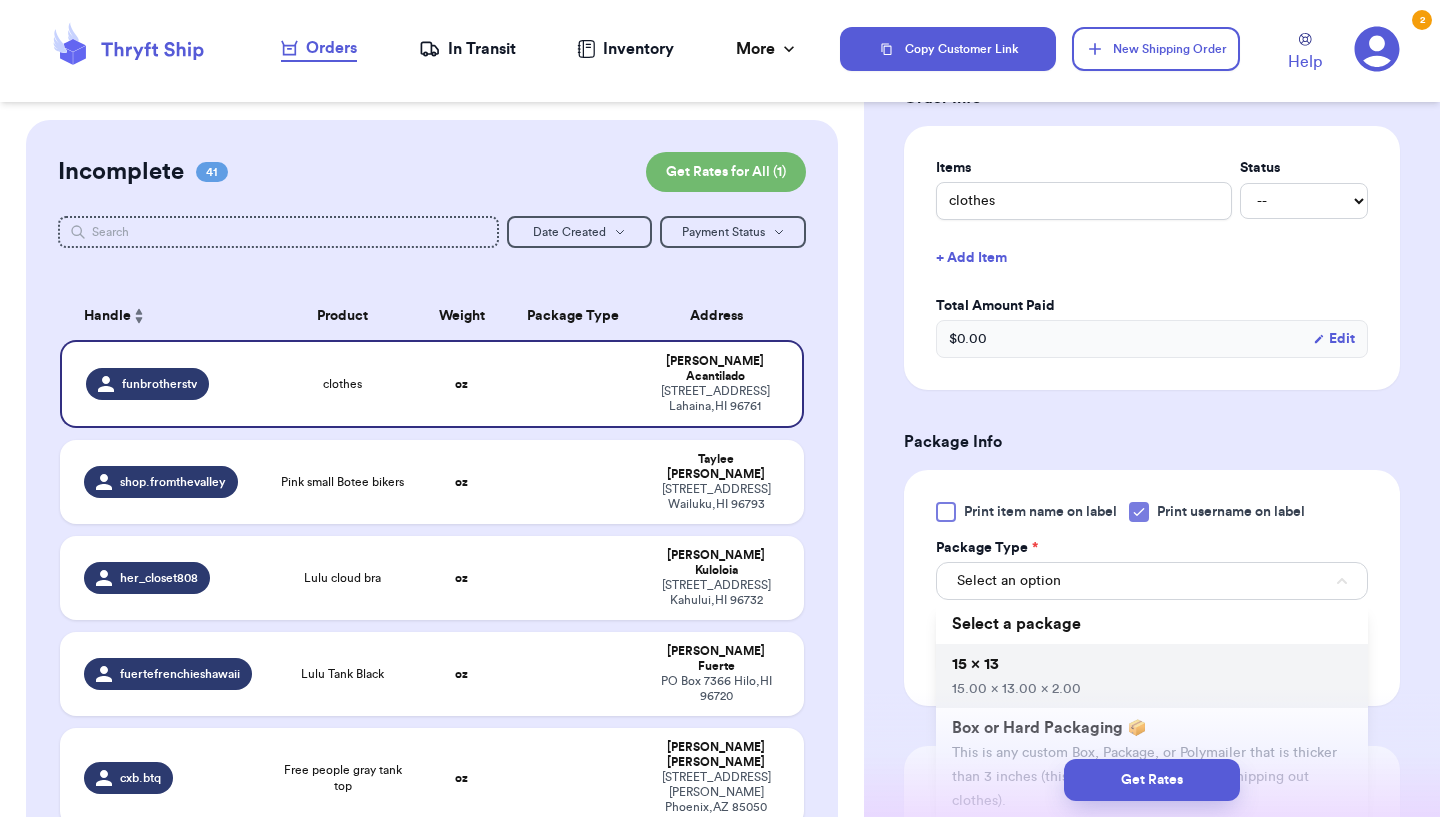 click on "15 x 13 15.00 x 13.00 x 2.00" at bounding box center [1152, 676] 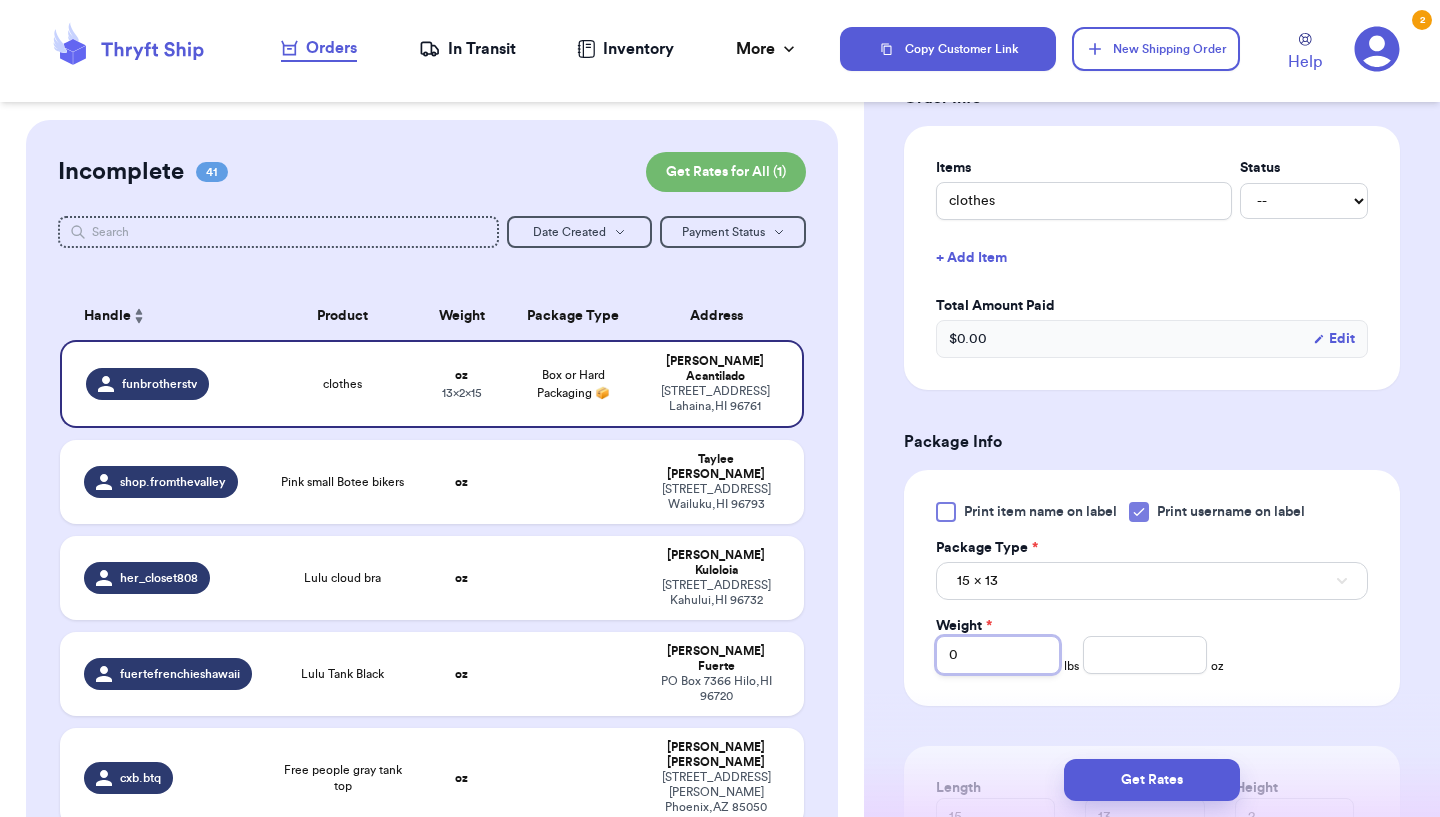 drag, startPoint x: 1023, startPoint y: 654, endPoint x: 859, endPoint y: 650, distance: 164.04877 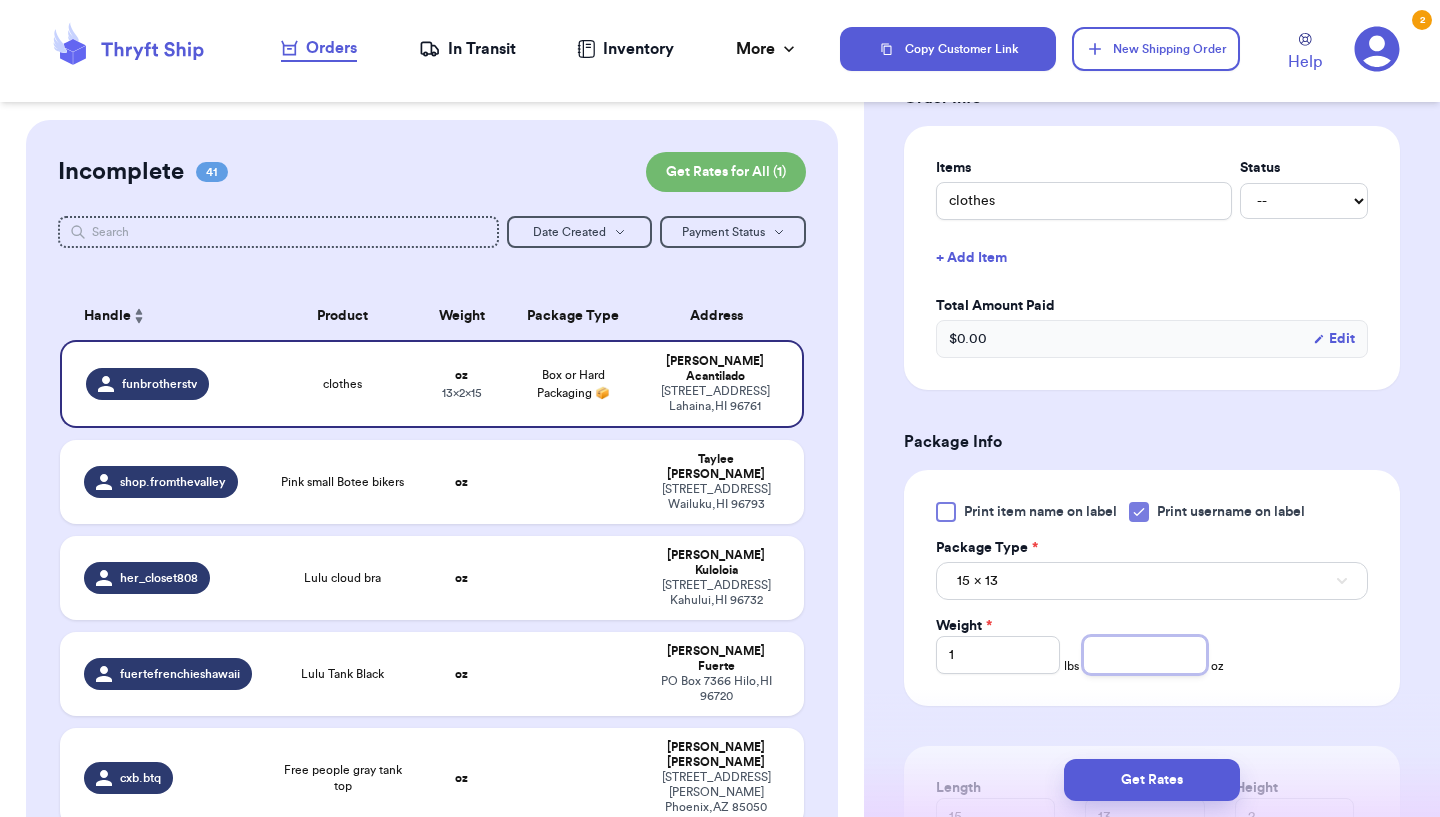 click at bounding box center [1145, 655] 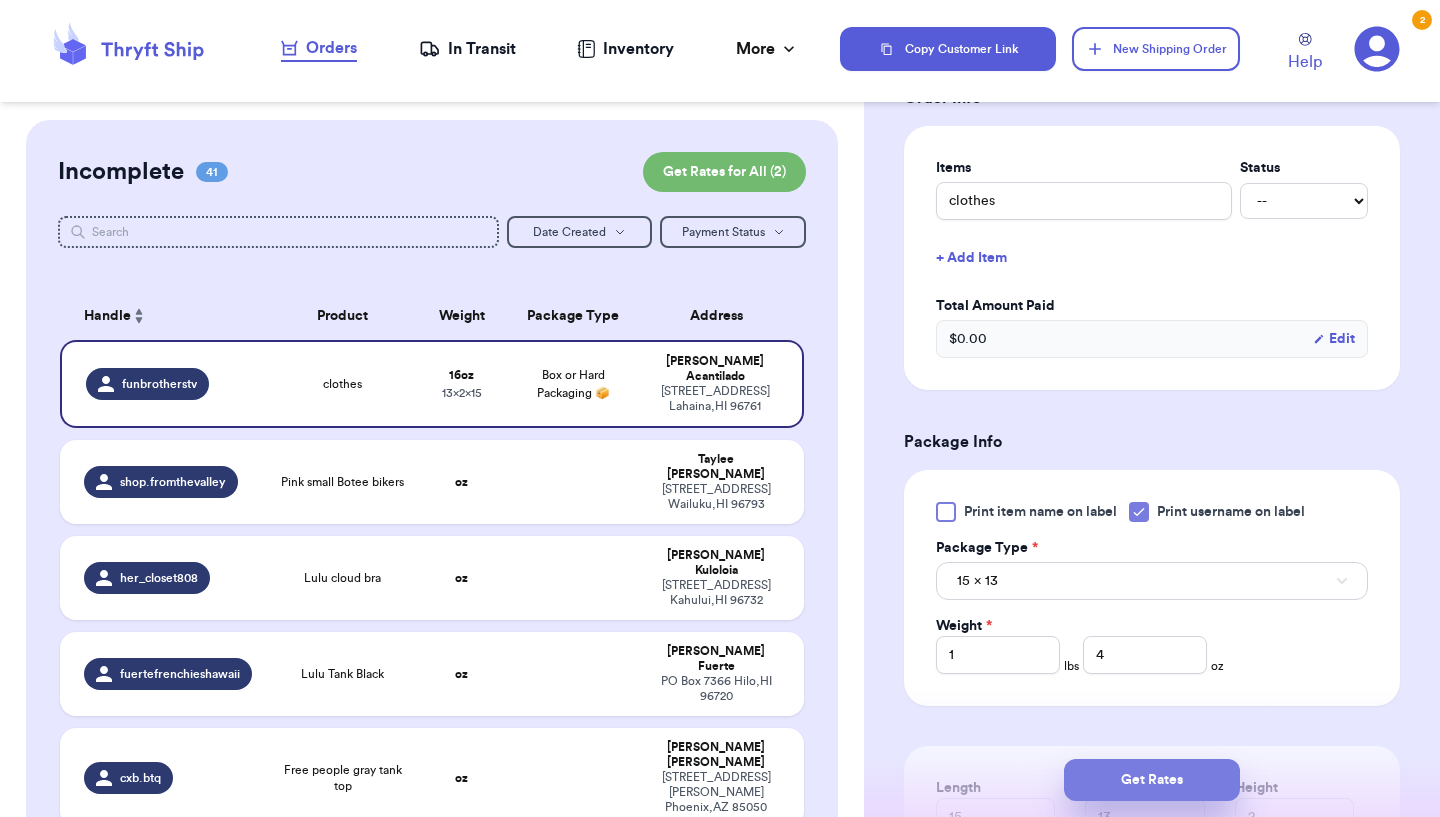 click on "Get Rates" at bounding box center [1152, 780] 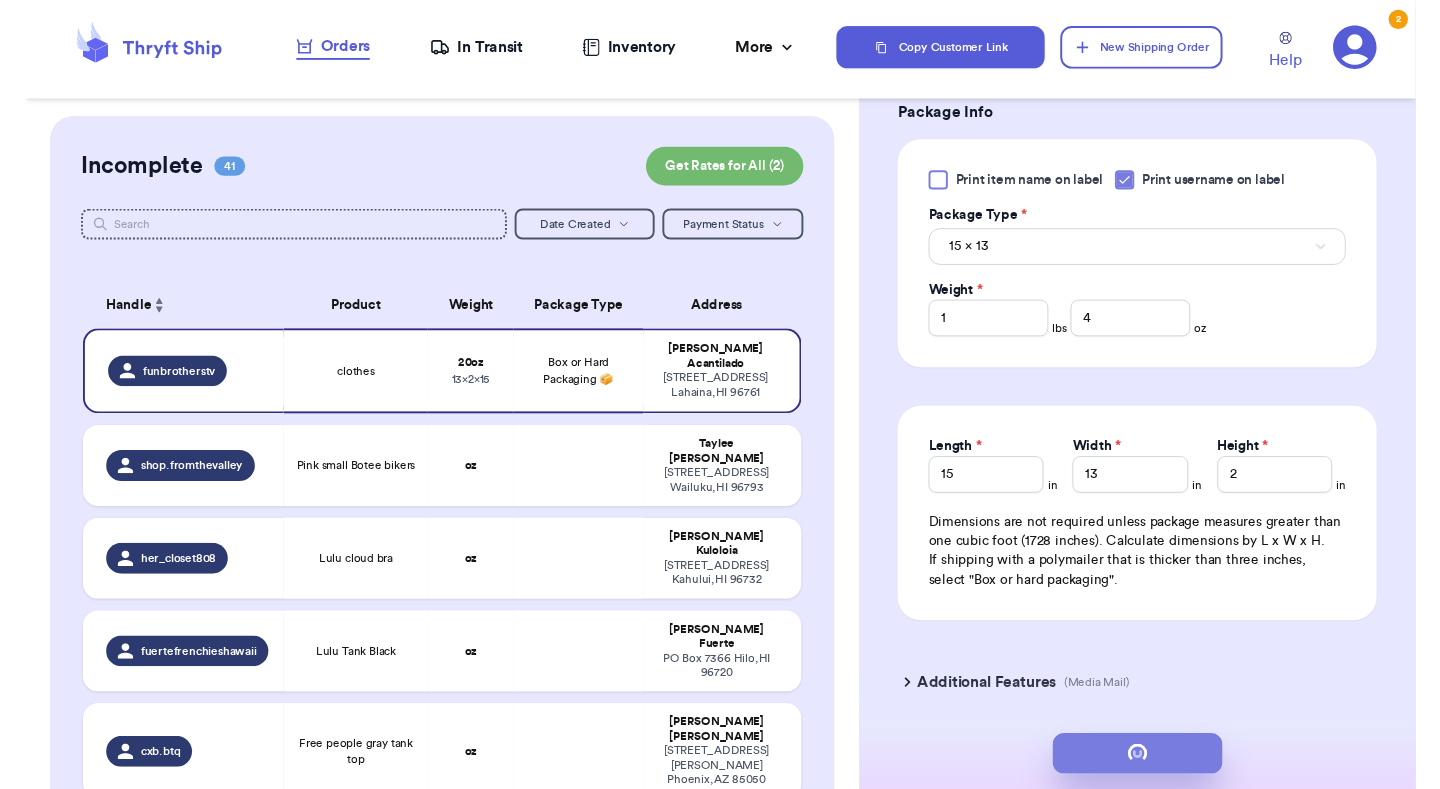 scroll, scrollTop: 0, scrollLeft: 0, axis: both 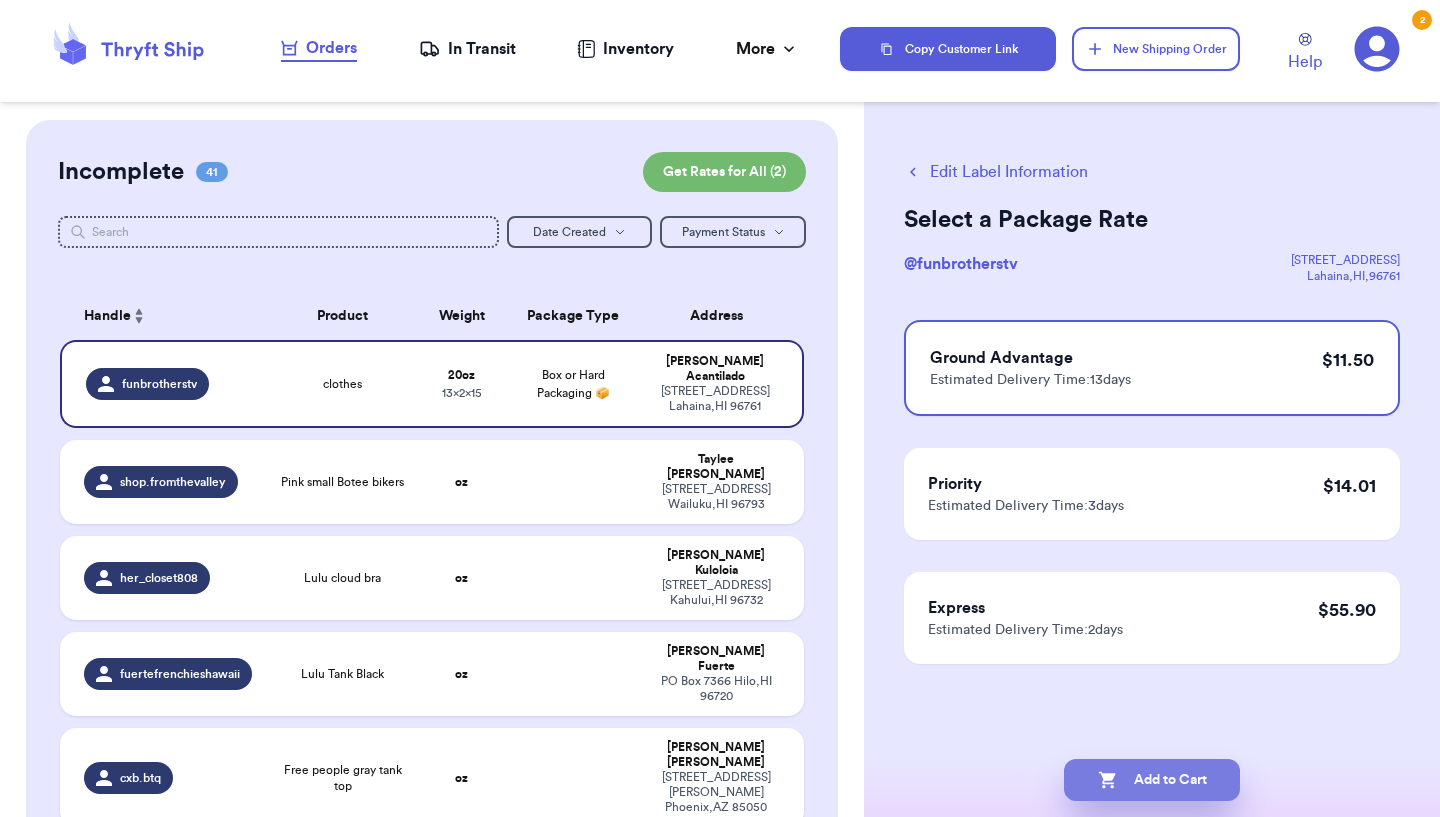 click on "Add to Cart" at bounding box center (1152, 780) 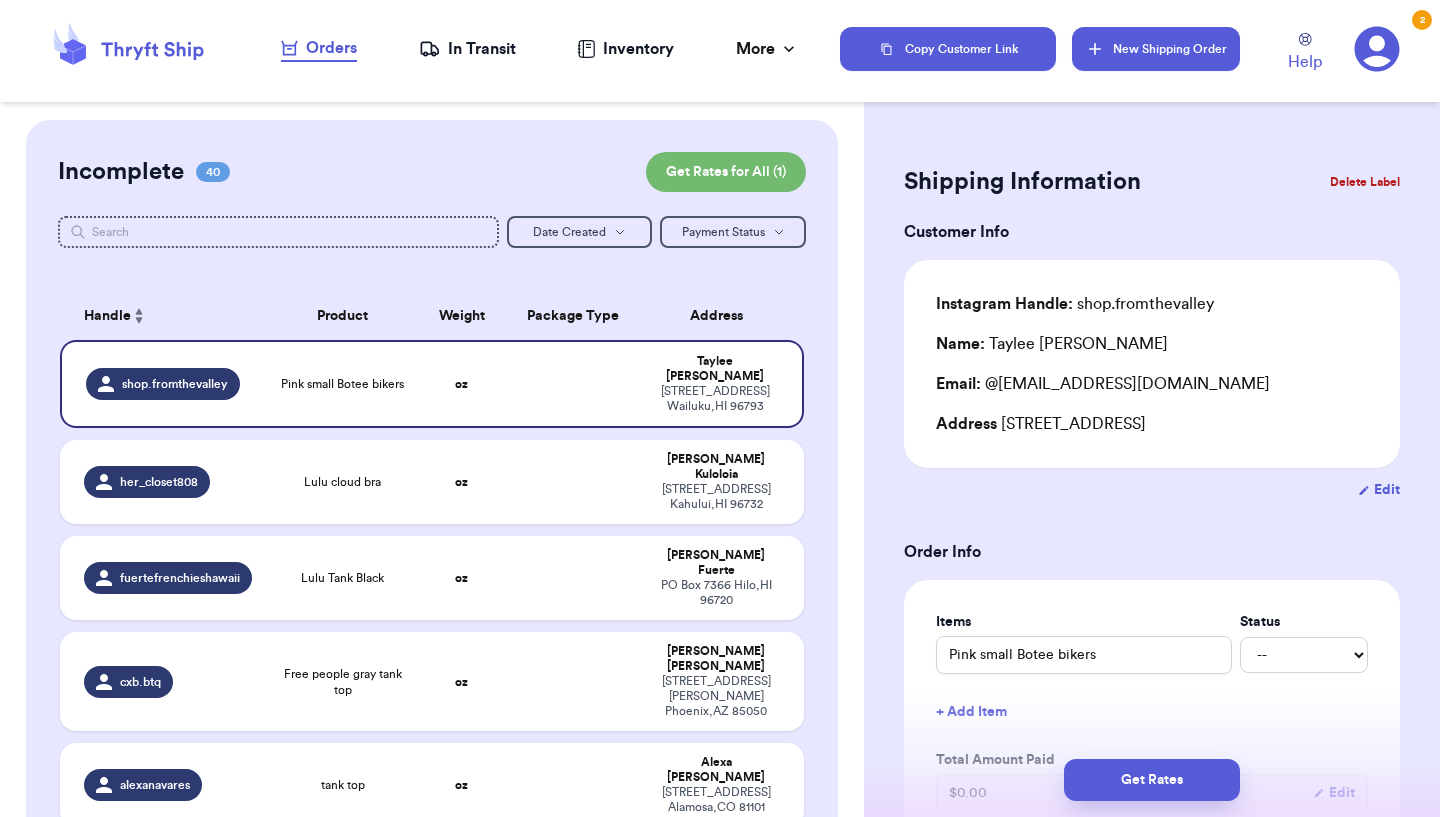 click on "New Shipping Order" at bounding box center [1156, 49] 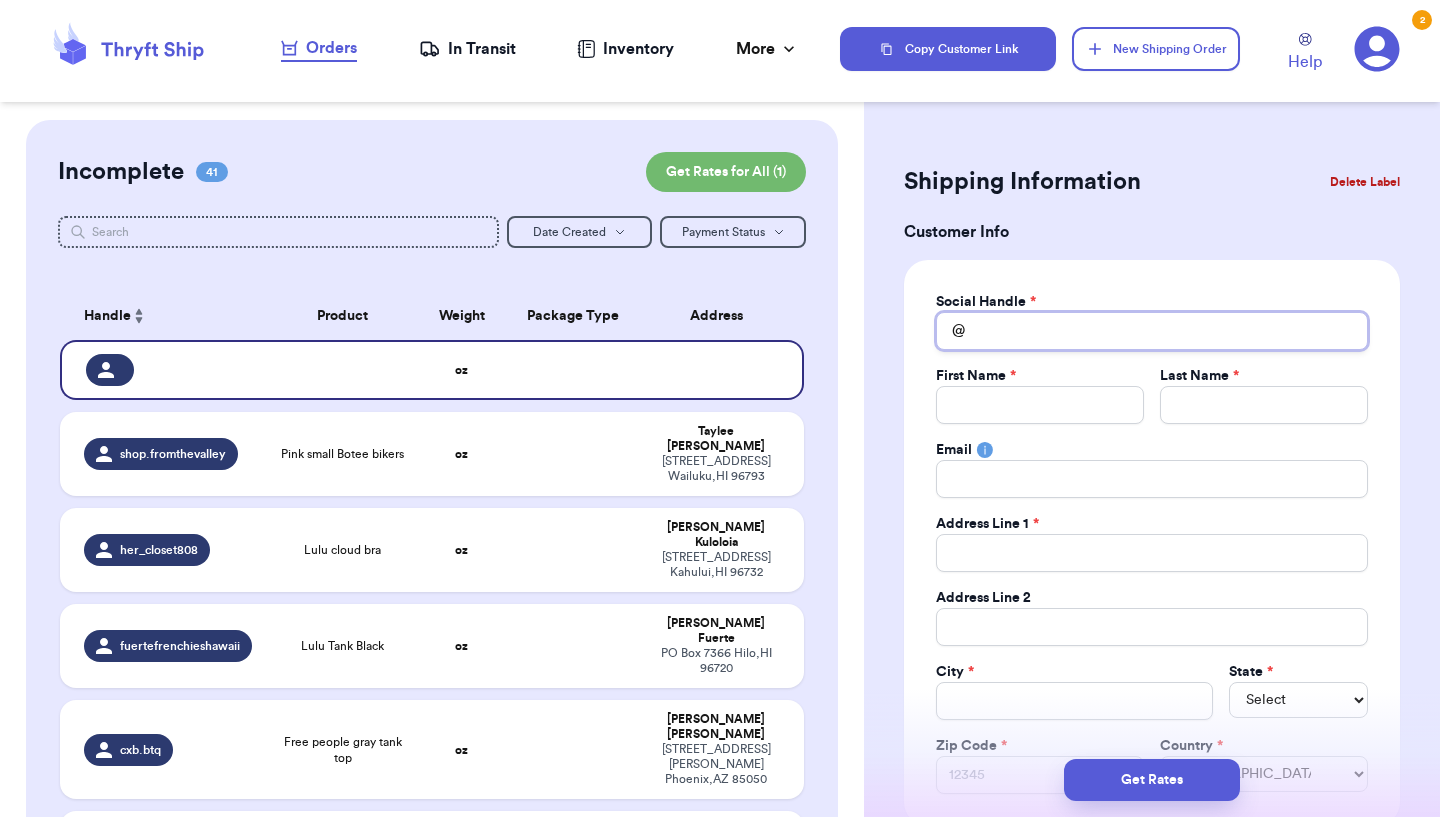 click on "Total Amount Paid" at bounding box center (1152, 331) 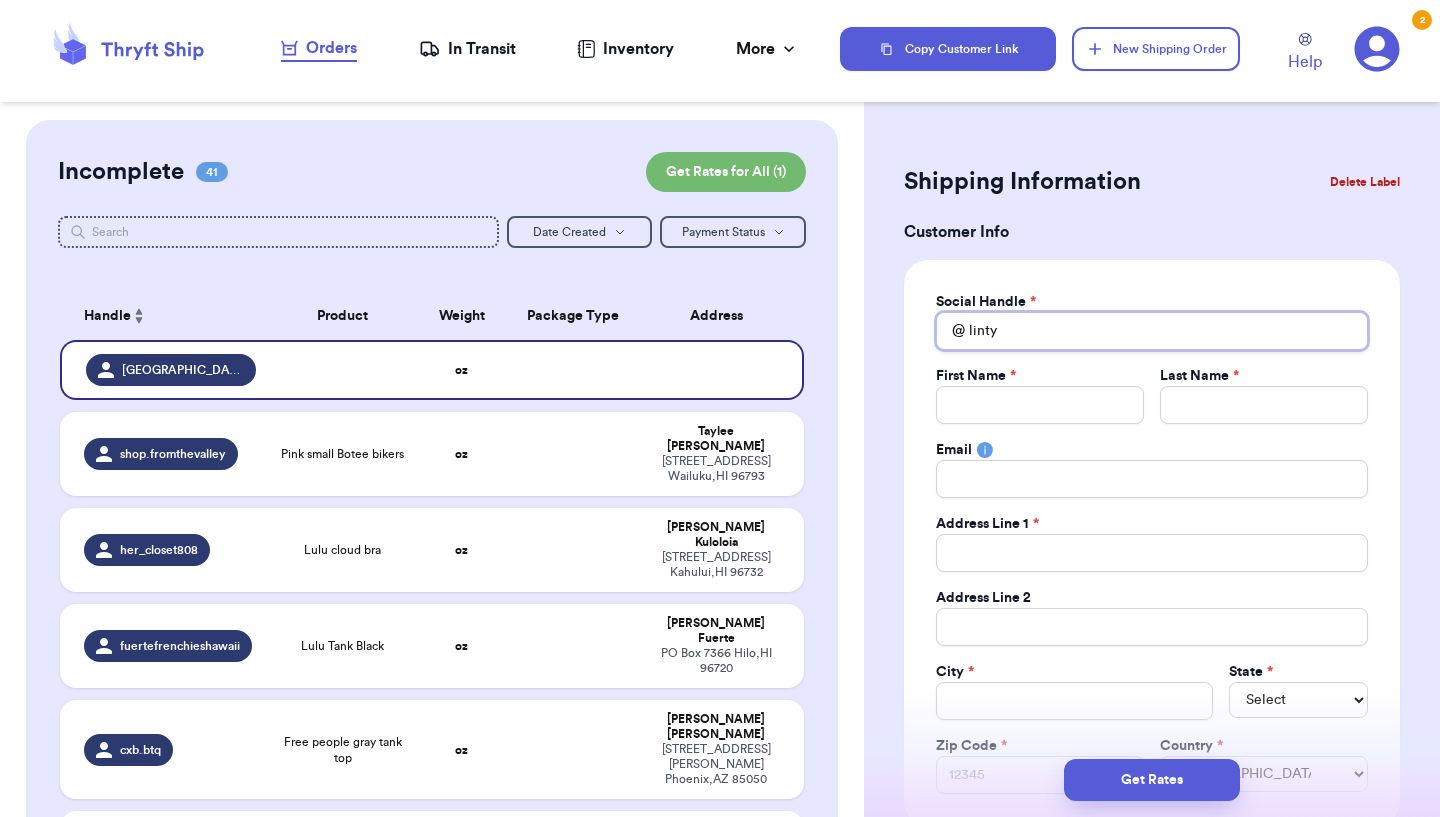 drag, startPoint x: 1012, startPoint y: 324, endPoint x: 926, endPoint y: 315, distance: 86.46965 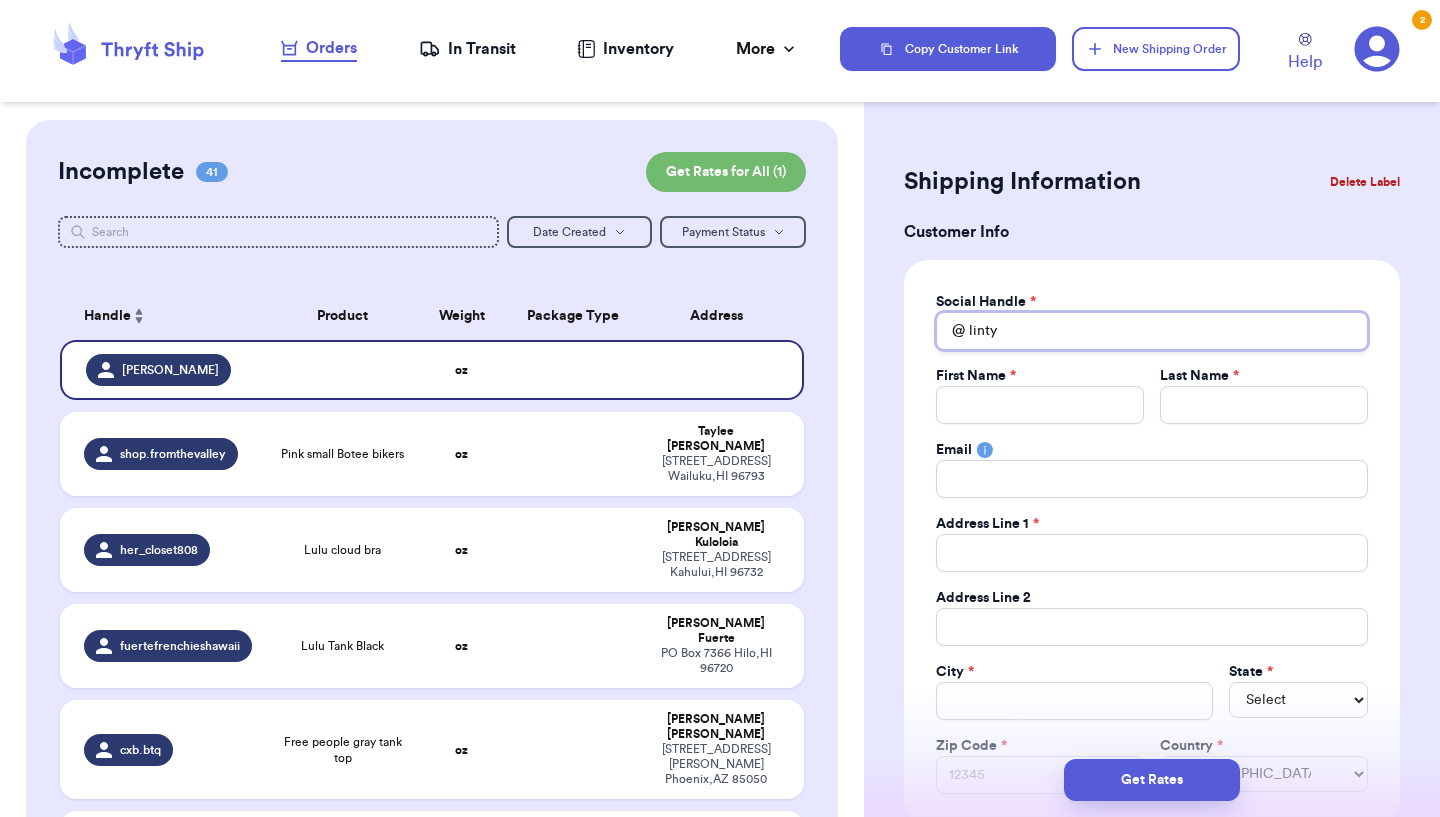 click on "linty" at bounding box center [1152, 331] 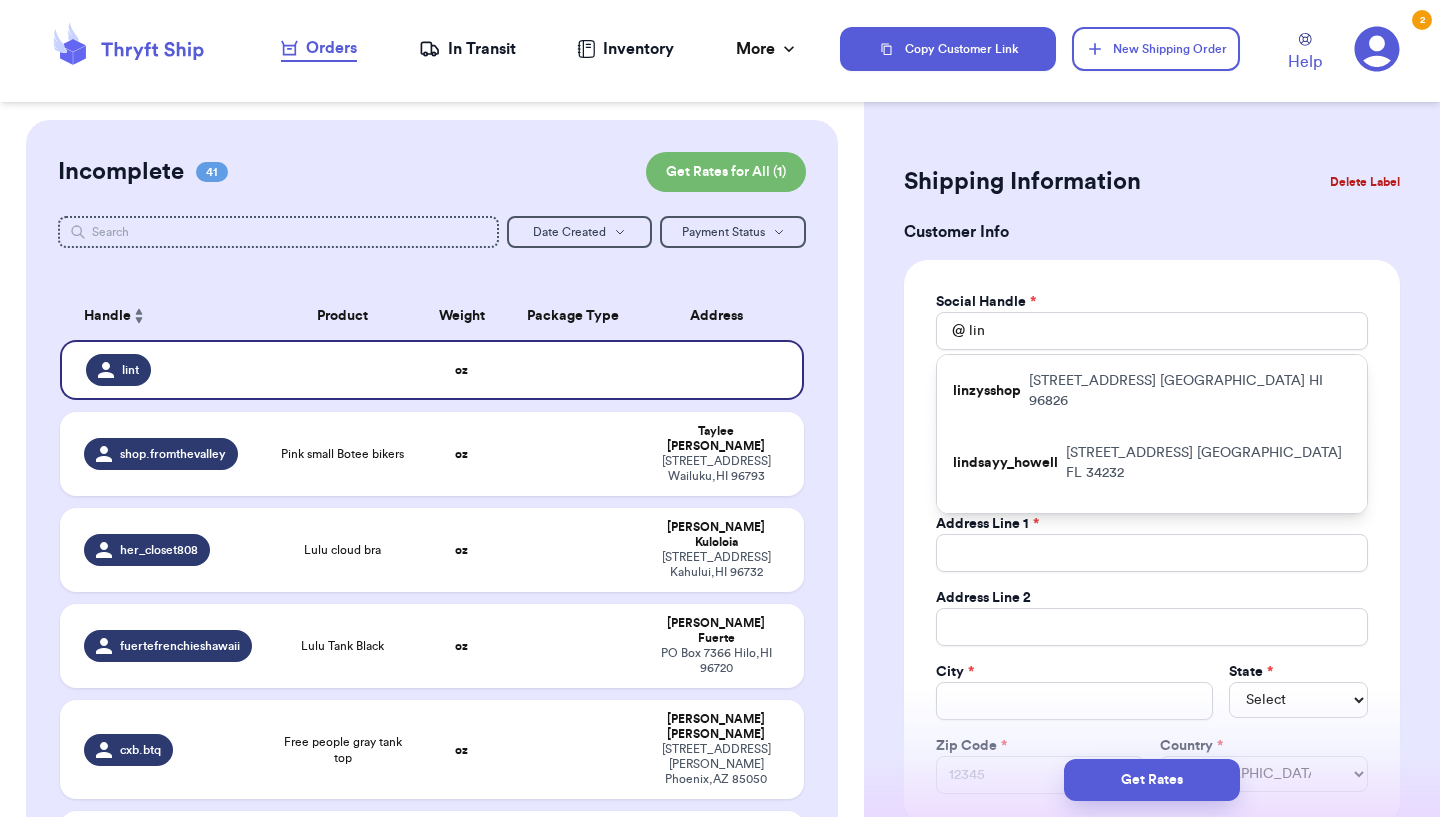 click on "[STREET_ADDRESS]" at bounding box center (1190, 391) 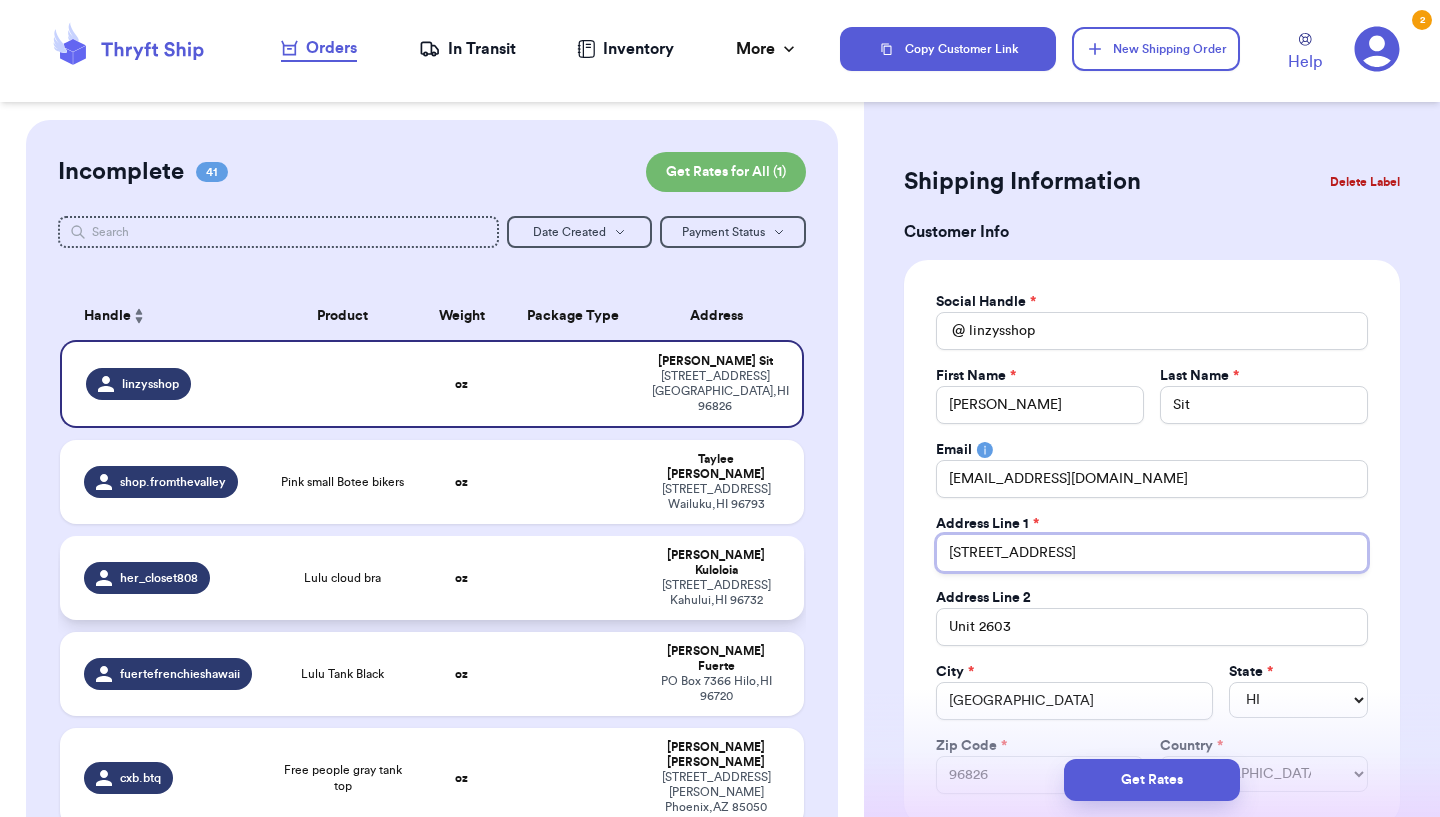 drag, startPoint x: 1078, startPoint y: 554, endPoint x: 798, endPoint y: 529, distance: 281.11386 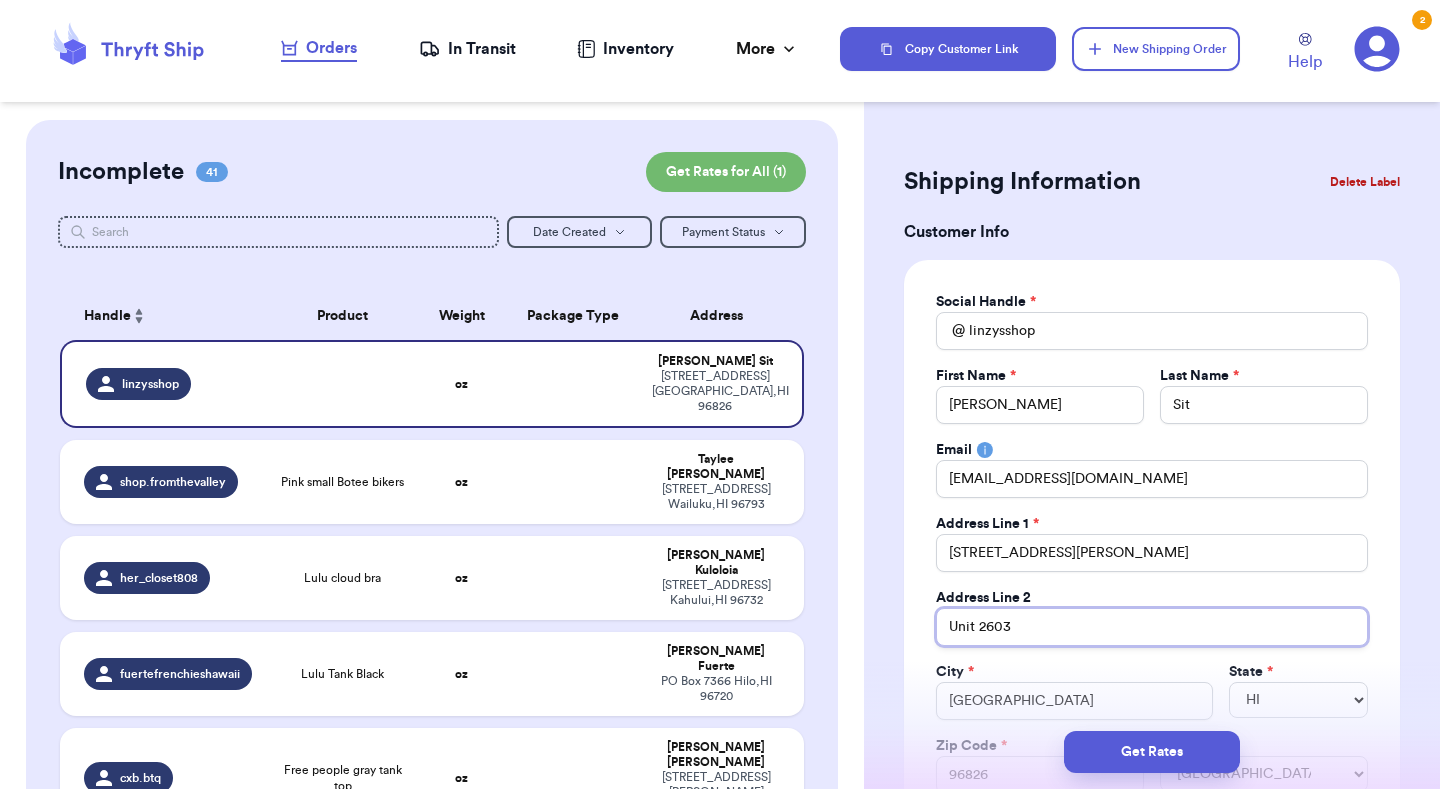 click on "Unit 2603" at bounding box center (1152, 627) 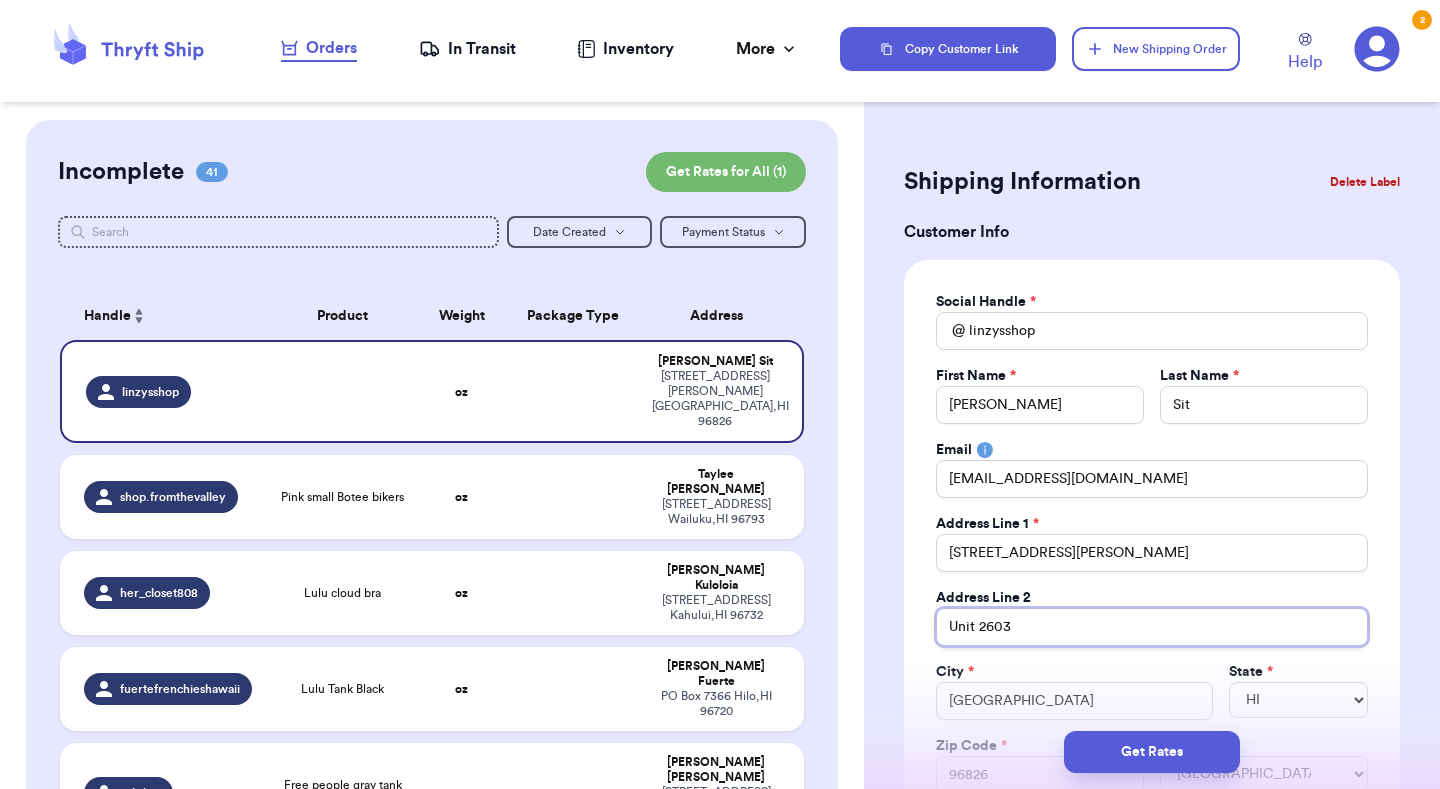 click on "Unit 2603" at bounding box center (1152, 627) 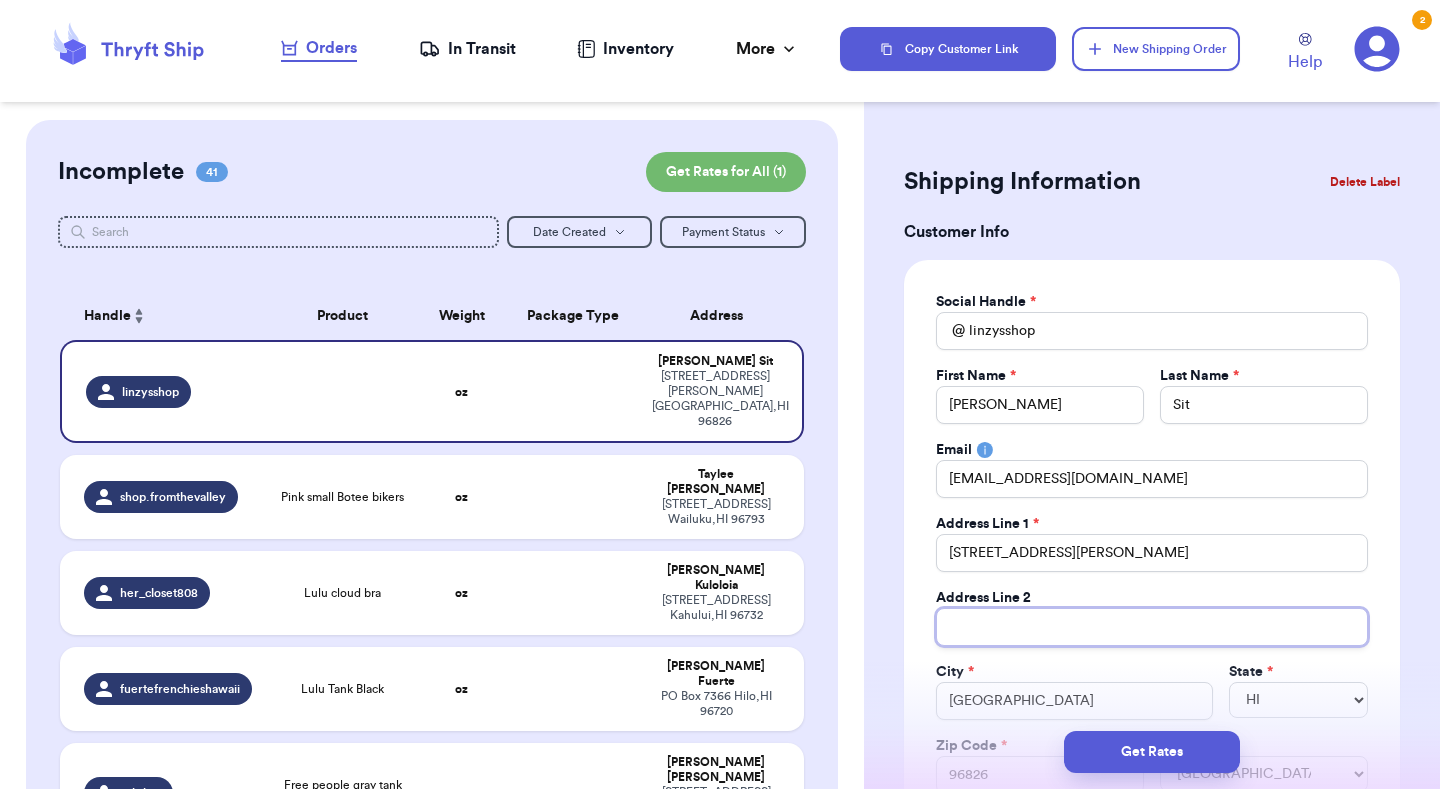 scroll, scrollTop: 141, scrollLeft: 0, axis: vertical 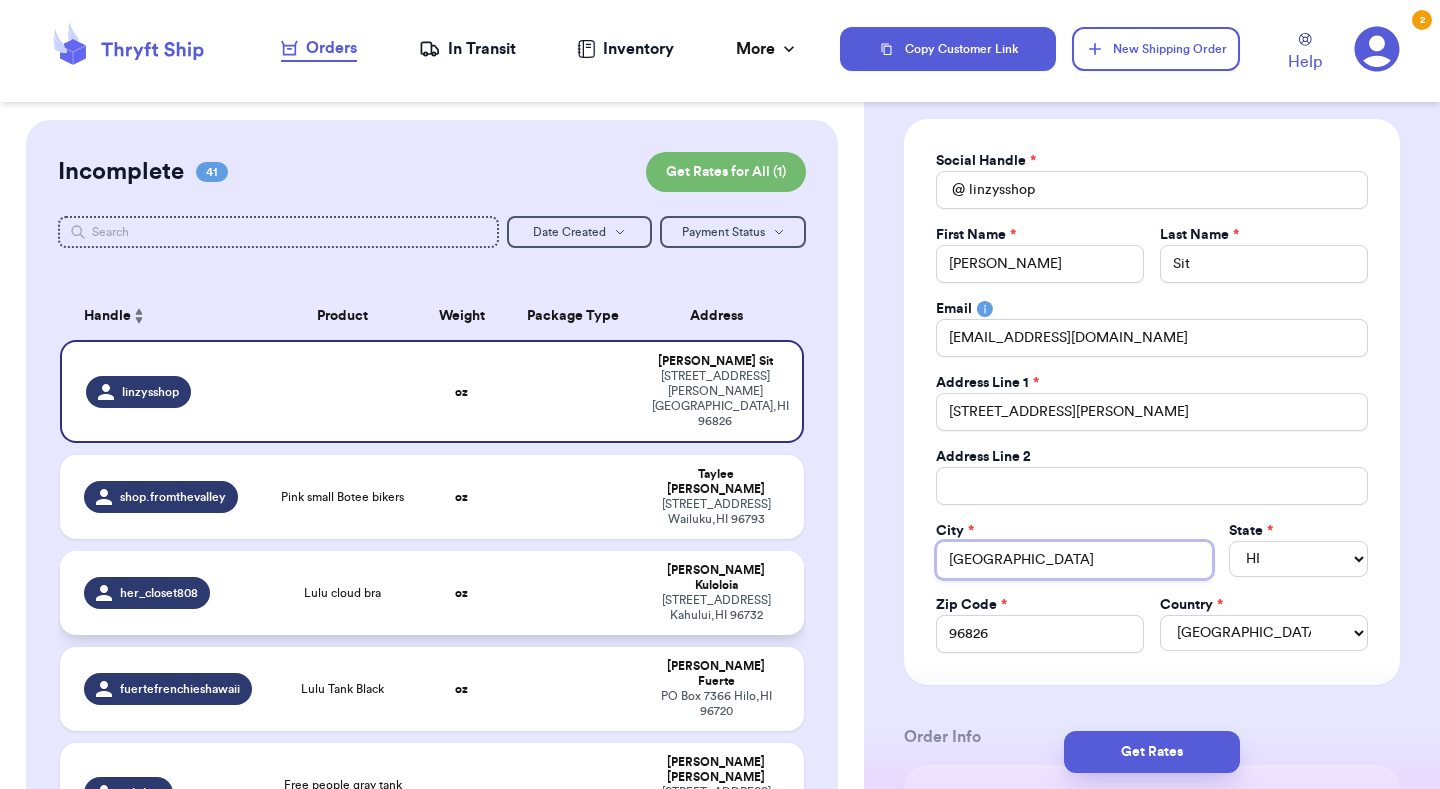 drag, startPoint x: 1049, startPoint y: 556, endPoint x: 793, endPoint y: 534, distance: 256.94357 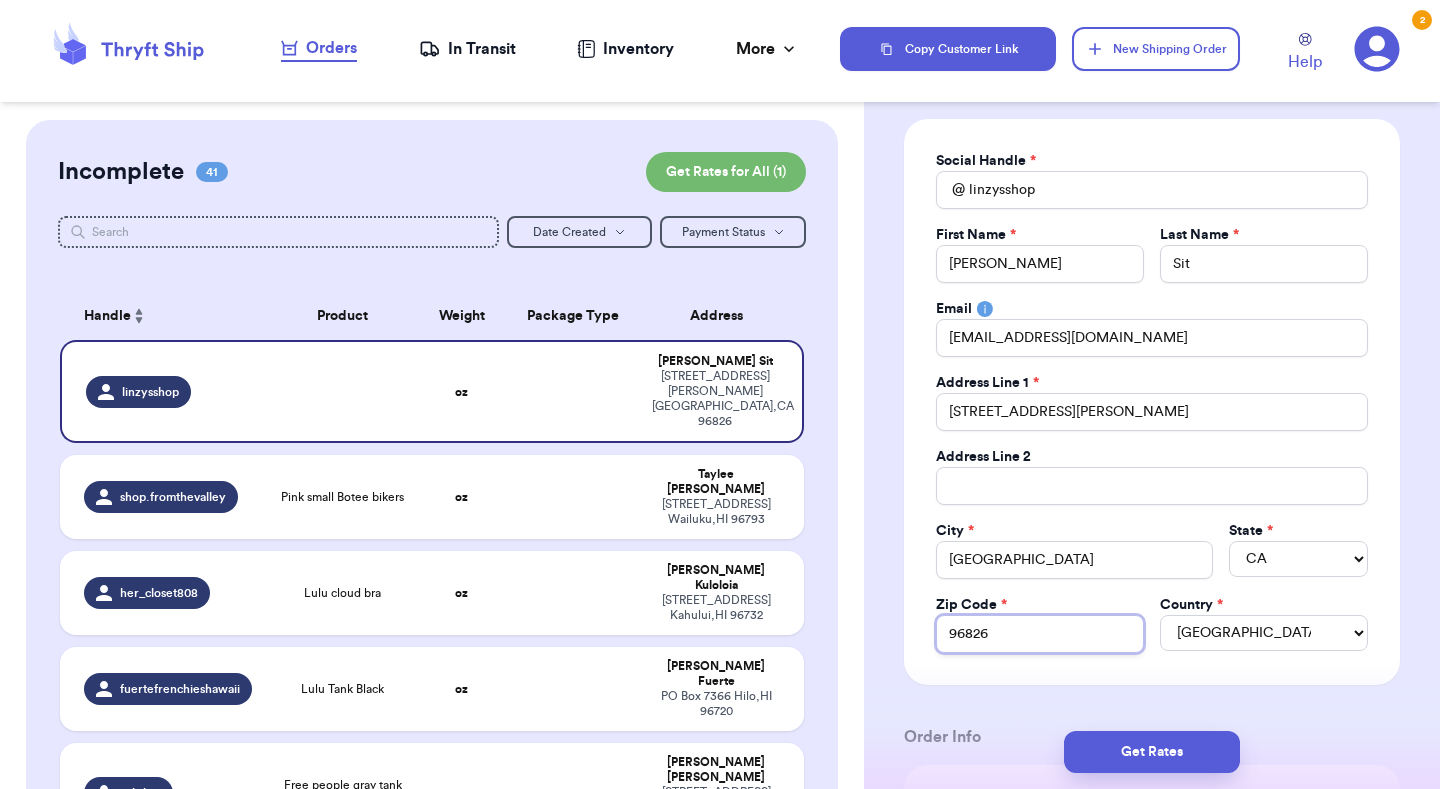 click on "96826" at bounding box center (1040, 634) 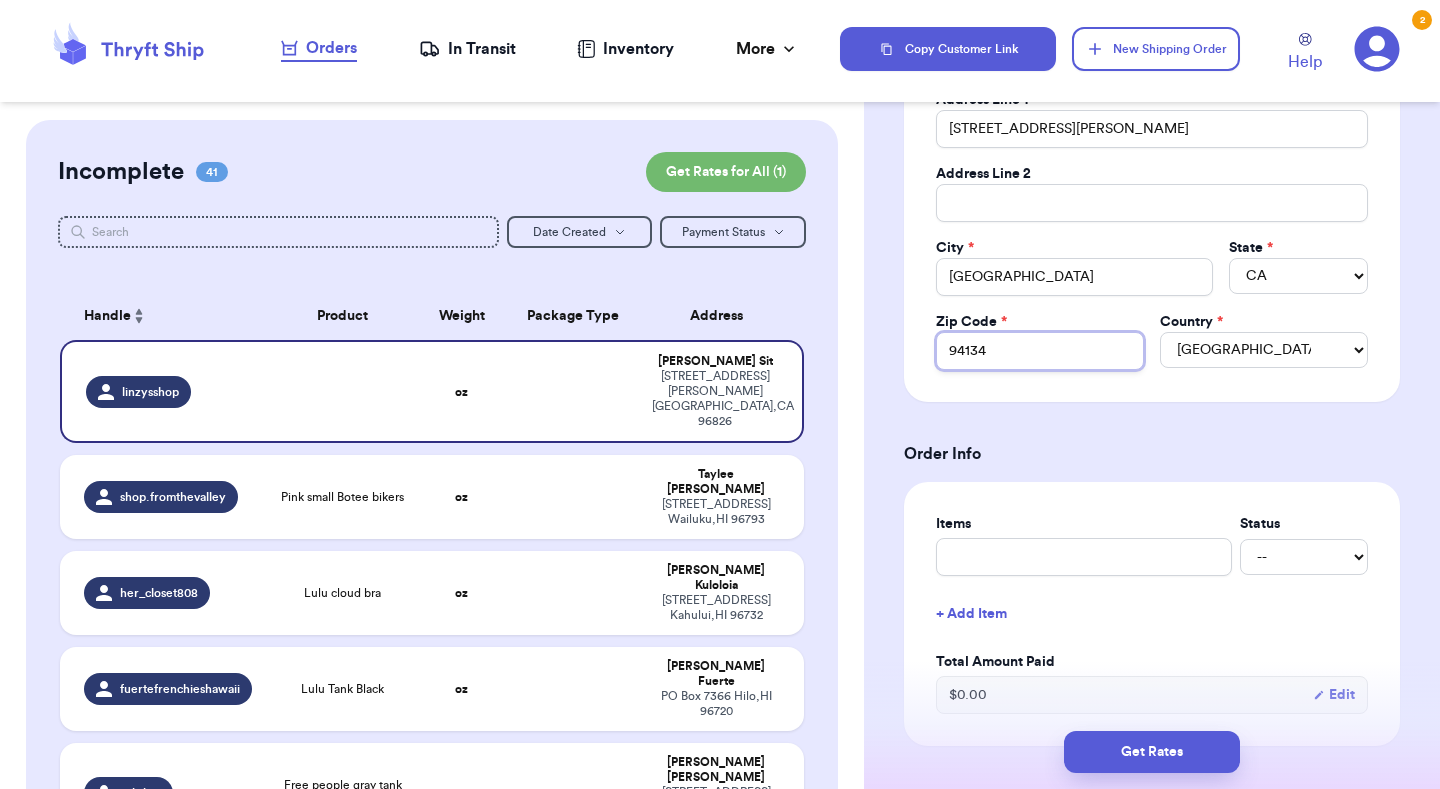 scroll, scrollTop: 431, scrollLeft: 0, axis: vertical 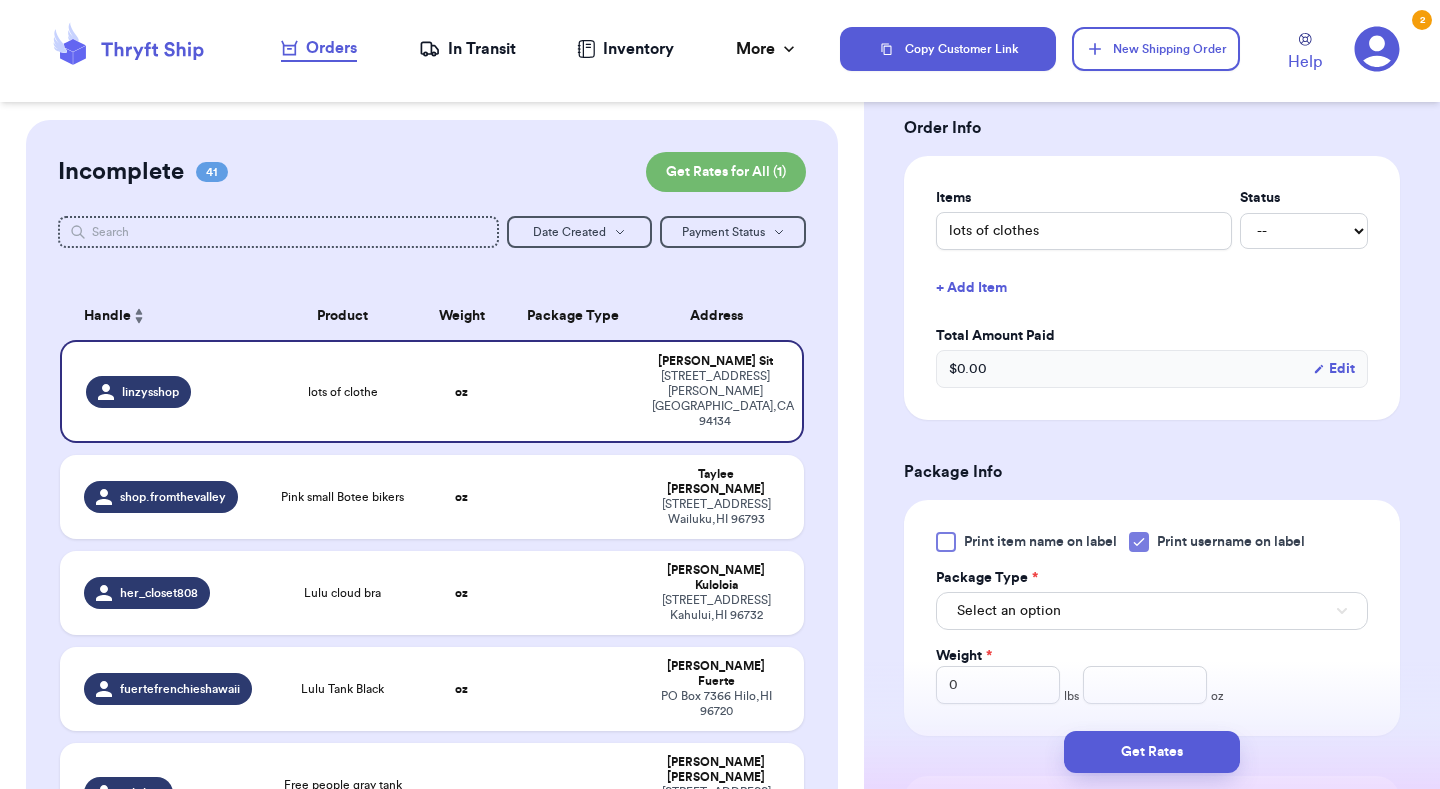 click on "Select an option" at bounding box center (1009, 611) 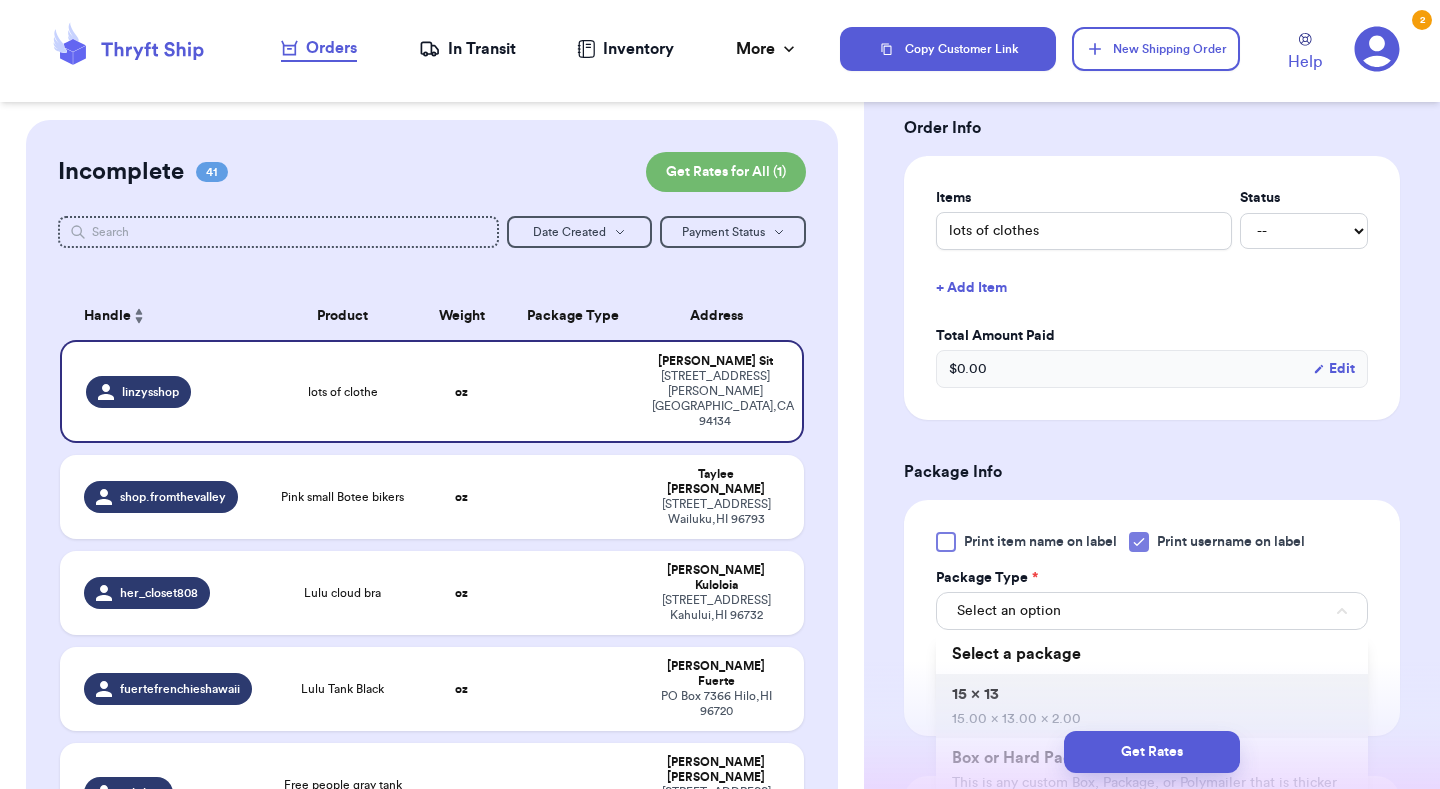 click on "15 x 13 15.00 x 13.00 x 2.00" at bounding box center [1152, 706] 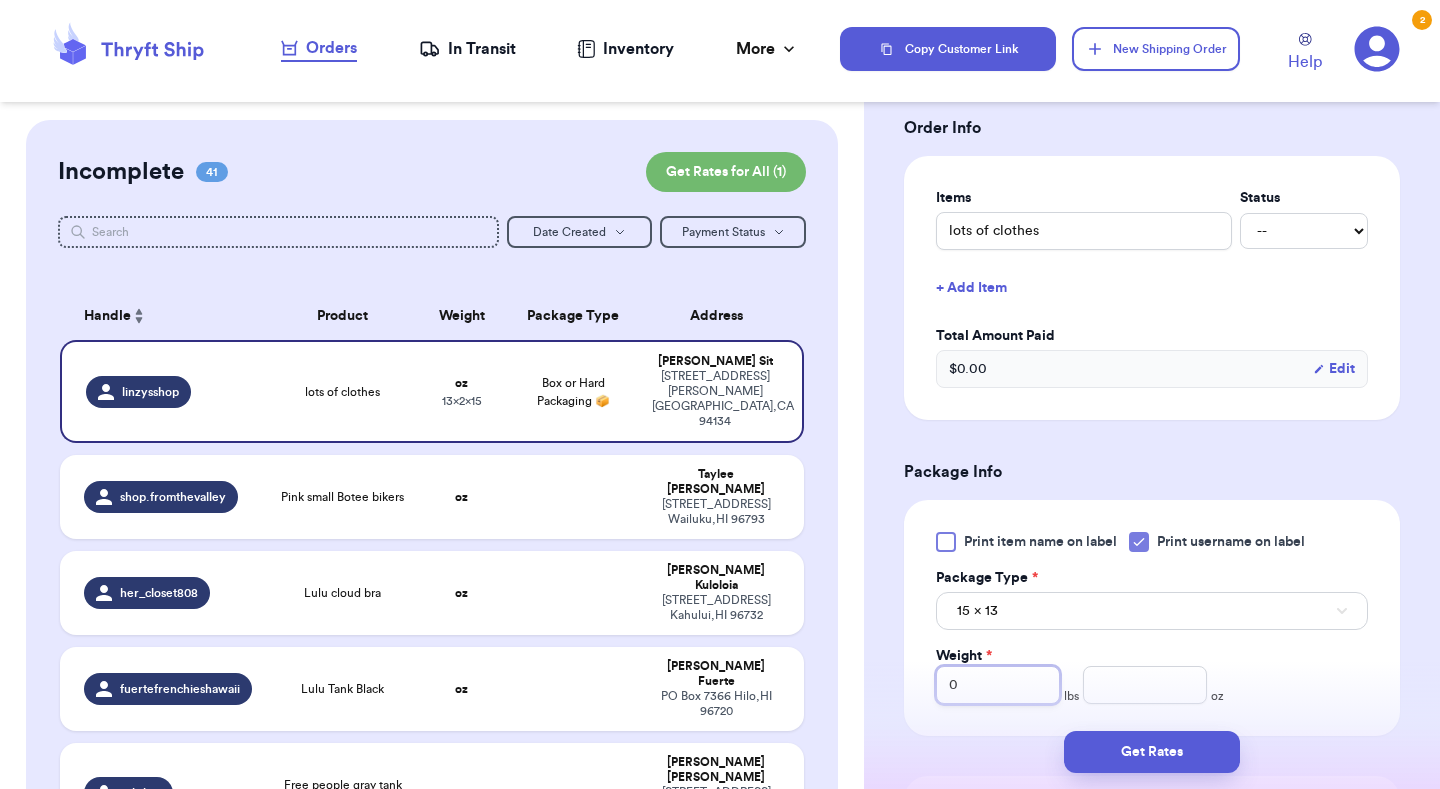drag, startPoint x: 1027, startPoint y: 690, endPoint x: 871, endPoint y: 672, distance: 157.03503 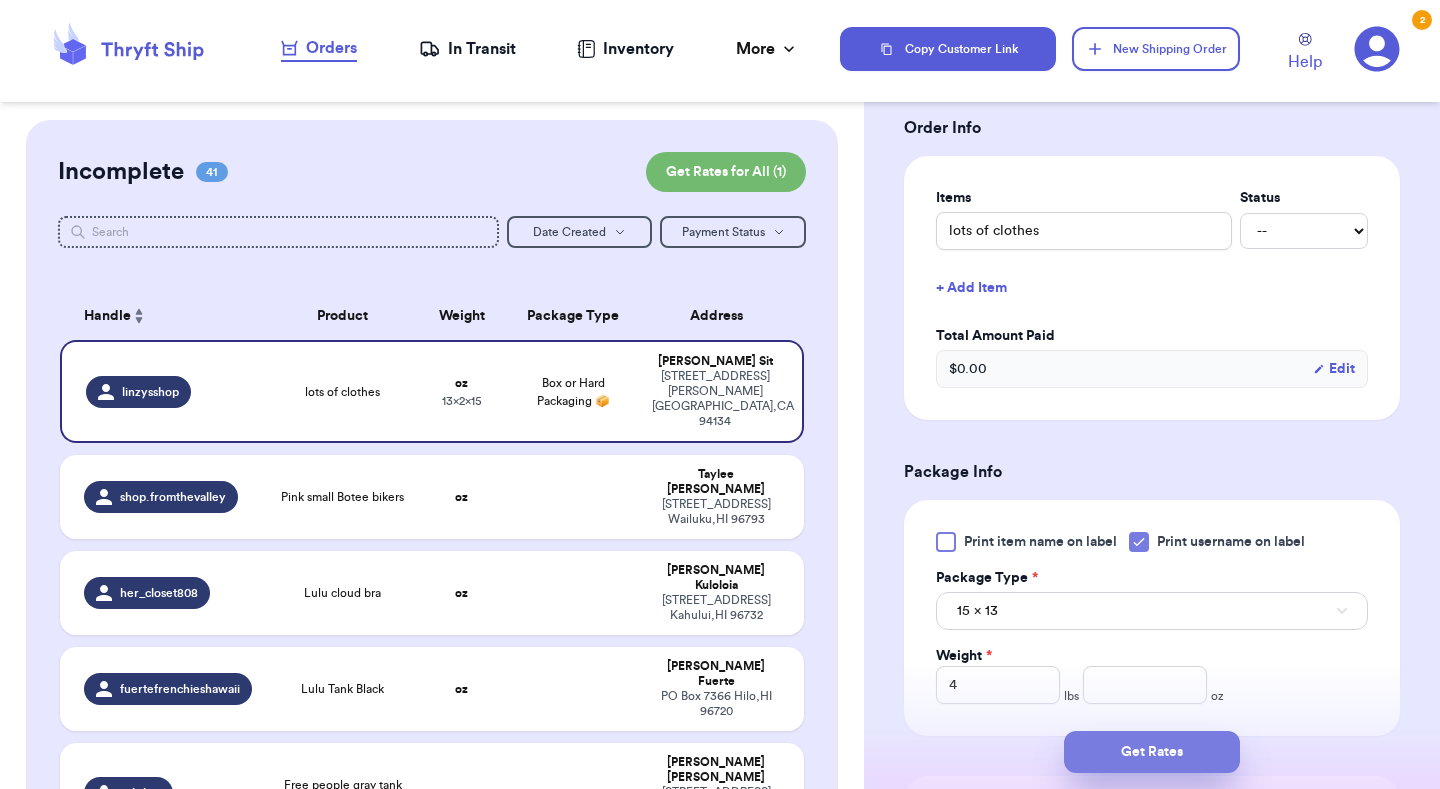 click on "Get Rates" at bounding box center (1152, 752) 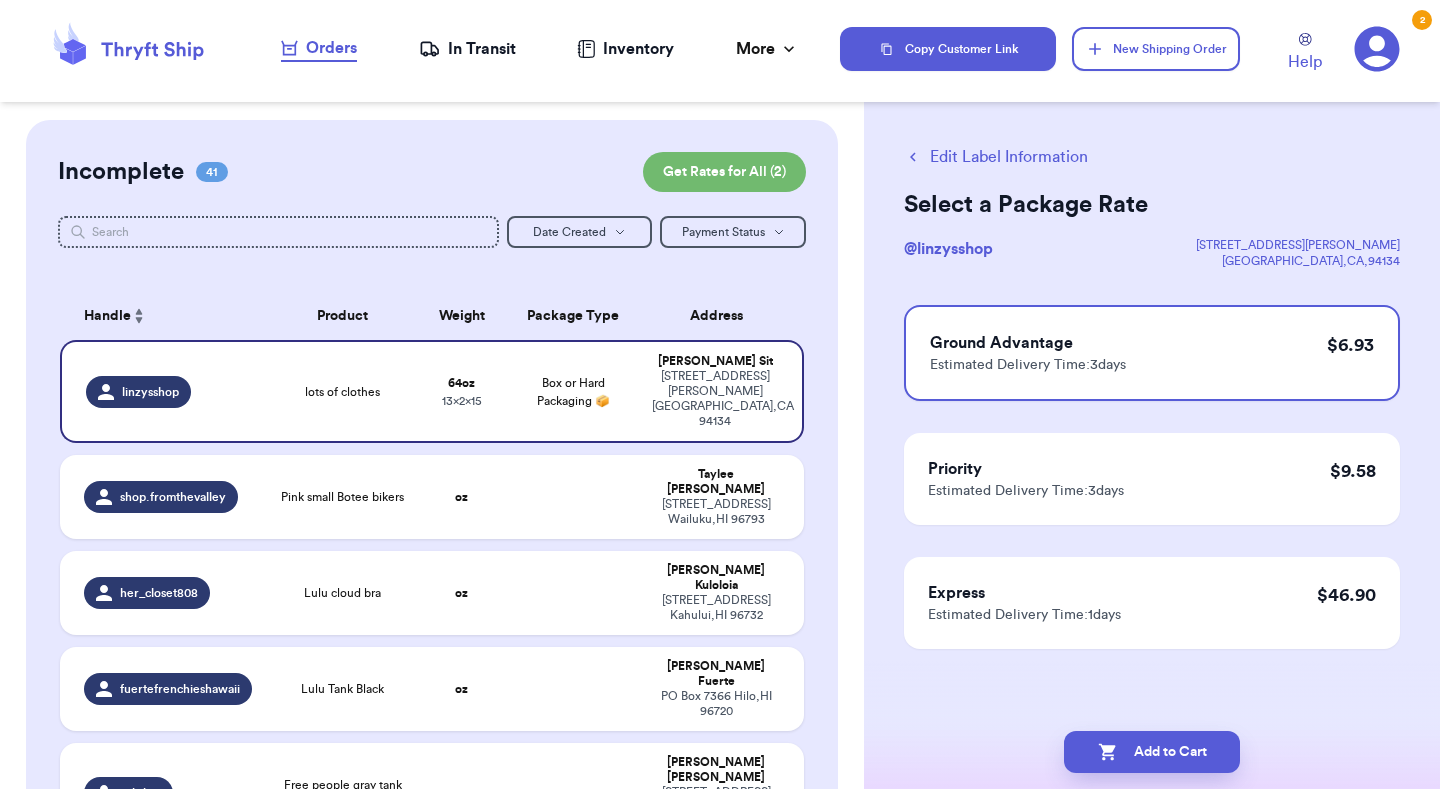 scroll, scrollTop: 0, scrollLeft: 0, axis: both 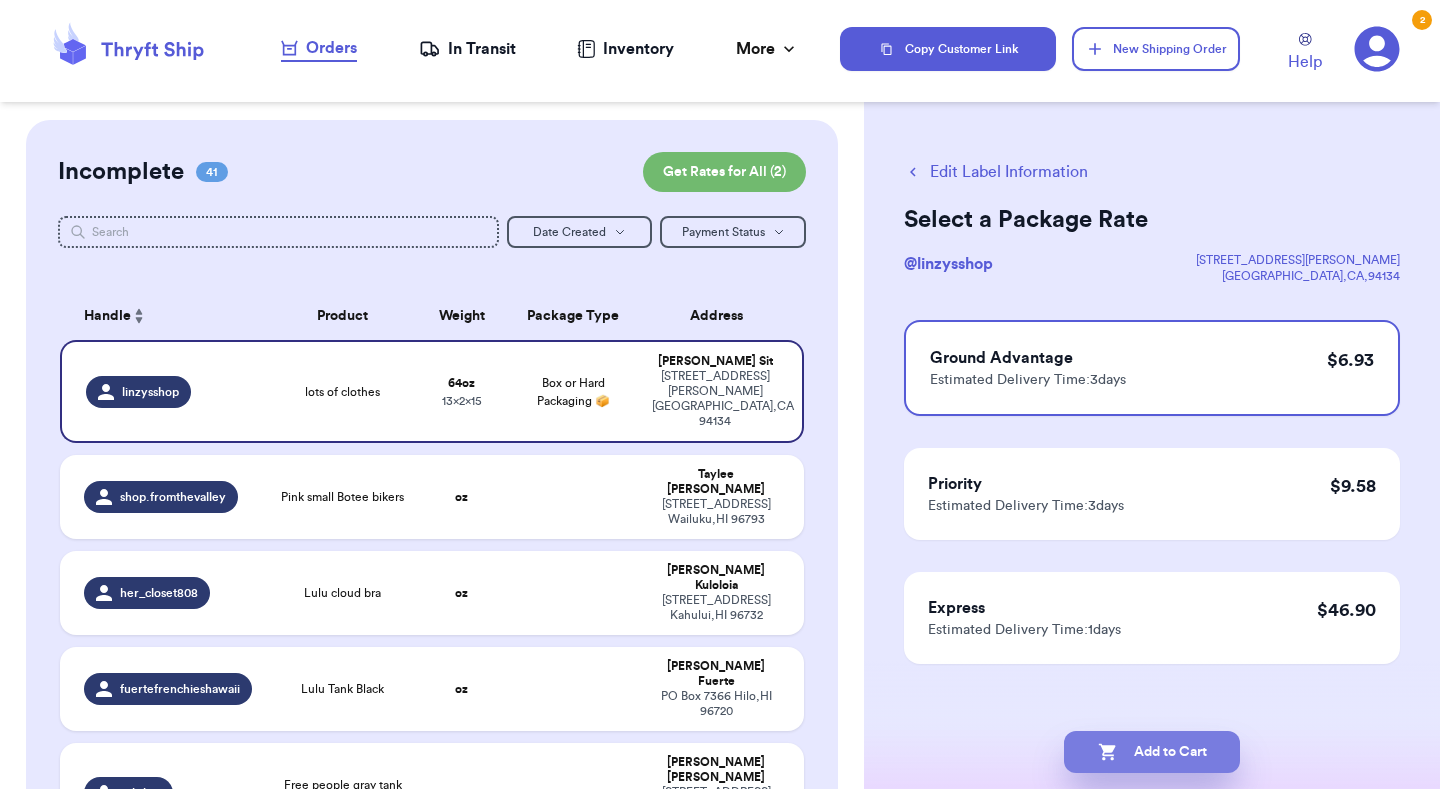 click on "Add to Cart" at bounding box center [1152, 752] 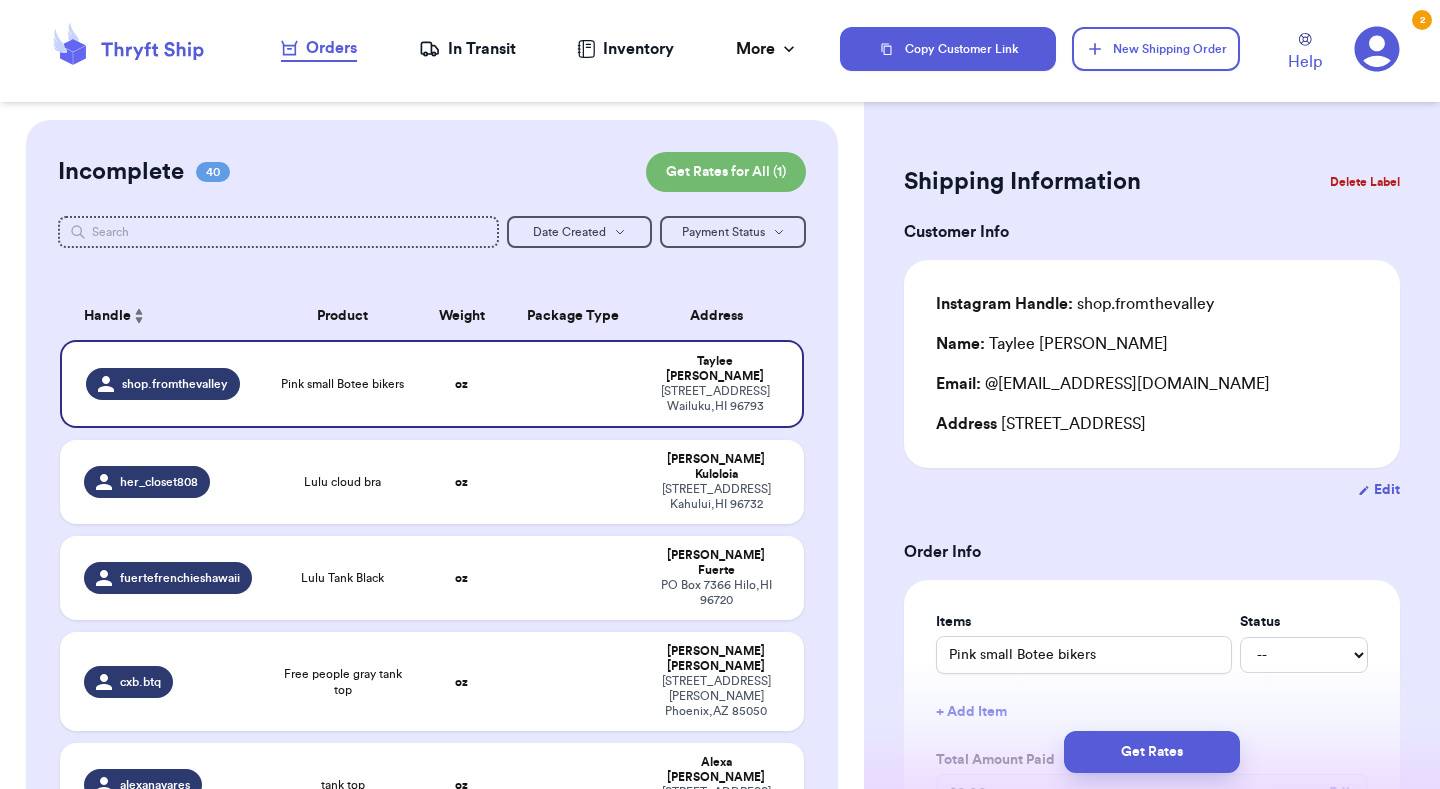 scroll, scrollTop: 578, scrollLeft: 0, axis: vertical 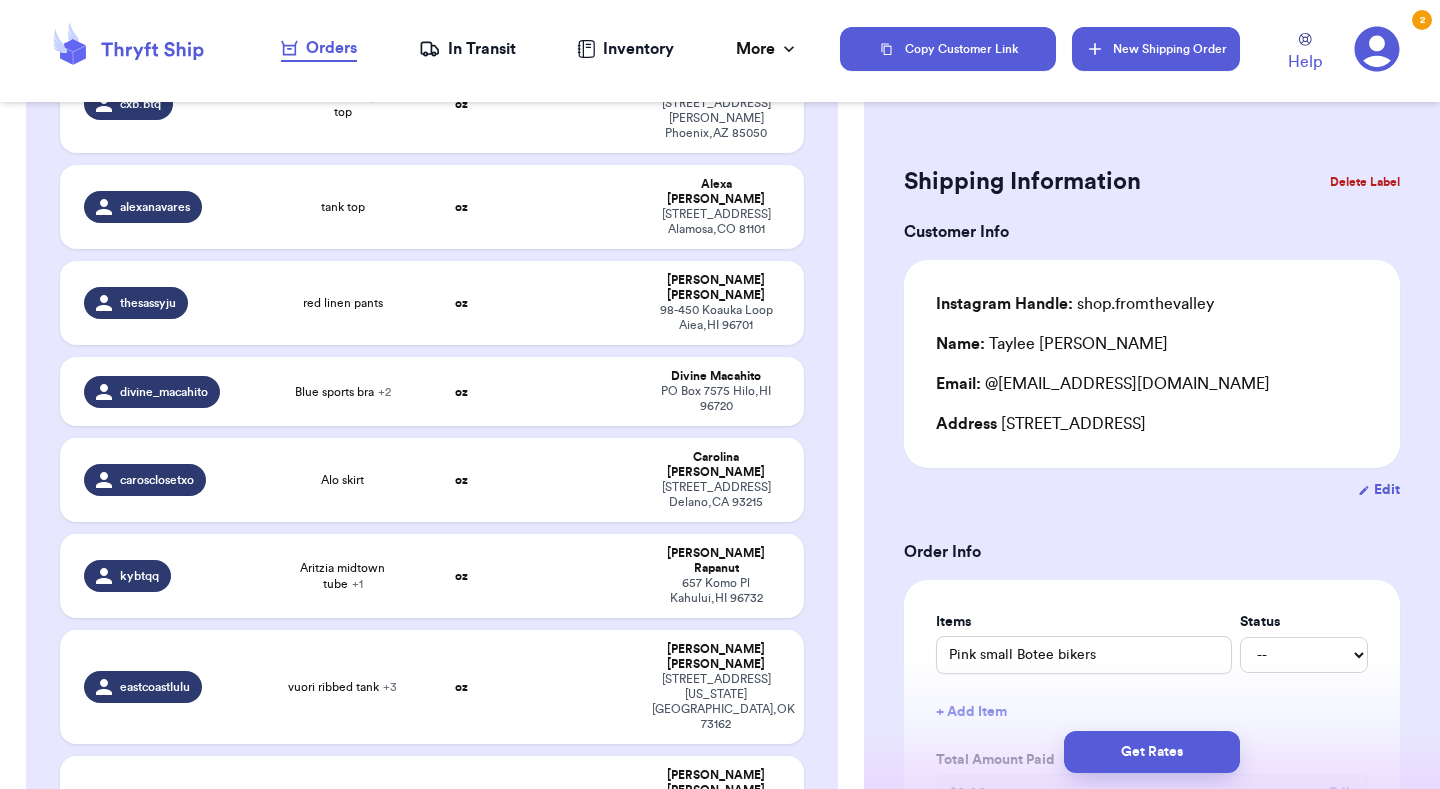 click on "New Shipping Order" at bounding box center (1156, 49) 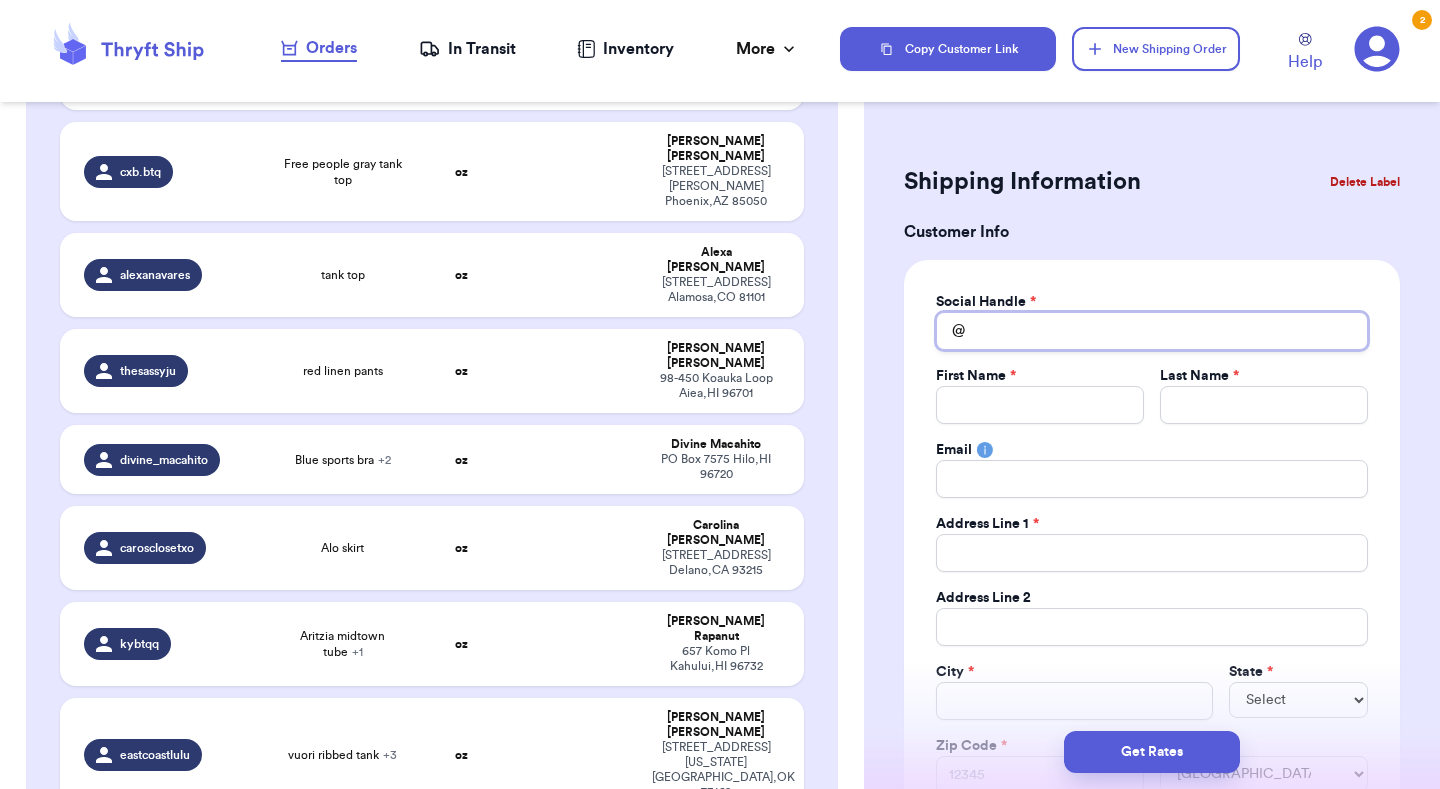 click on "Total Amount Paid" at bounding box center [1152, 331] 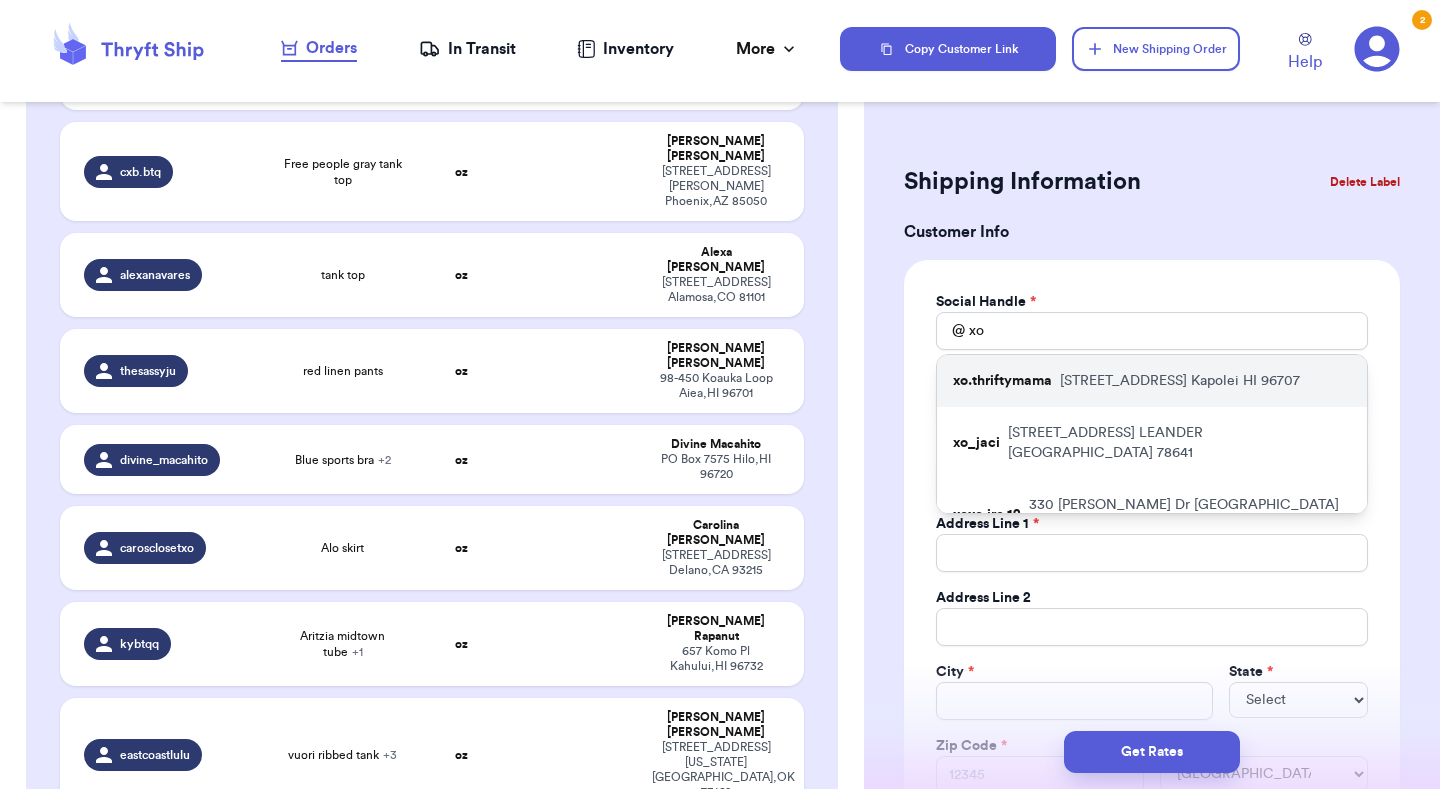 click on "[STREET_ADDRESS]" at bounding box center (1180, 381) 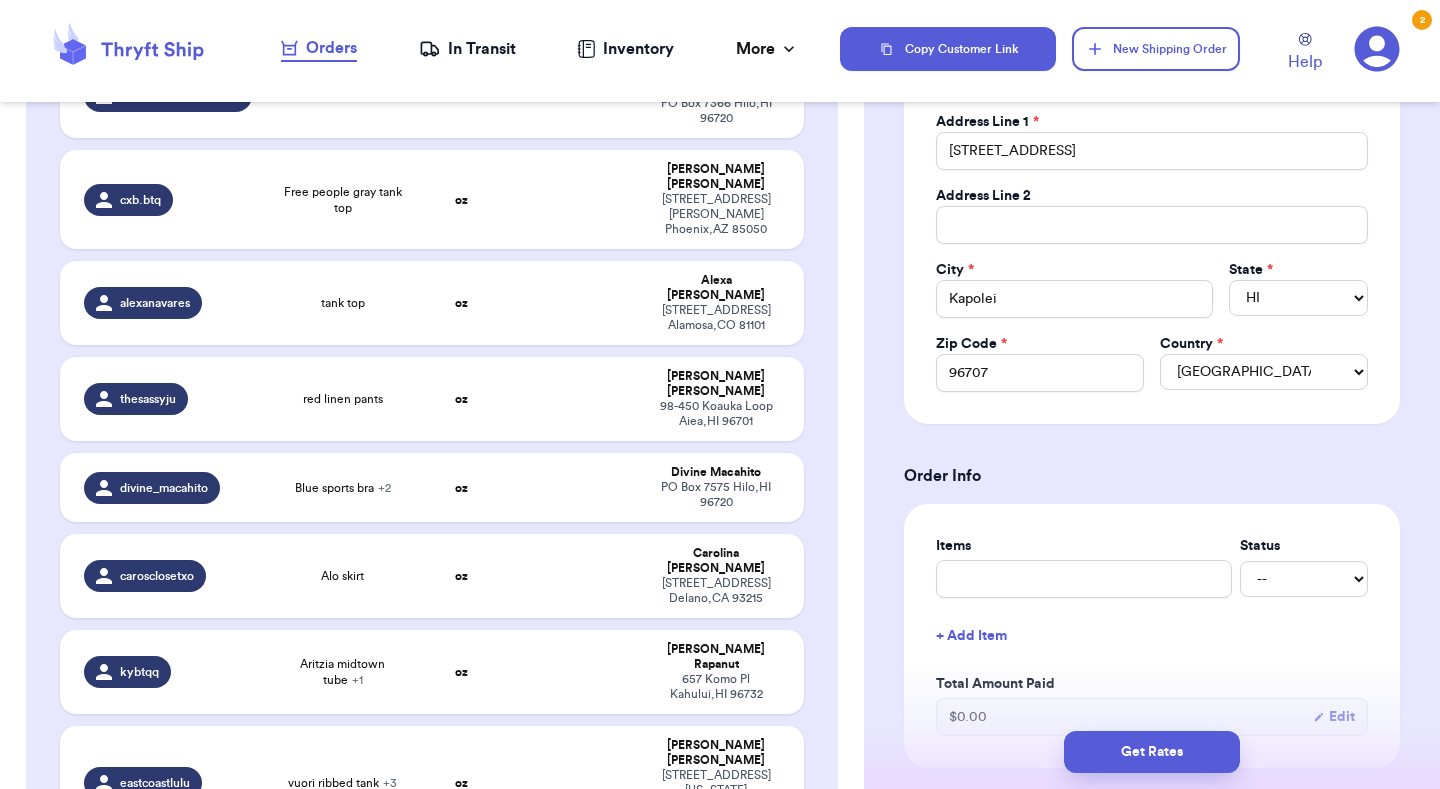 scroll, scrollTop: 429, scrollLeft: 0, axis: vertical 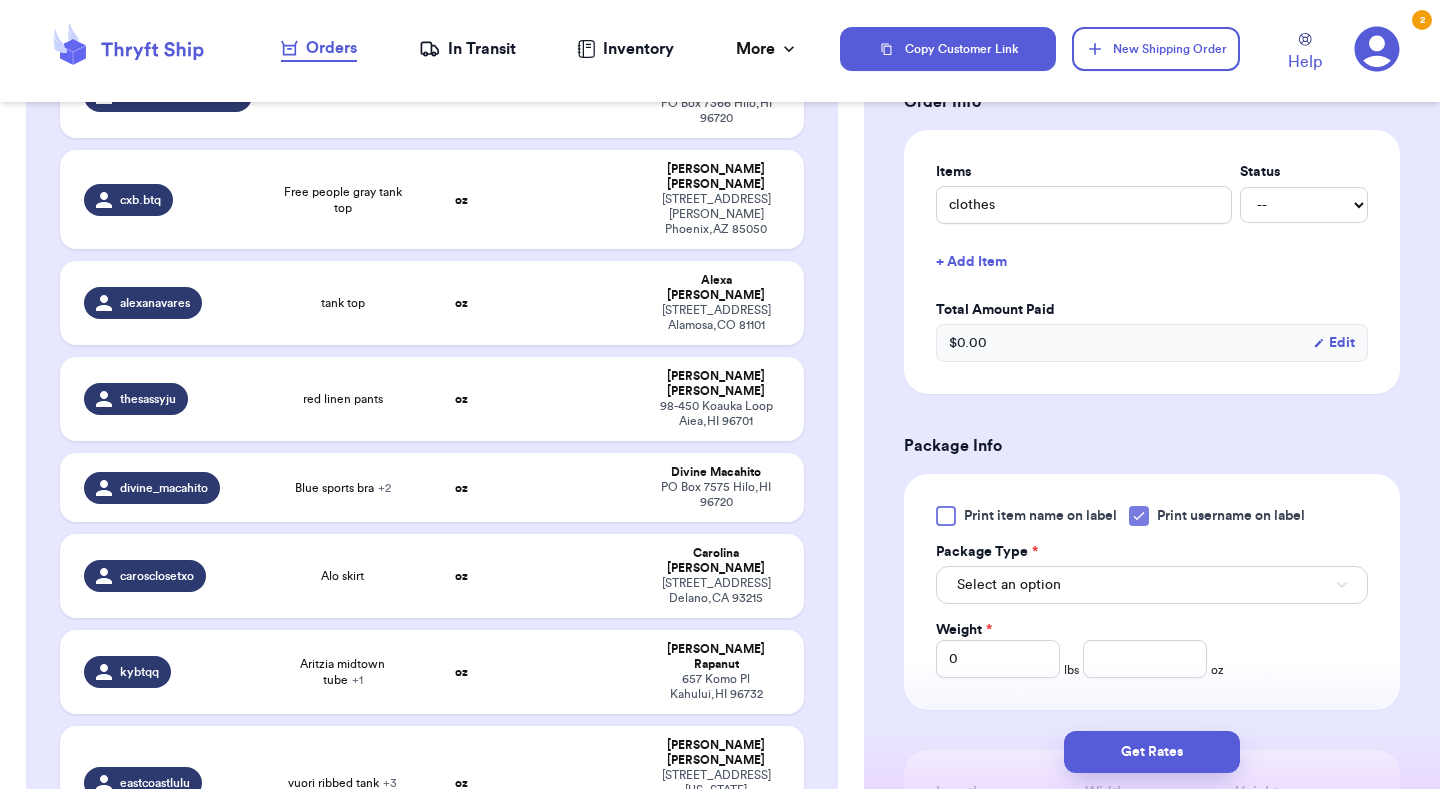 click on "Select an option" at bounding box center [1152, 585] 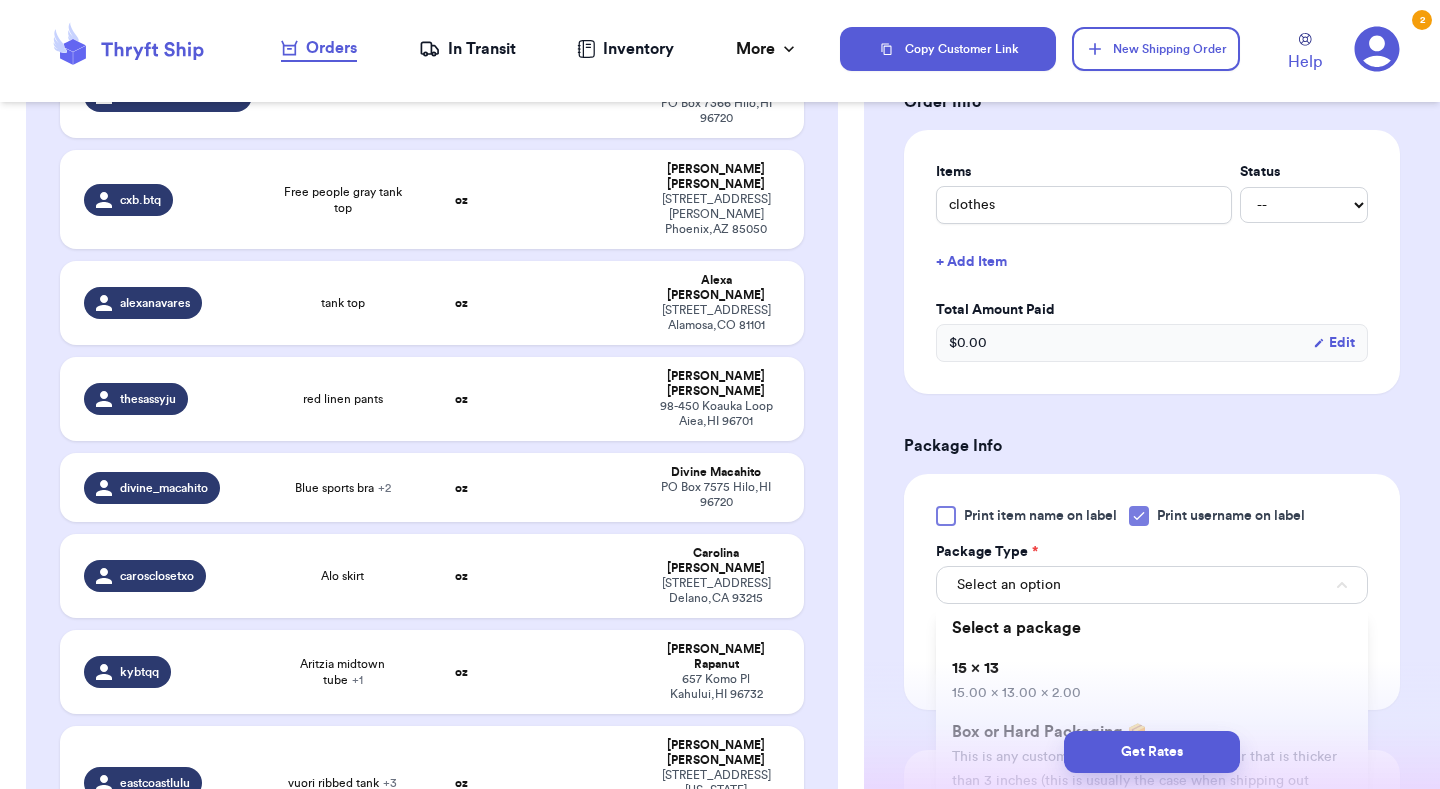 click on "15 x 13 15.00 x 13.00 x 2.00" at bounding box center (1152, 680) 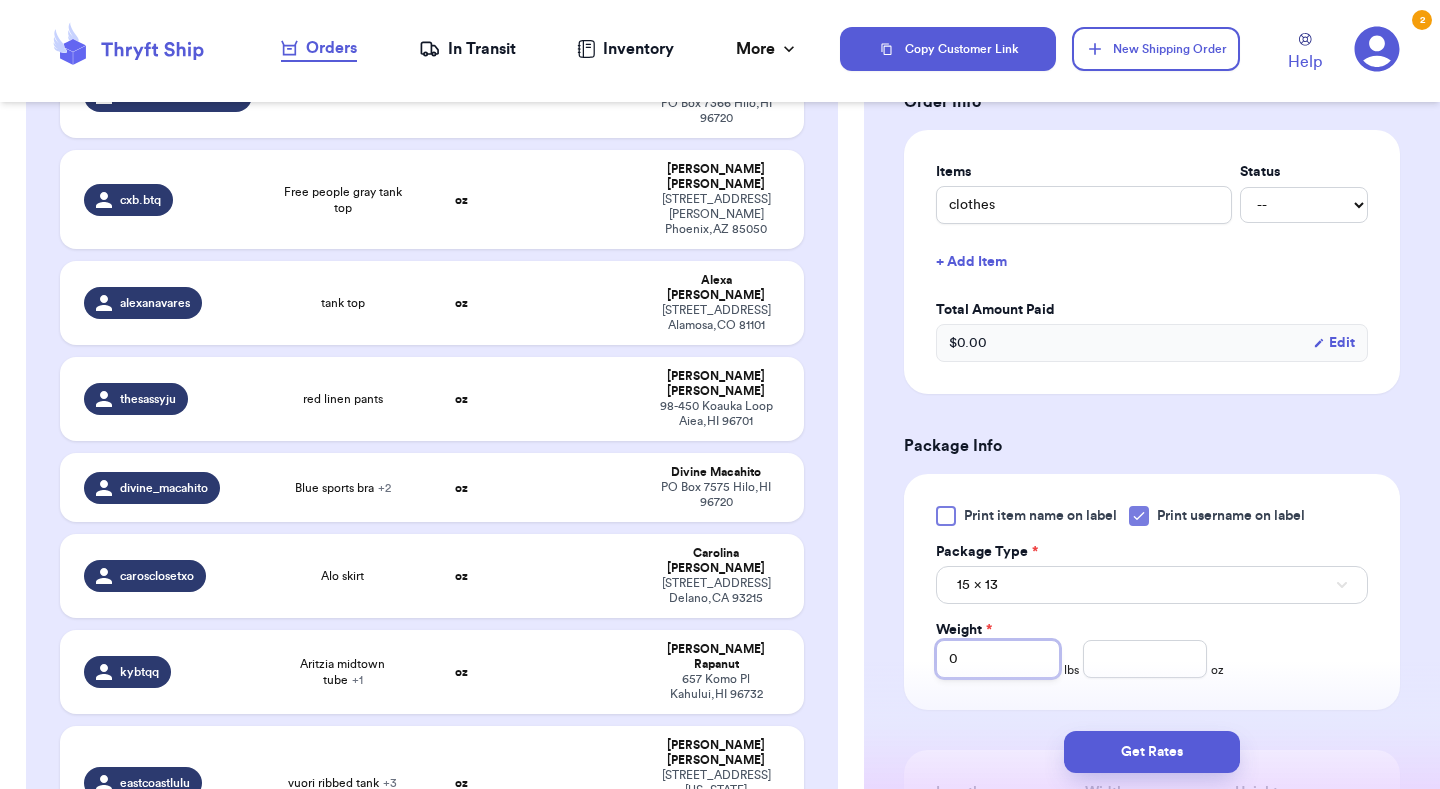 drag, startPoint x: 1012, startPoint y: 658, endPoint x: 897, endPoint y: 658, distance: 115 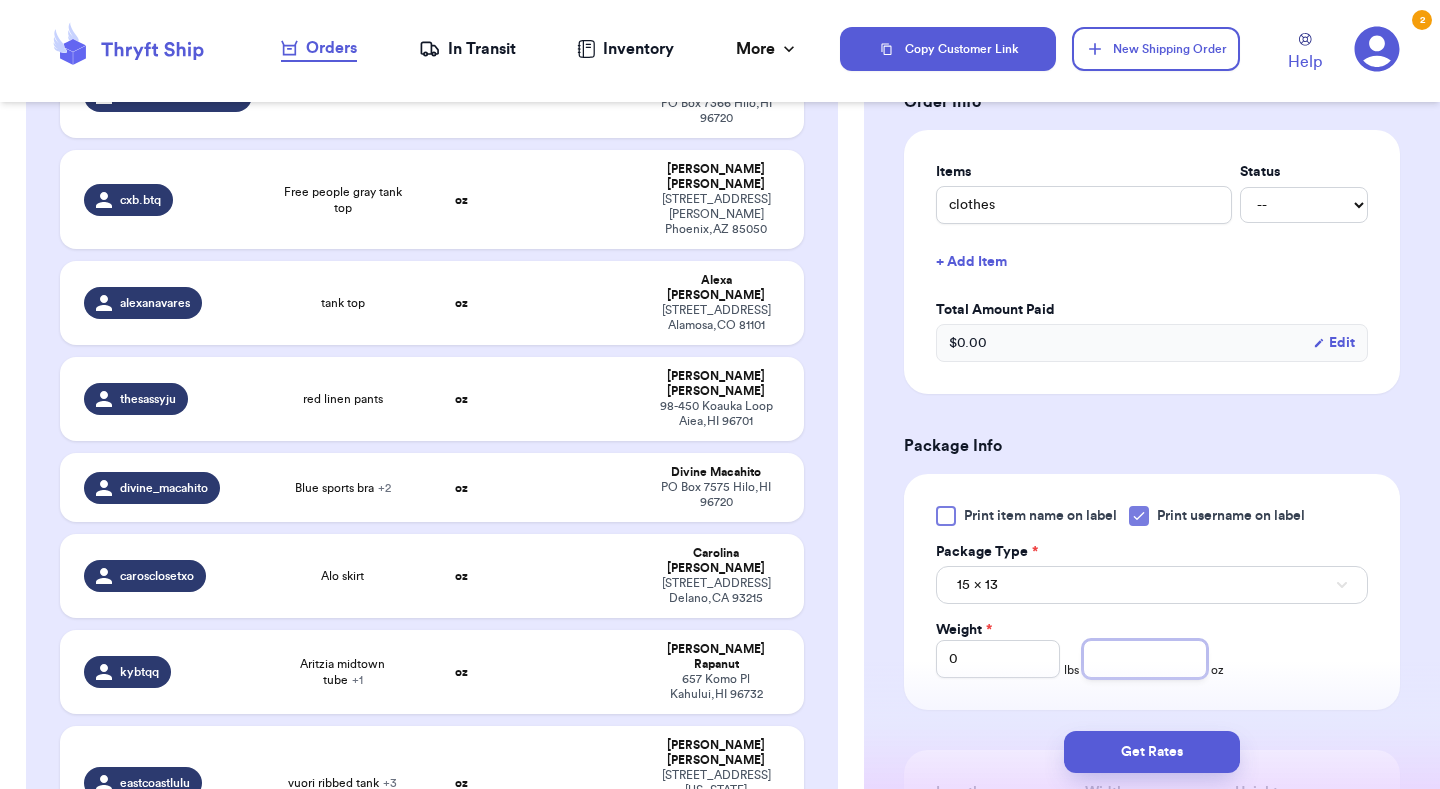 click at bounding box center [1145, 659] 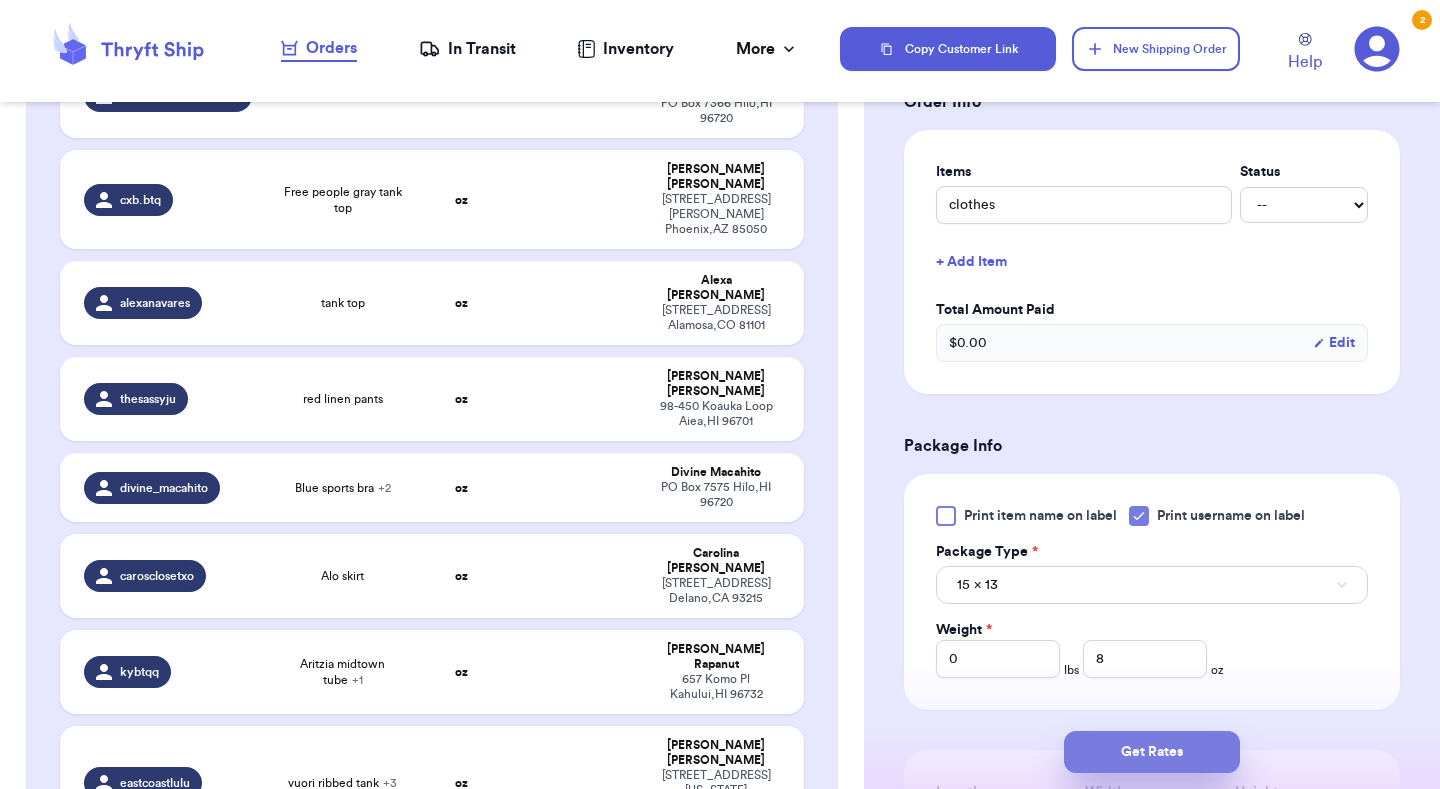 click on "Get Rates" at bounding box center [1152, 752] 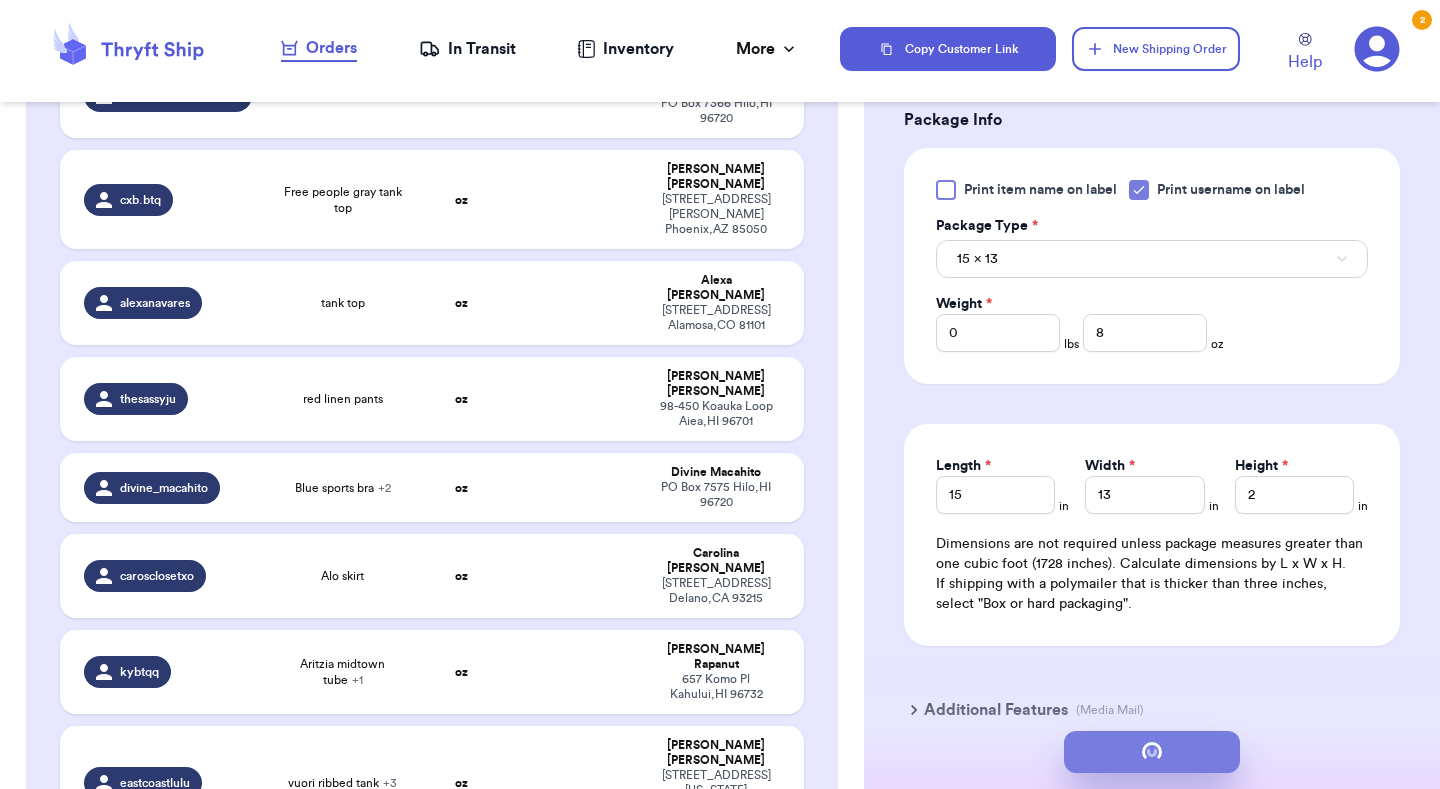 scroll, scrollTop: 0, scrollLeft: 0, axis: both 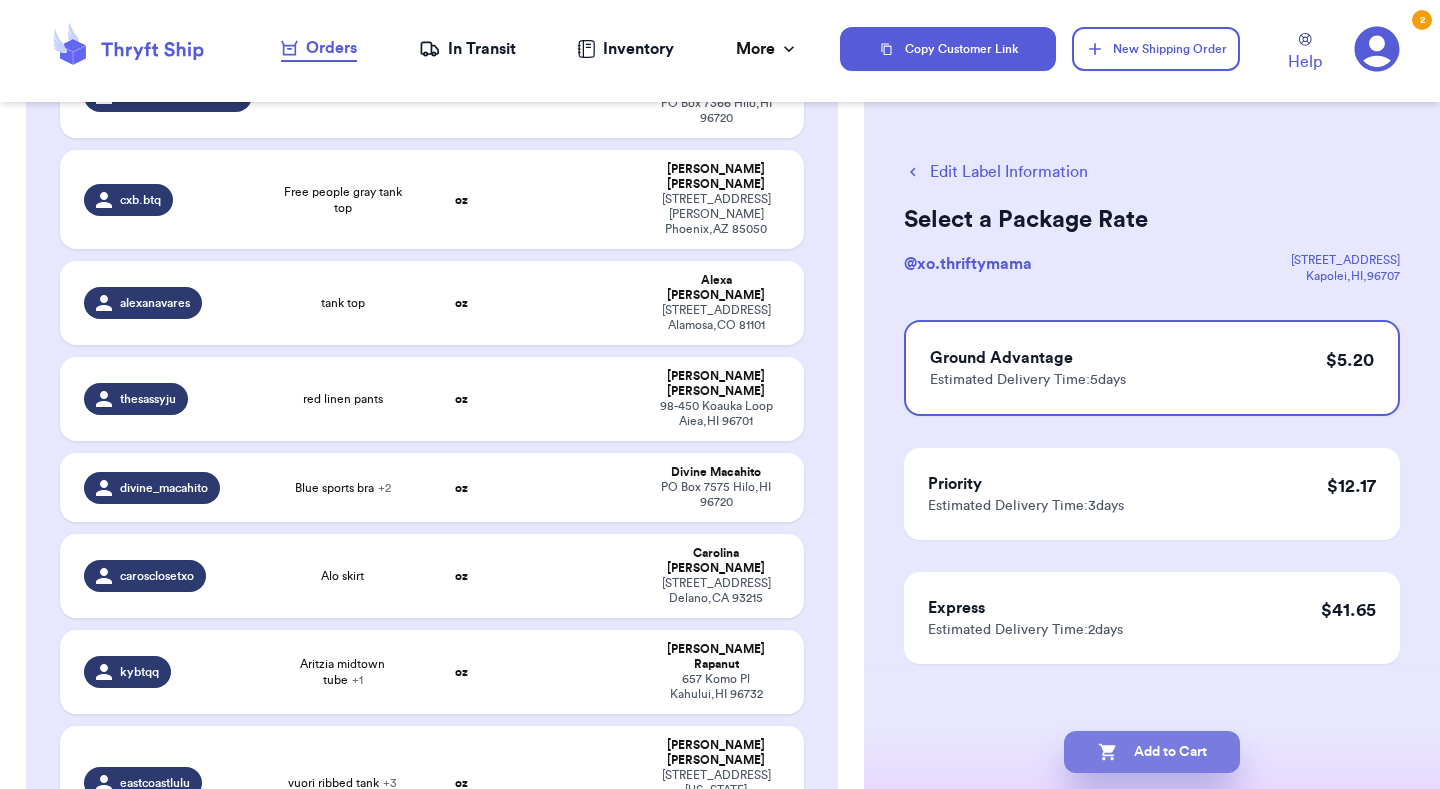 click on "Add to Cart" at bounding box center [1152, 752] 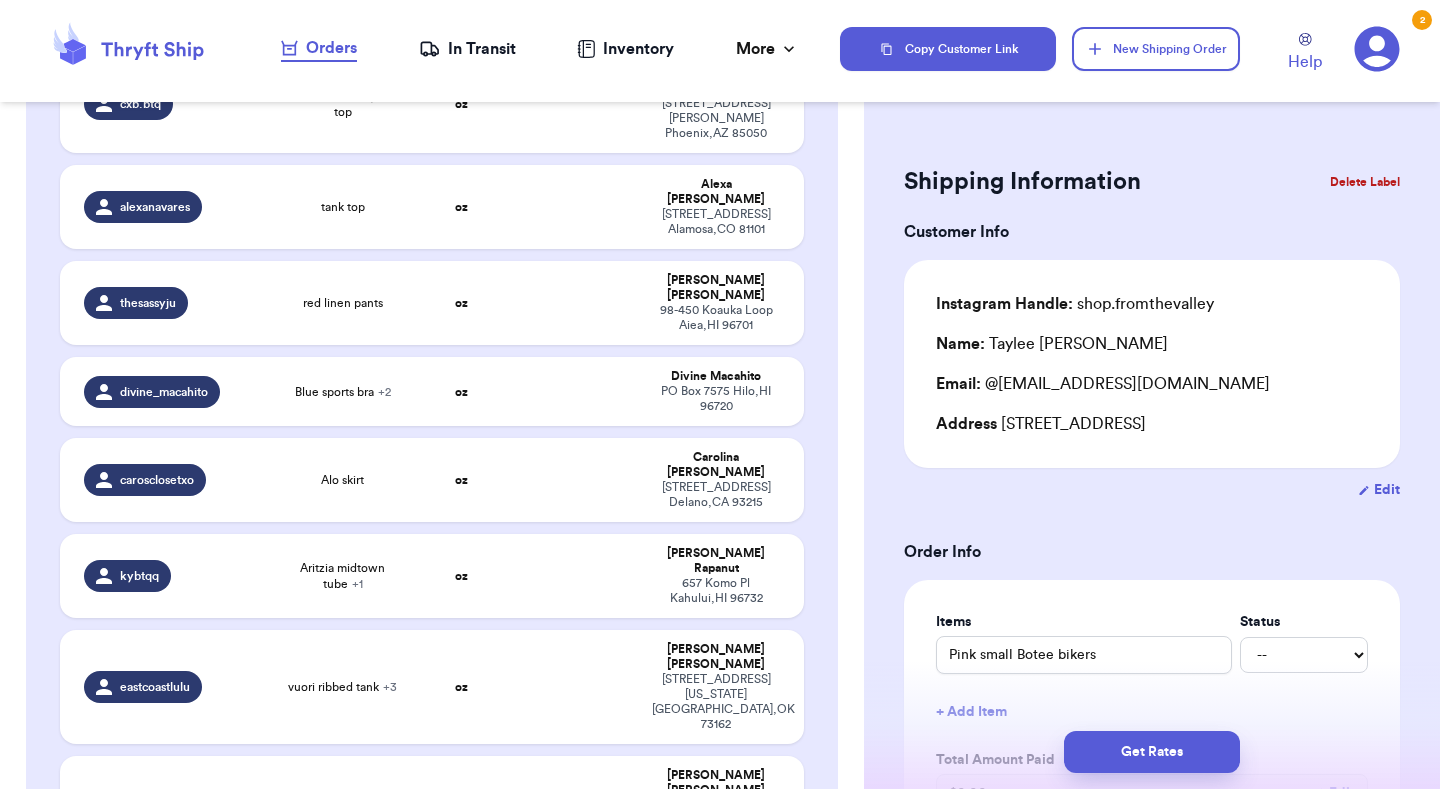 scroll, scrollTop: 1013, scrollLeft: 0, axis: vertical 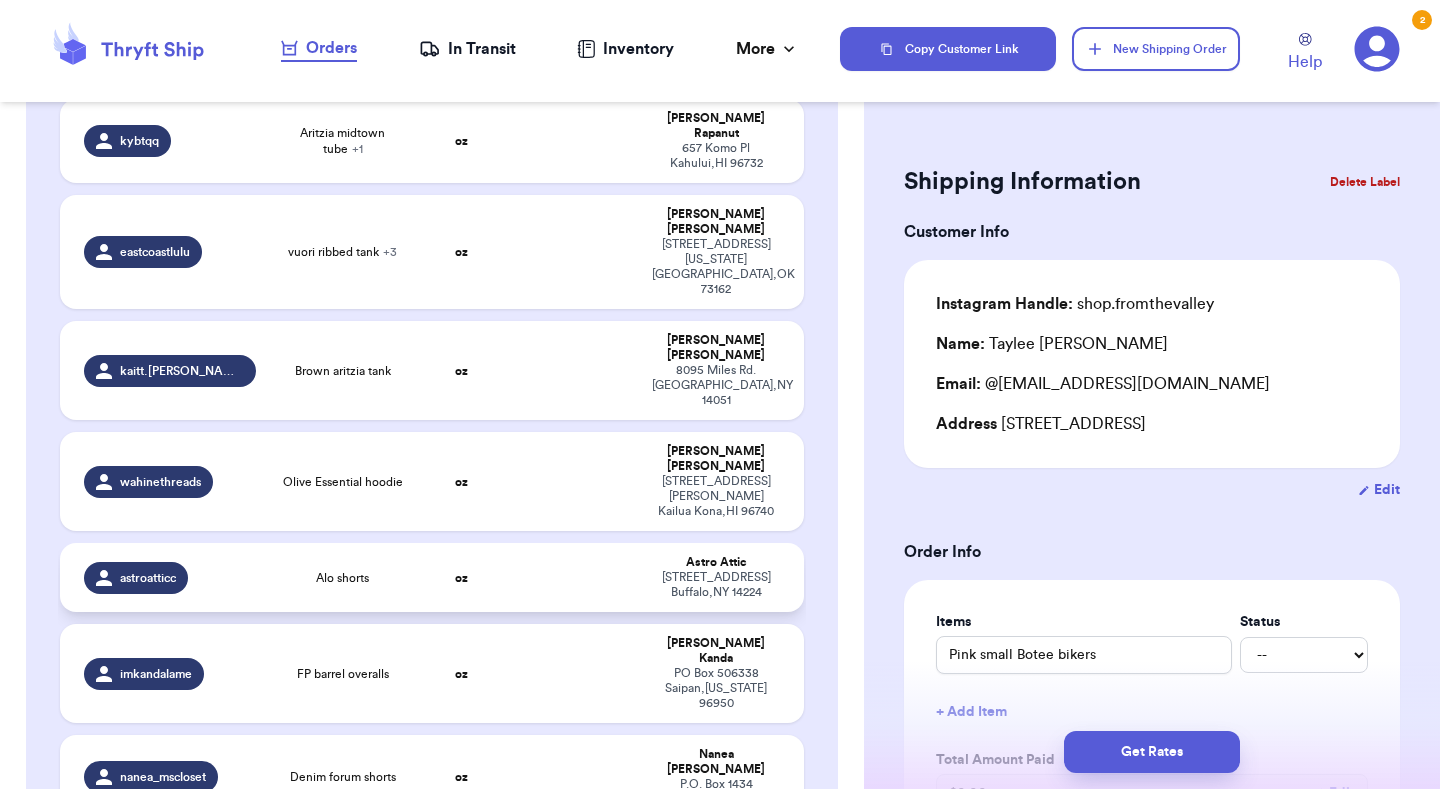 click at bounding box center (573, 577) 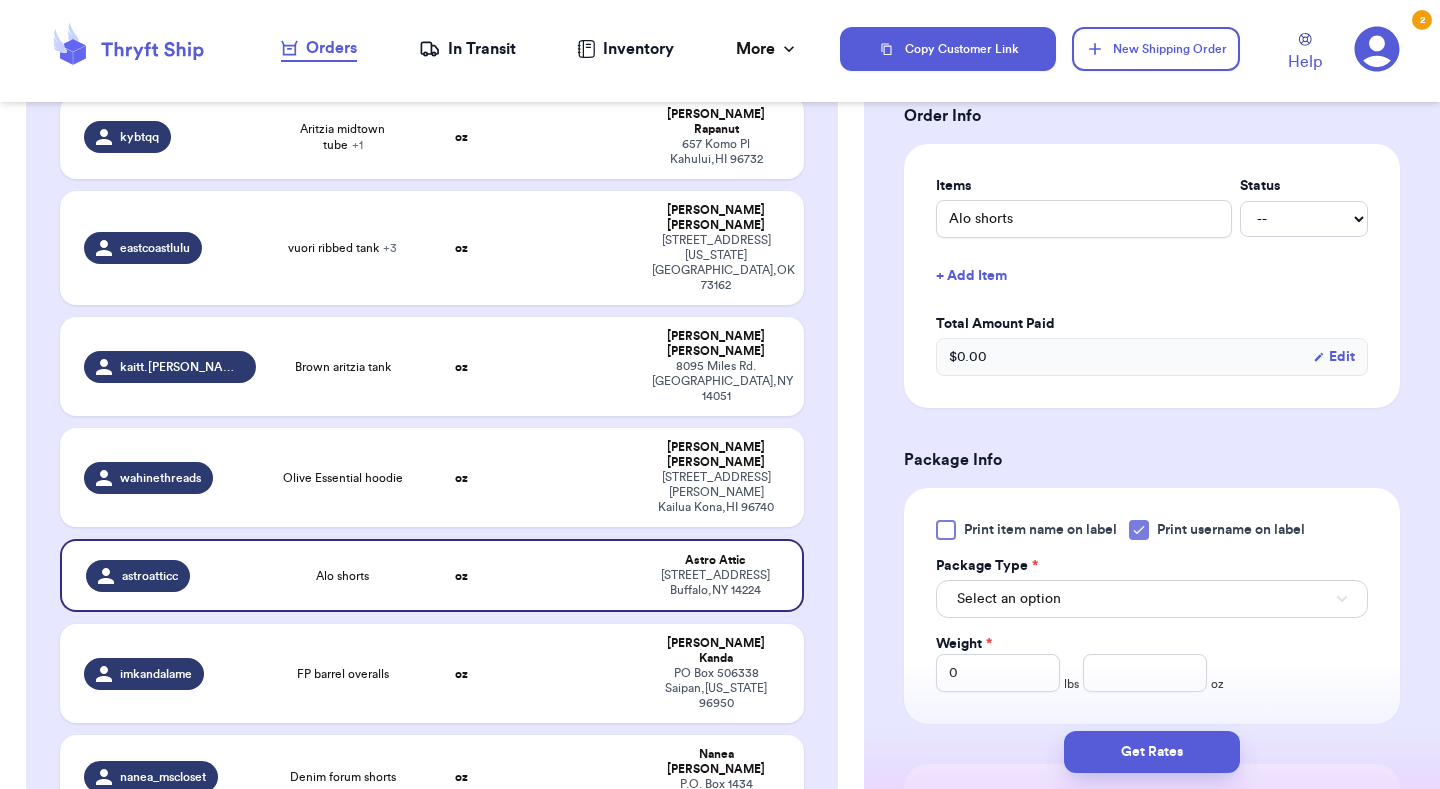 scroll, scrollTop: 450, scrollLeft: 0, axis: vertical 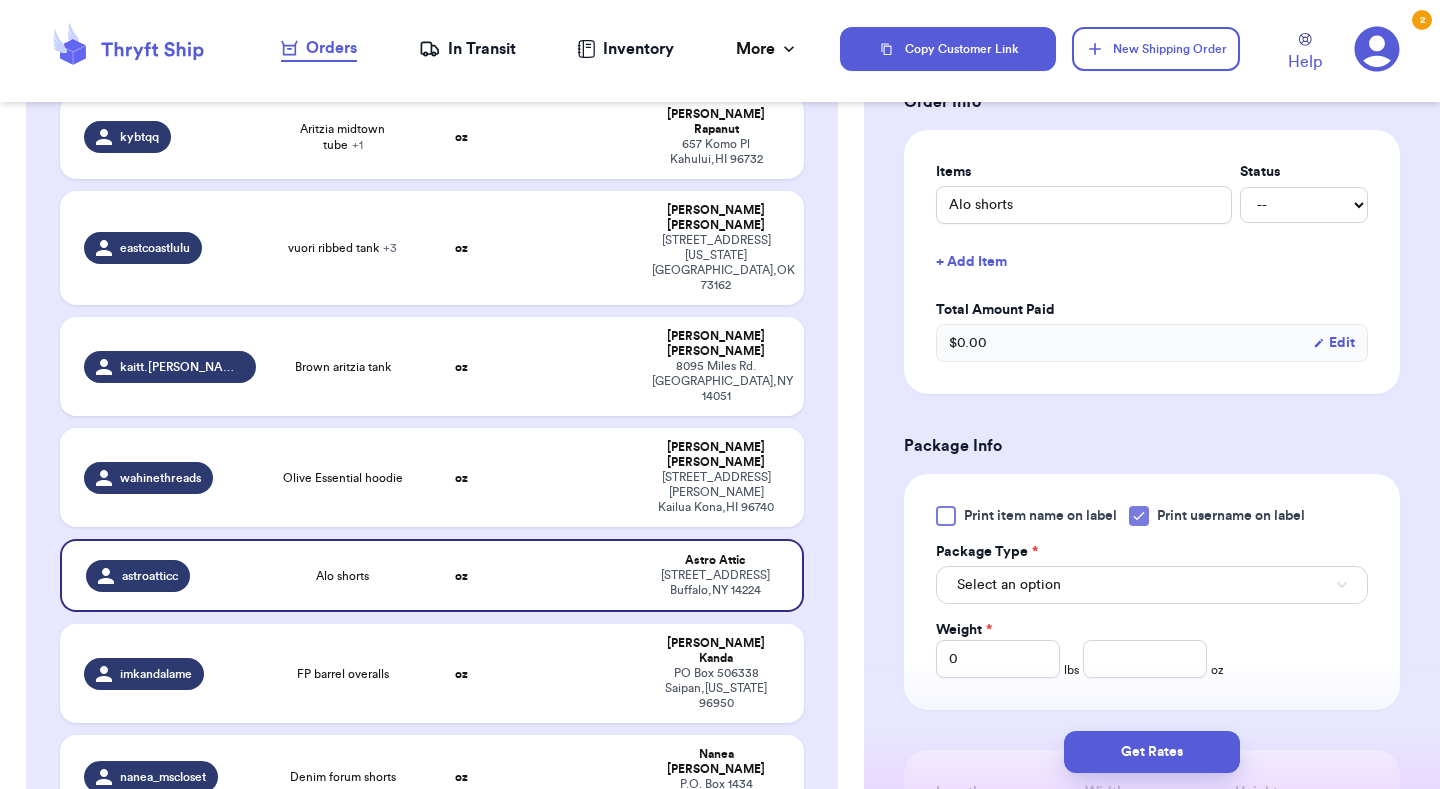 click on "Select an option" at bounding box center (1009, 585) 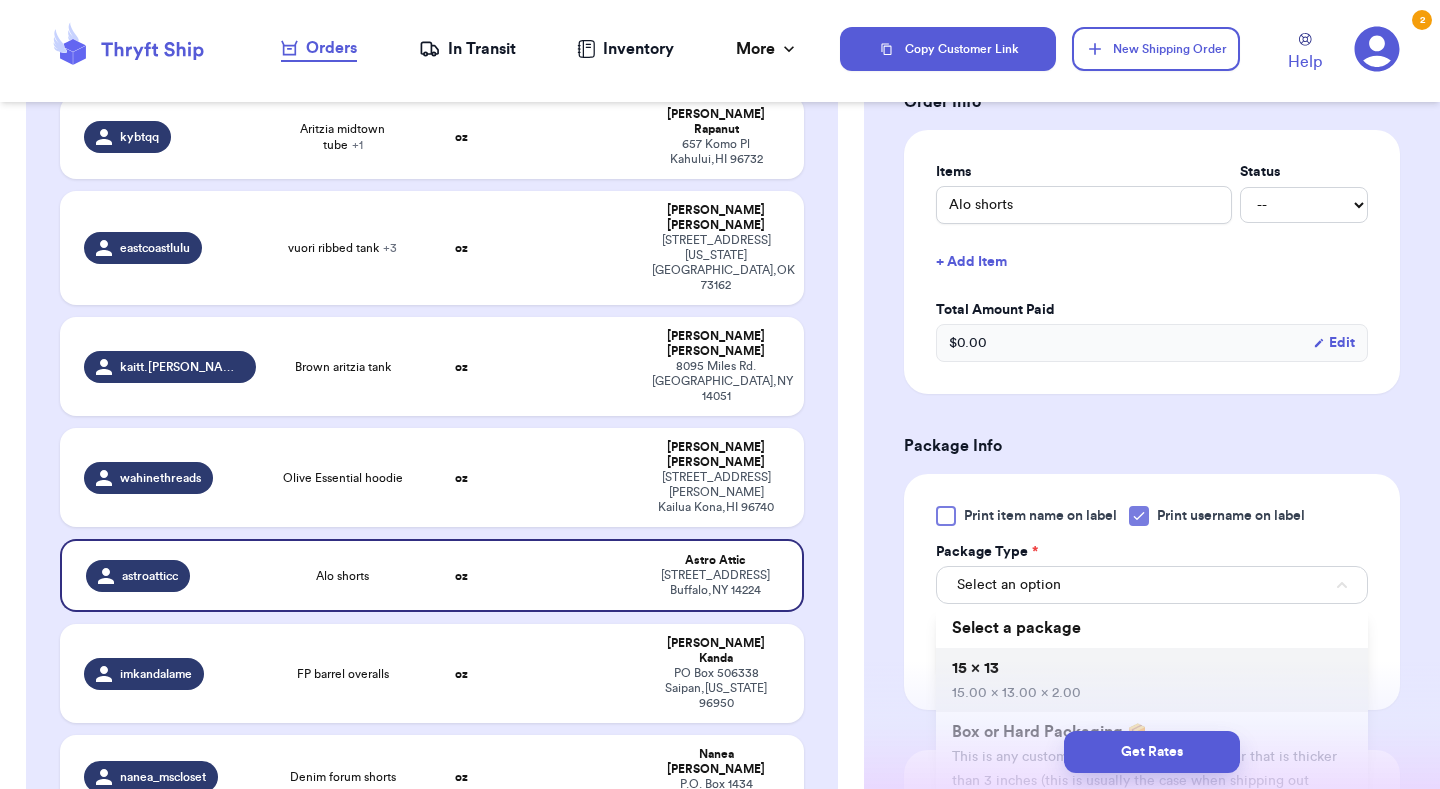 click on "15 x 13 15.00 x 13.00 x 2.00" at bounding box center [1152, 680] 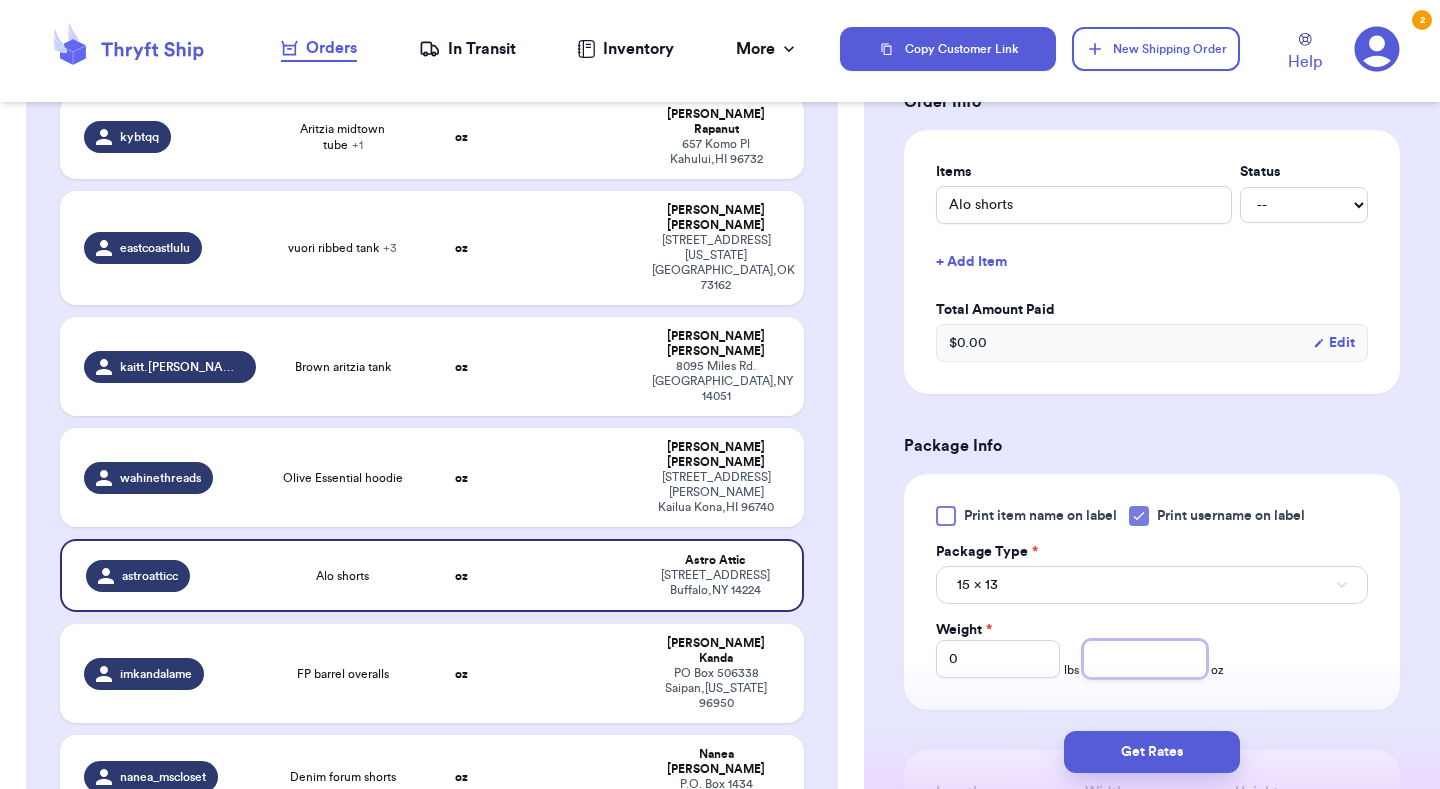 click at bounding box center [1145, 659] 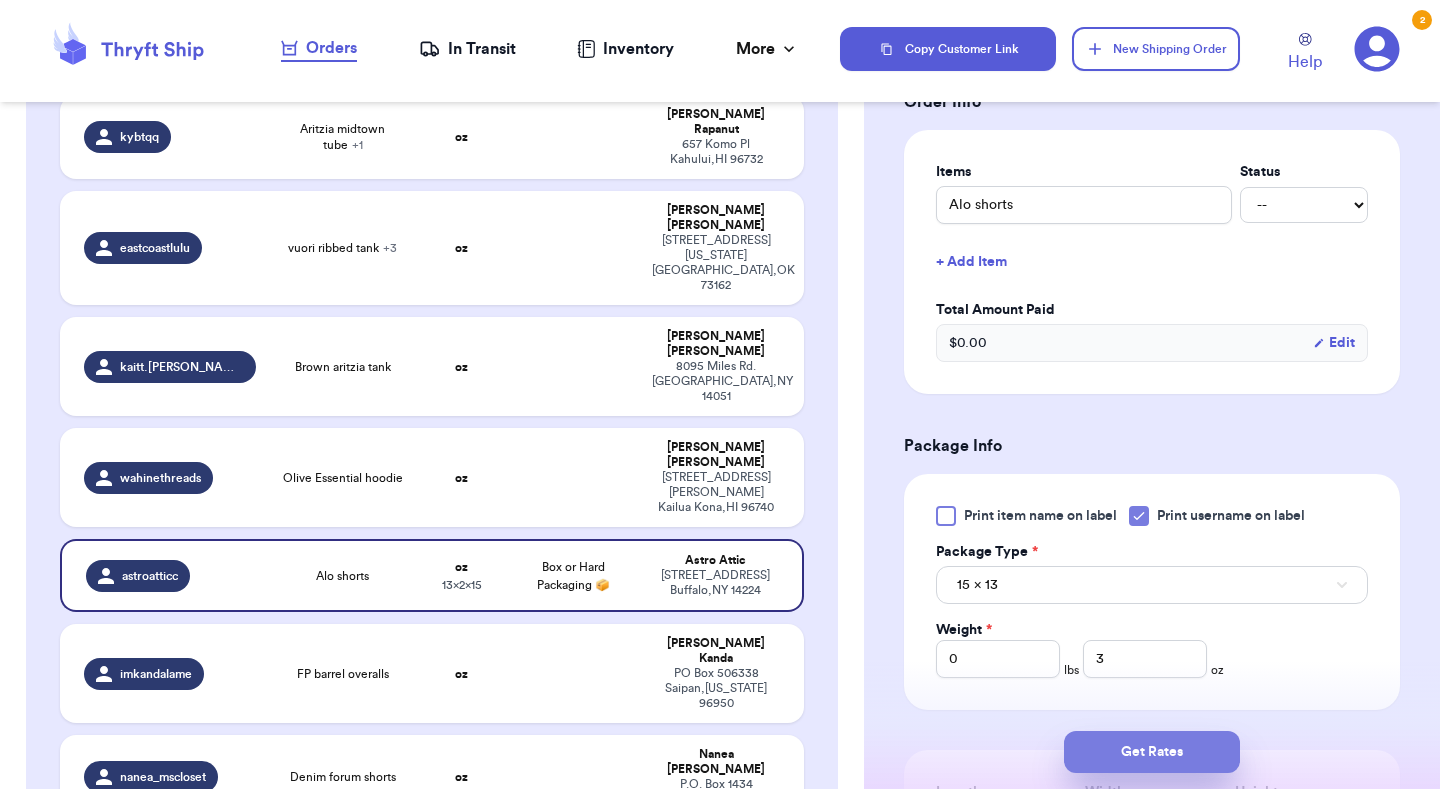 click on "Get Rates" at bounding box center (1152, 752) 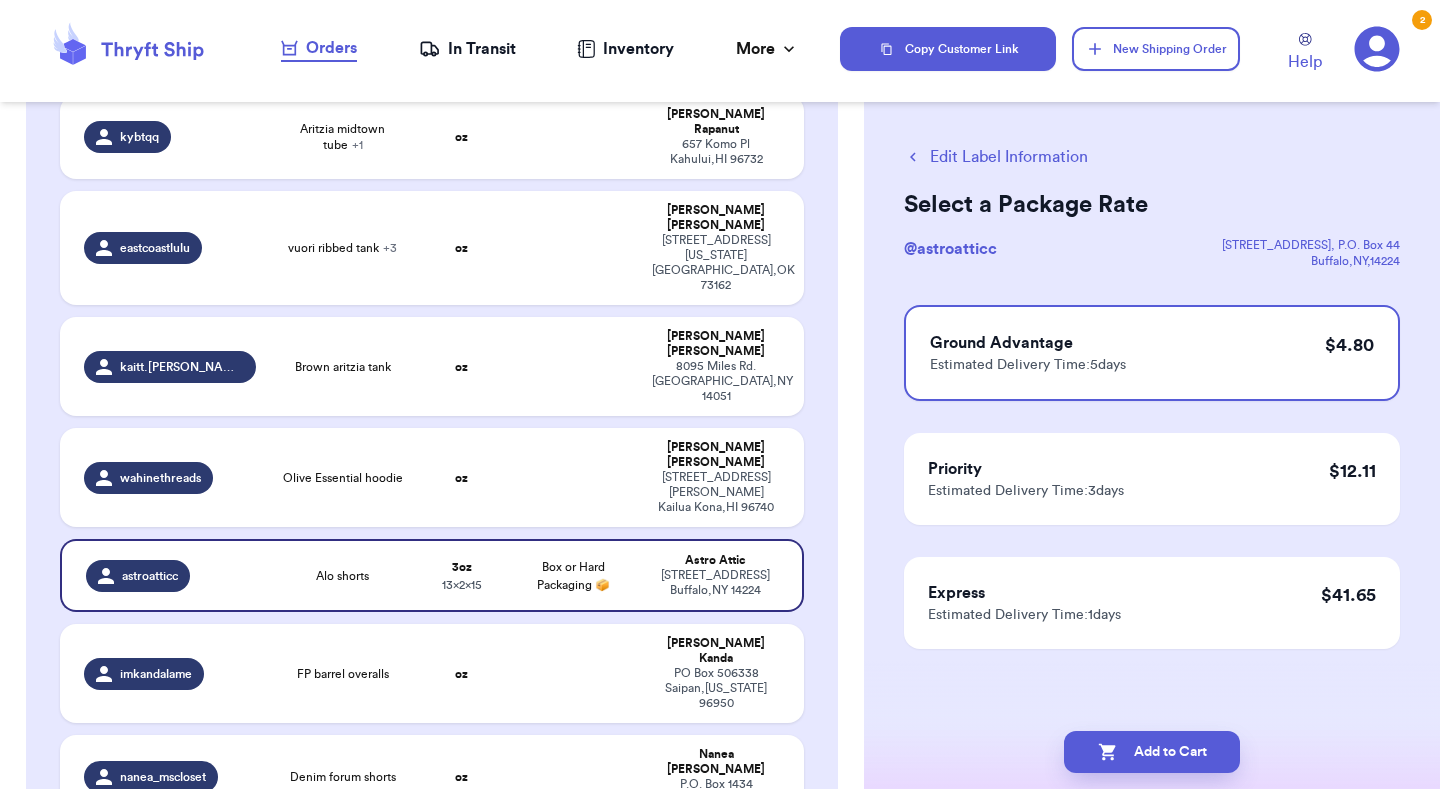 scroll, scrollTop: 0, scrollLeft: 0, axis: both 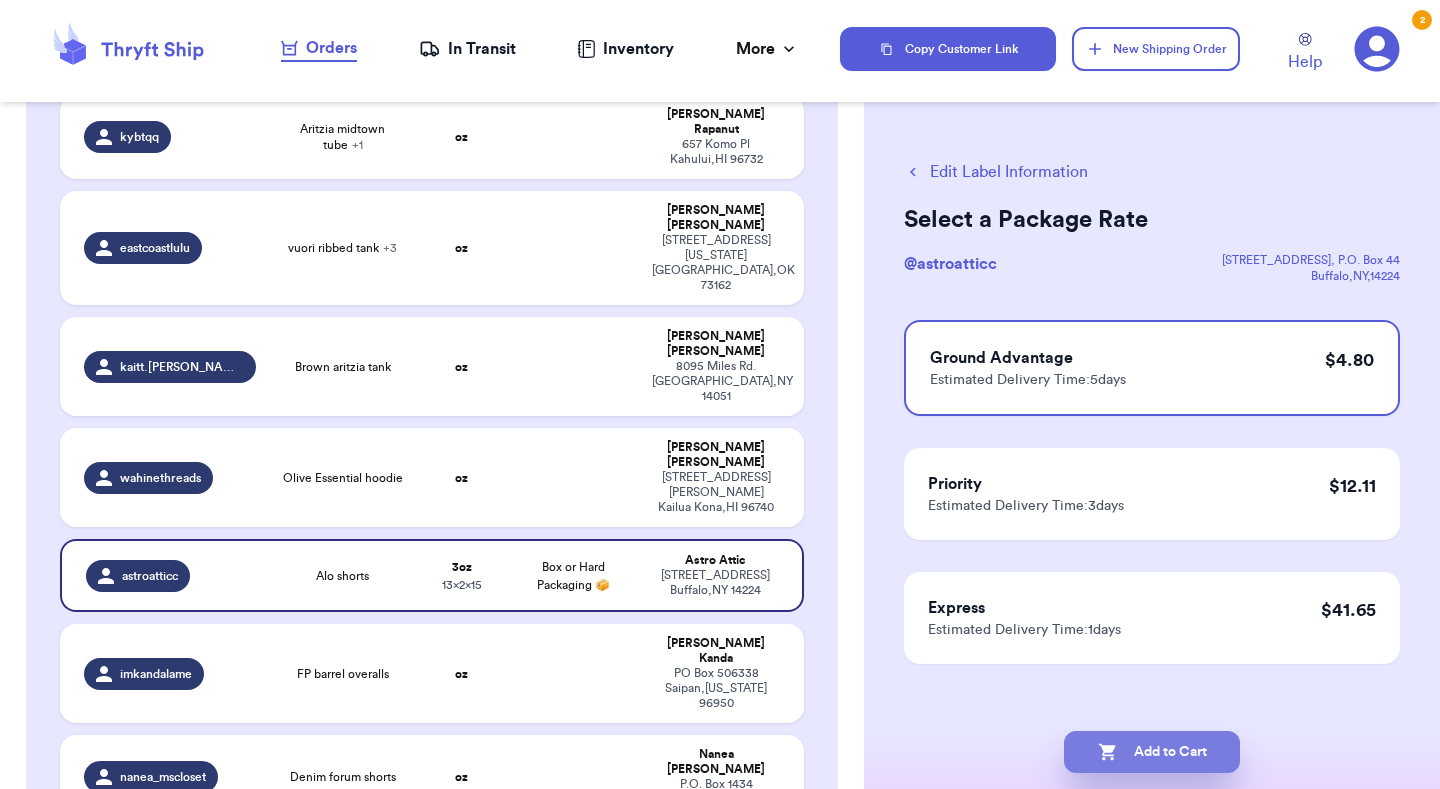 click on "Add to Cart" at bounding box center (1152, 752) 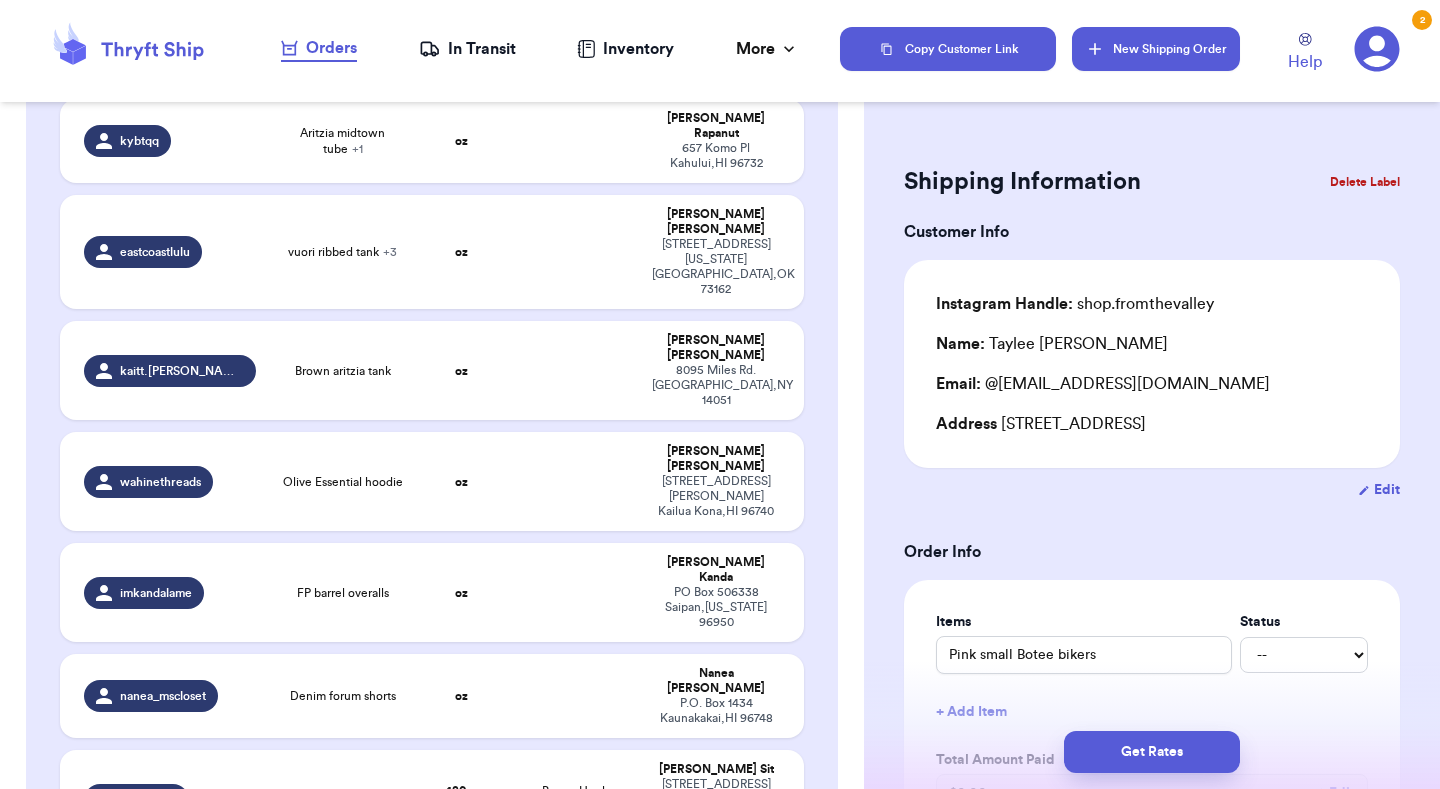 click on "New Shipping Order" at bounding box center (1156, 49) 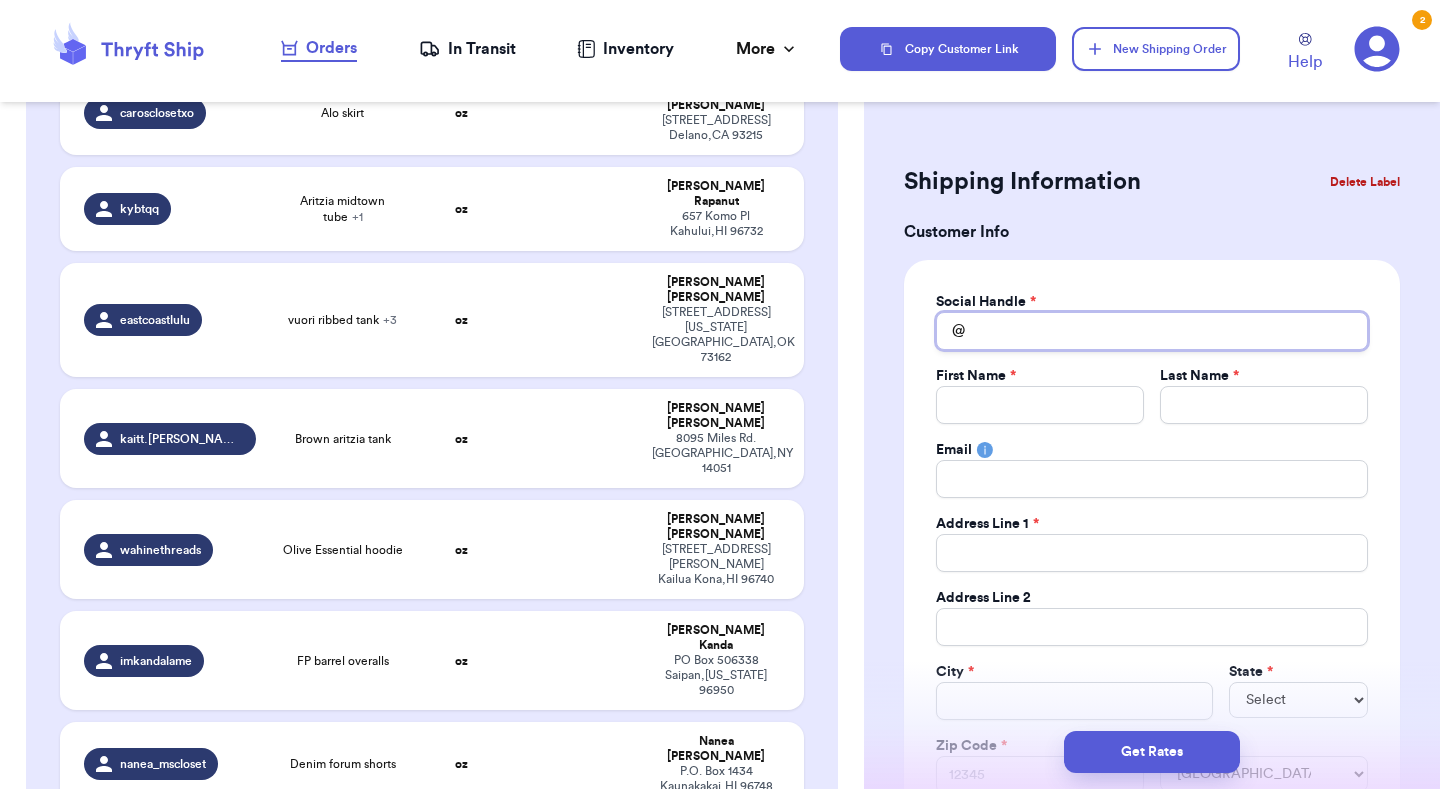 click on "Total Amount Paid" at bounding box center [1152, 331] 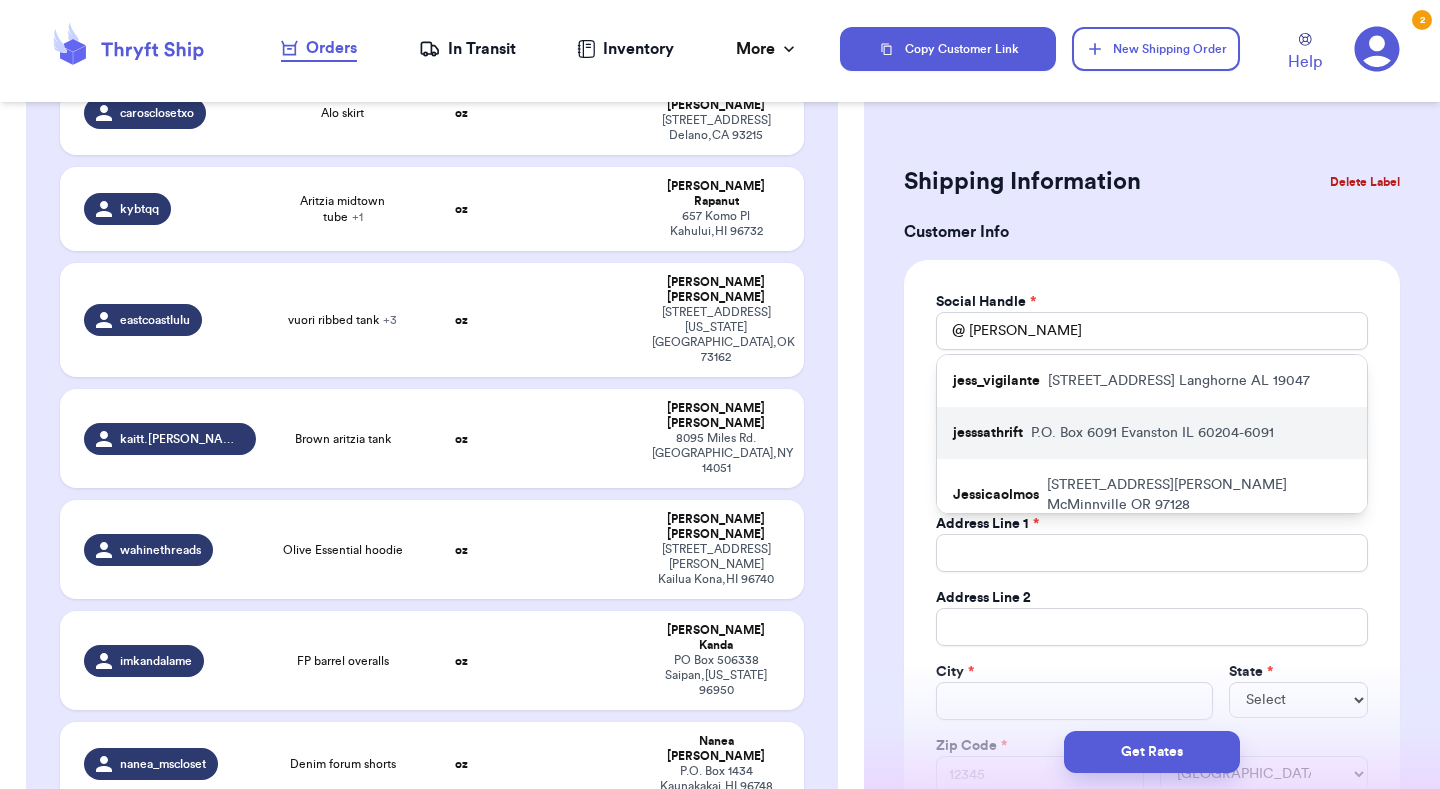 click on "P.O. [STREET_ADDRESS]" at bounding box center (1152, 433) 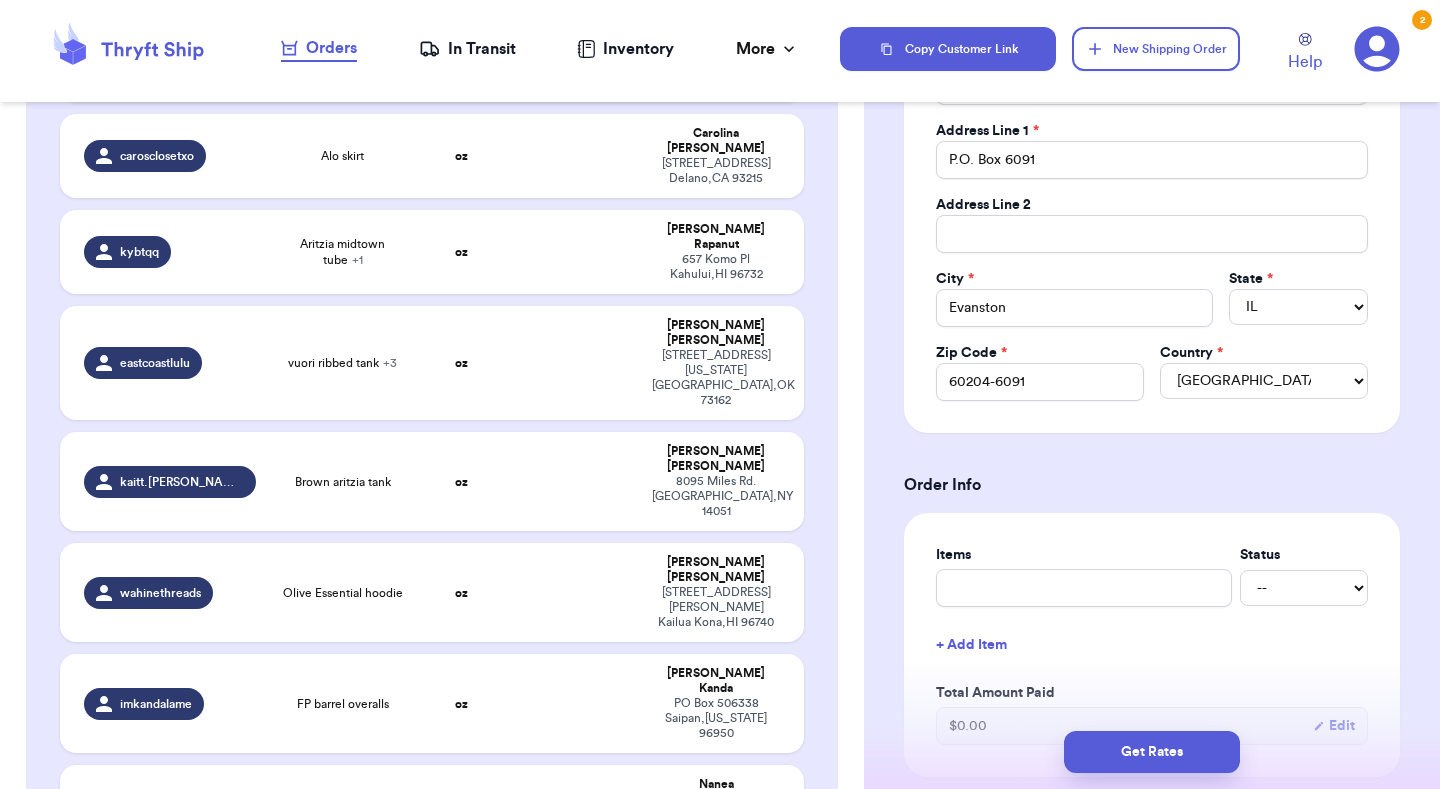 scroll, scrollTop: 523, scrollLeft: 0, axis: vertical 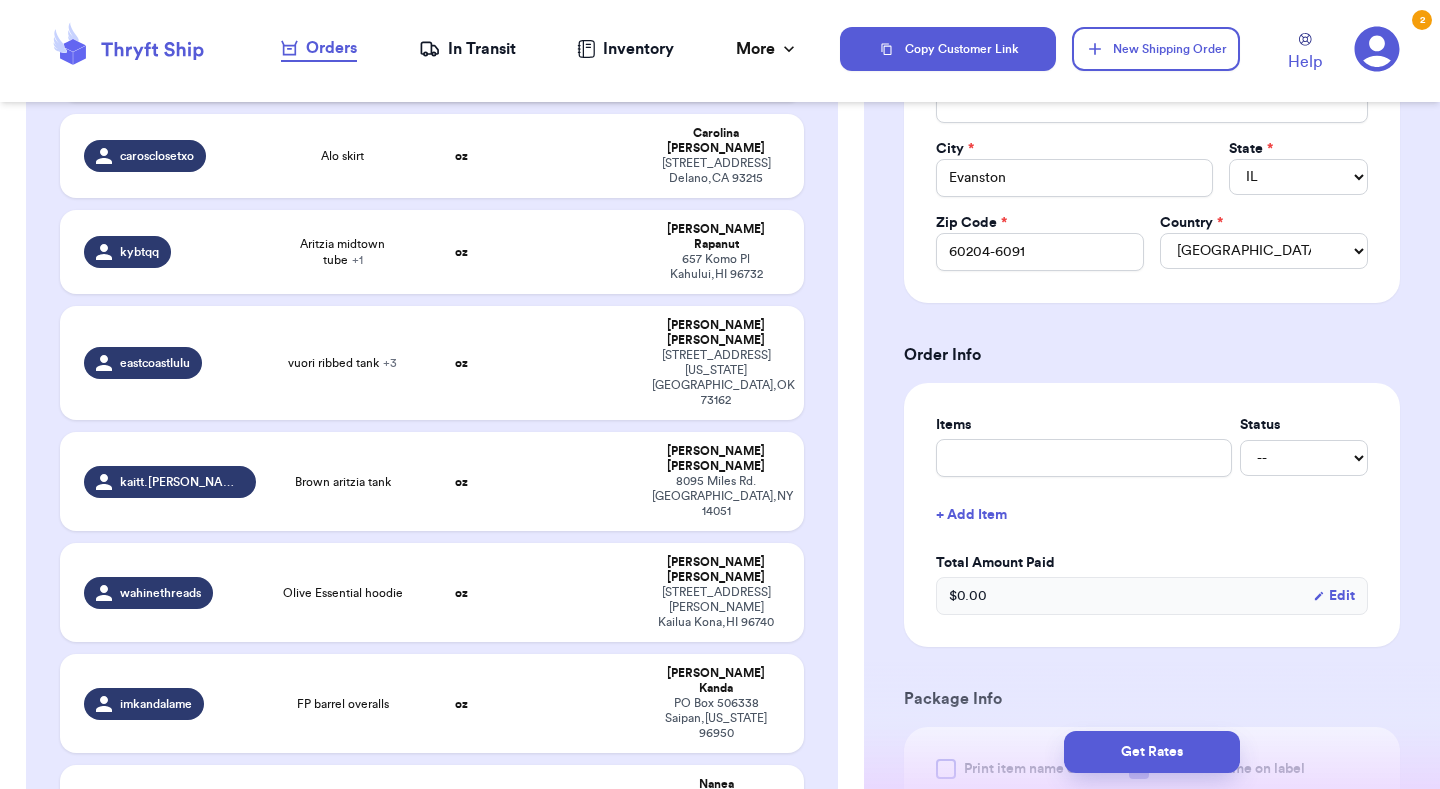 click on "Items Status -- Paid Owes + Add Item Total Amount Paid $ 0.00 Edit" at bounding box center [1152, 515] 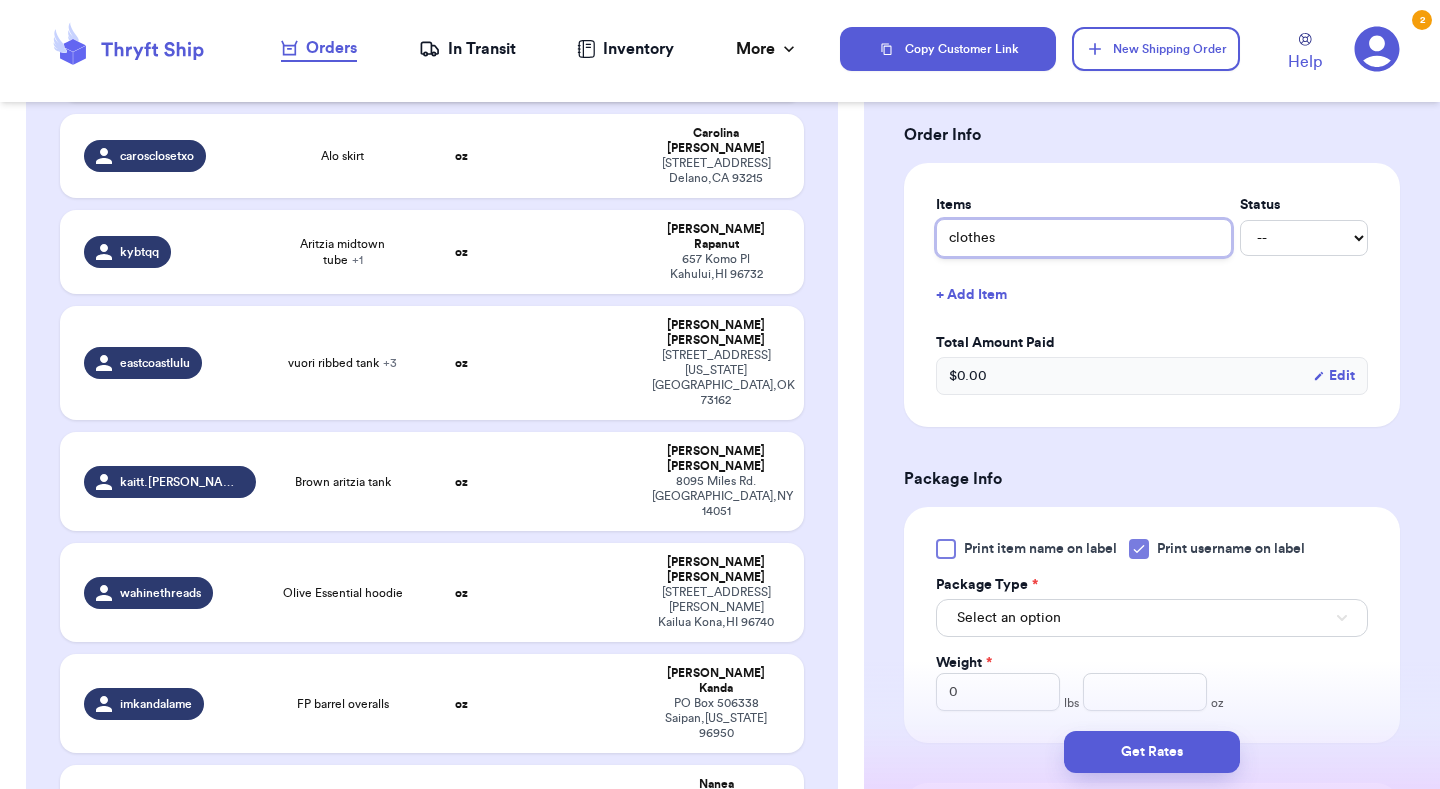 scroll, scrollTop: 757, scrollLeft: 0, axis: vertical 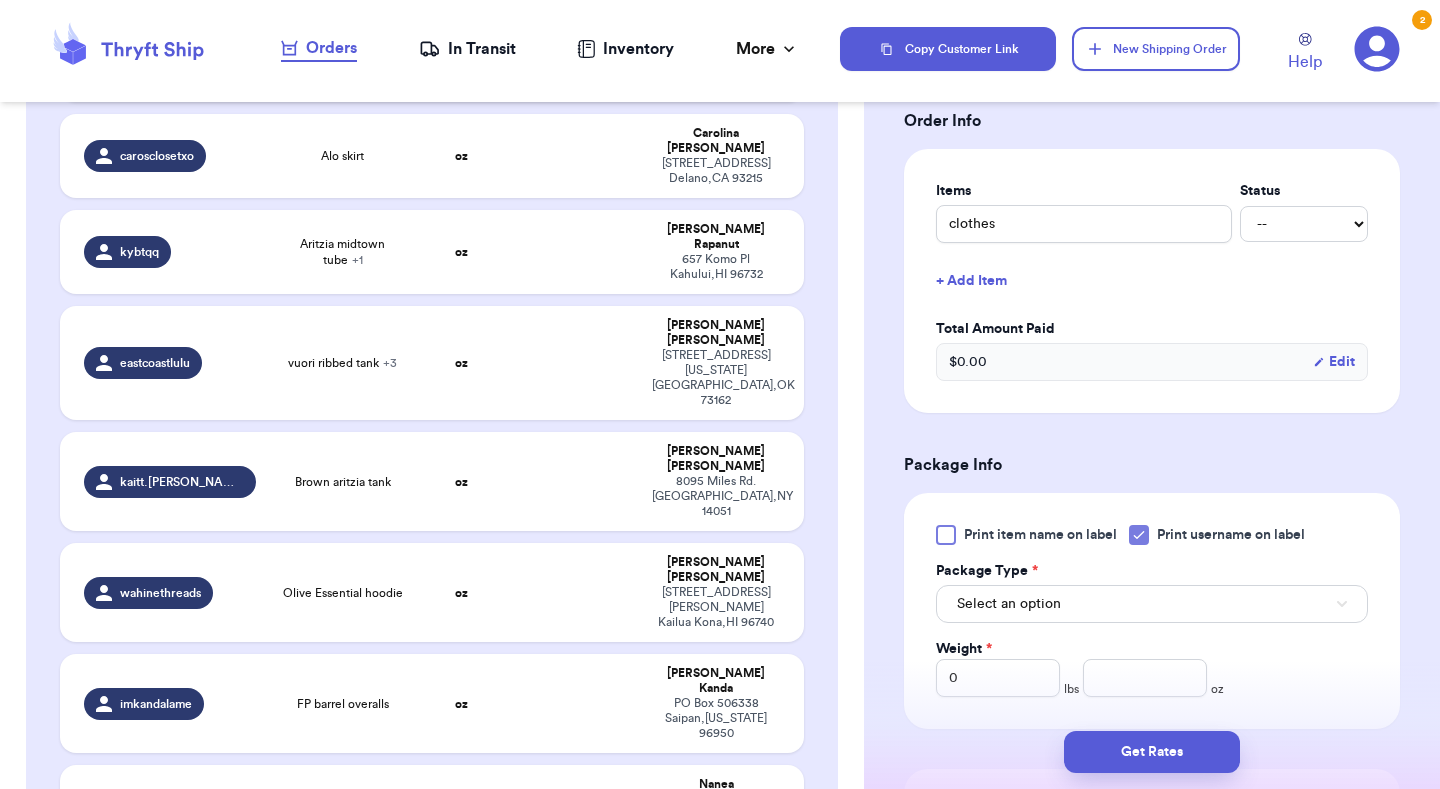 click on "Select an option" at bounding box center (1152, 604) 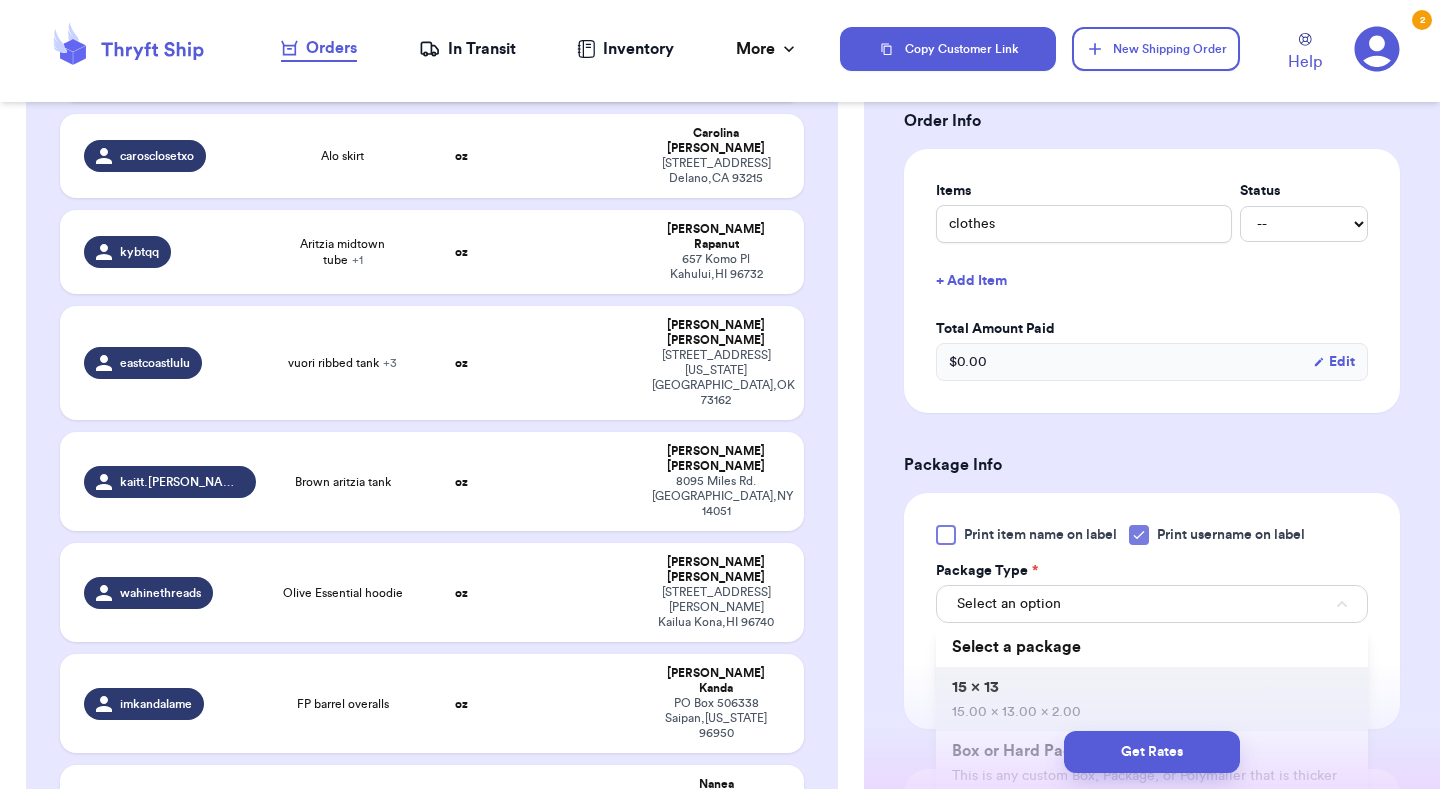 click on "15 x 13 15.00 x 13.00 x 2.00" at bounding box center (1152, 699) 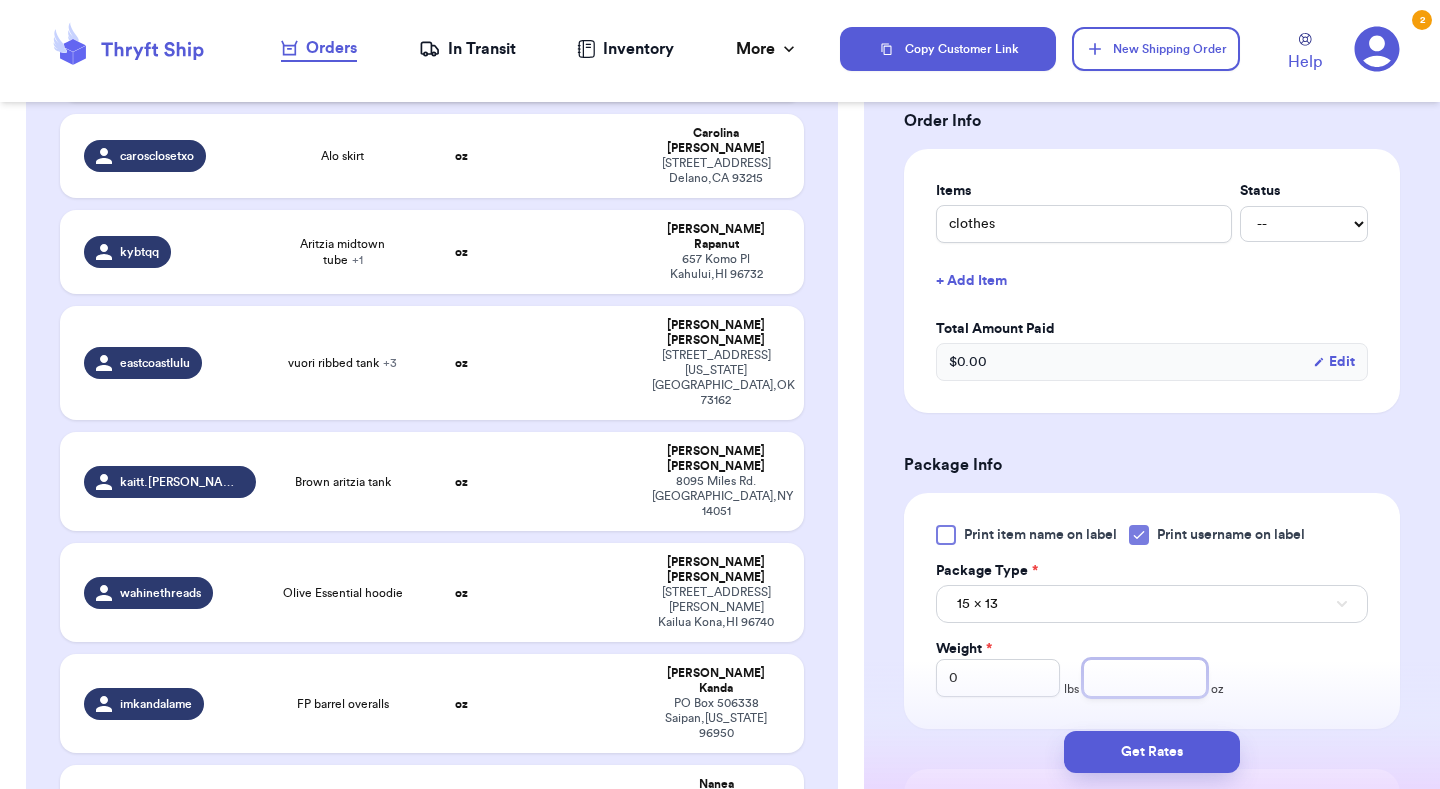 click at bounding box center [1145, 678] 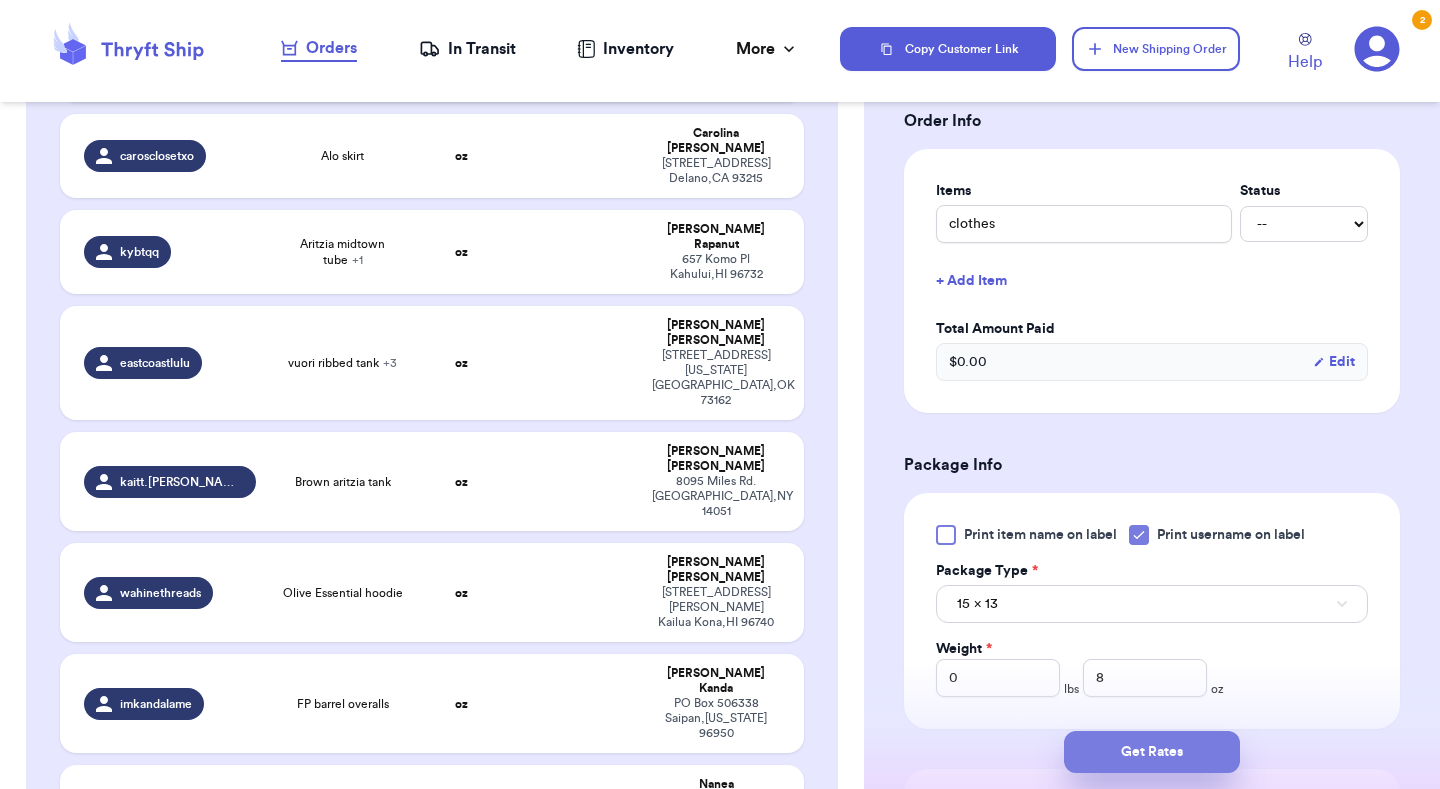 click on "Get Rates" at bounding box center (1152, 752) 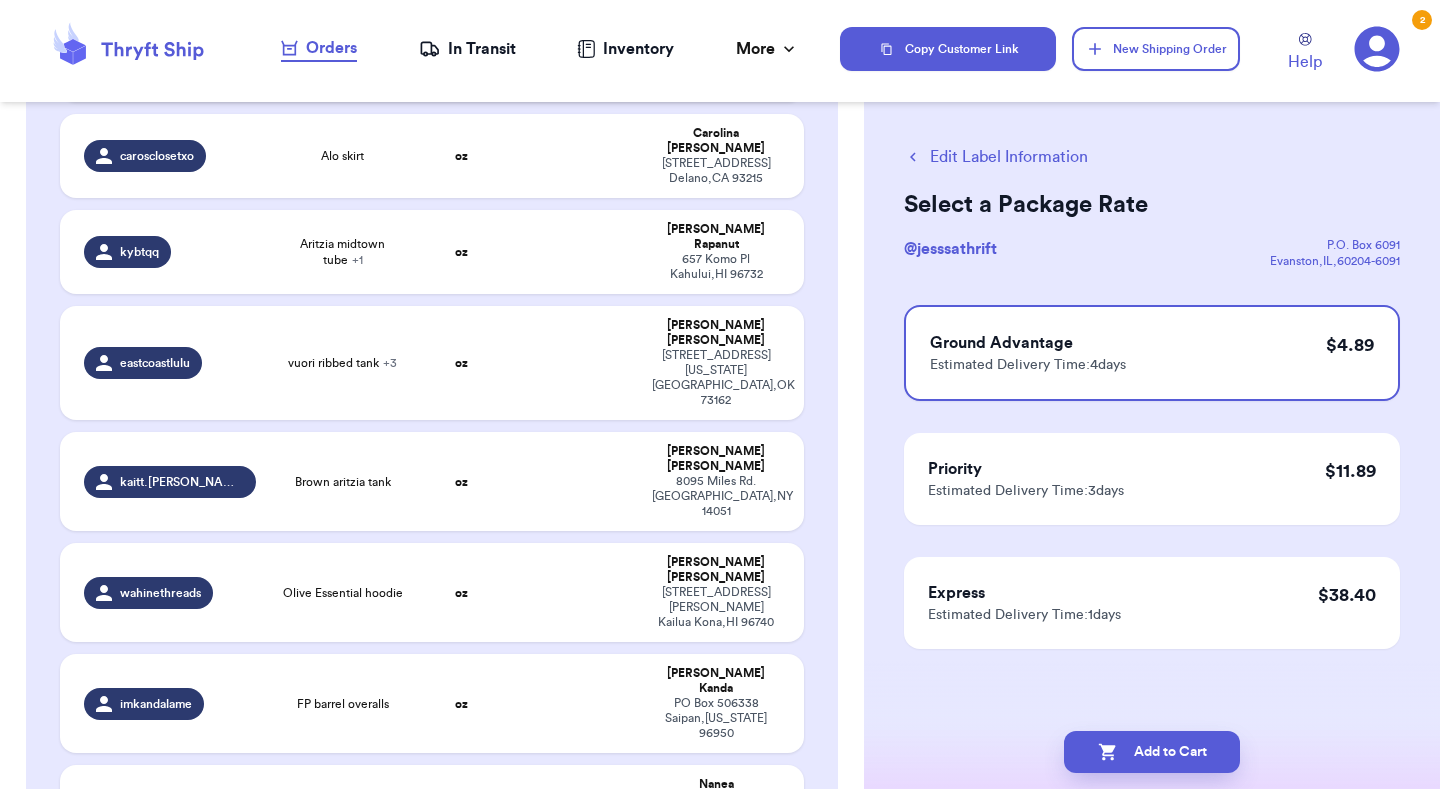 scroll, scrollTop: 0, scrollLeft: 0, axis: both 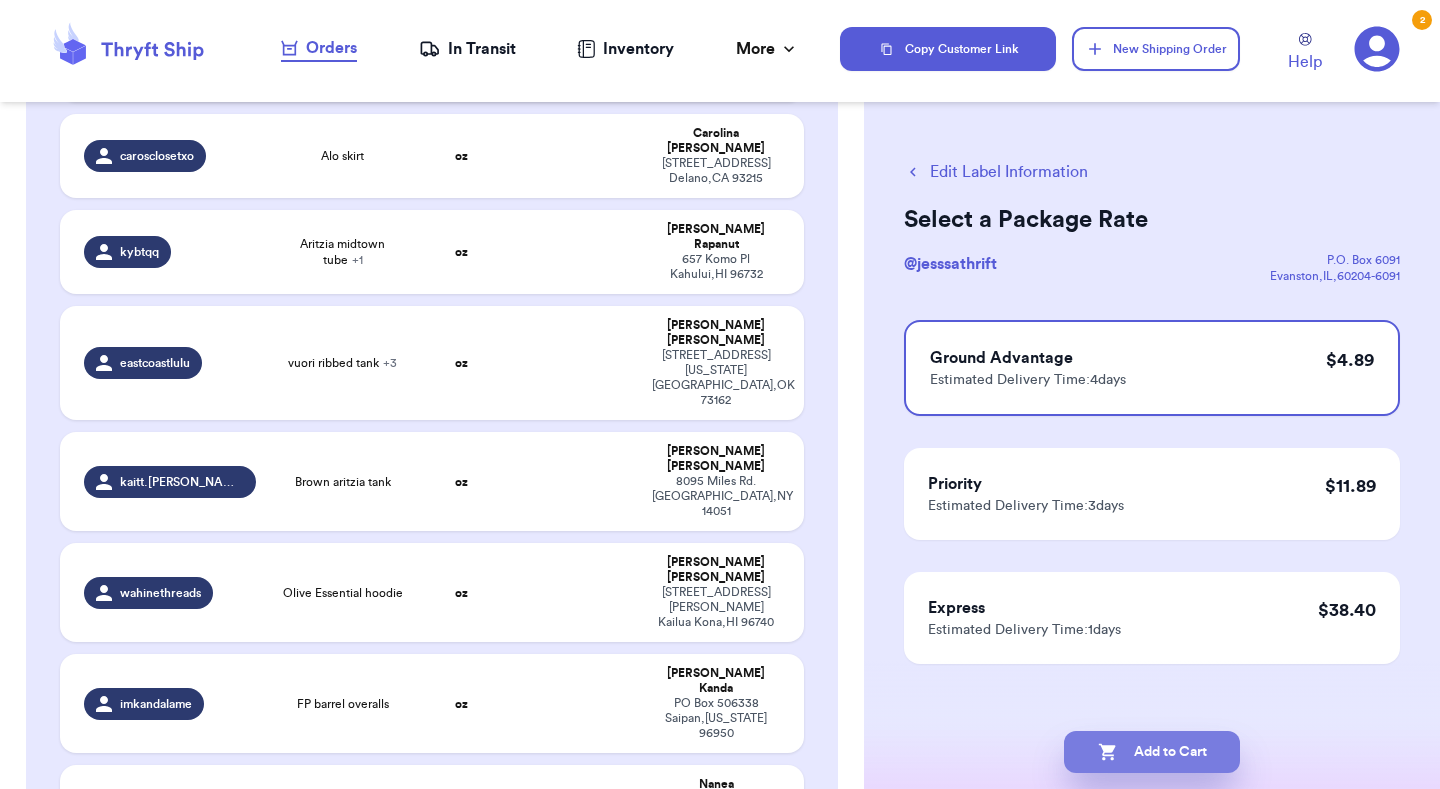 click on "Add to Cart" at bounding box center [1152, 752] 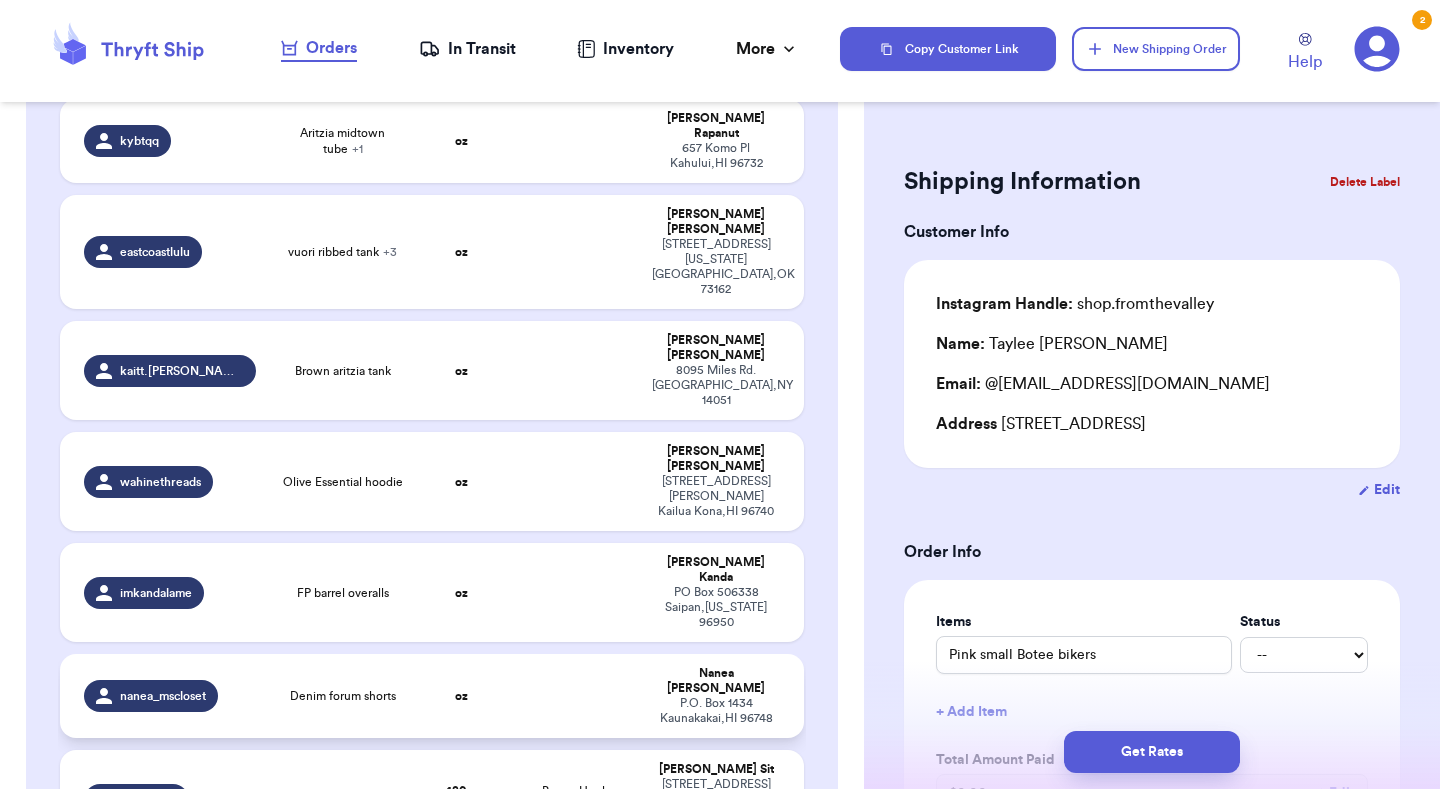 click on "oz" at bounding box center (461, 696) 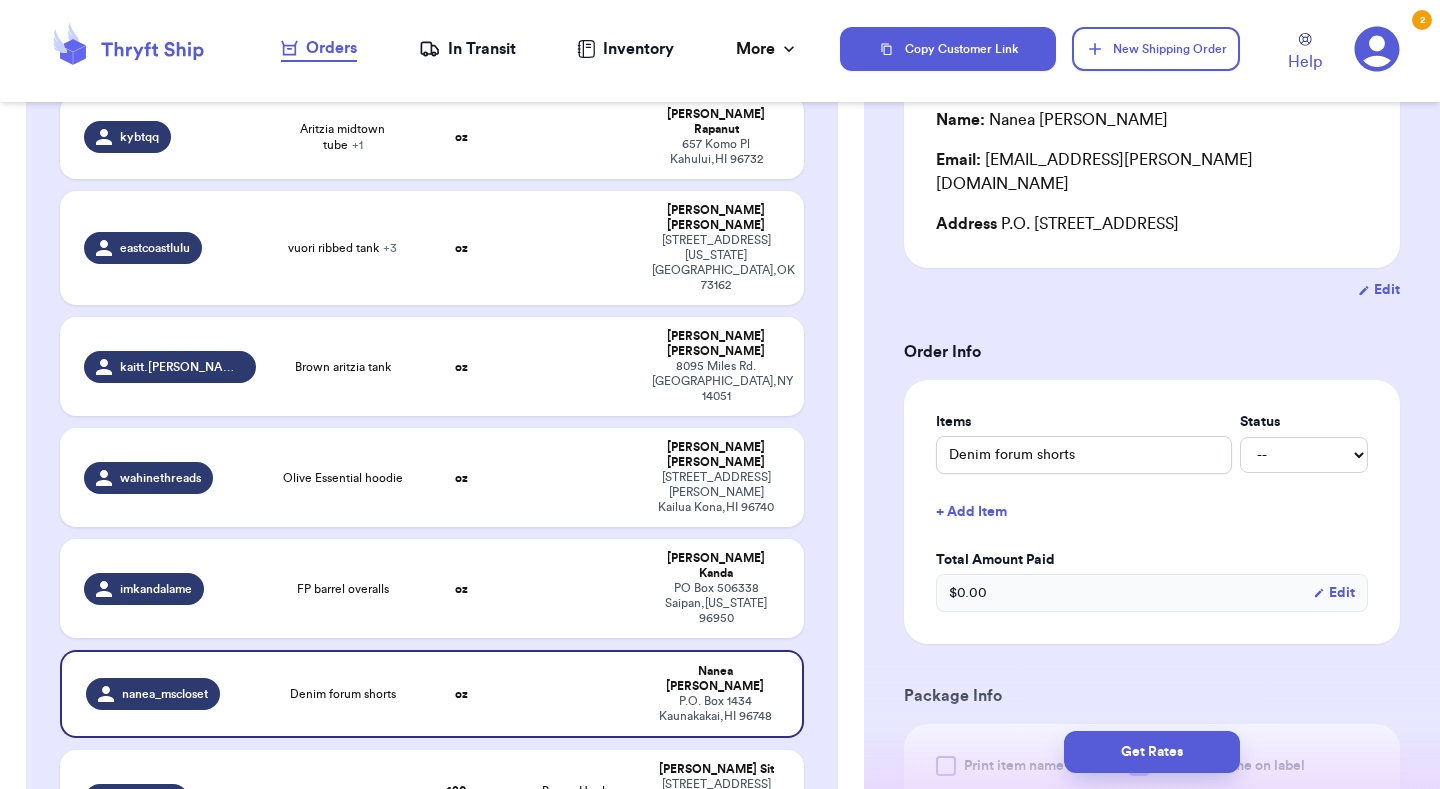 scroll, scrollTop: 226, scrollLeft: 0, axis: vertical 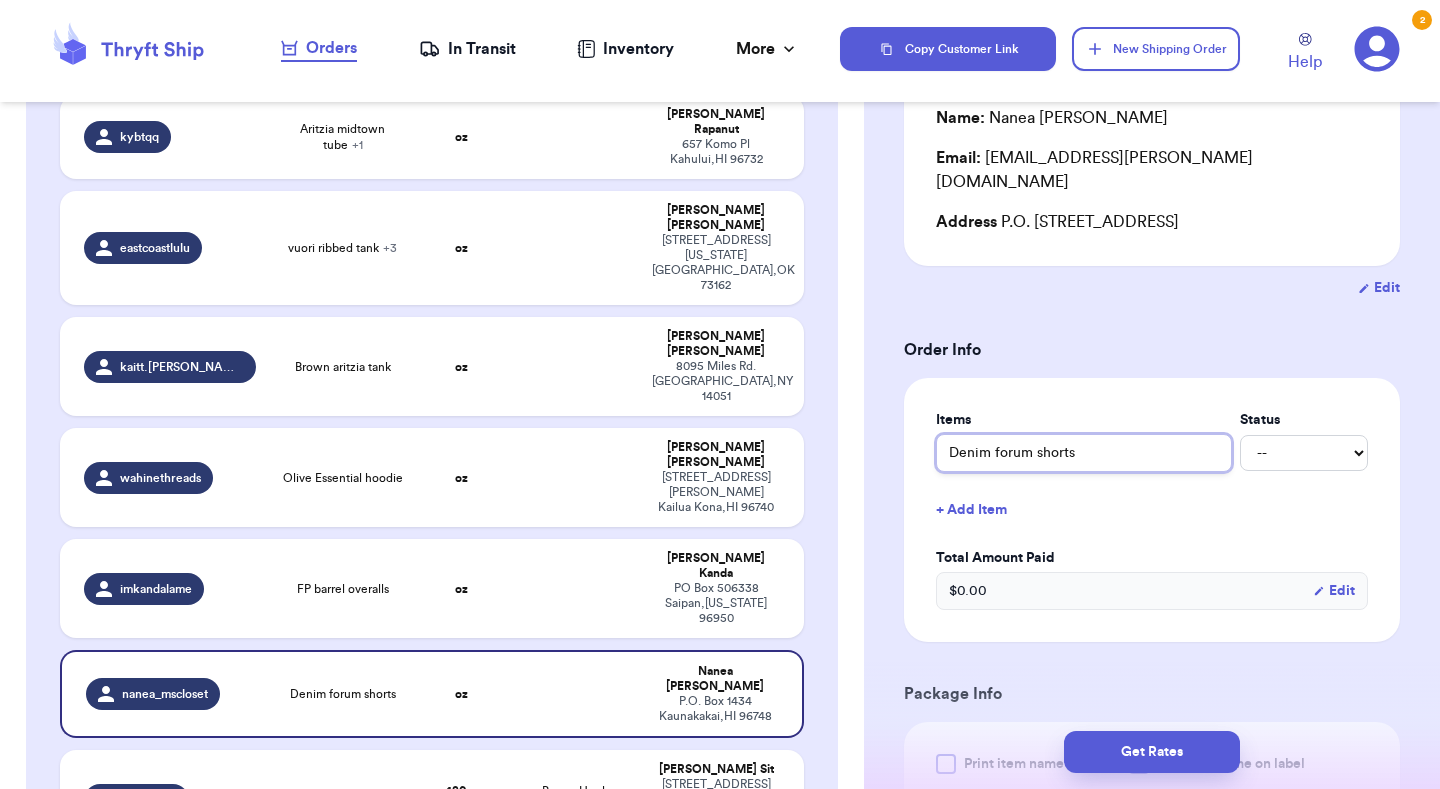 click on "Denim forum shorts" at bounding box center (1084, 453) 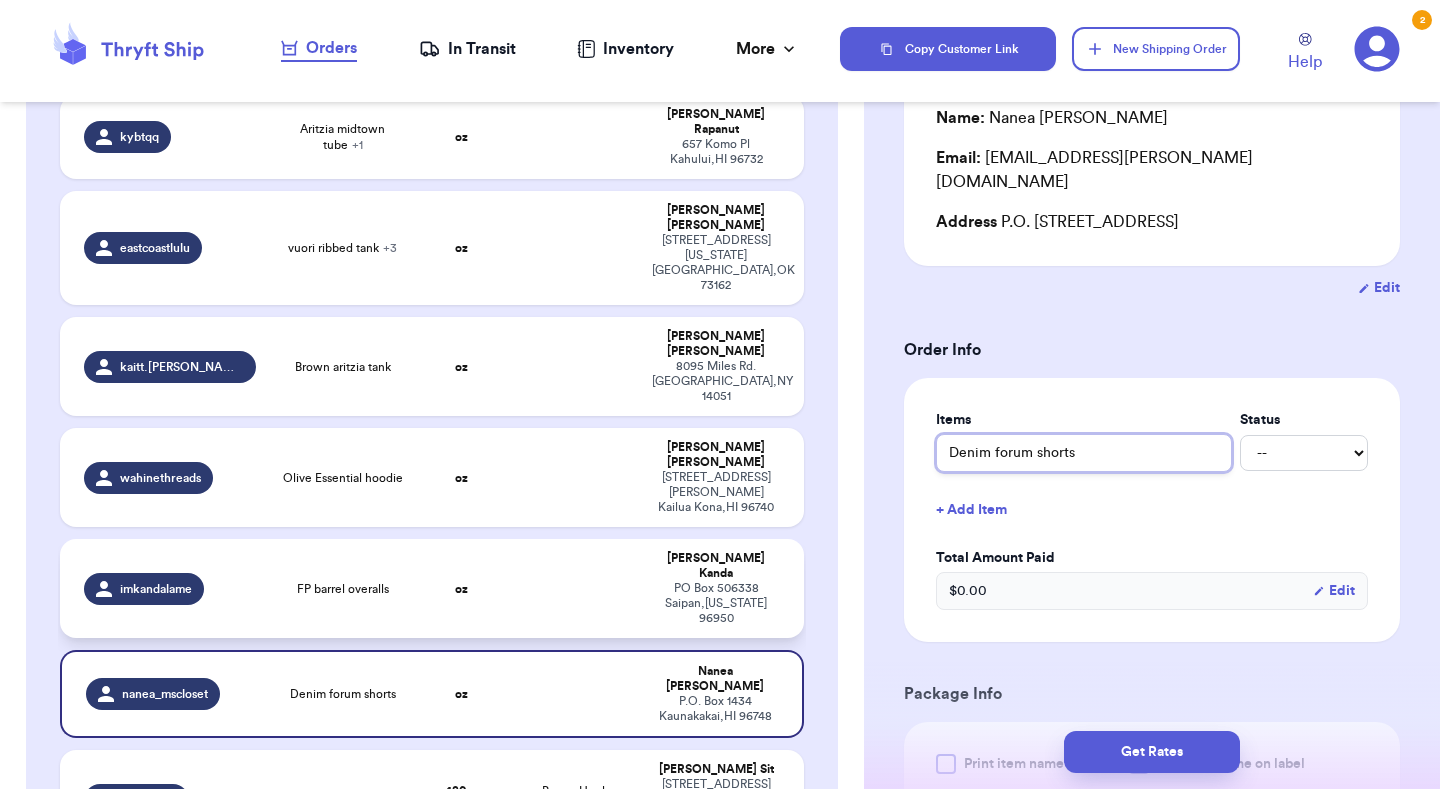 drag, startPoint x: 1108, startPoint y: 436, endPoint x: 745, endPoint y: 420, distance: 363.35245 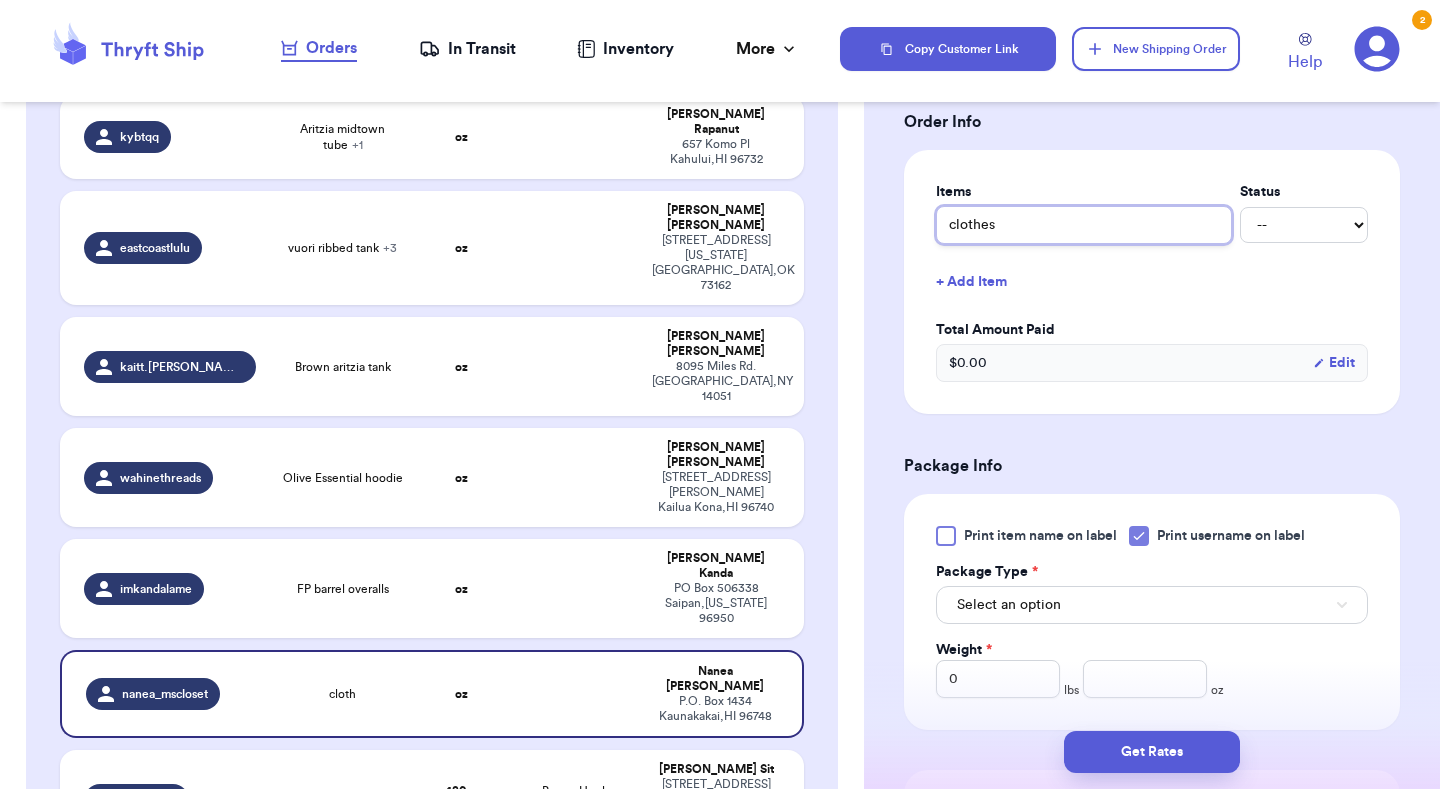 scroll, scrollTop: 543, scrollLeft: 0, axis: vertical 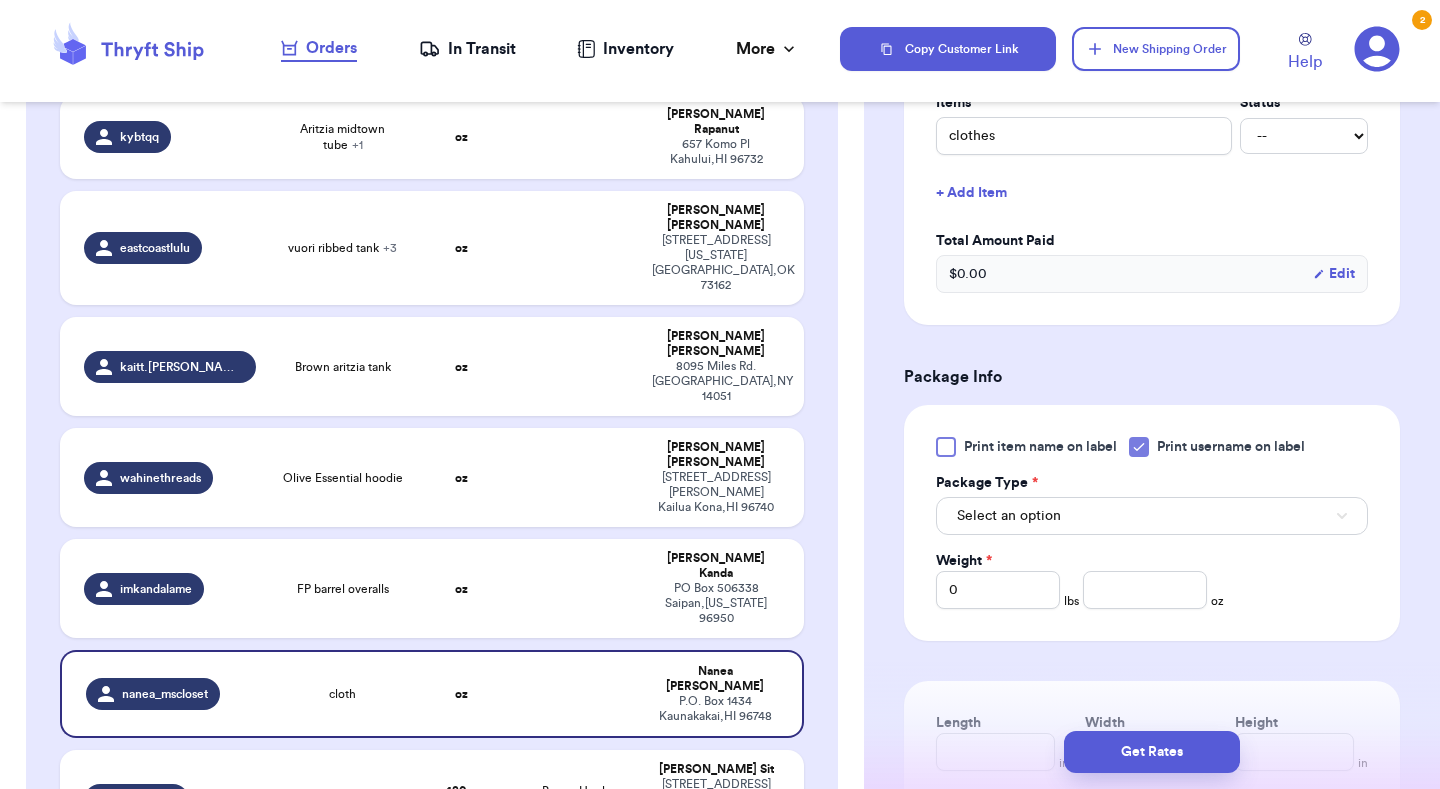 click on "Select an option" at bounding box center [1009, 516] 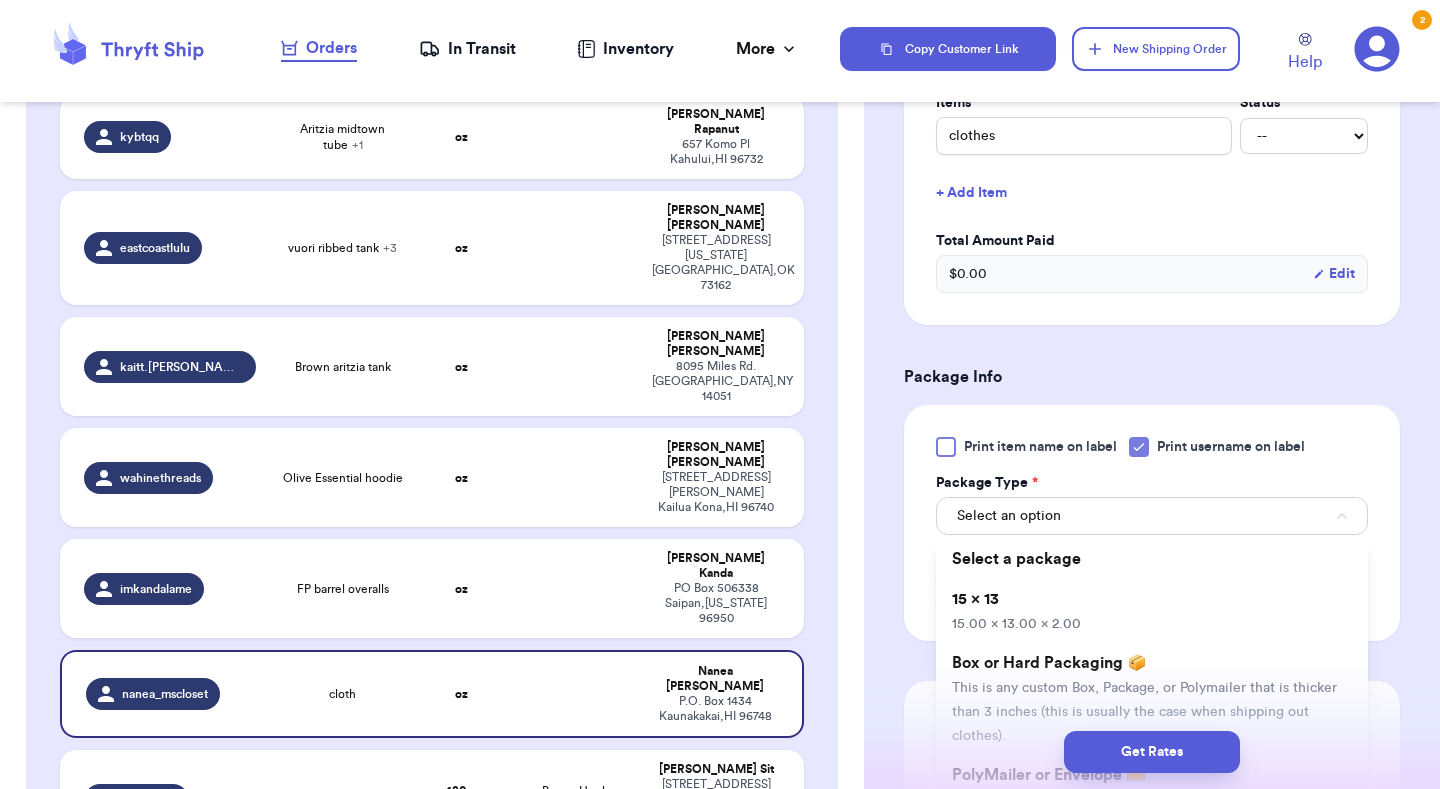 click on "15 x 13 15.00 x 13.00 x 2.00" at bounding box center (1152, 611) 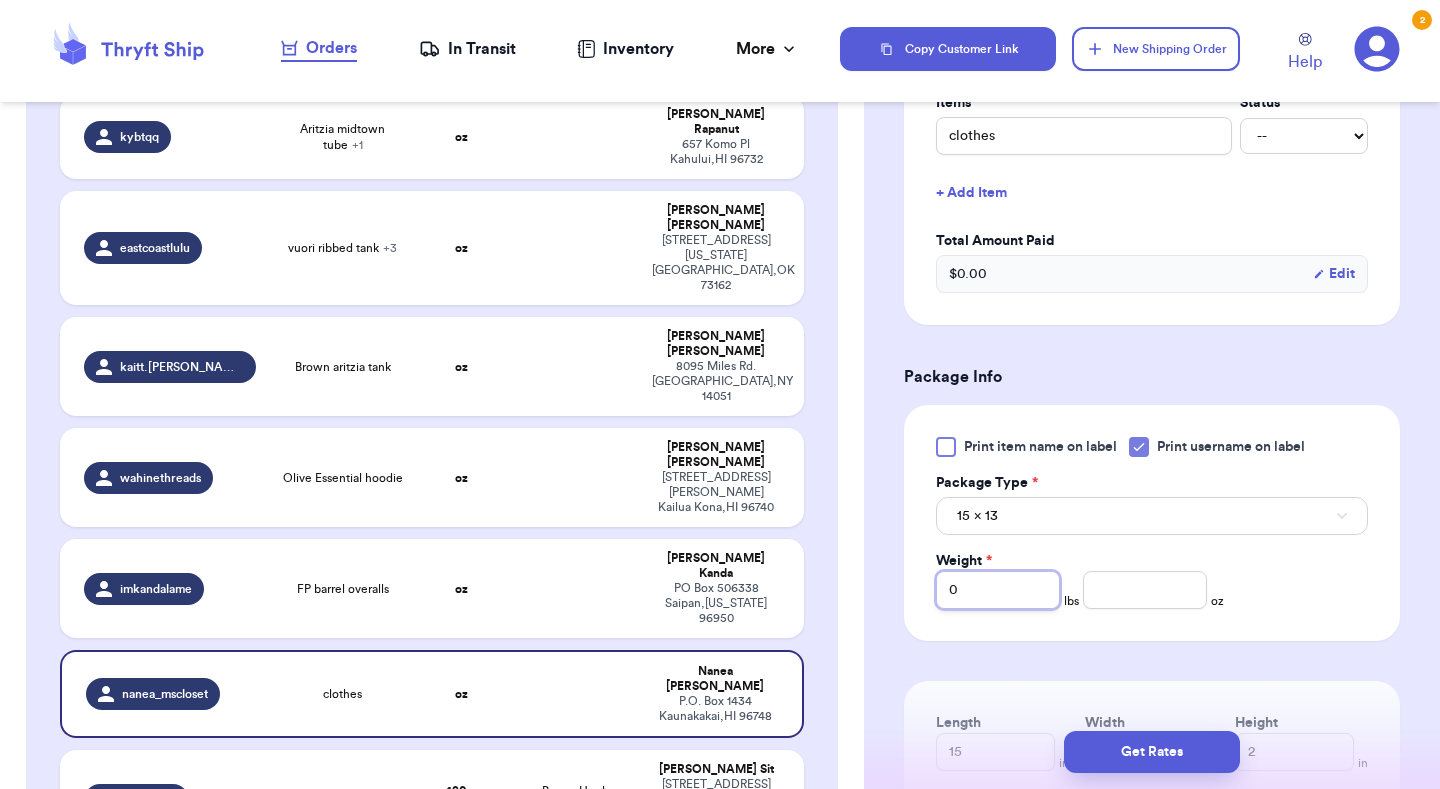 click on "0" at bounding box center [998, 590] 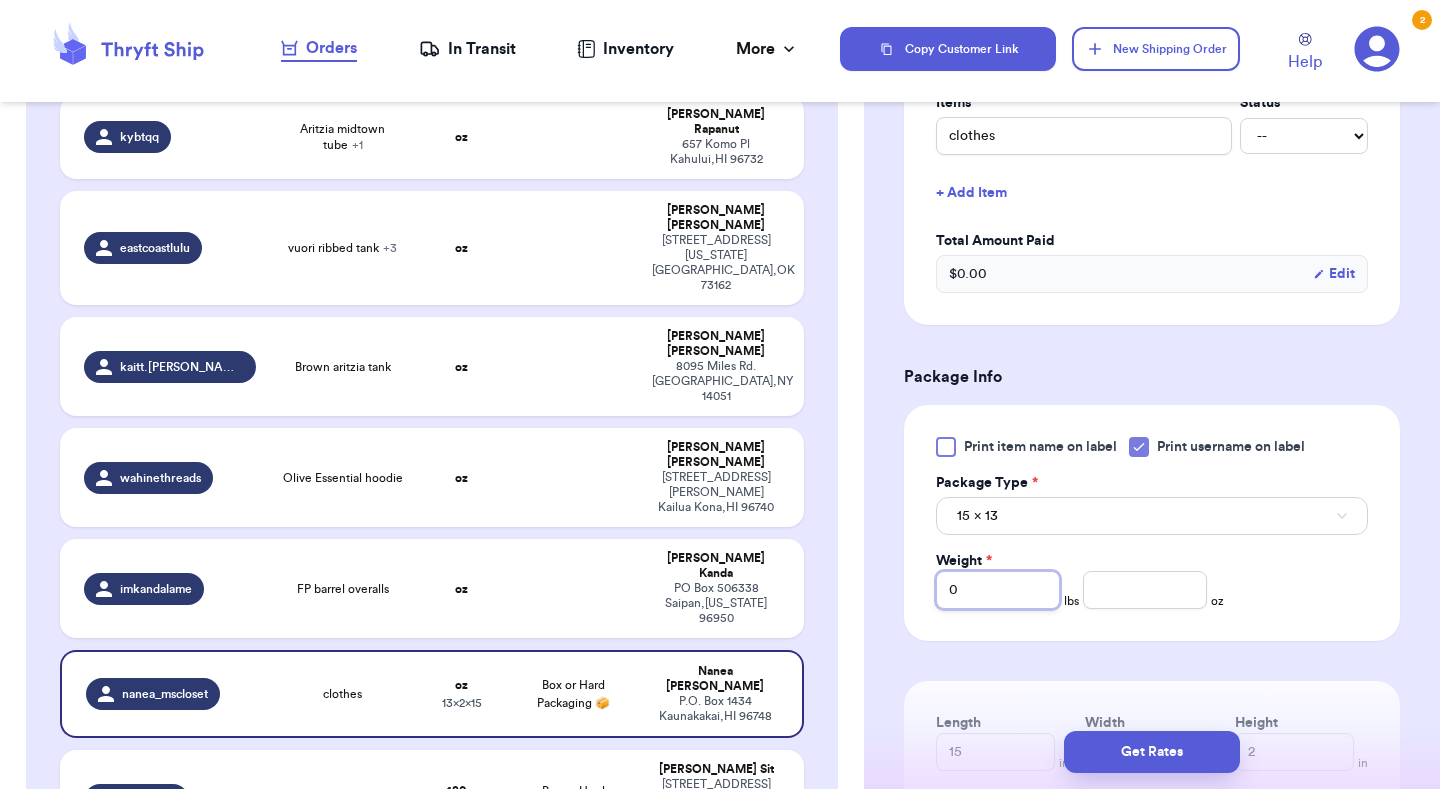 click on "0" at bounding box center [998, 590] 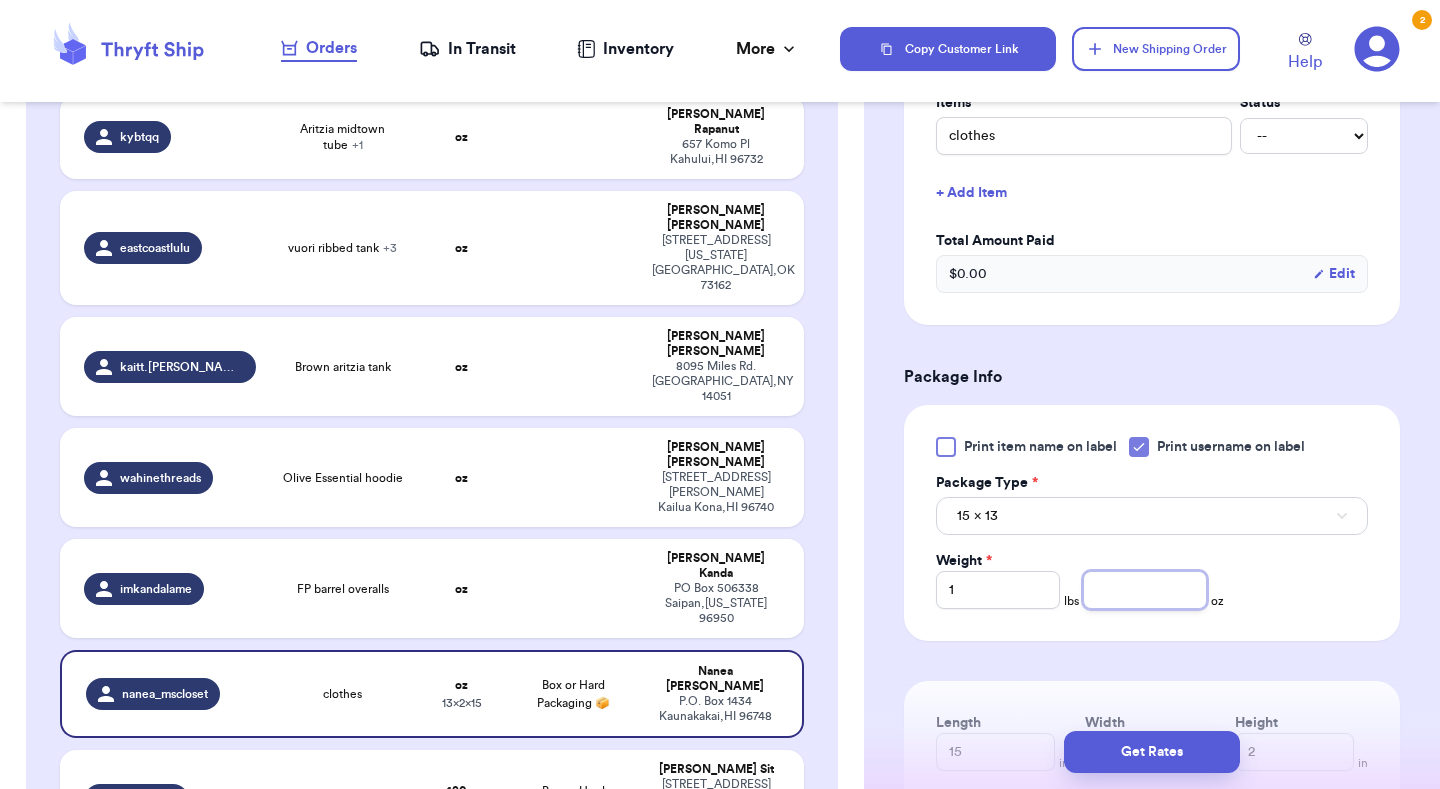 click at bounding box center [1145, 590] 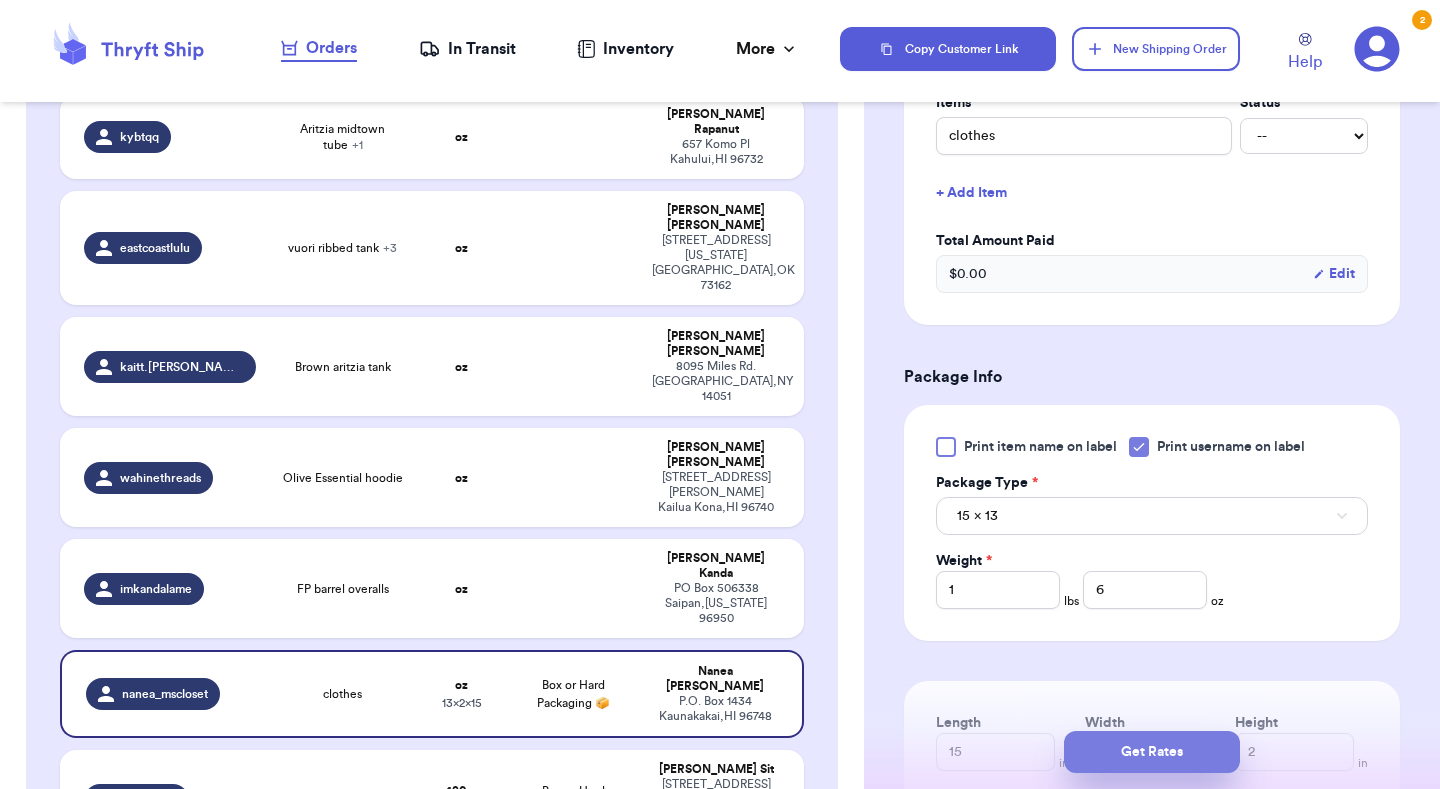 click on "Get Rates" at bounding box center [1152, 752] 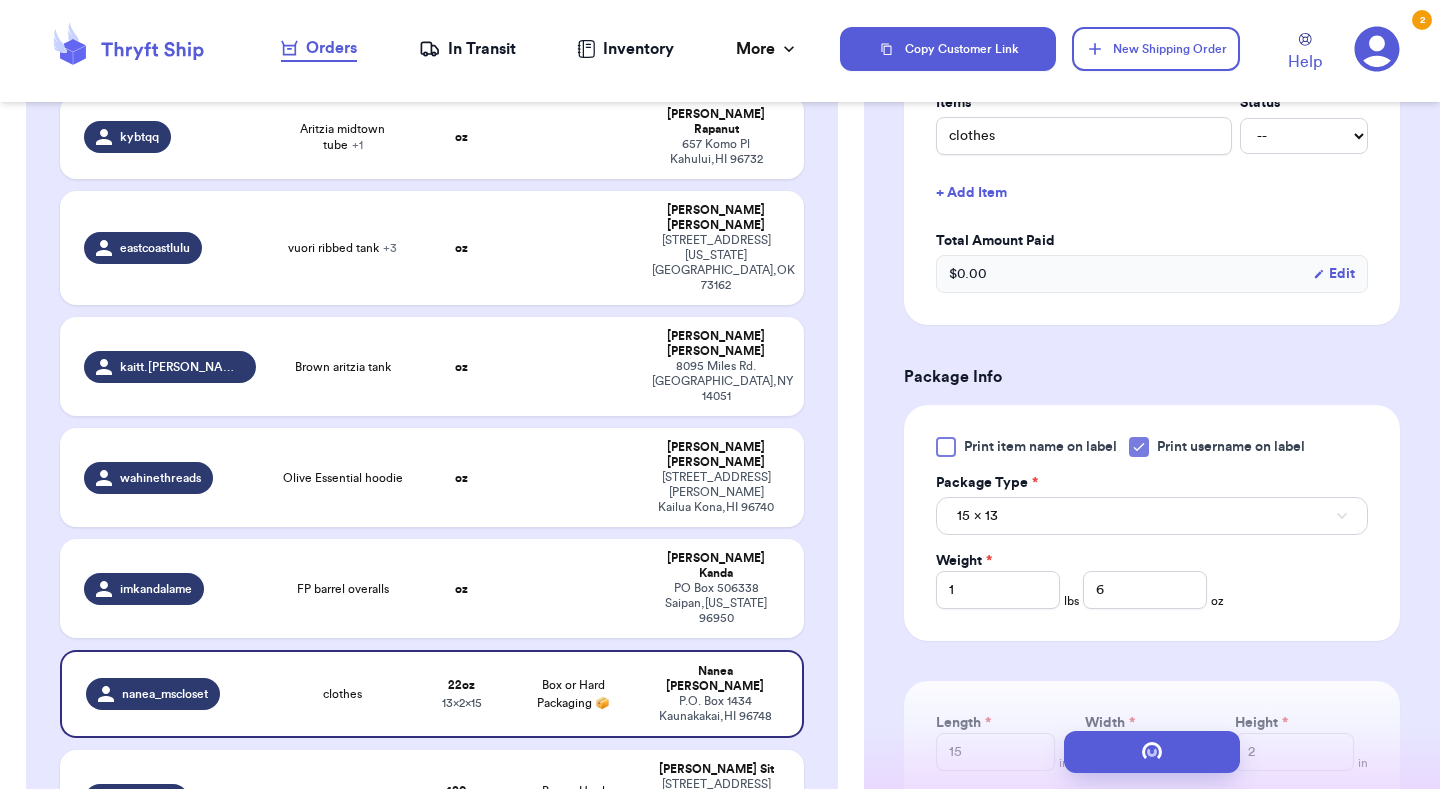 scroll, scrollTop: 0, scrollLeft: 0, axis: both 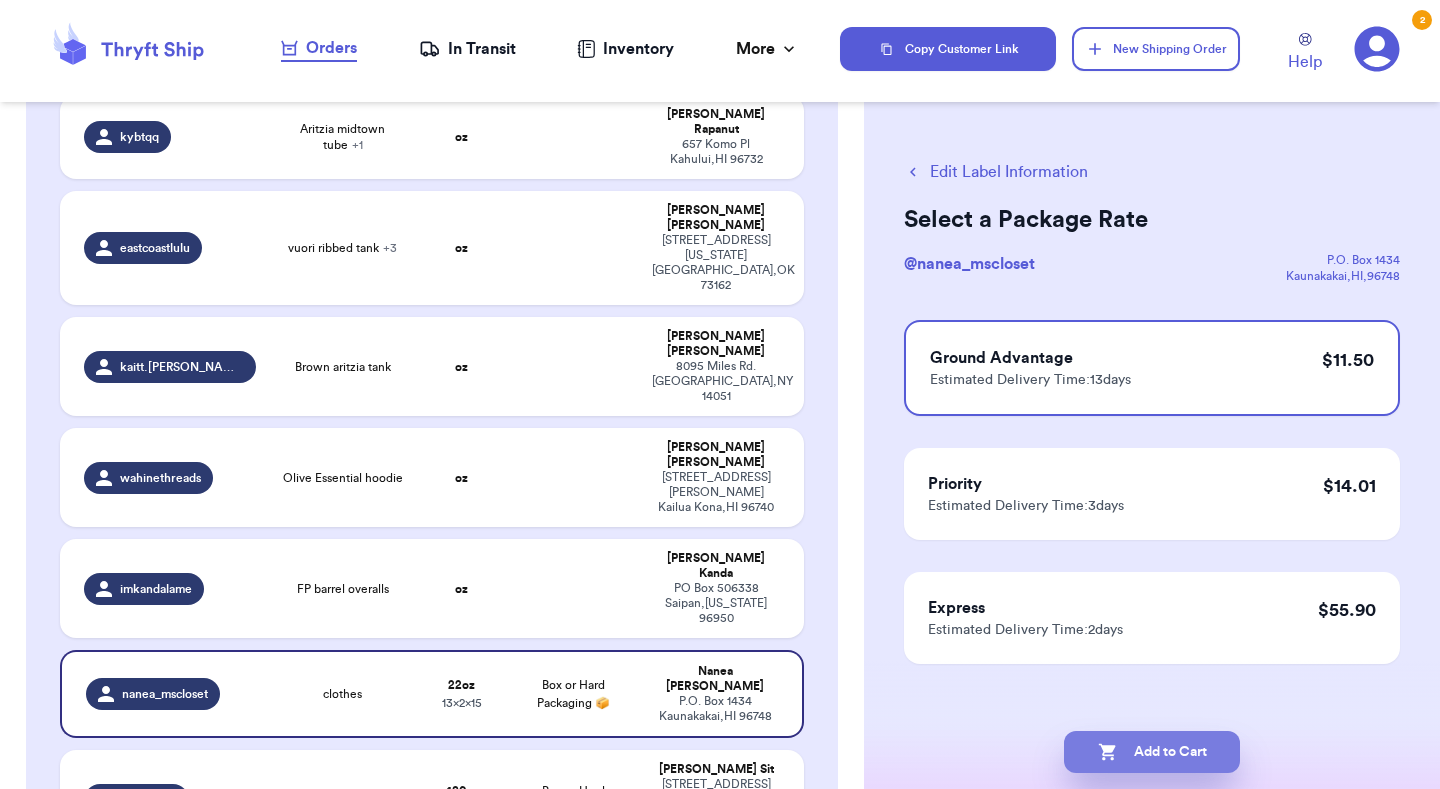 click on "Add to Cart" at bounding box center (1152, 752) 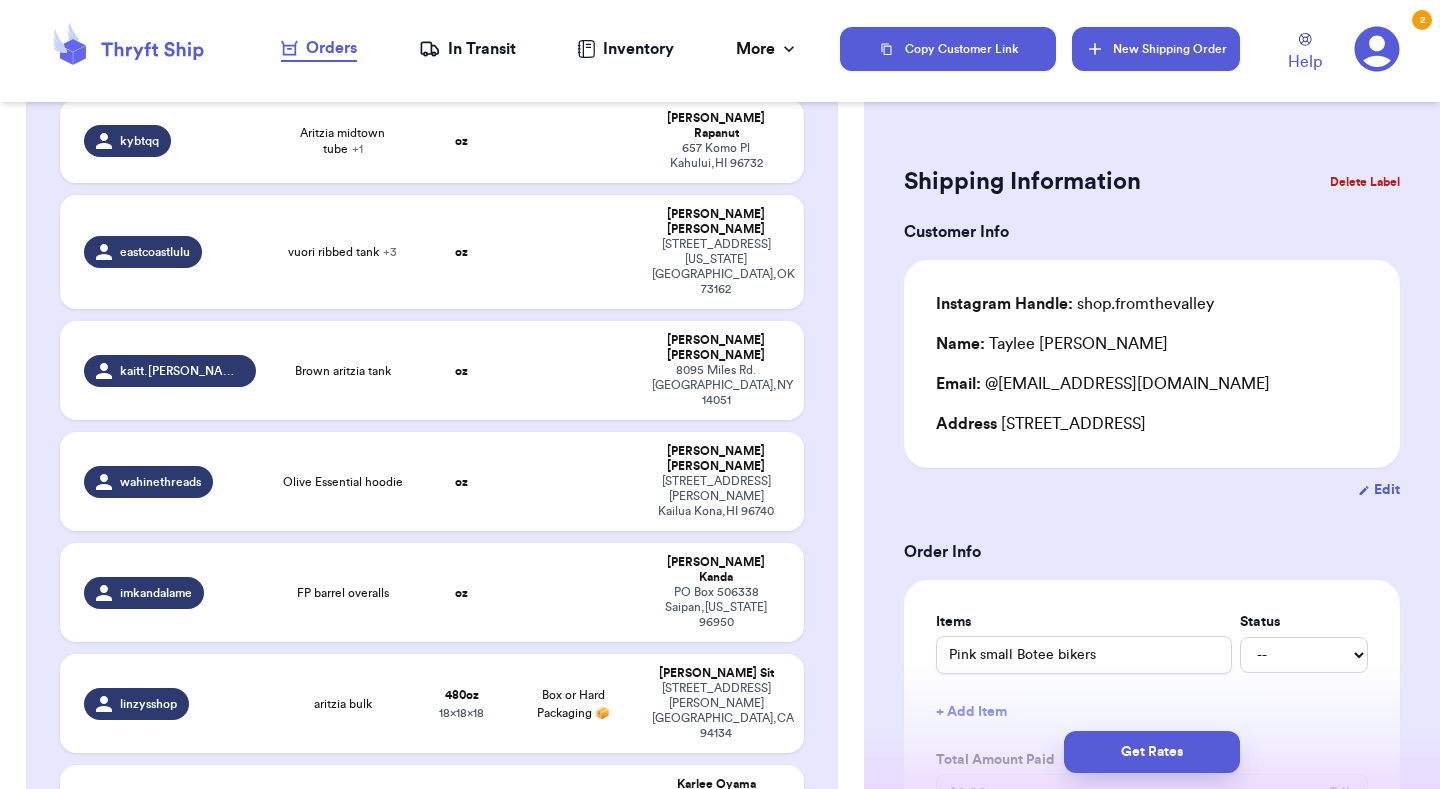 click on "New Shipping Order" at bounding box center (1156, 49) 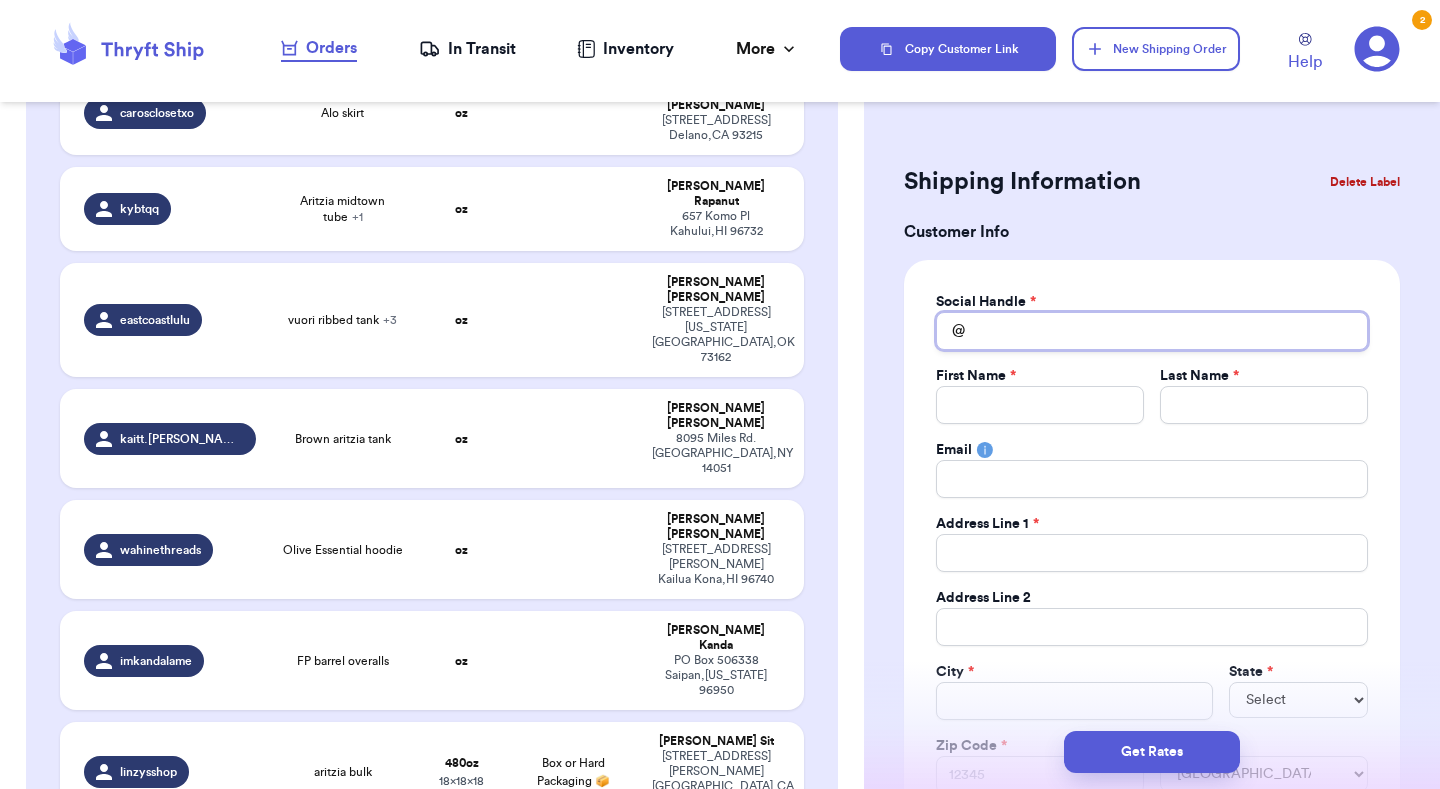 click on "Total Amount Paid" at bounding box center [1152, 331] 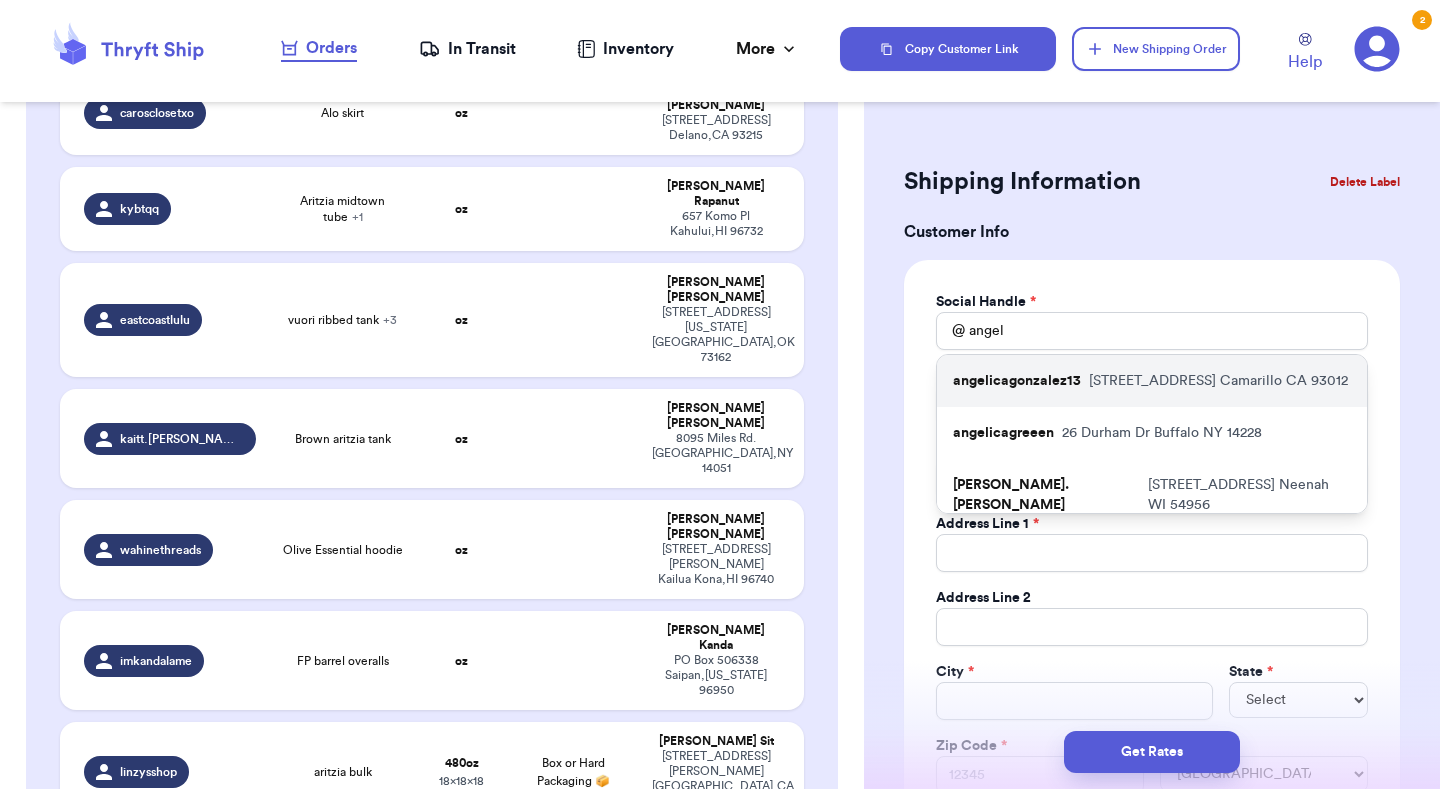 click on "angelicagonzalez13 [STREET_ADDRESS][PERSON_NAME]" at bounding box center [1152, 381] 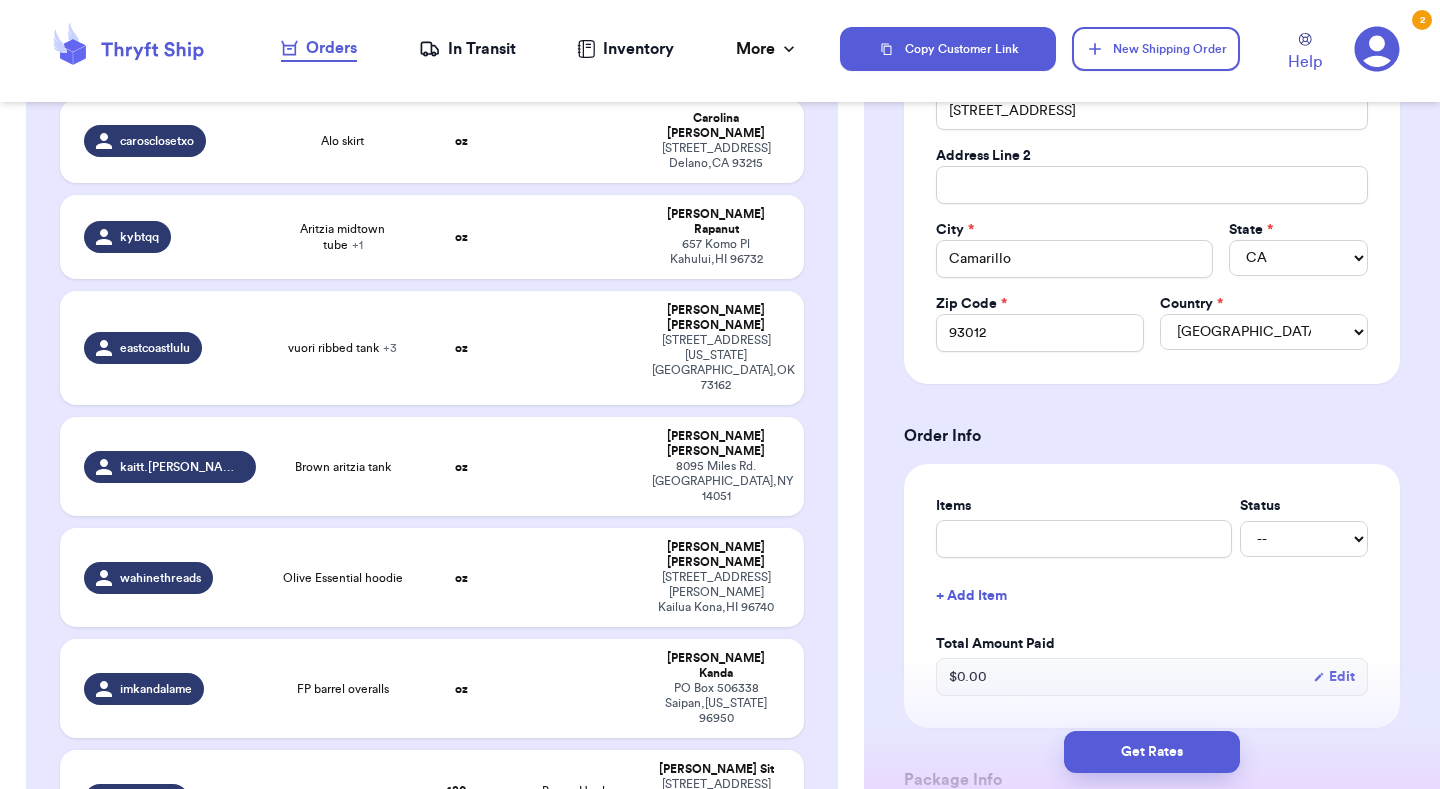 scroll, scrollTop: 449, scrollLeft: 0, axis: vertical 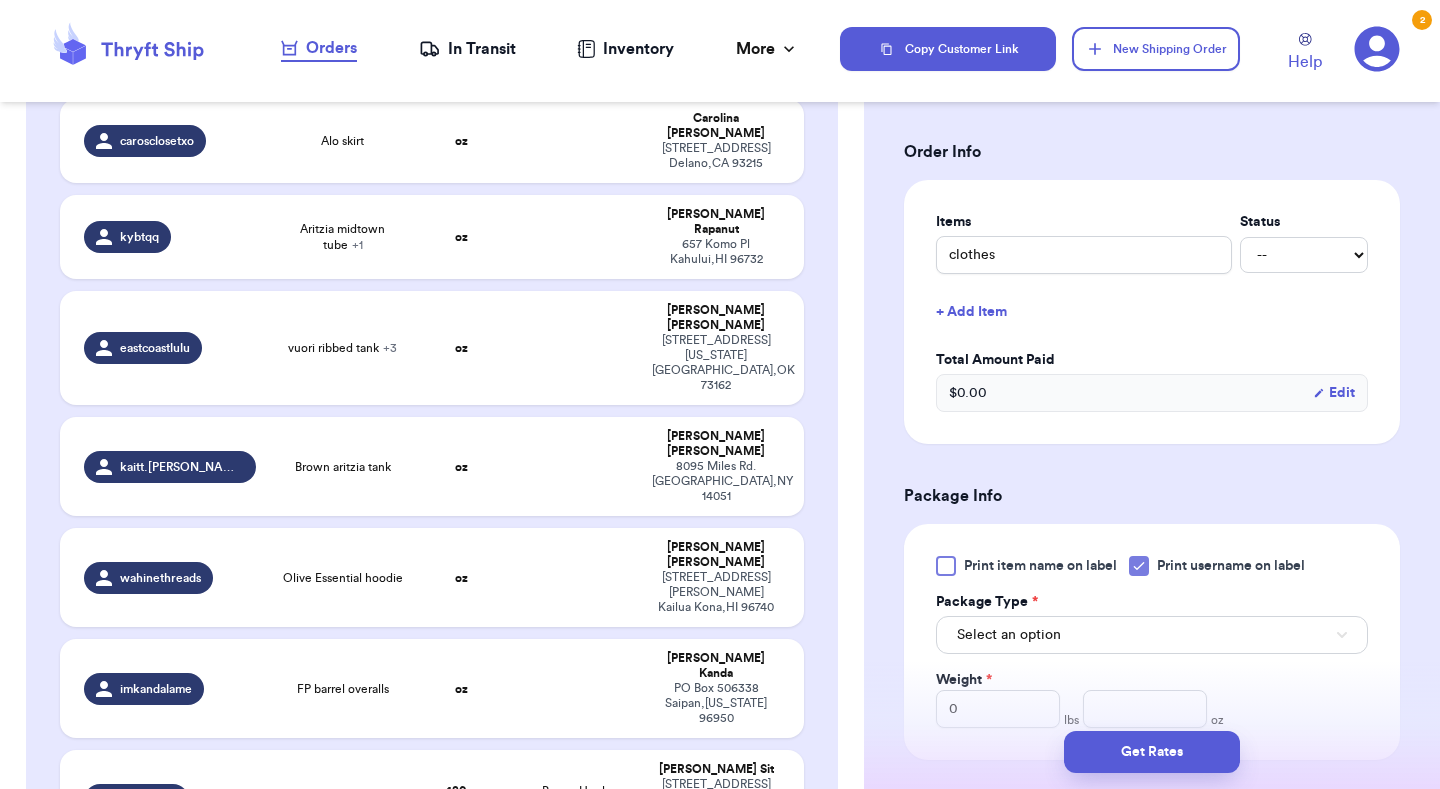 click on "Select an option" at bounding box center (1152, 635) 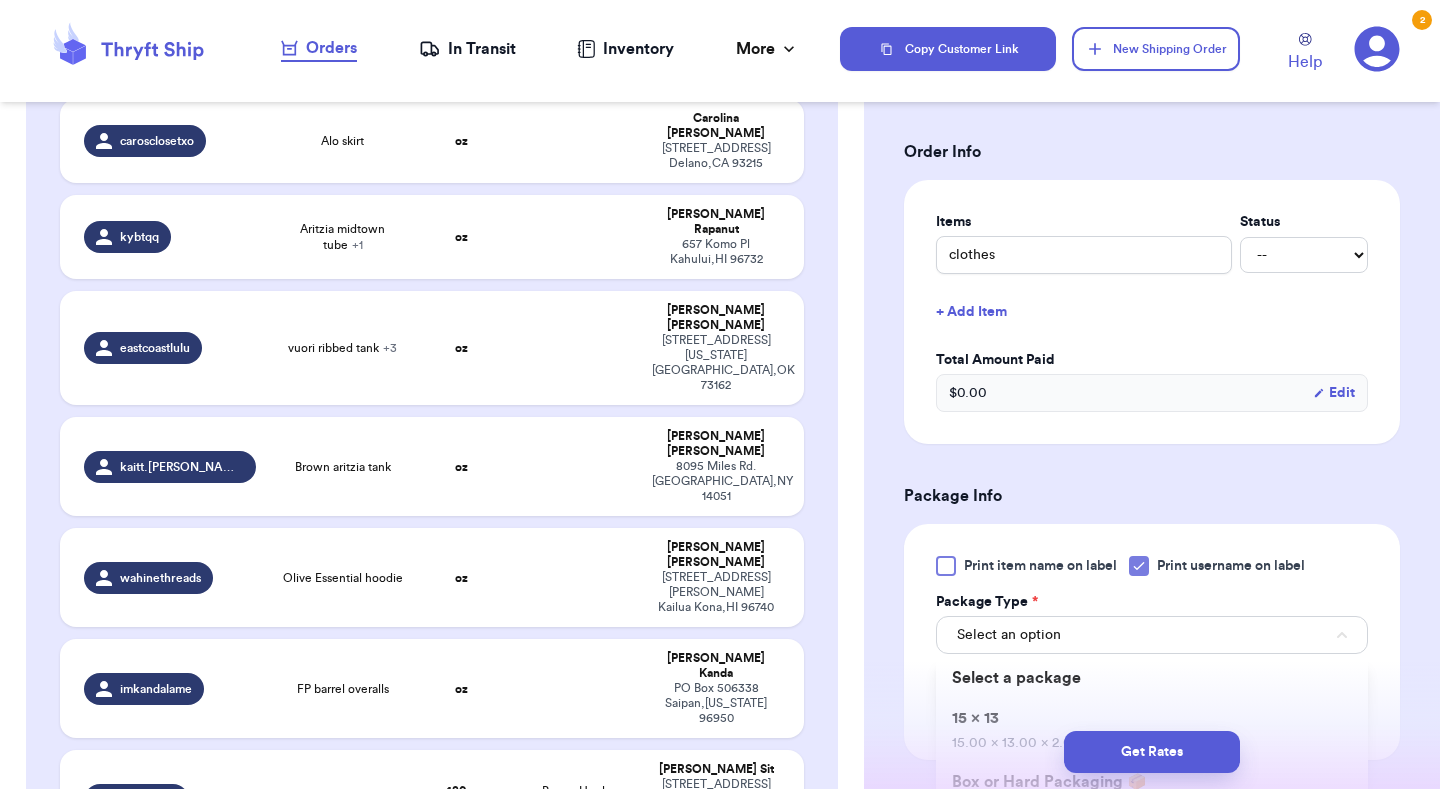 click on "Get Rates" at bounding box center [1152, 752] 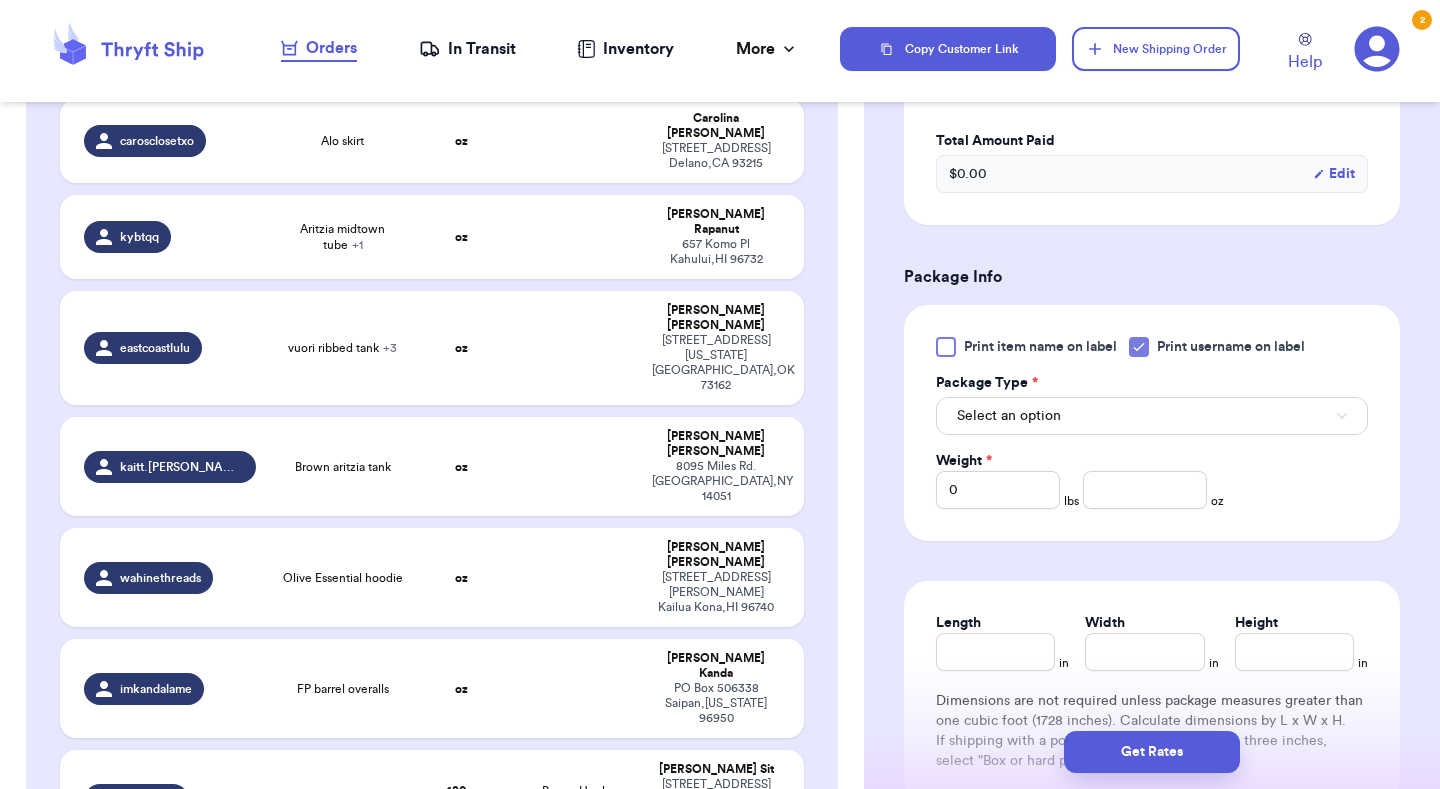 scroll, scrollTop: 956, scrollLeft: 0, axis: vertical 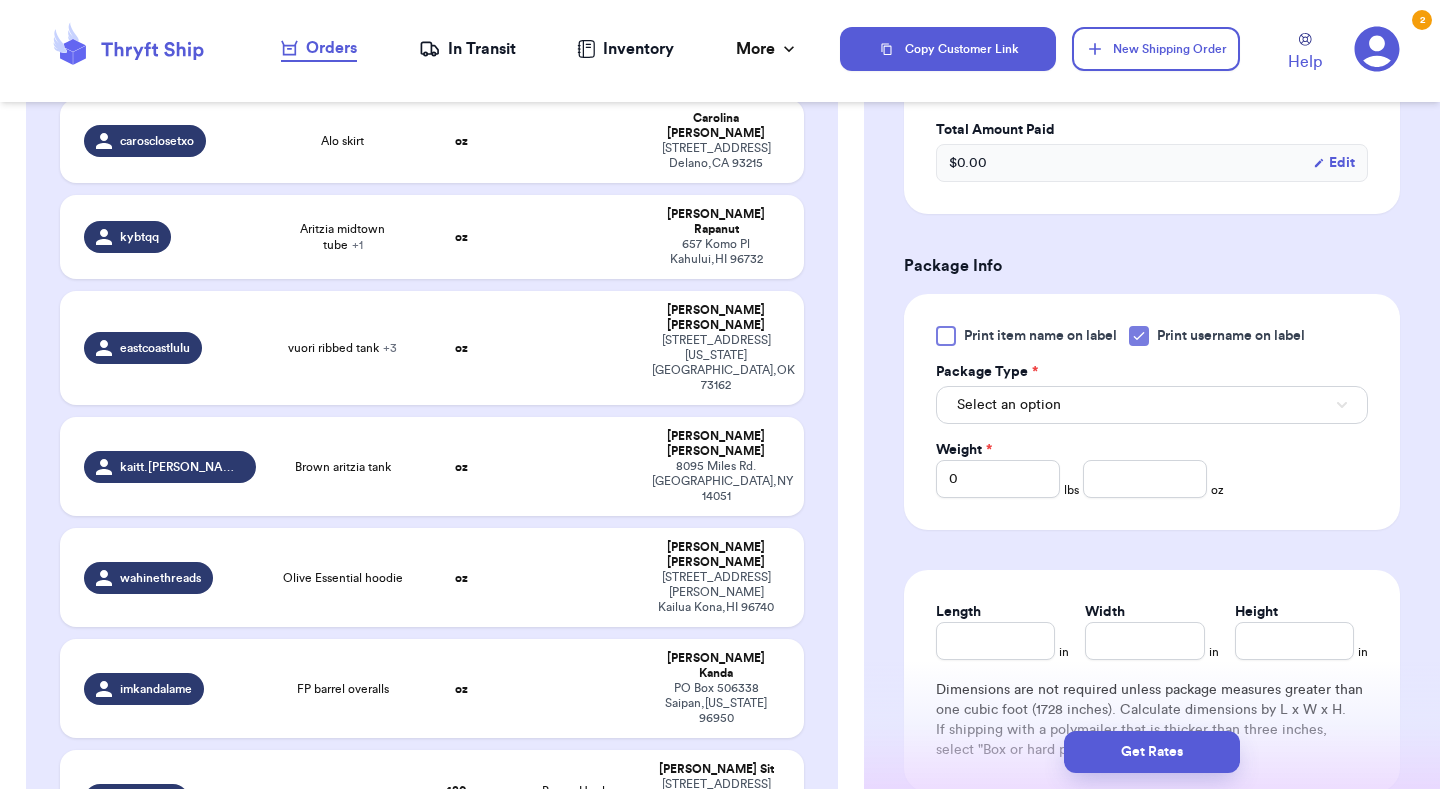 click on "Select an option" at bounding box center [1152, 405] 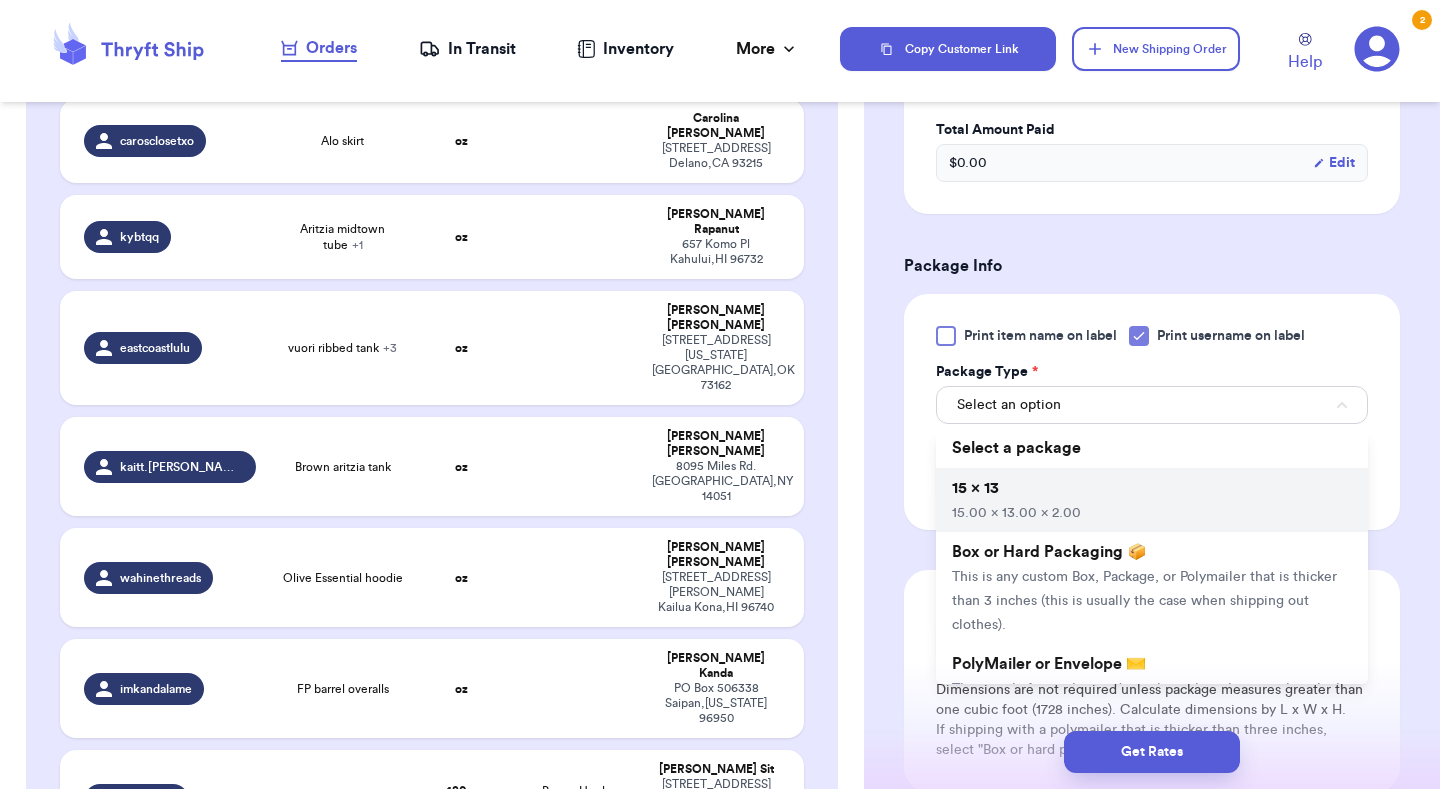 click on "15 x 13 15.00 x 13.00 x 2.00" at bounding box center [1152, 500] 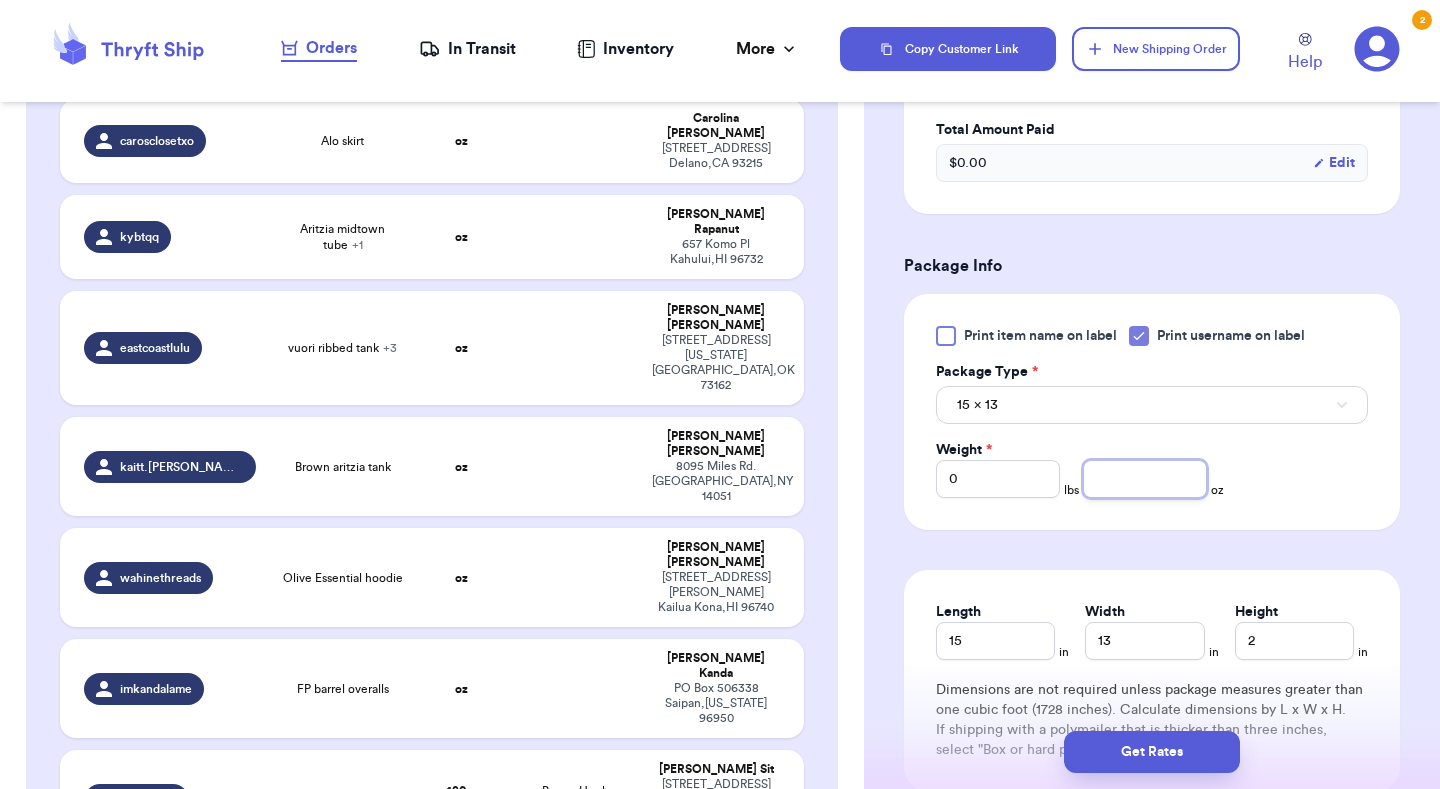 click at bounding box center [1145, 479] 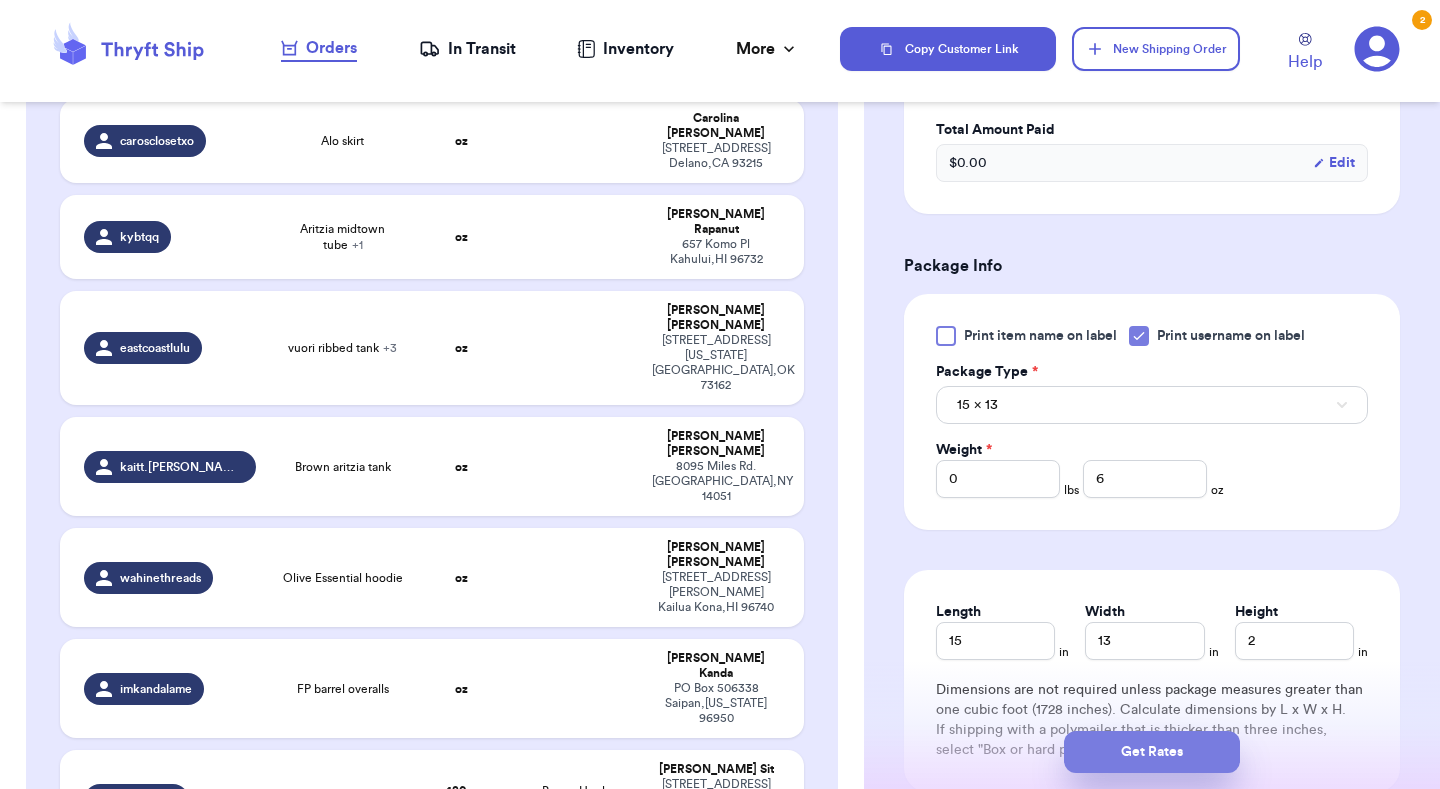 click on "Get Rates" at bounding box center (1152, 752) 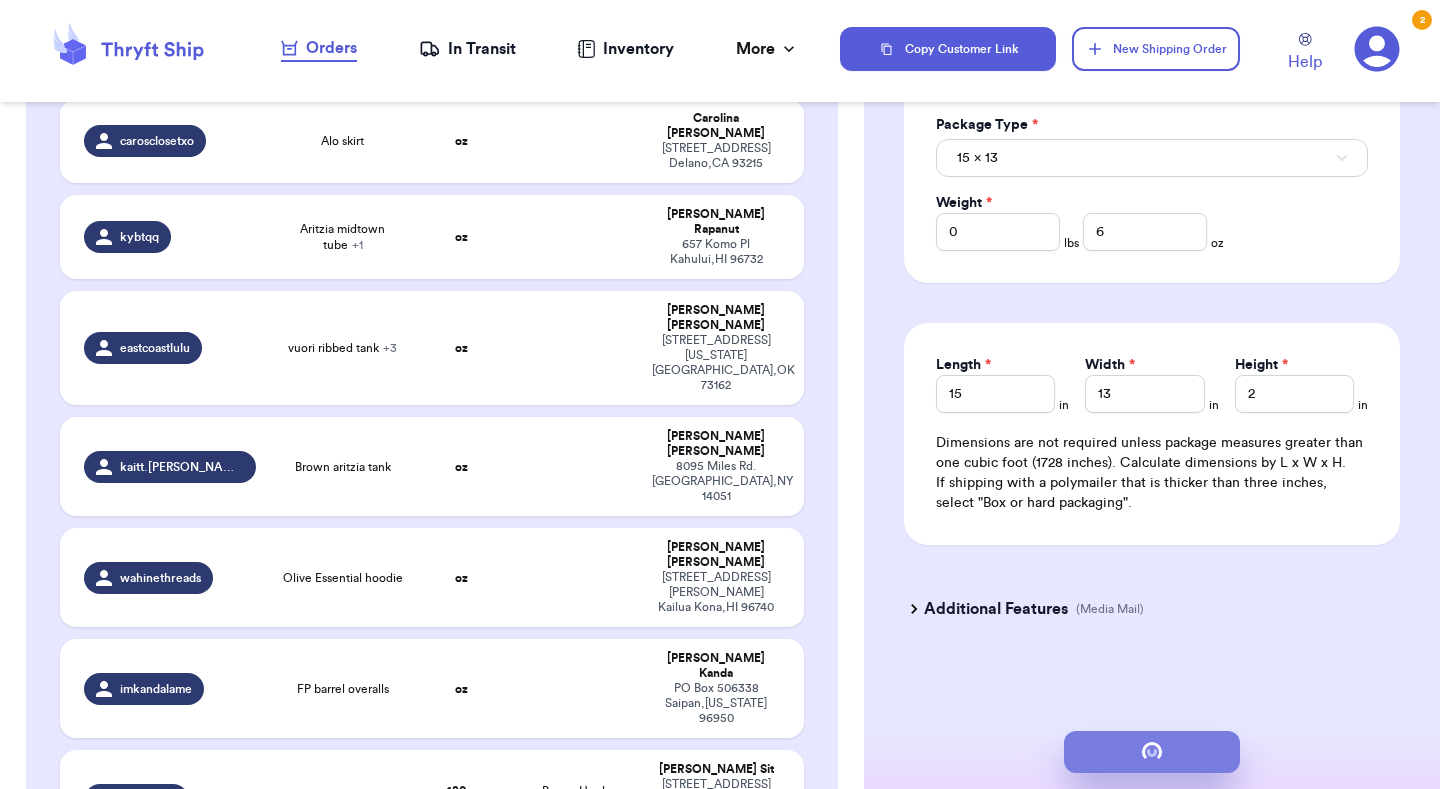 scroll, scrollTop: 0, scrollLeft: 0, axis: both 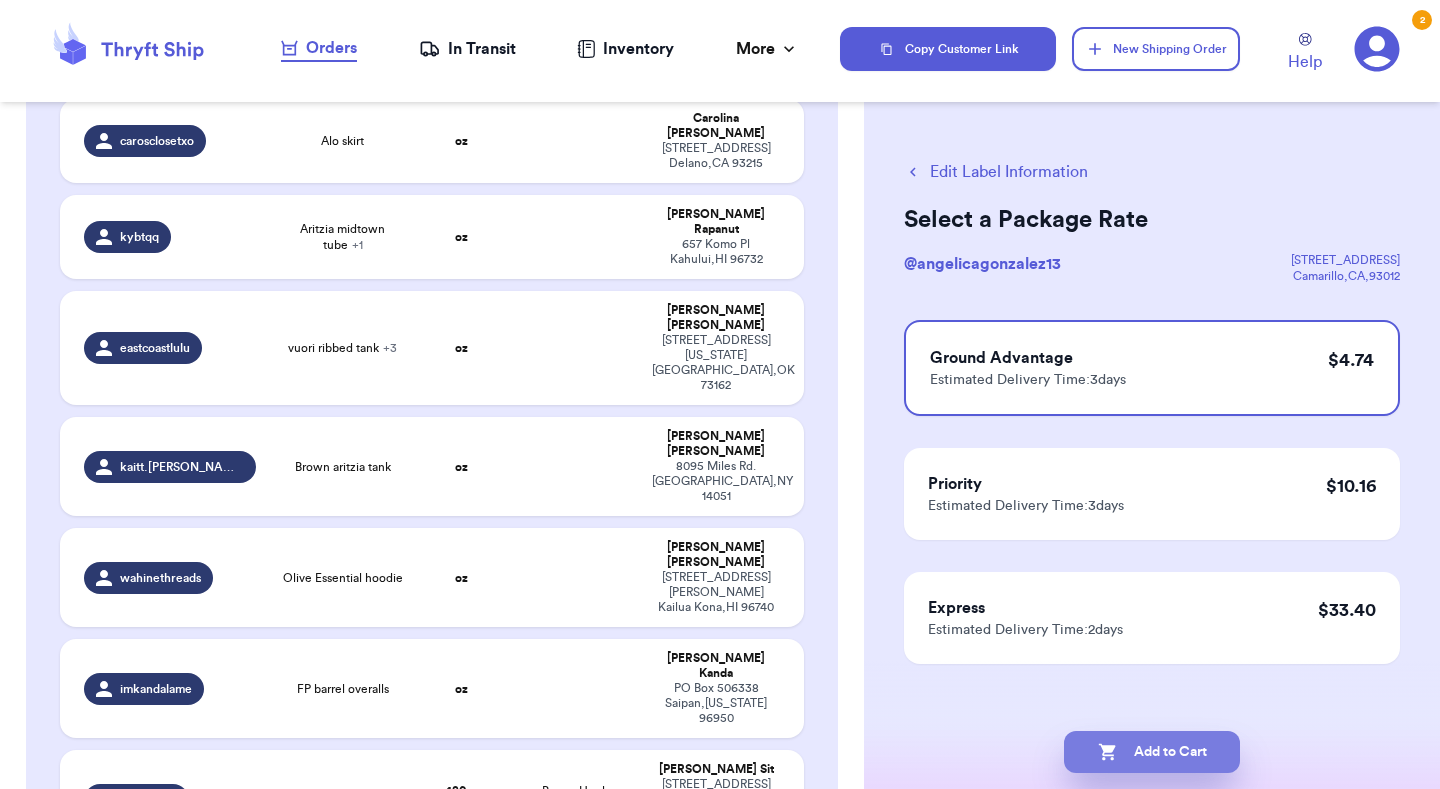 click on "Add to Cart" at bounding box center [1152, 752] 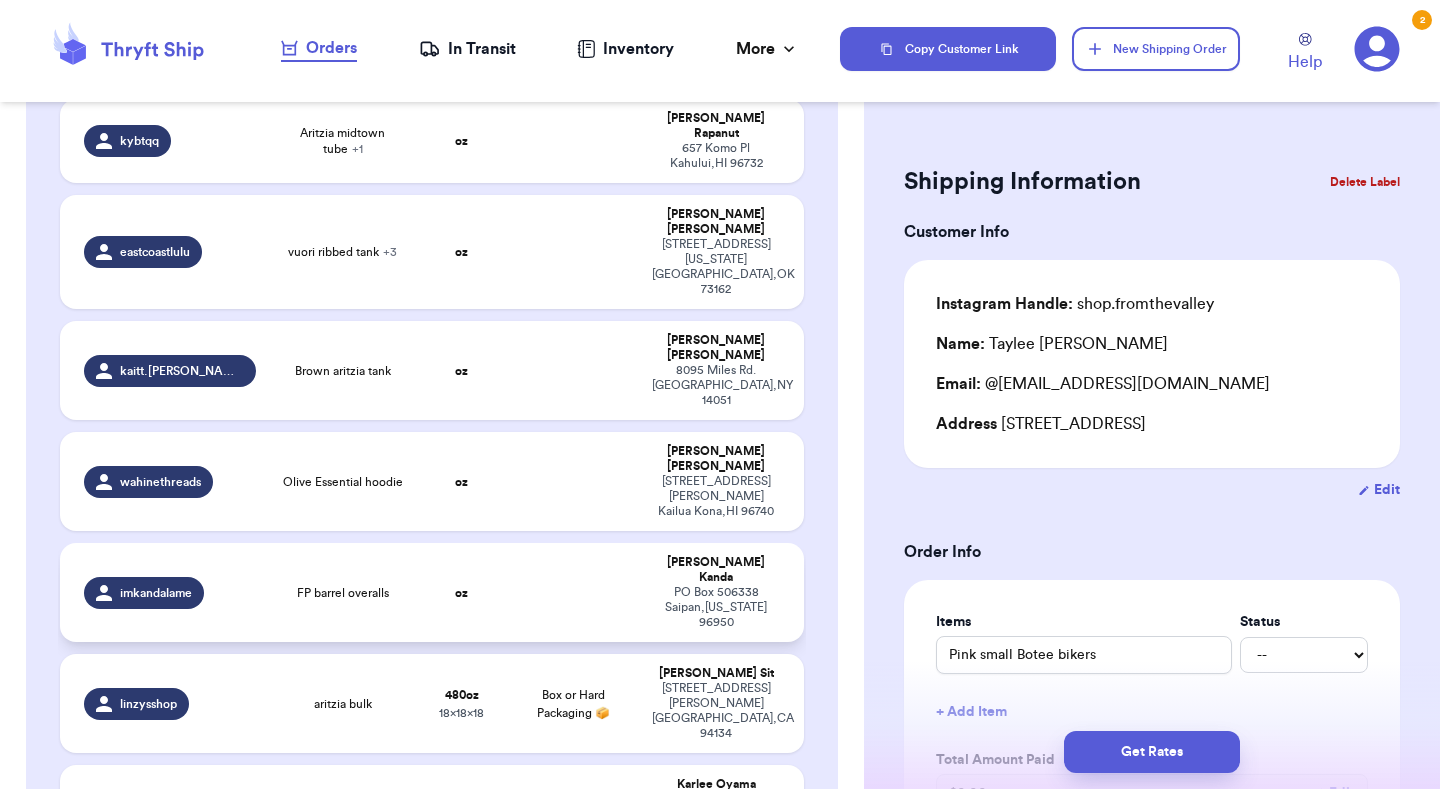 click at bounding box center [573, 592] 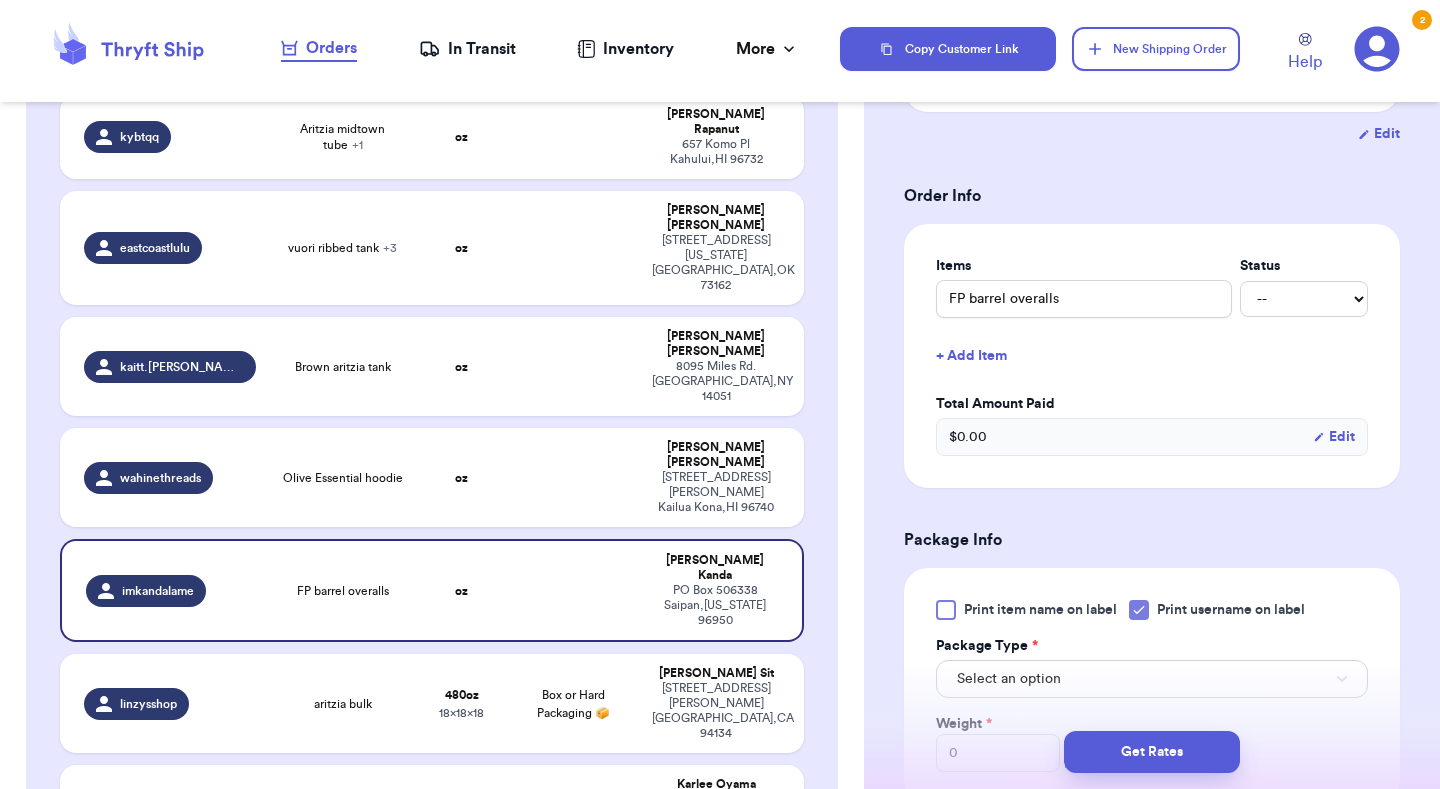 scroll, scrollTop: 482, scrollLeft: 0, axis: vertical 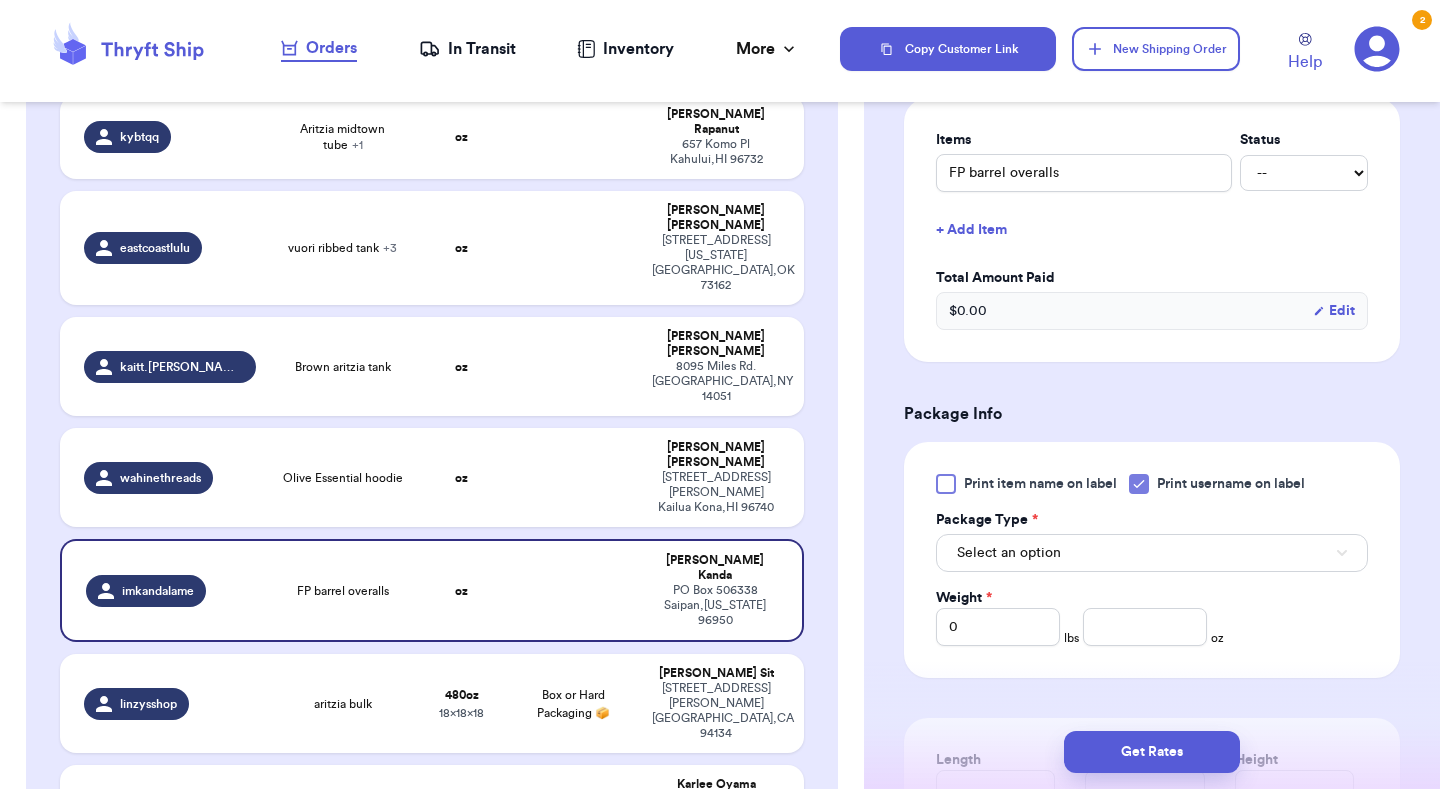 click on "Select an option" at bounding box center [1152, 553] 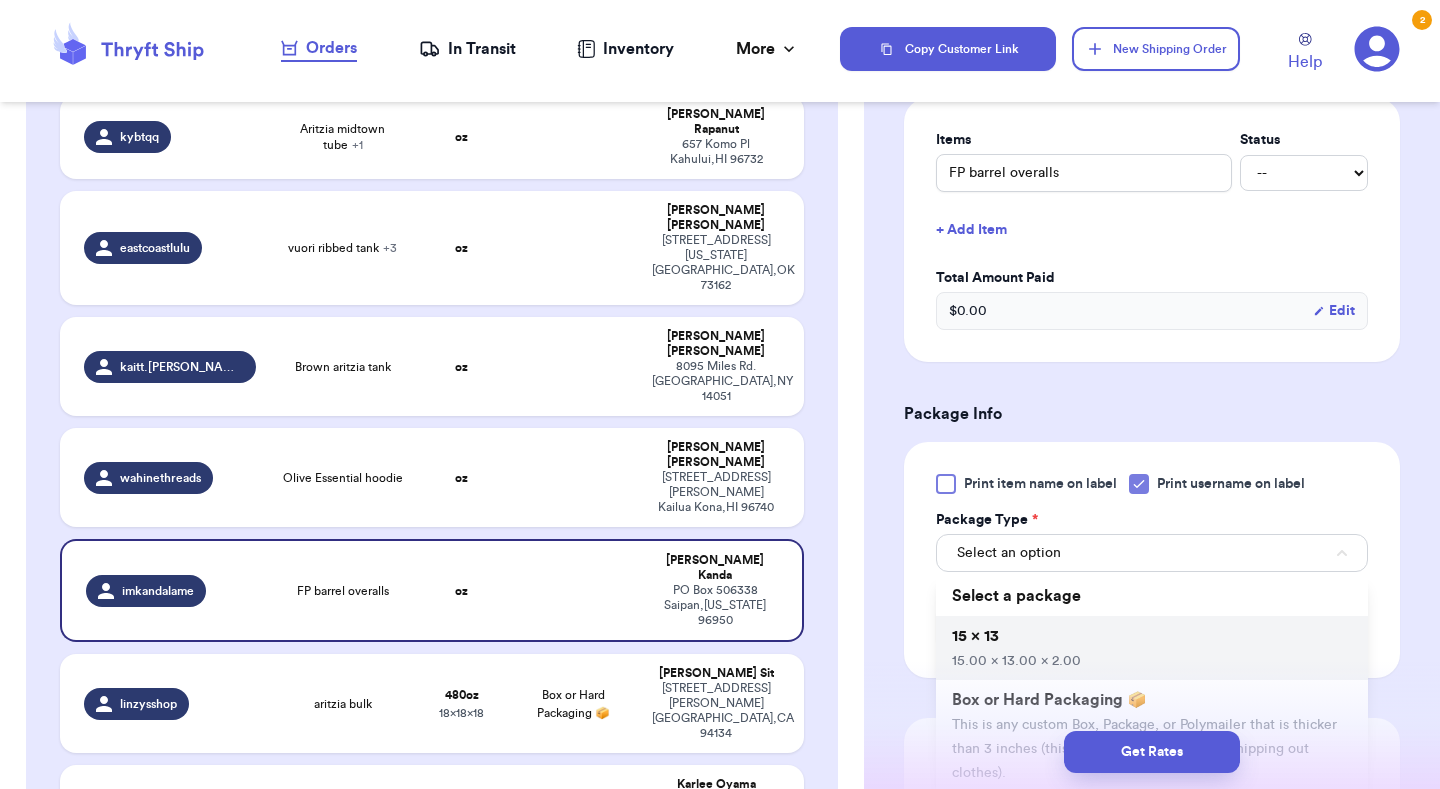 click on "15 x 13 15.00 x 13.00 x 2.00" at bounding box center (1152, 648) 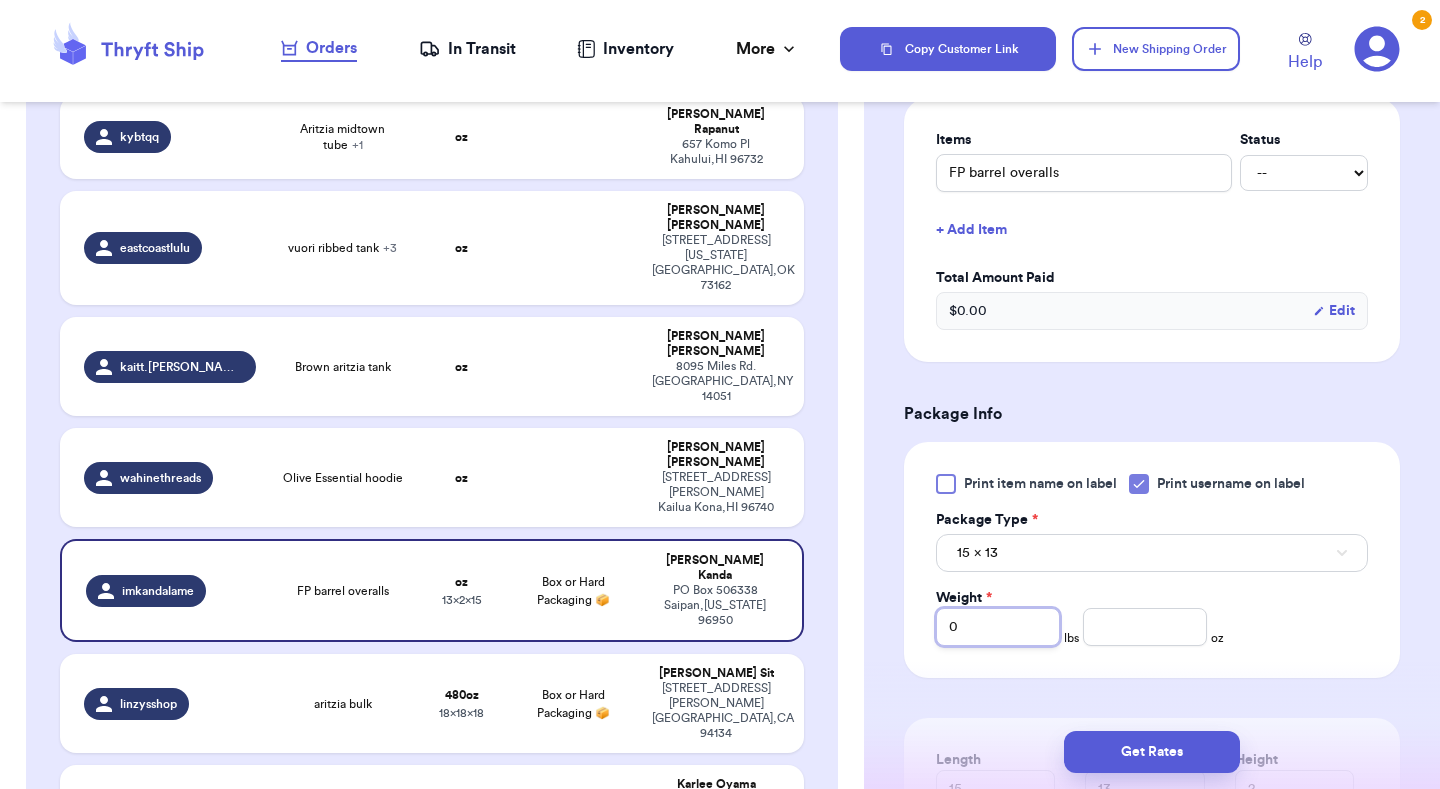 drag, startPoint x: 1022, startPoint y: 658, endPoint x: 915, endPoint y: 657, distance: 107.00467 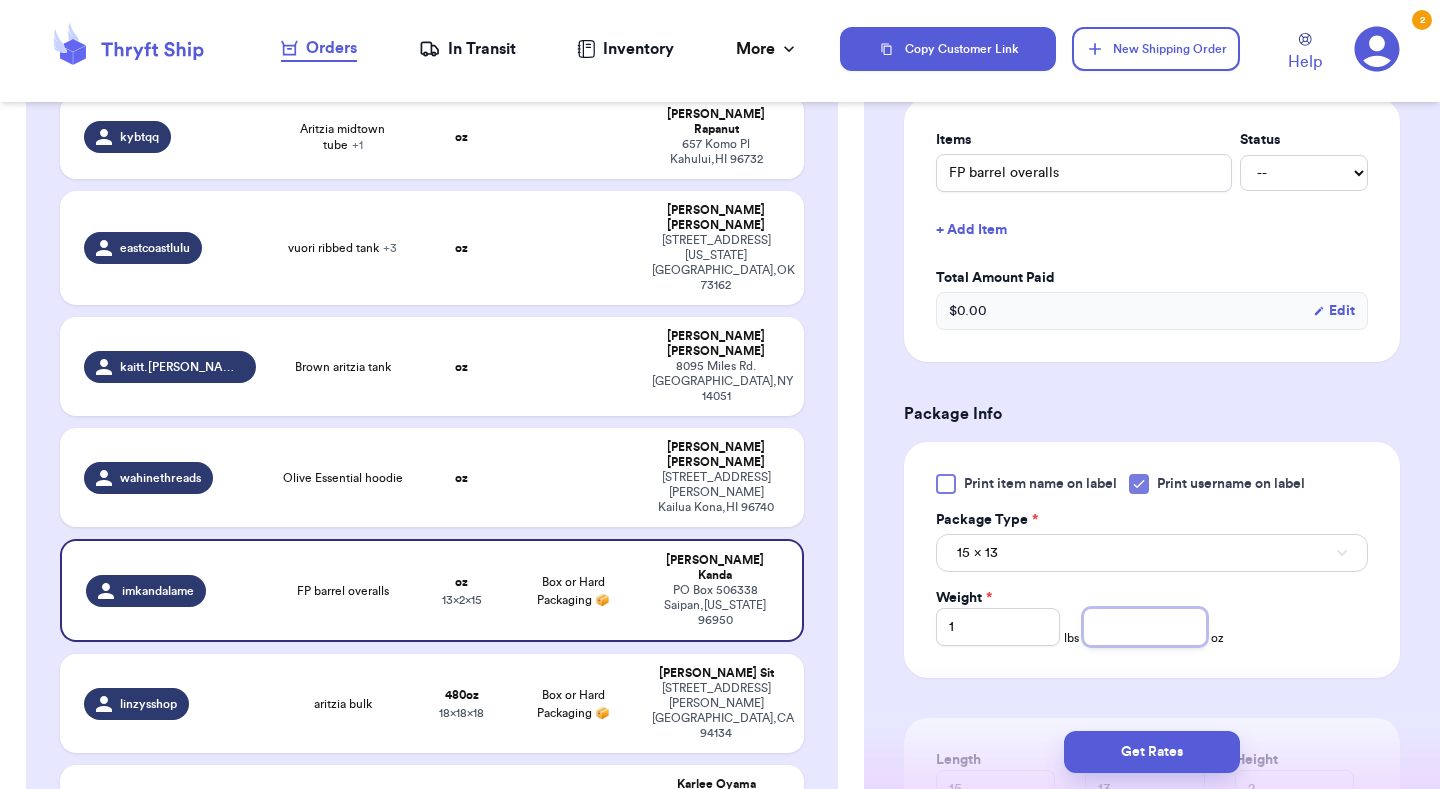 click at bounding box center [1145, 627] 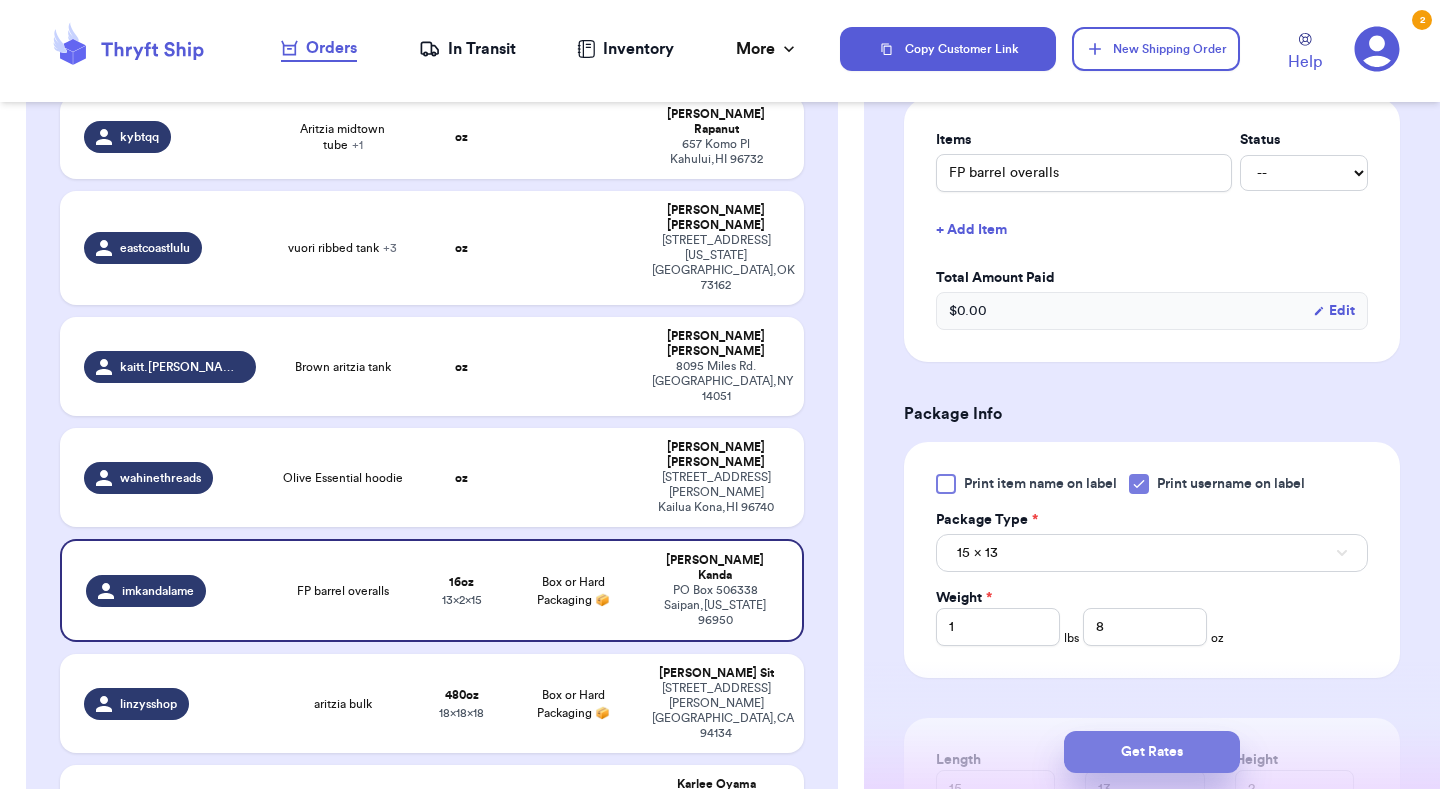 click on "Get Rates" at bounding box center (1152, 752) 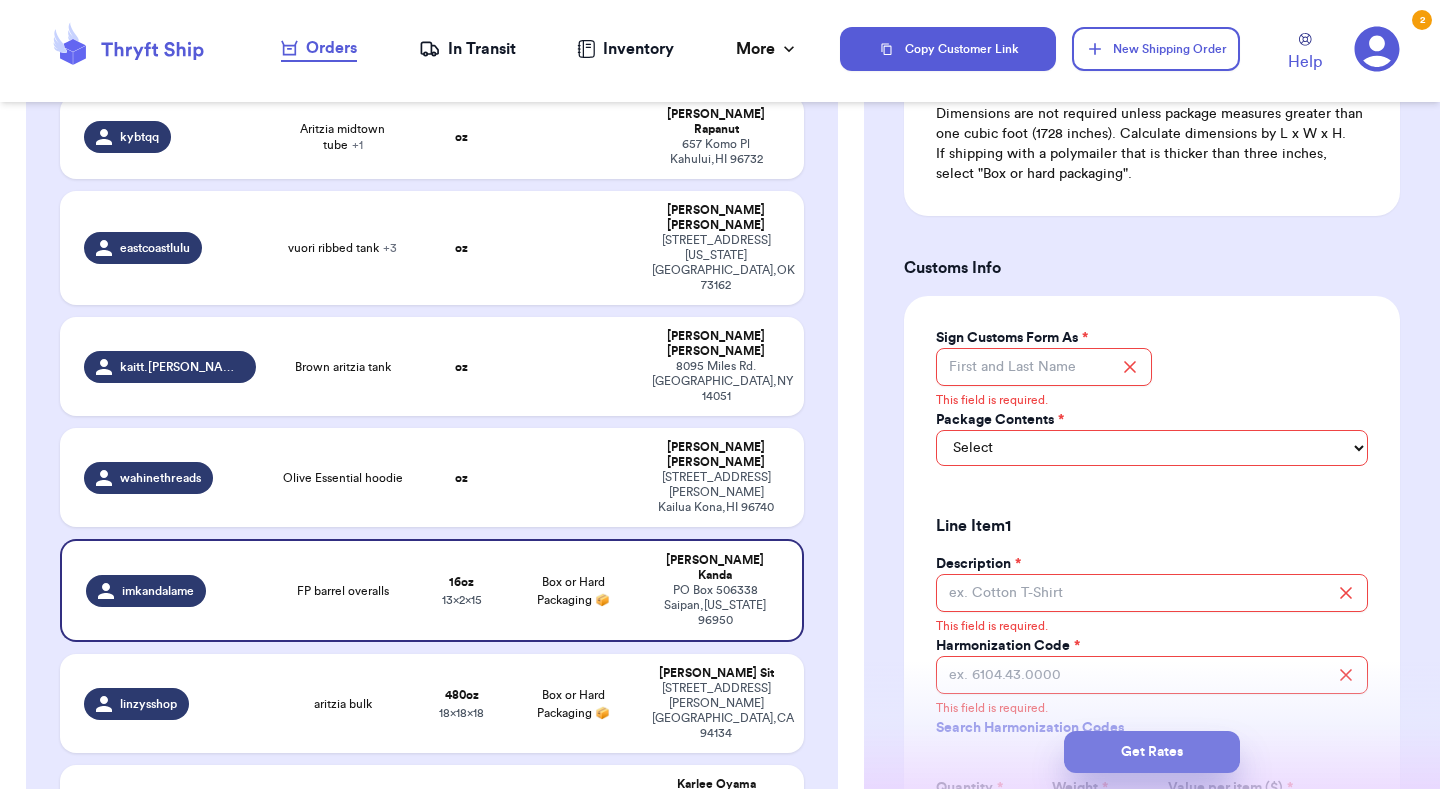 scroll, scrollTop: 1207, scrollLeft: 0, axis: vertical 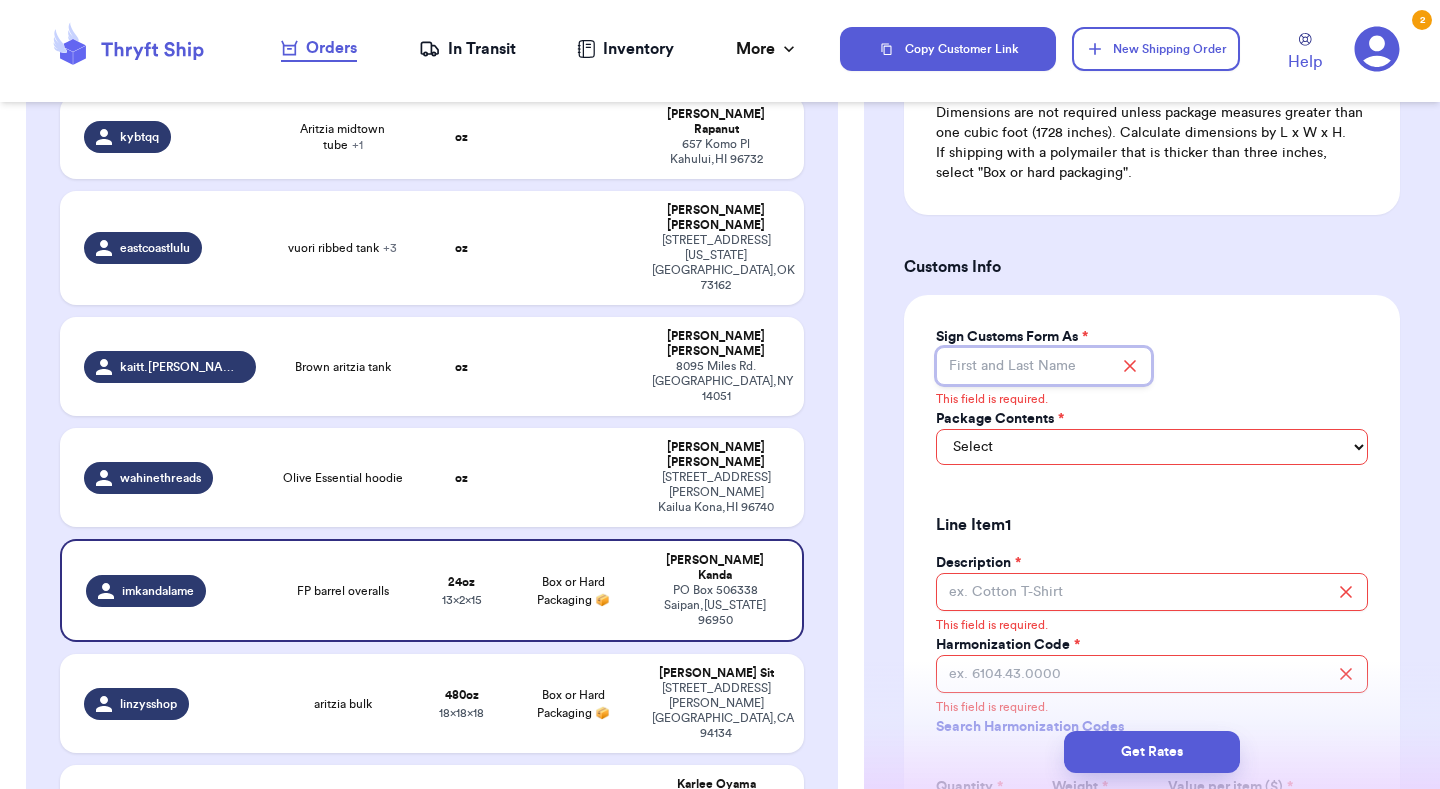 click on "Sign Customs Form As *" at bounding box center [1044, 366] 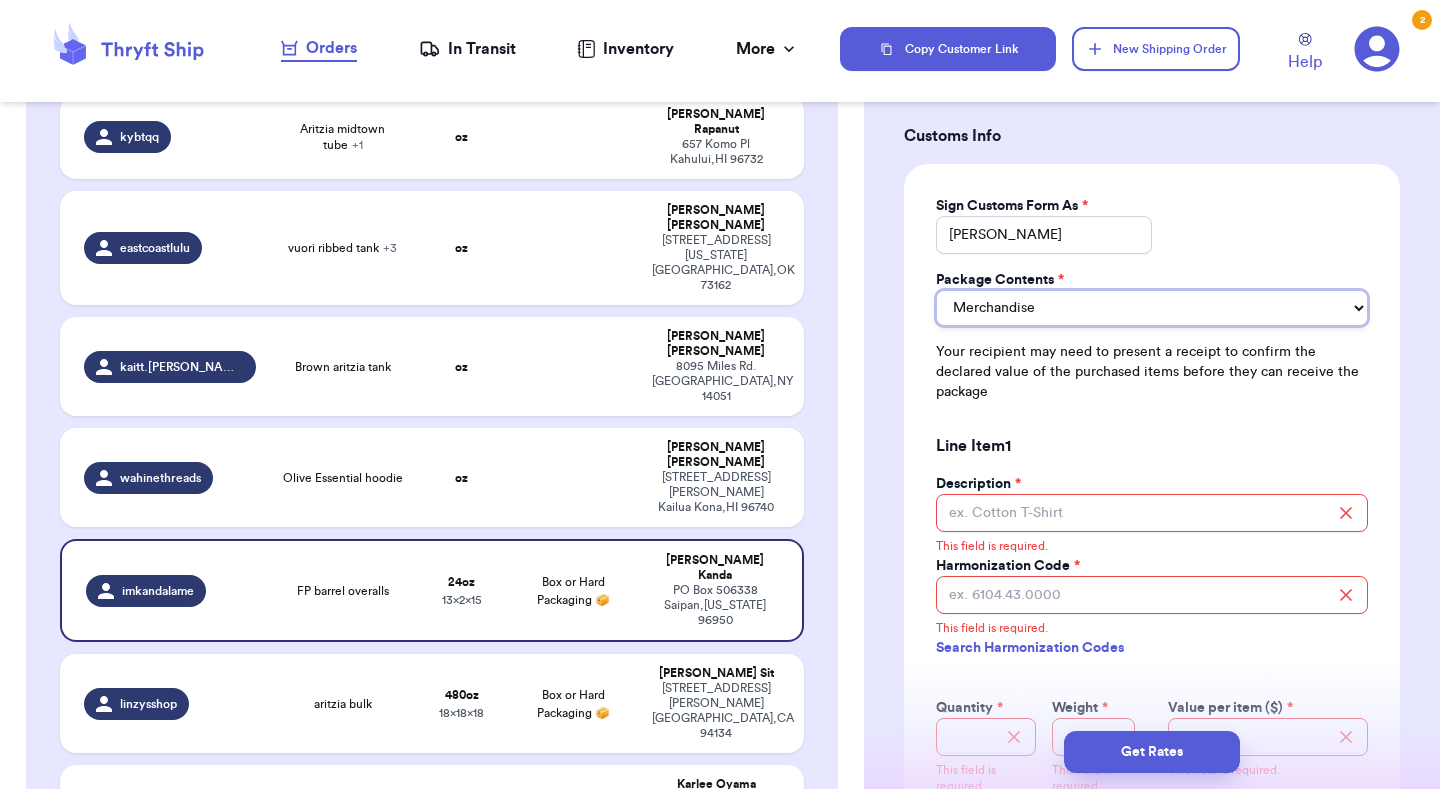 scroll, scrollTop: 1340, scrollLeft: 0, axis: vertical 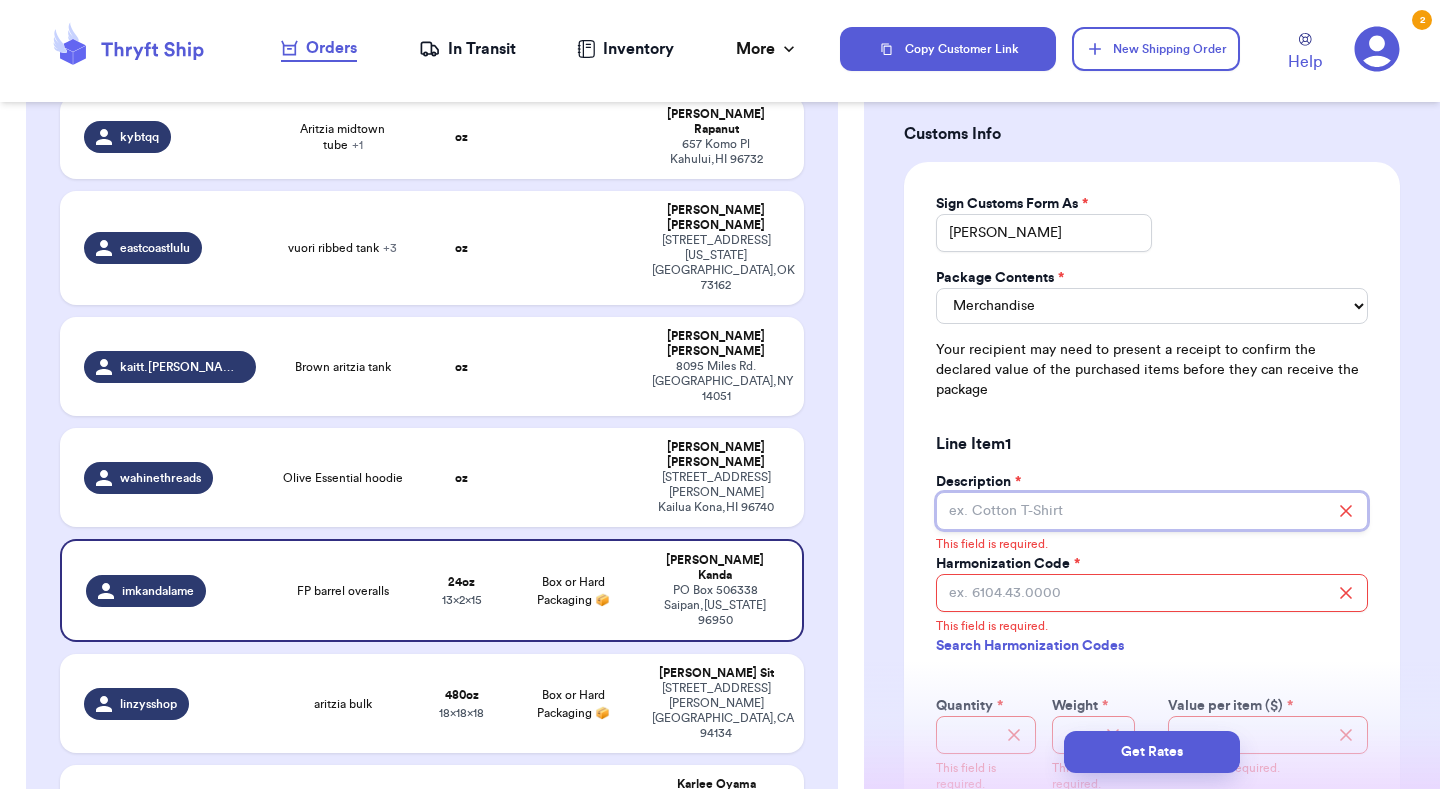 click on "Description *" at bounding box center [1152, 511] 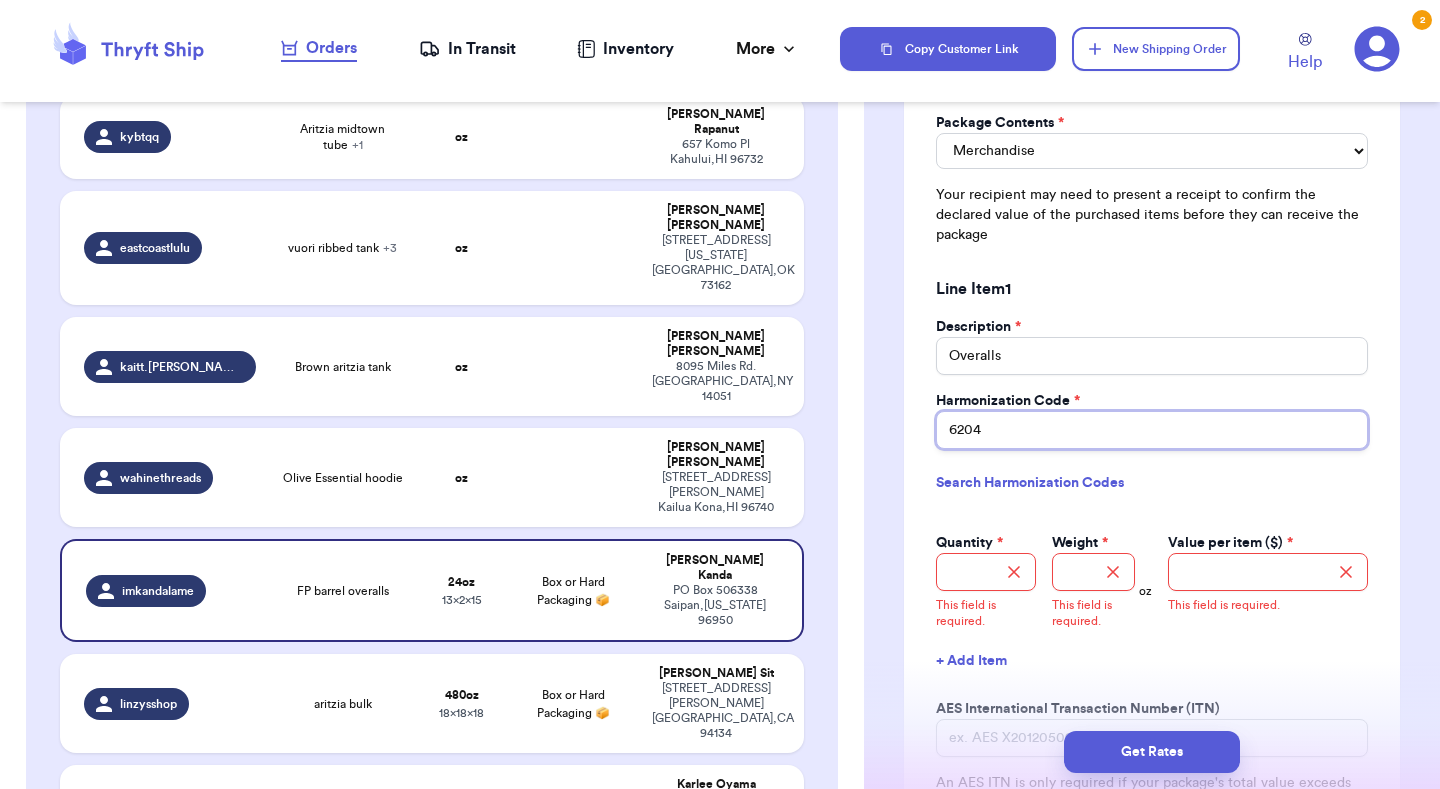 scroll, scrollTop: 1496, scrollLeft: 0, axis: vertical 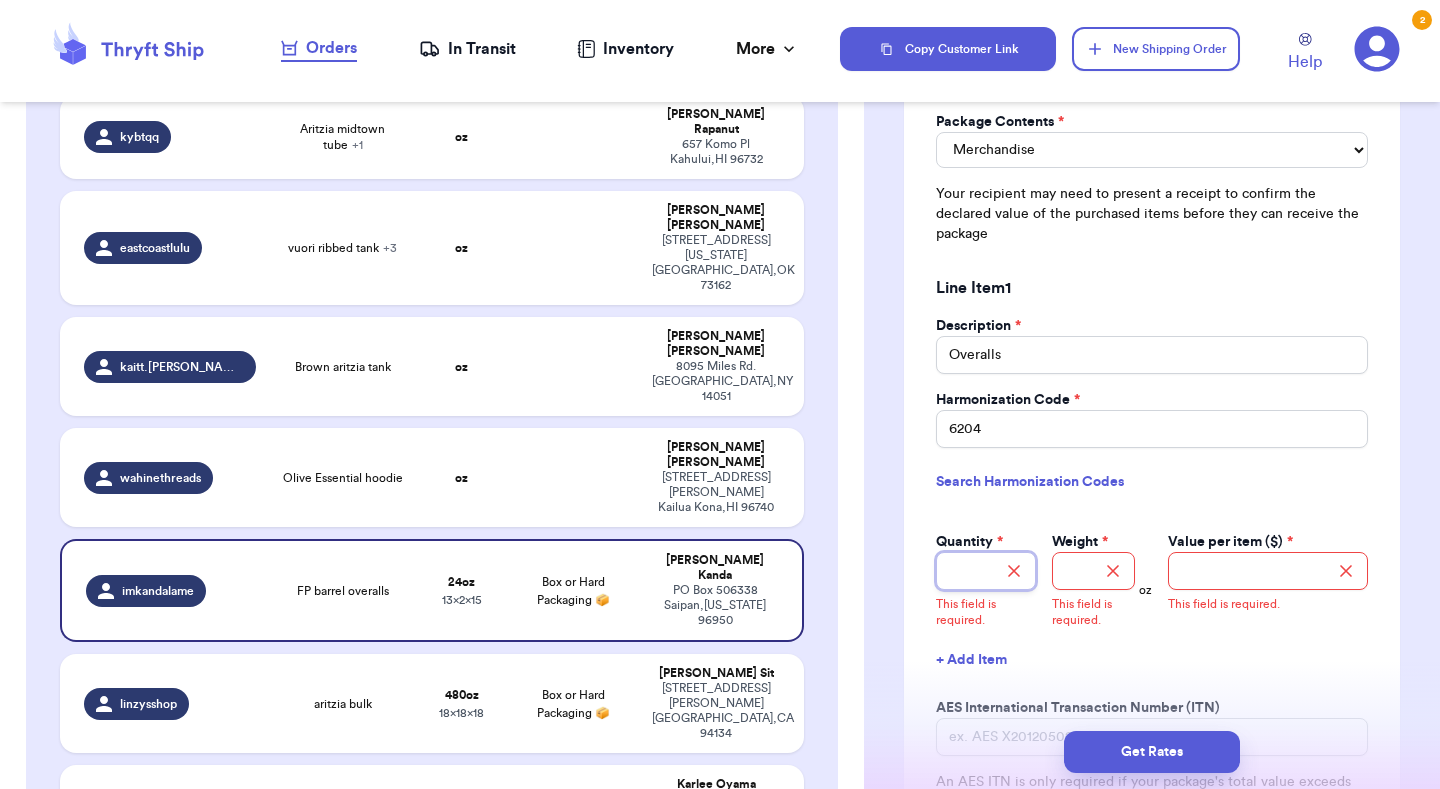click on "Quantity *" at bounding box center [986, 571] 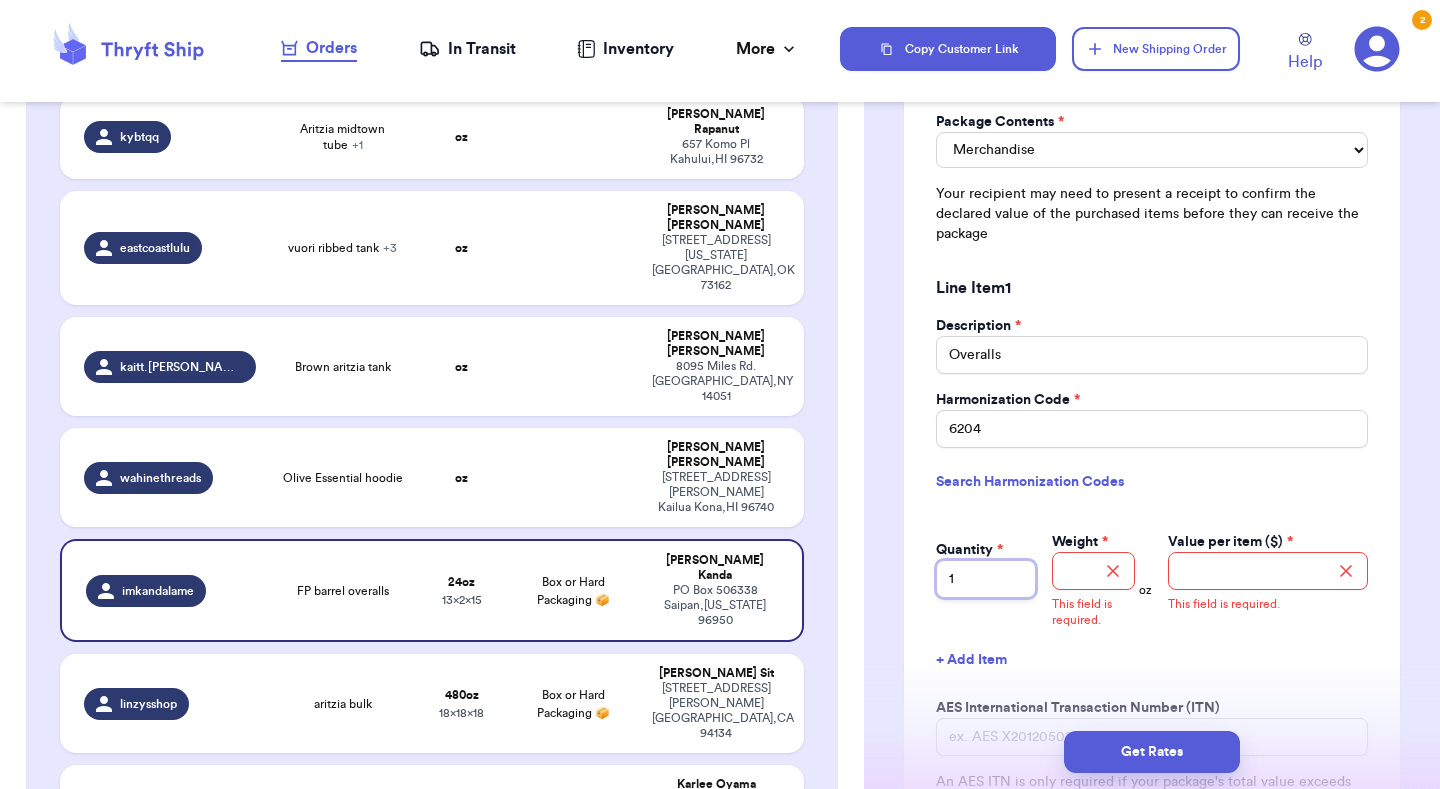 scroll, scrollTop: 1496, scrollLeft: 0, axis: vertical 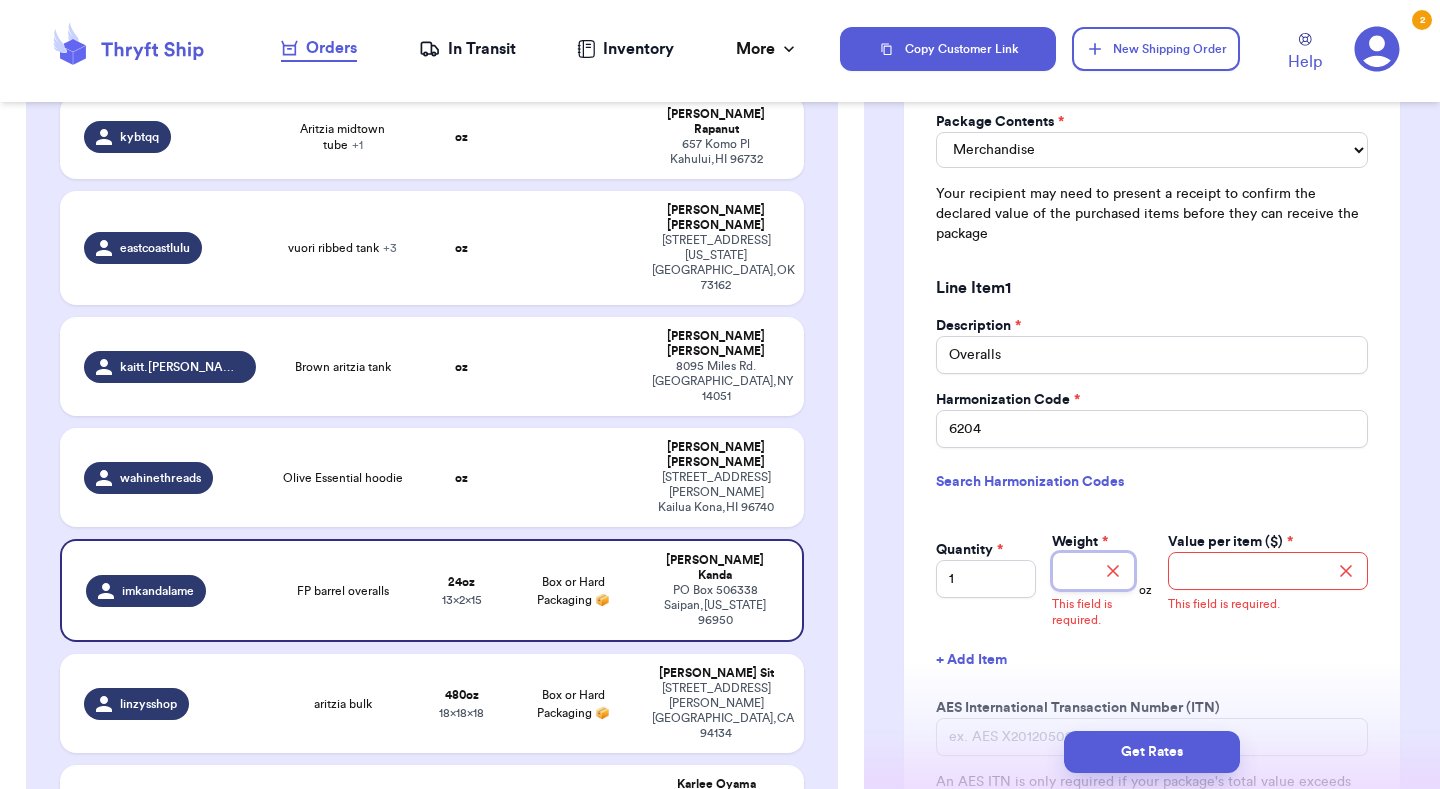 click on "Weight *" at bounding box center [1093, 571] 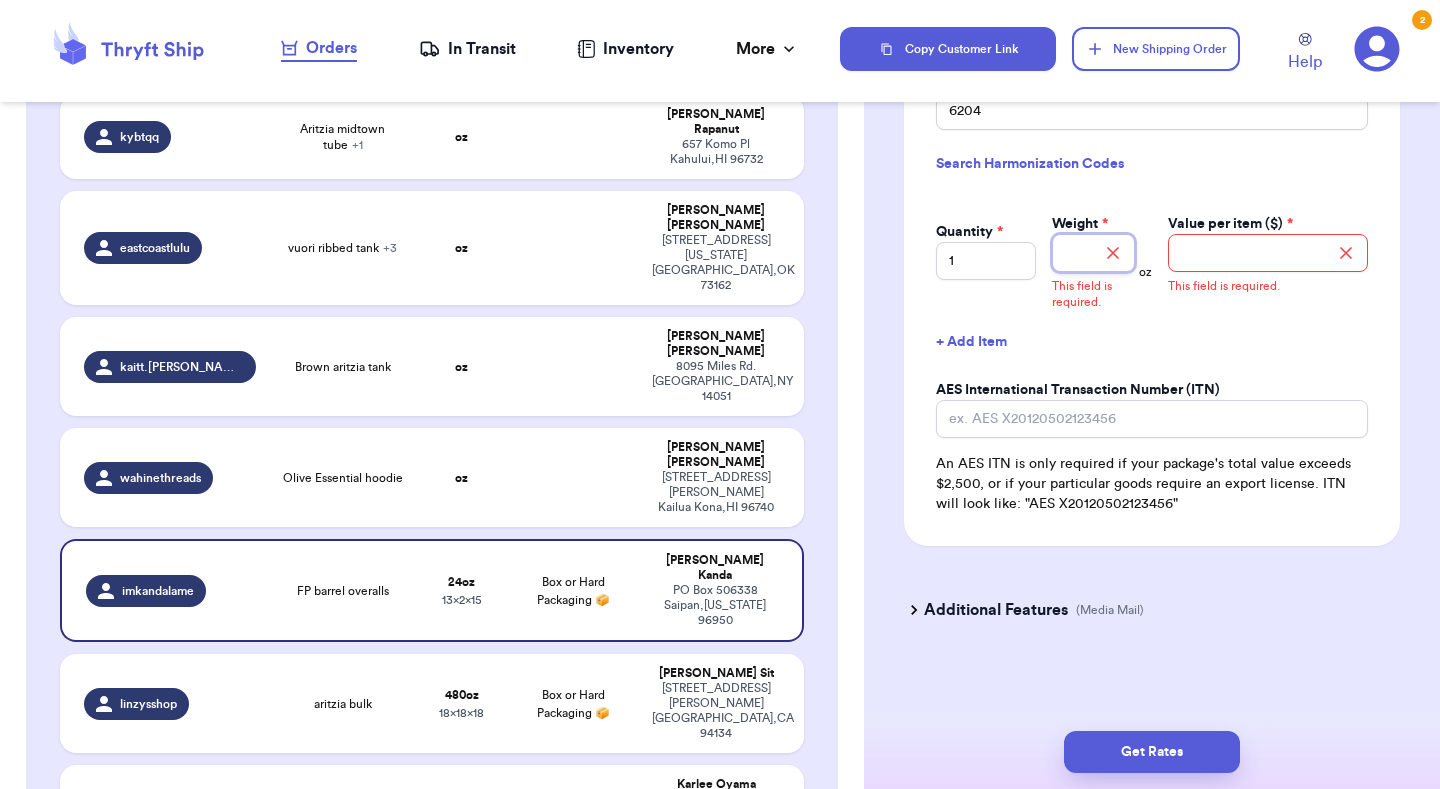 scroll, scrollTop: 1771, scrollLeft: 0, axis: vertical 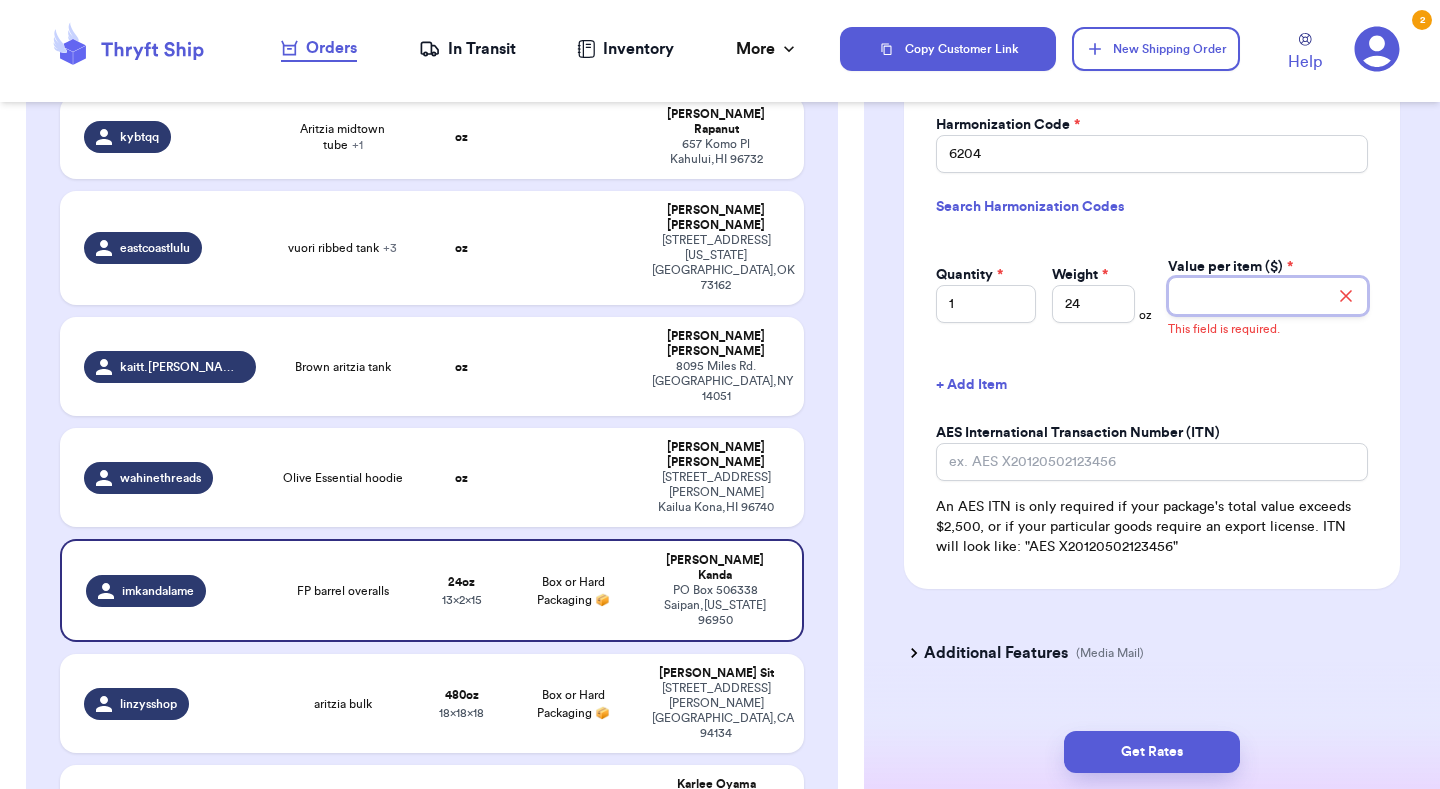 click on "Value per item ($) *" at bounding box center (1268, 296) 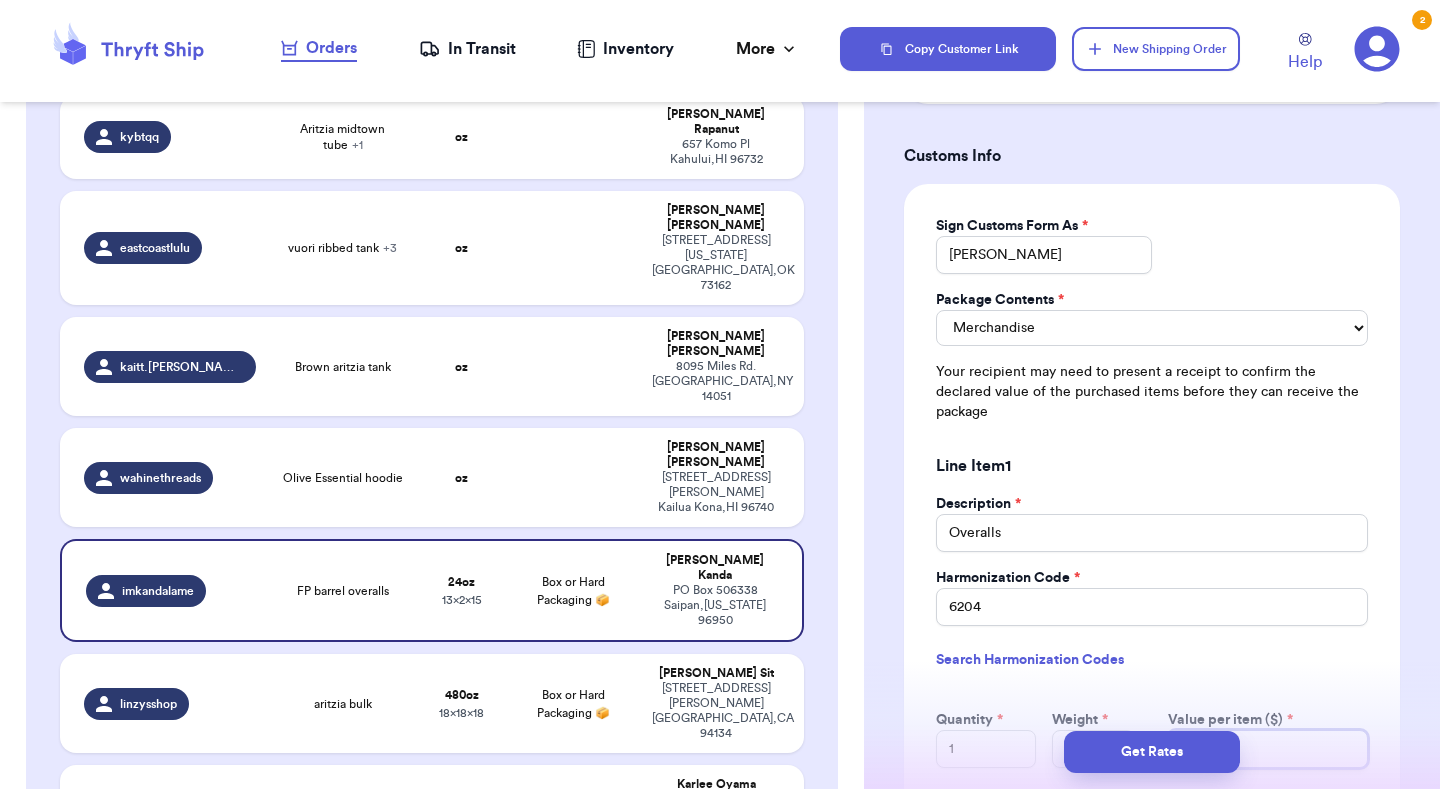 scroll, scrollTop: 1314, scrollLeft: 0, axis: vertical 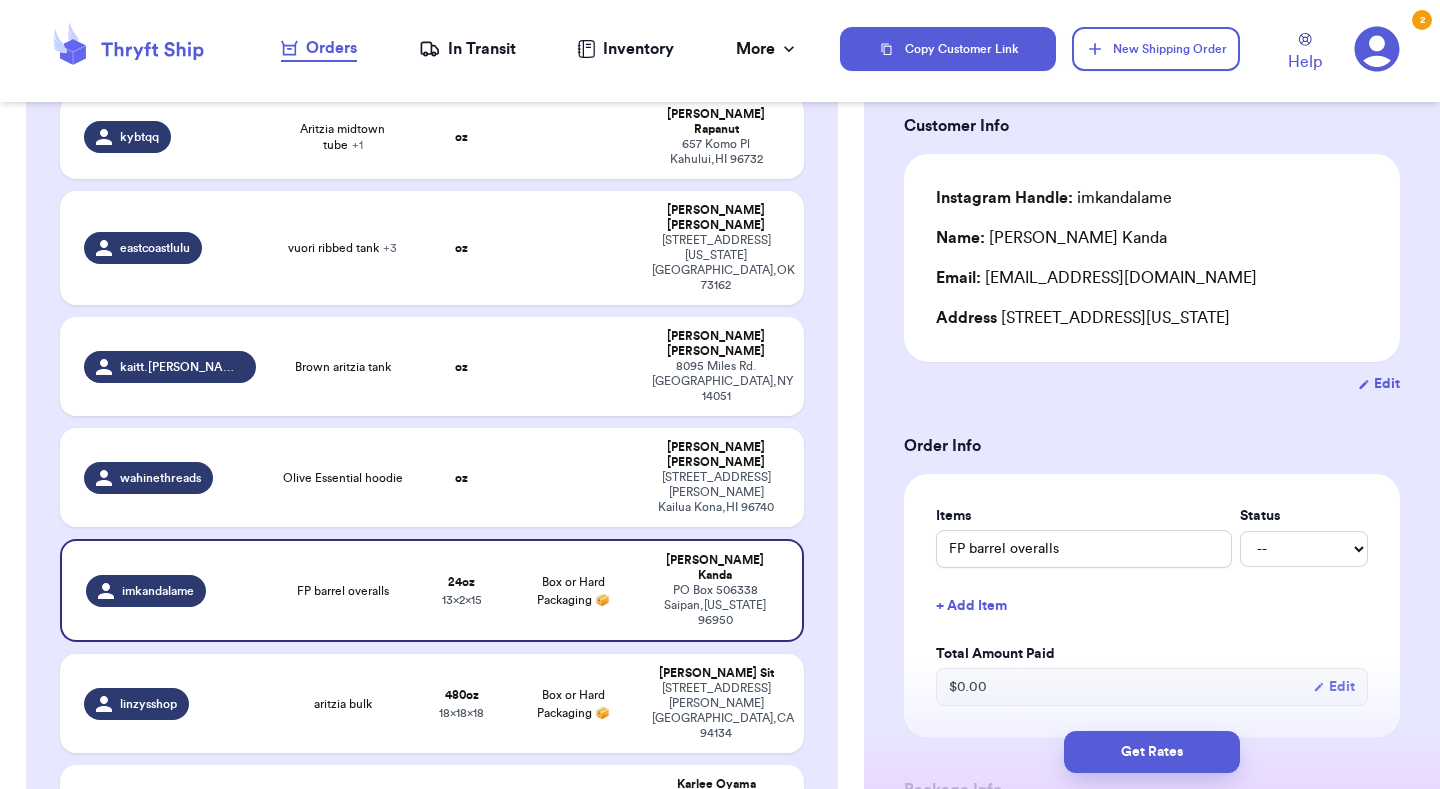 click on "Edit" at bounding box center (1379, 384) 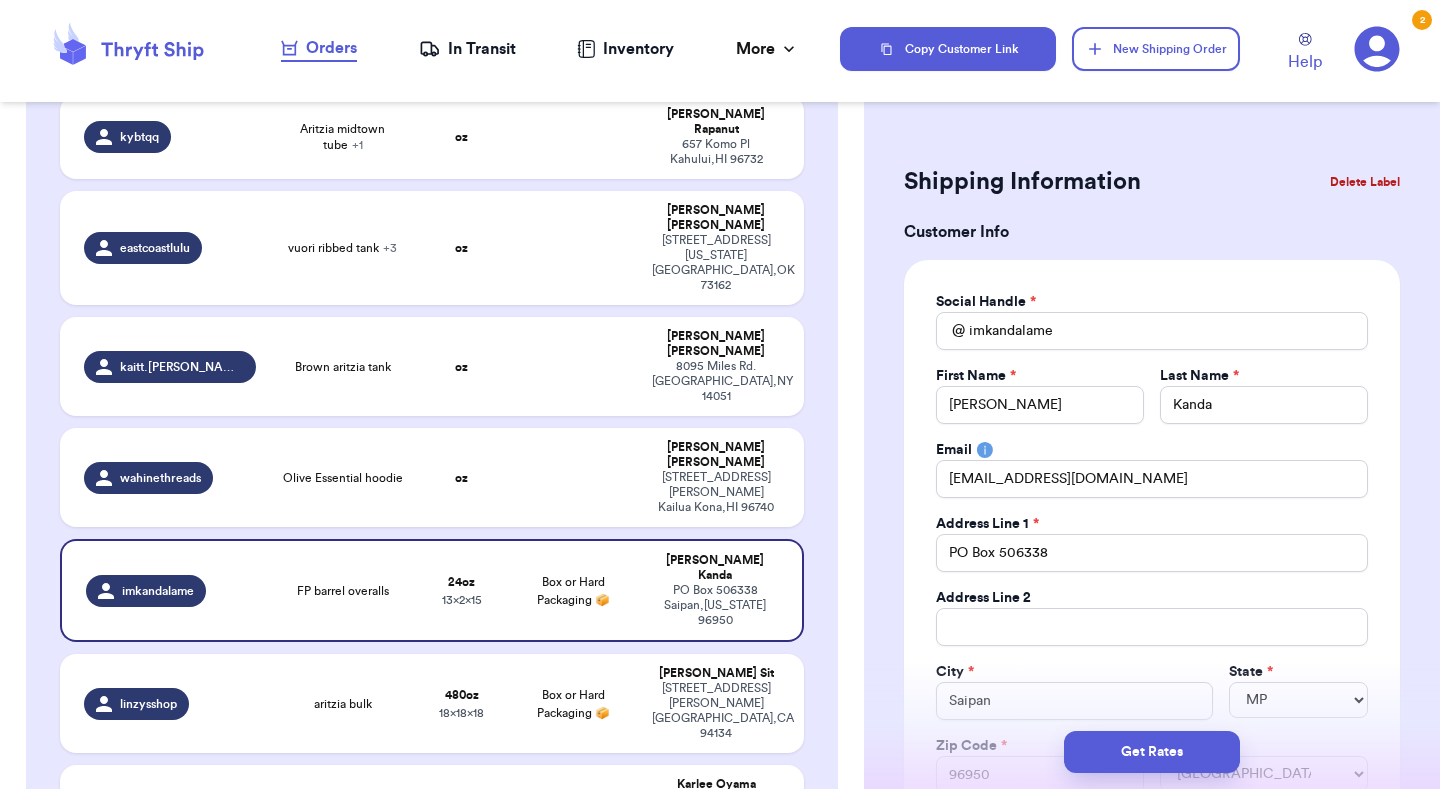 scroll, scrollTop: 0, scrollLeft: 0, axis: both 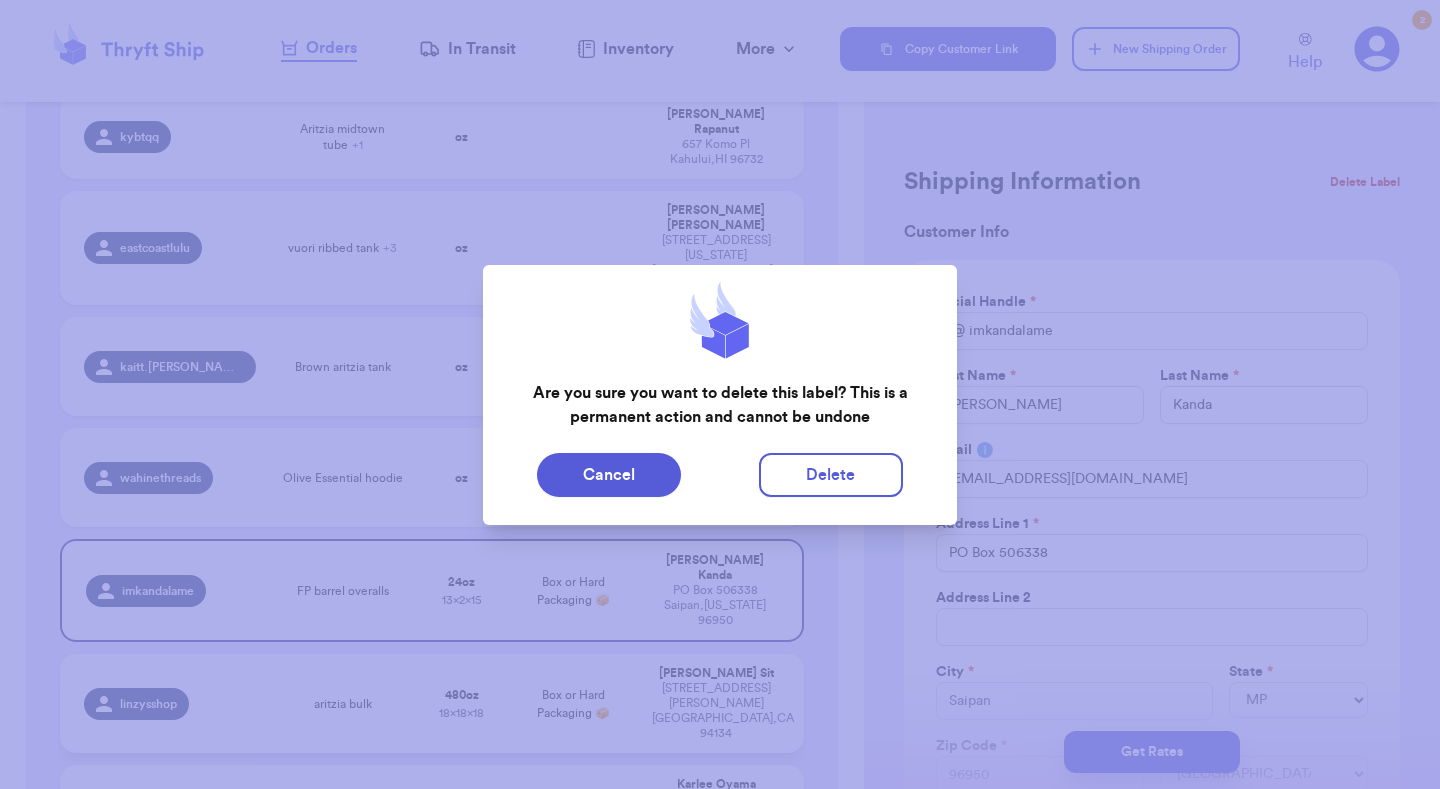 click on "Cancel" at bounding box center (609, 475) 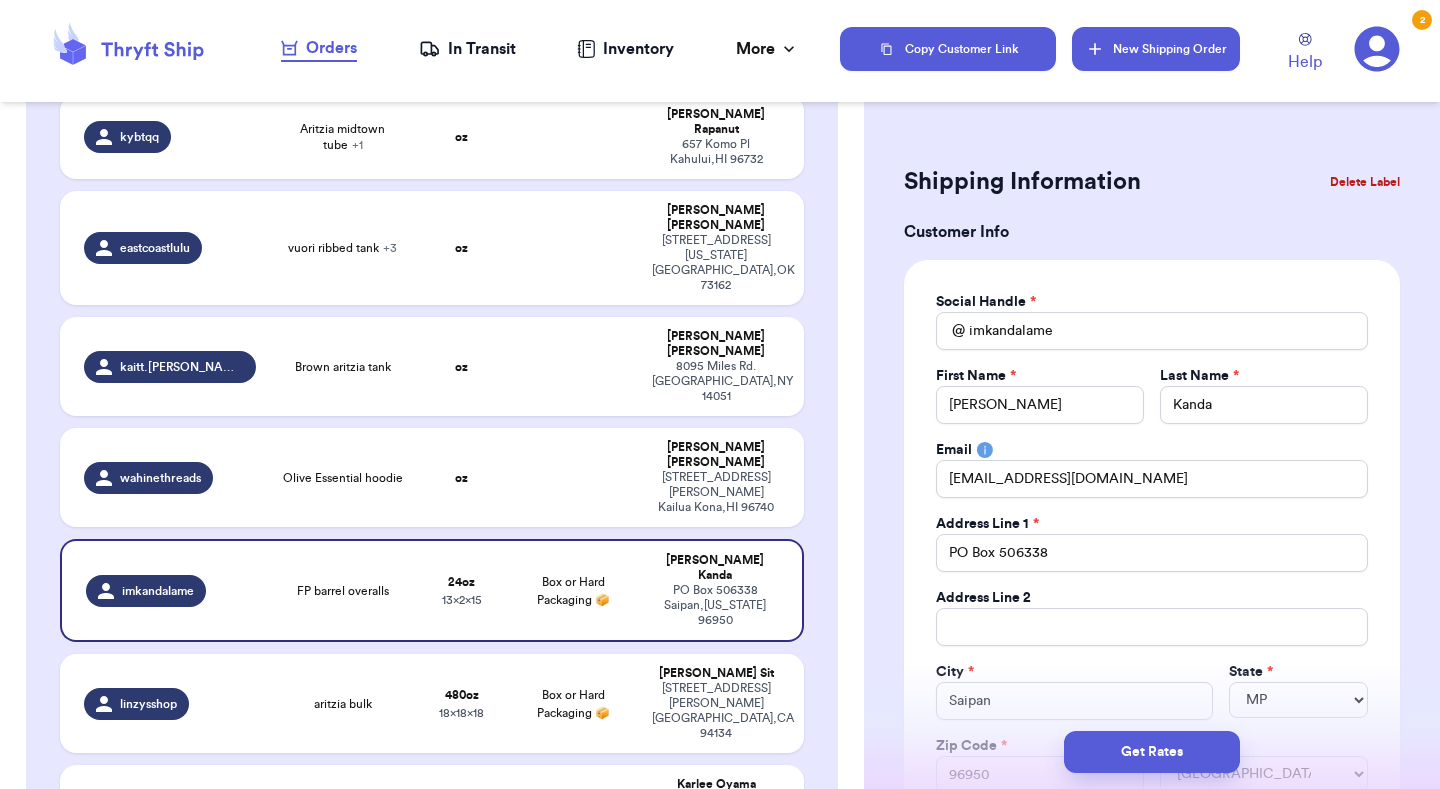 click on "New Shipping Order" at bounding box center (1156, 49) 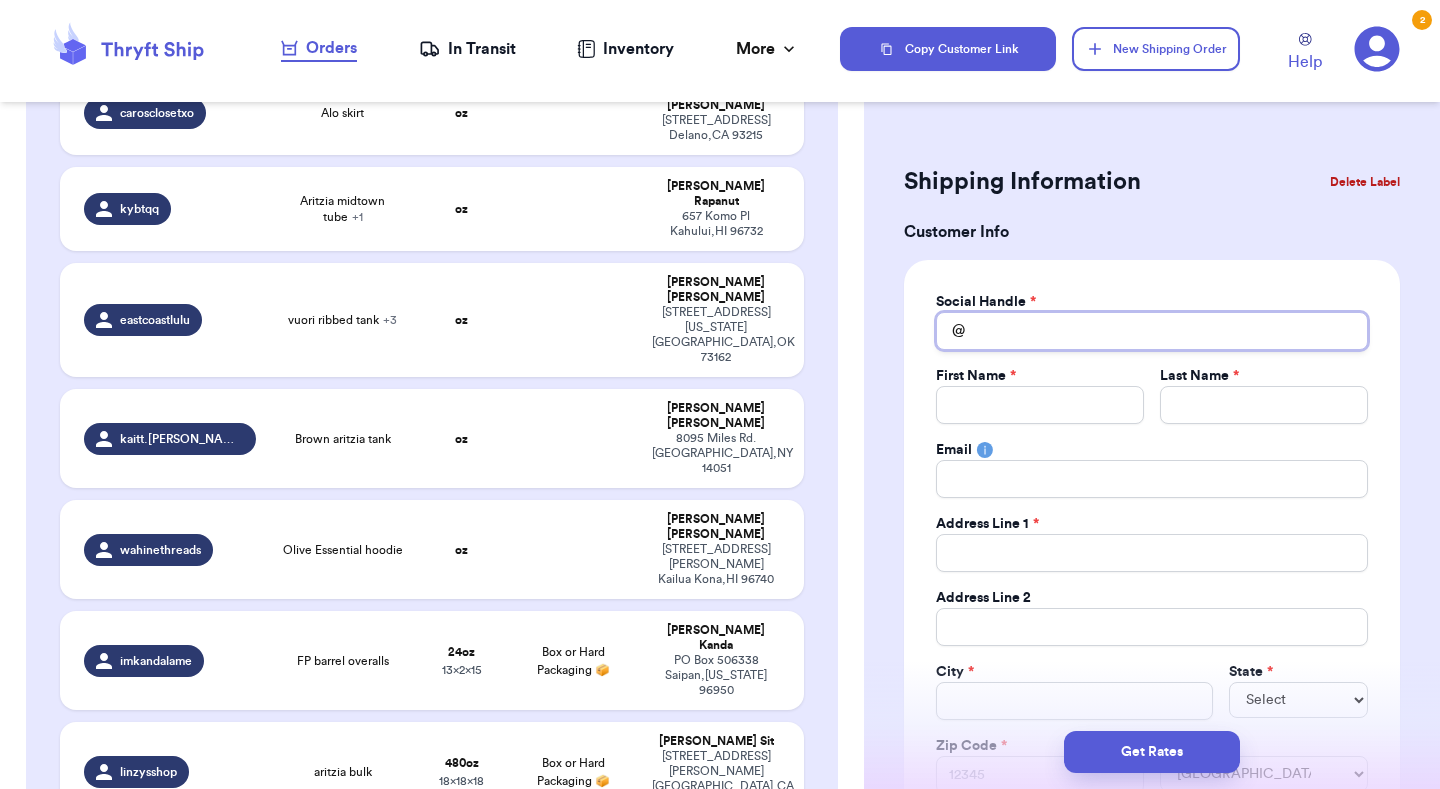 click on "Total Amount Paid" at bounding box center [1152, 331] 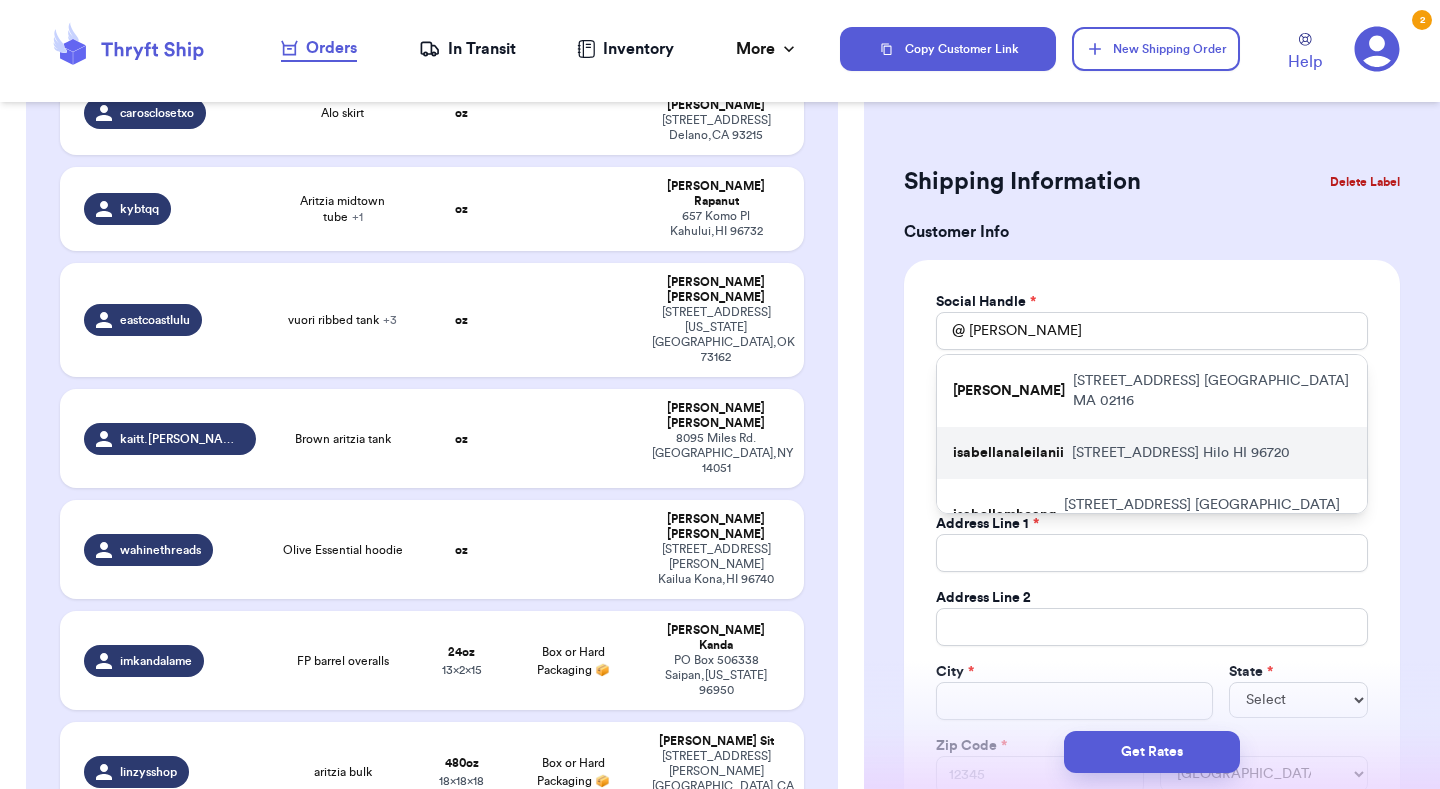 drag, startPoint x: 1048, startPoint y: 339, endPoint x: 1086, endPoint y: 441, distance: 108.84852 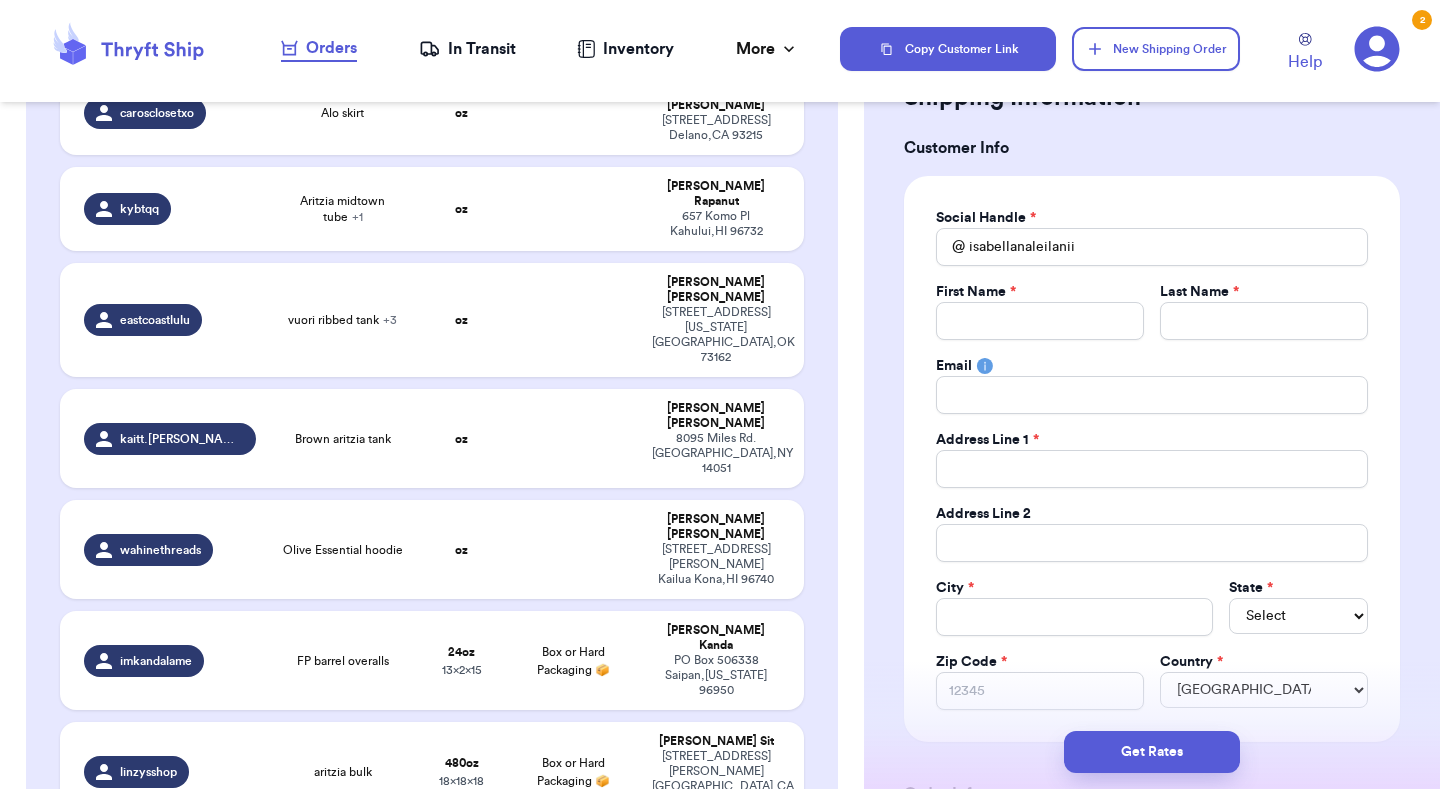 scroll, scrollTop: 83, scrollLeft: 0, axis: vertical 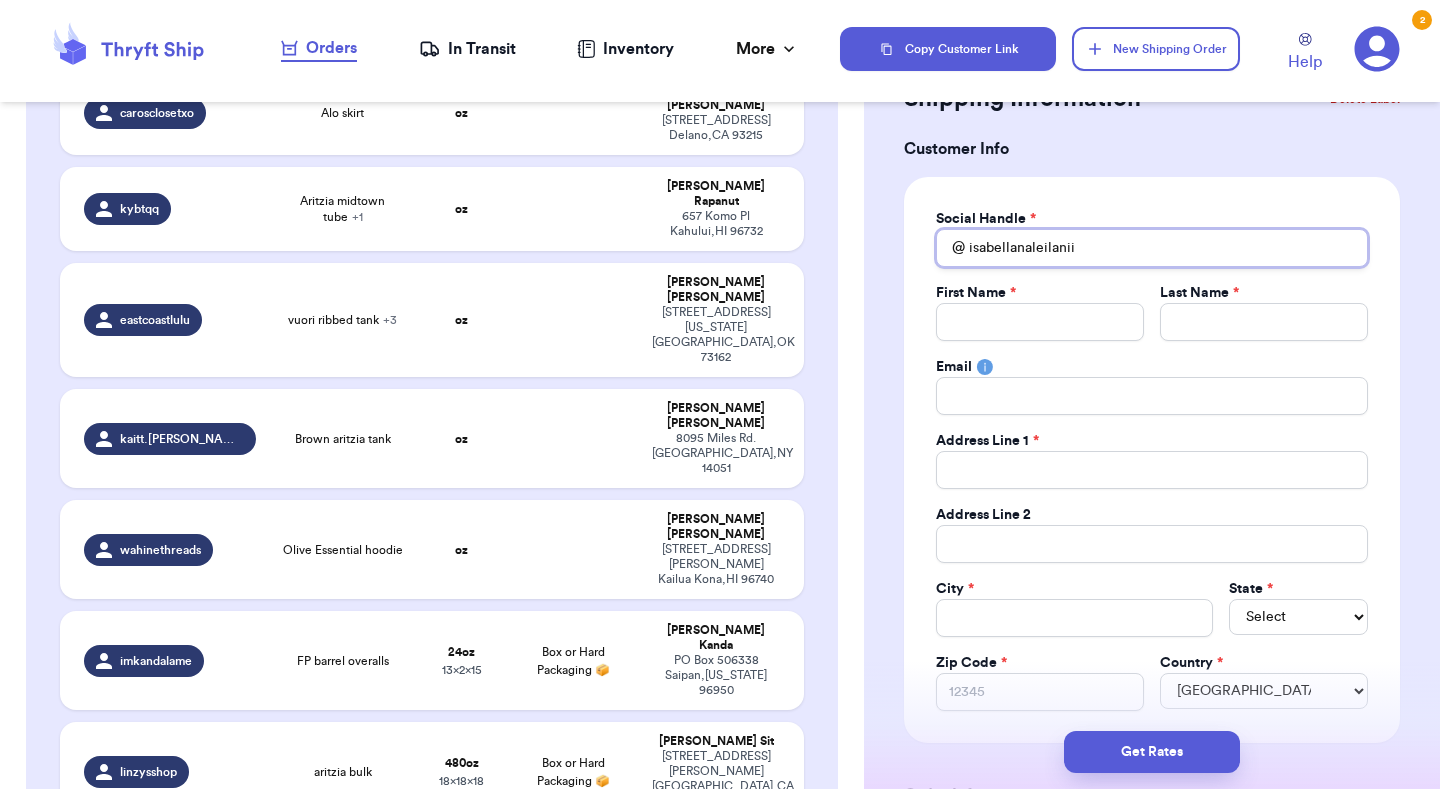 click on "isabellanaleilanii" at bounding box center (1152, 248) 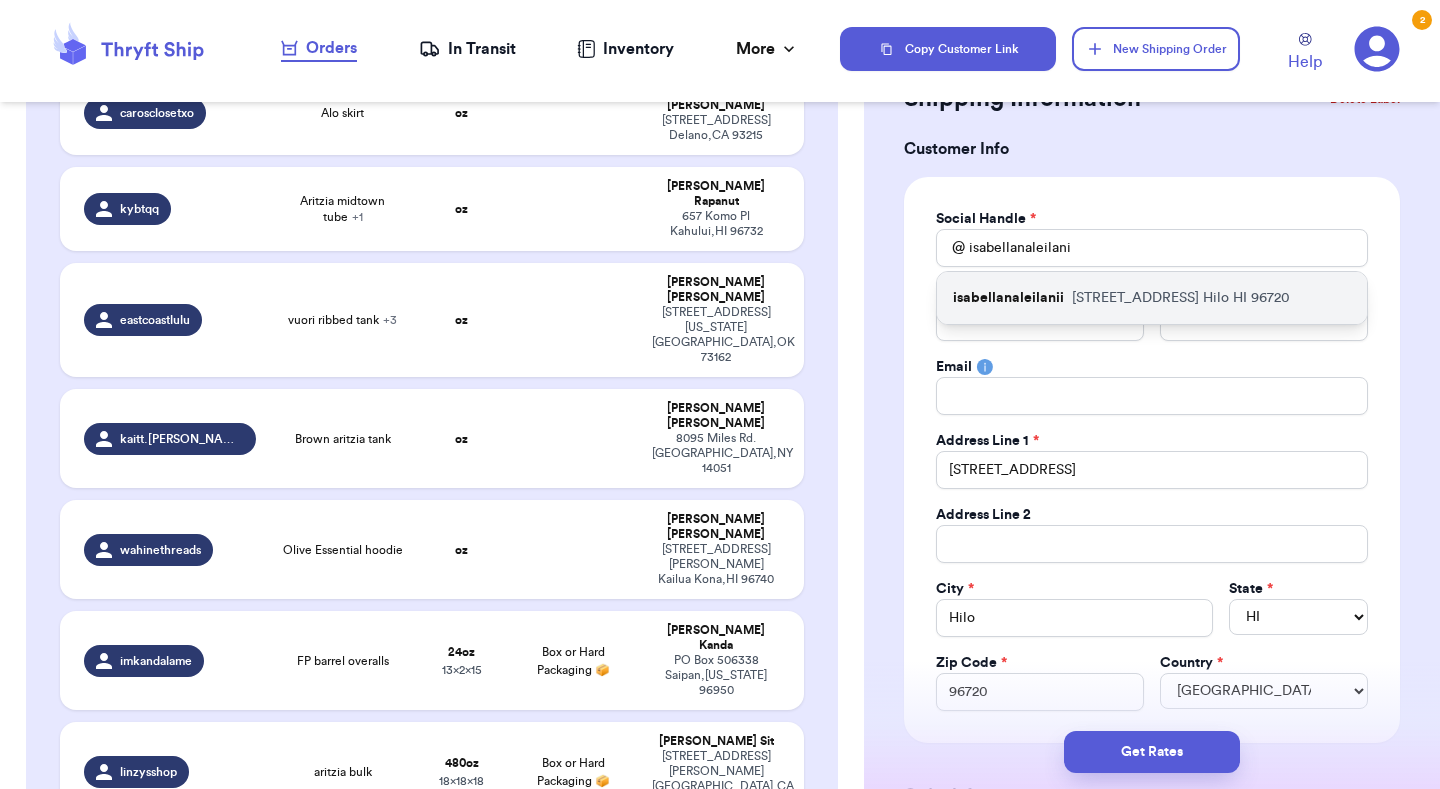click on "[STREET_ADDRESS]   Hilo   HI   96720" at bounding box center [1181, 298] 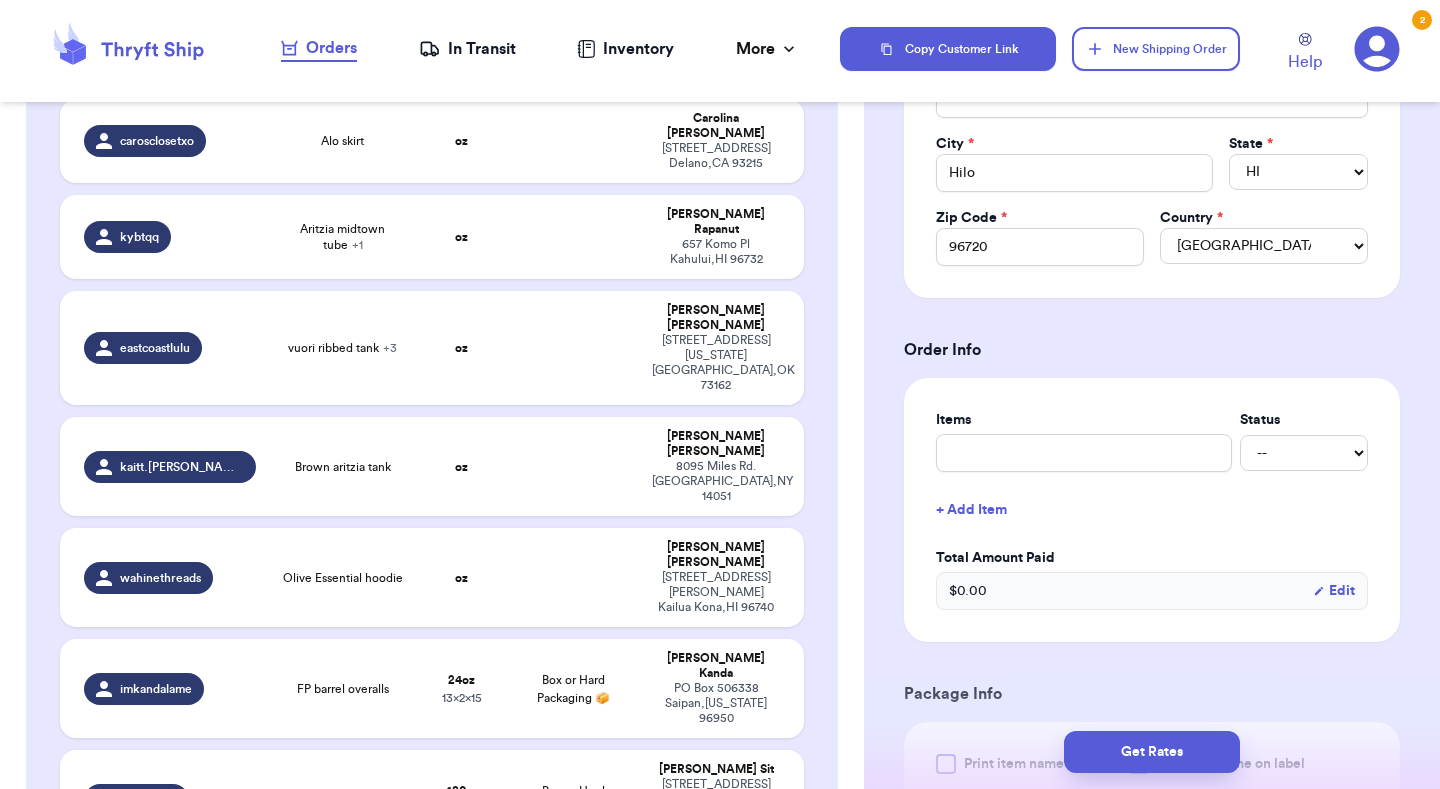 scroll, scrollTop: 536, scrollLeft: 0, axis: vertical 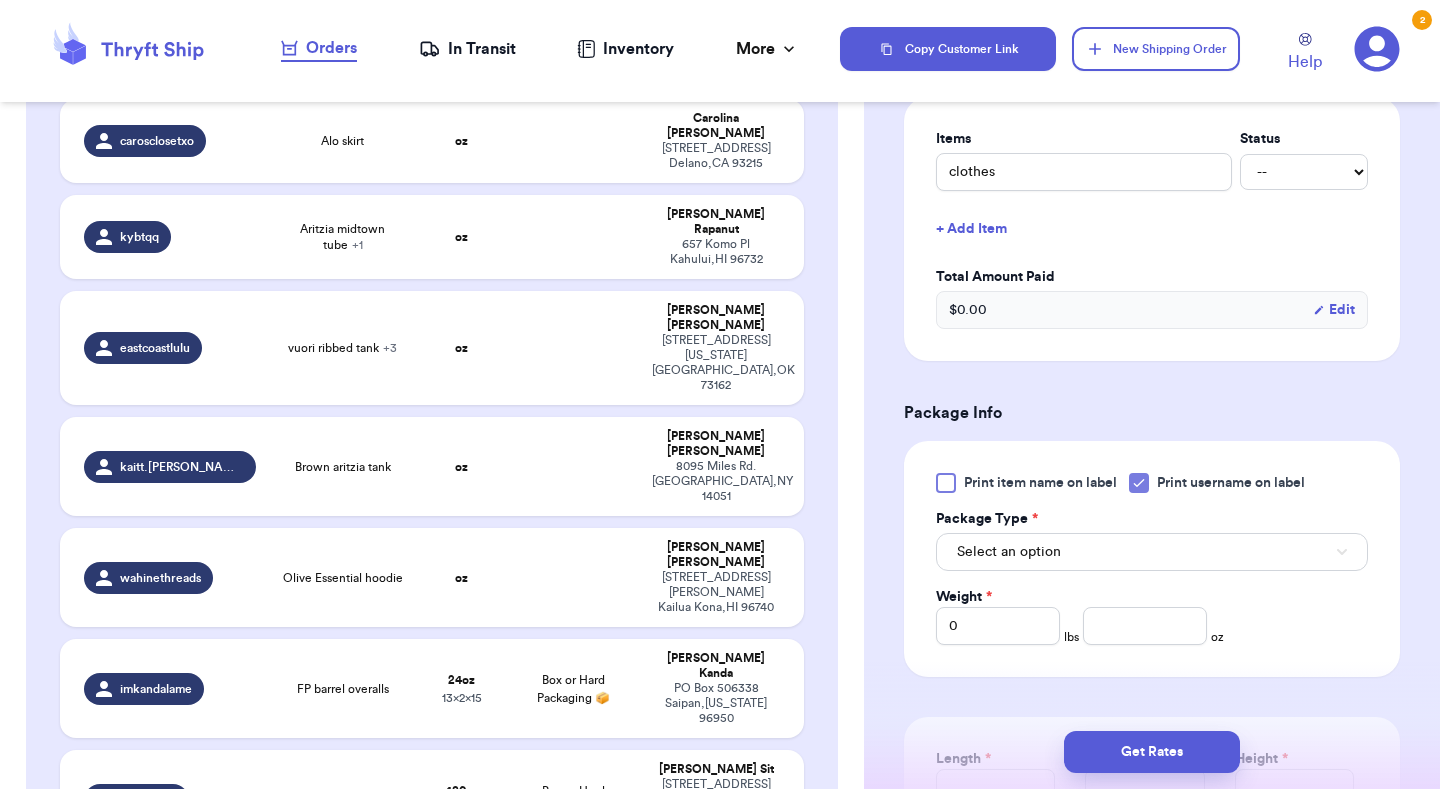 click on "Select an option" at bounding box center (1152, 552) 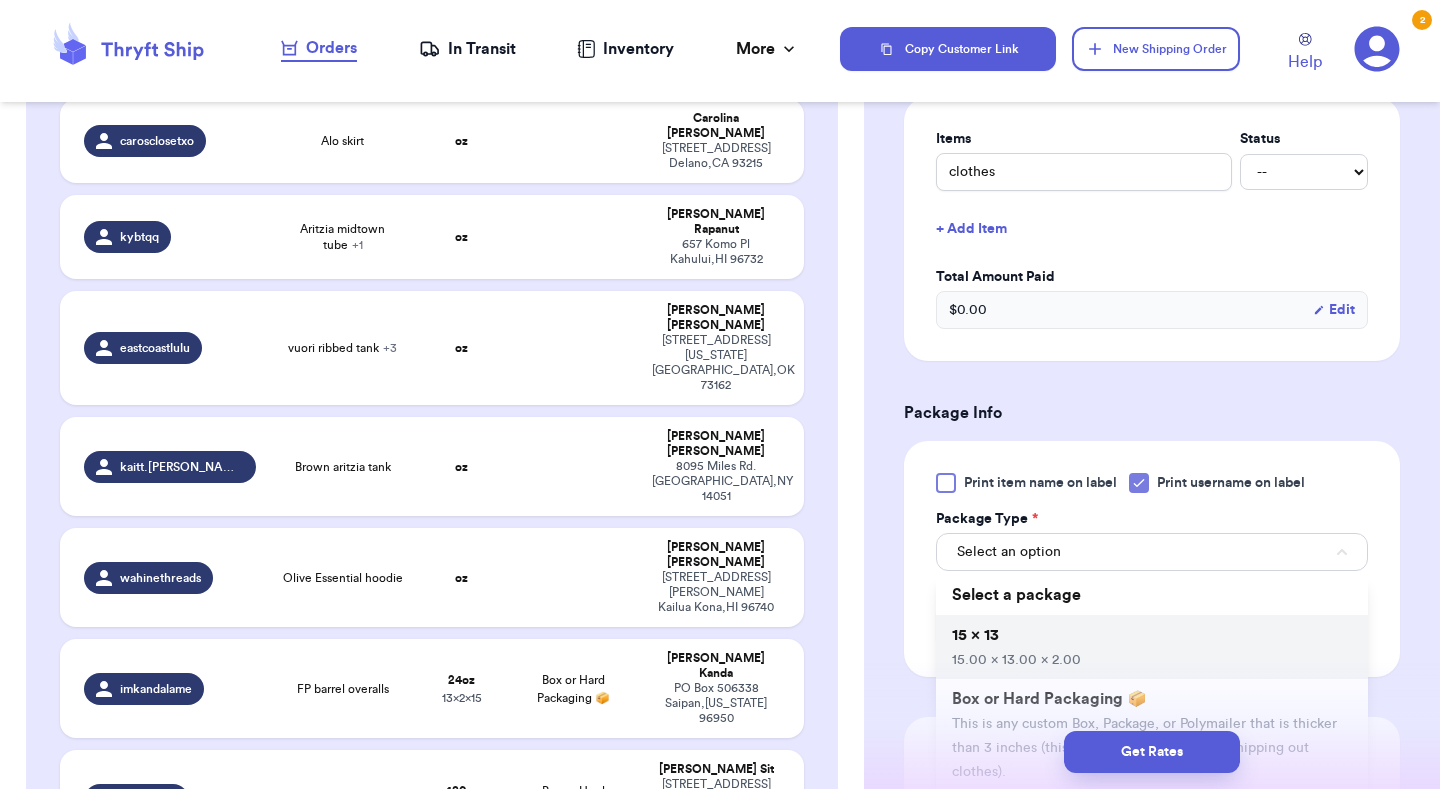click on "15 x 13 15.00 x 13.00 x 2.00" at bounding box center (1152, 647) 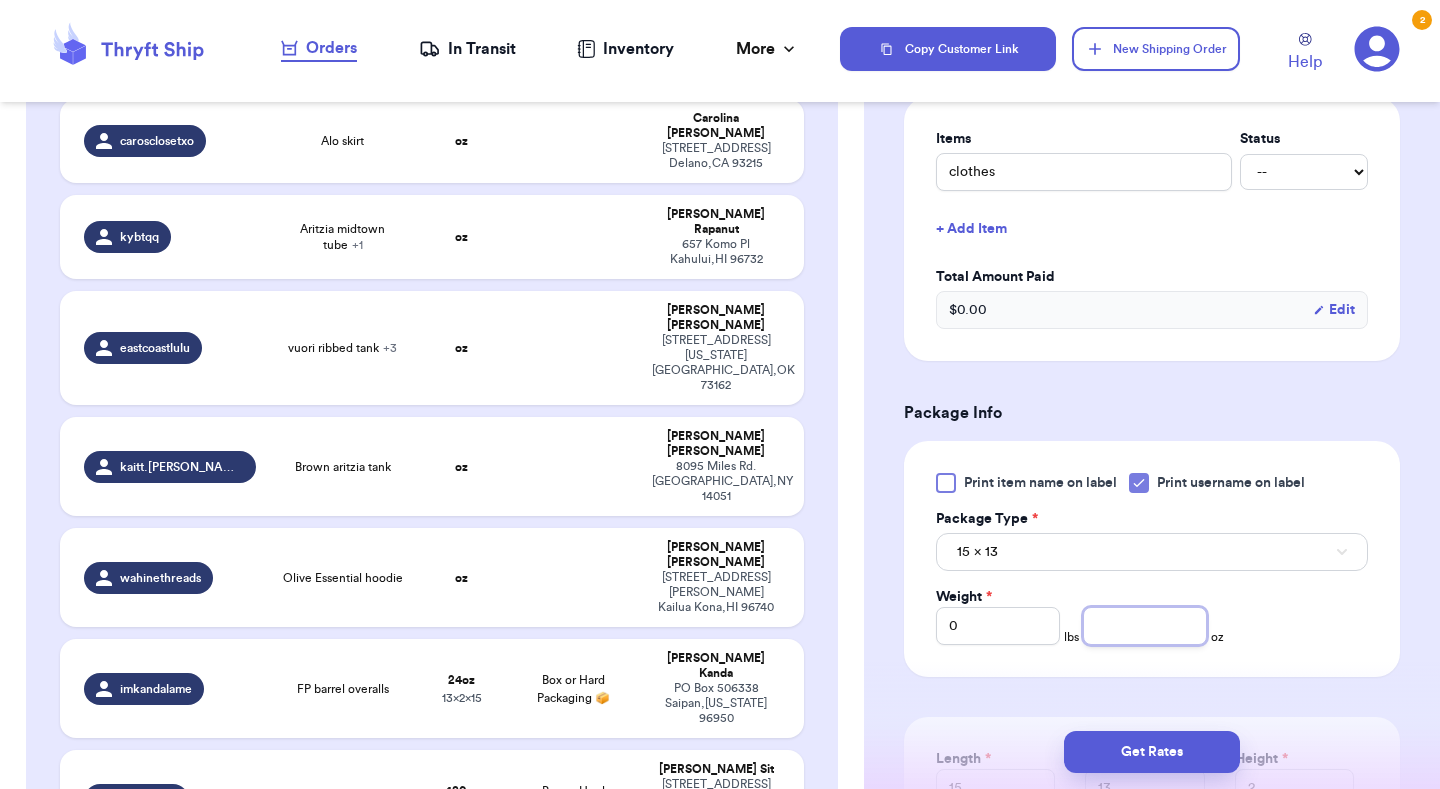click at bounding box center [1145, 626] 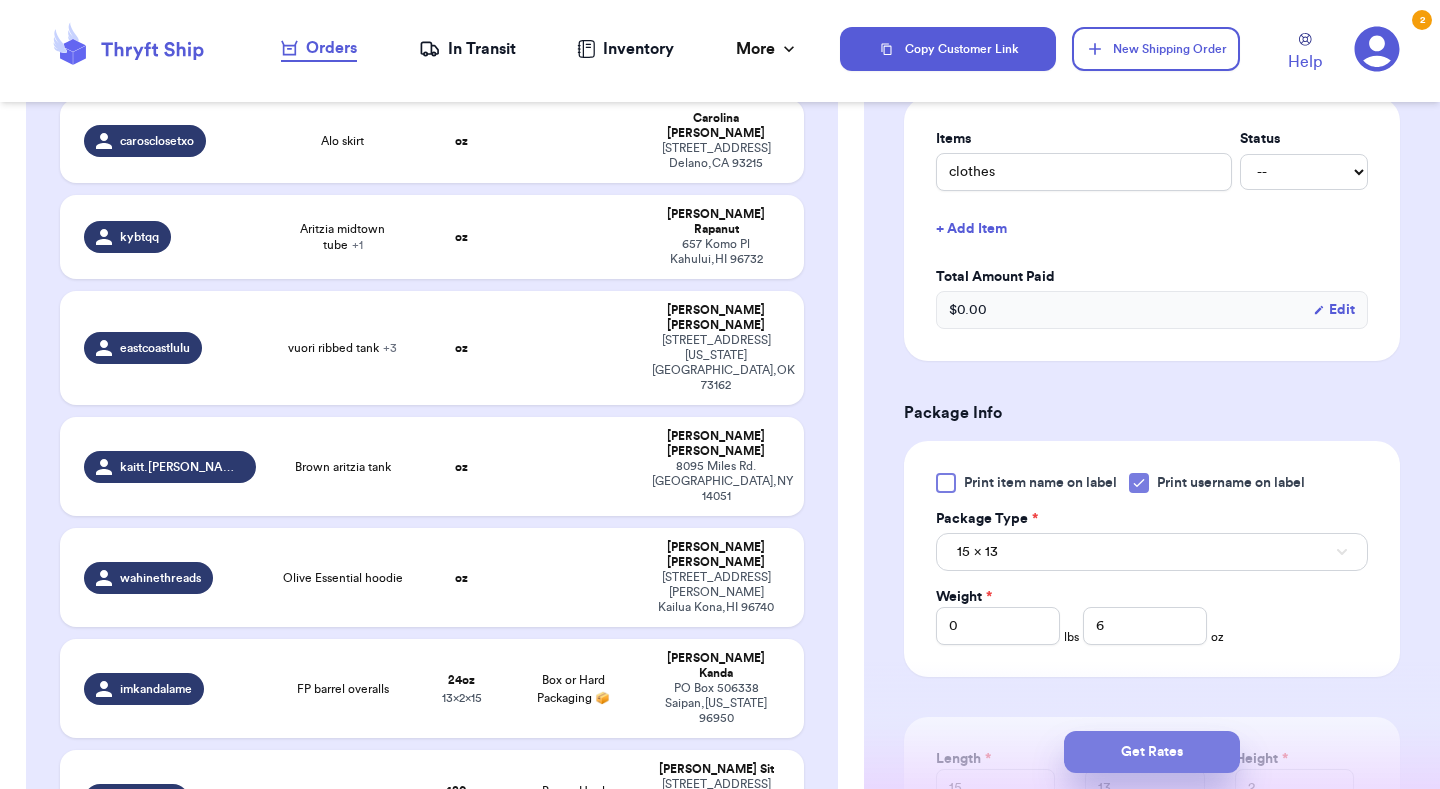 click on "Get Rates" at bounding box center (1152, 752) 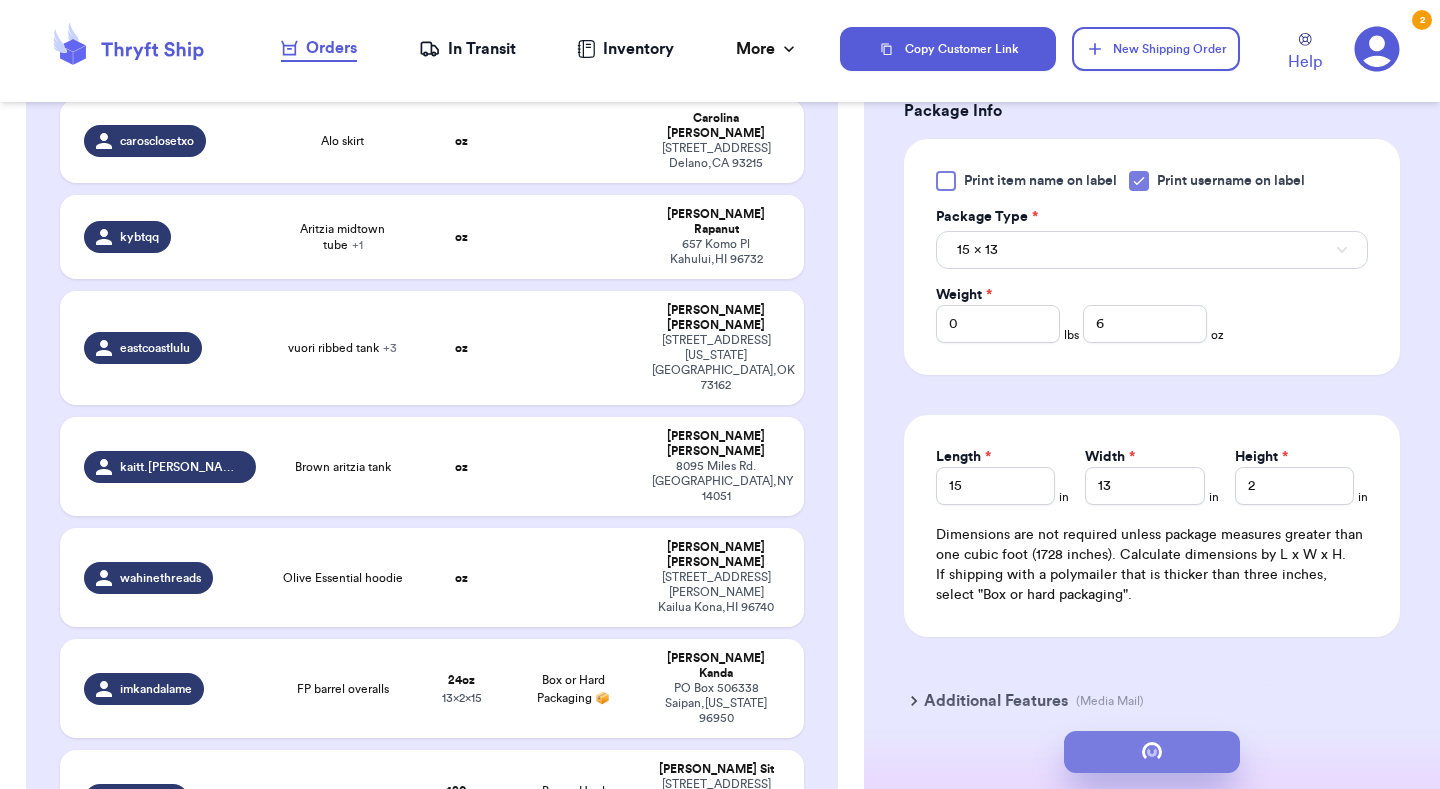 scroll, scrollTop: 0, scrollLeft: 0, axis: both 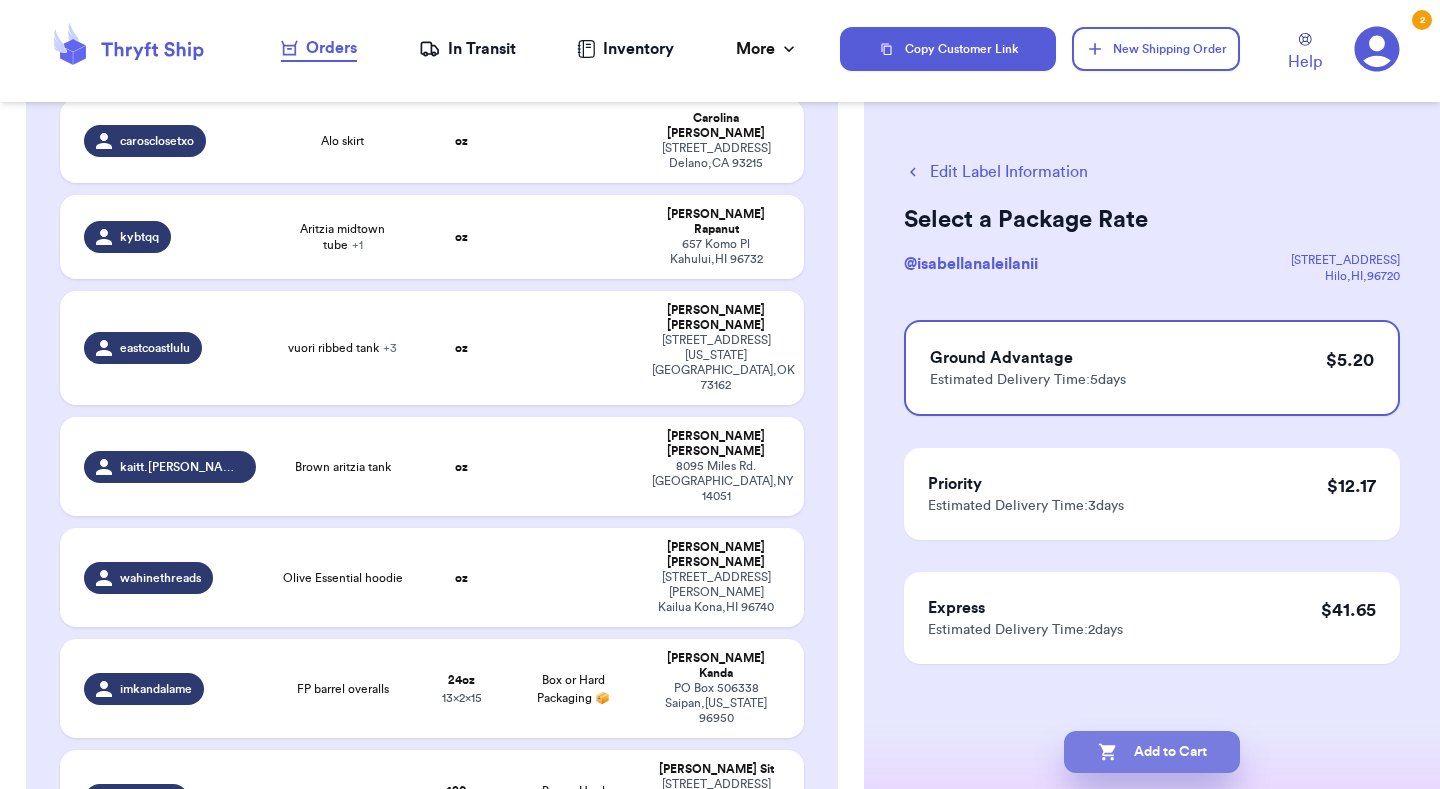 click on "Add to Cart" at bounding box center [1152, 752] 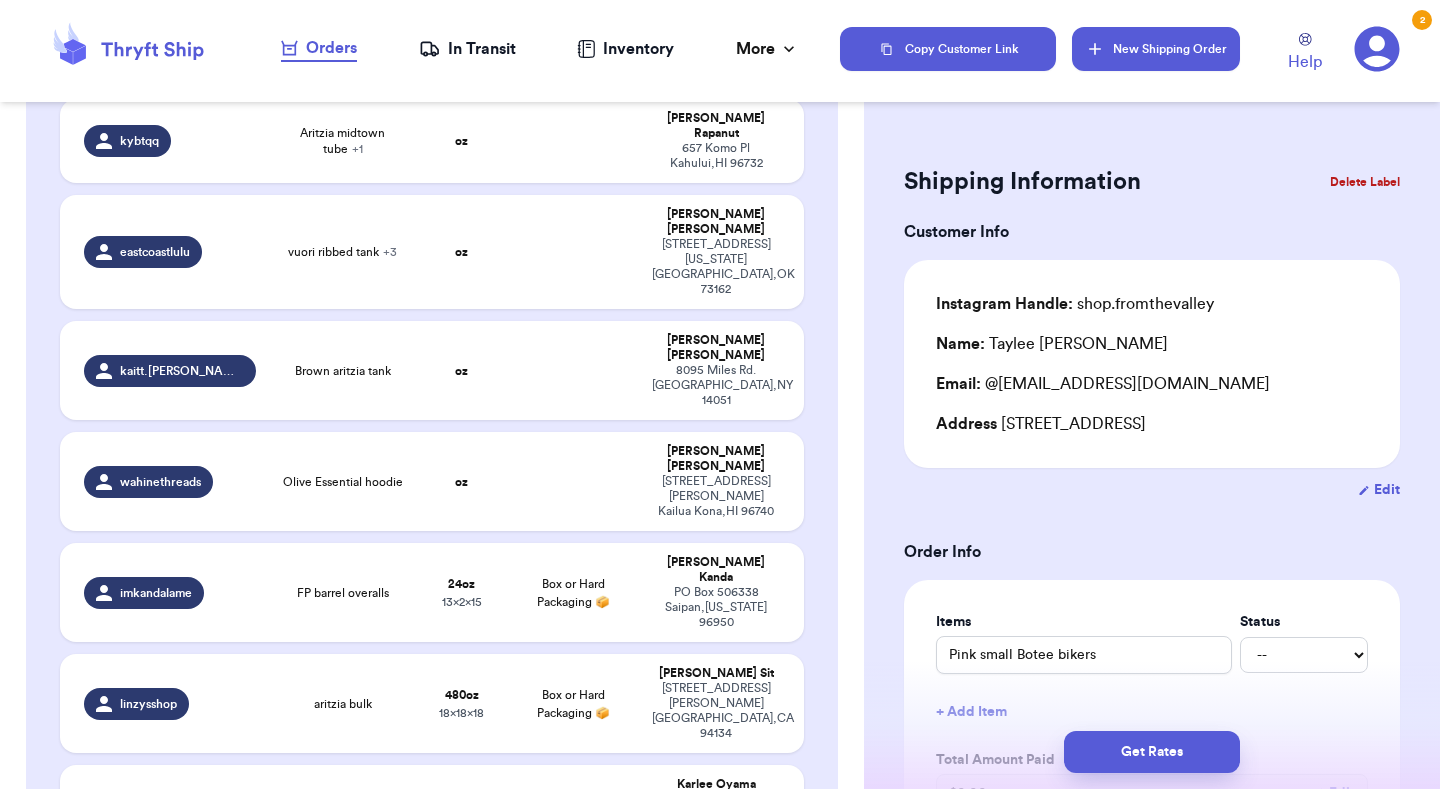 click on "New Shipping Order" at bounding box center [1156, 49] 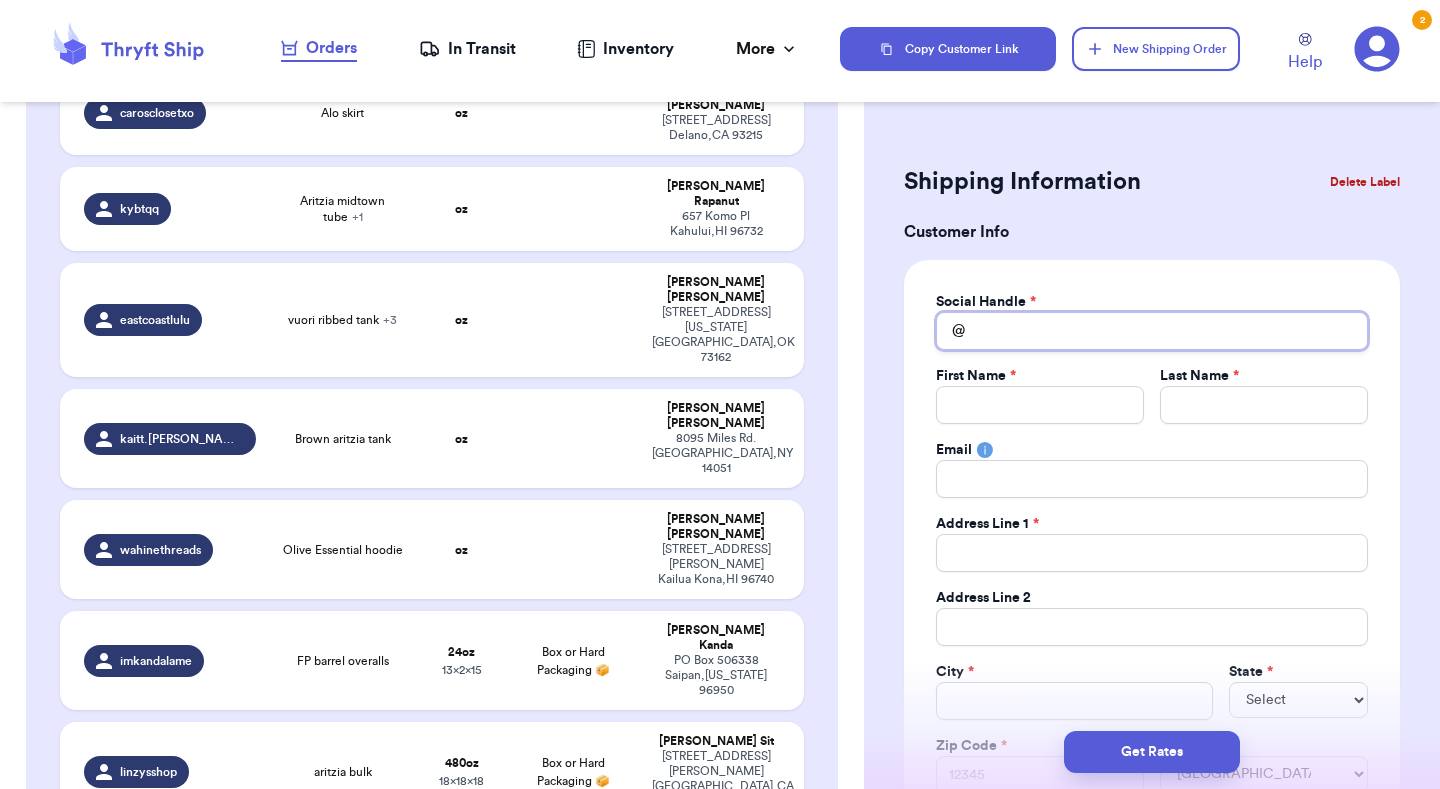 click on "Total Amount Paid" at bounding box center [1152, 331] 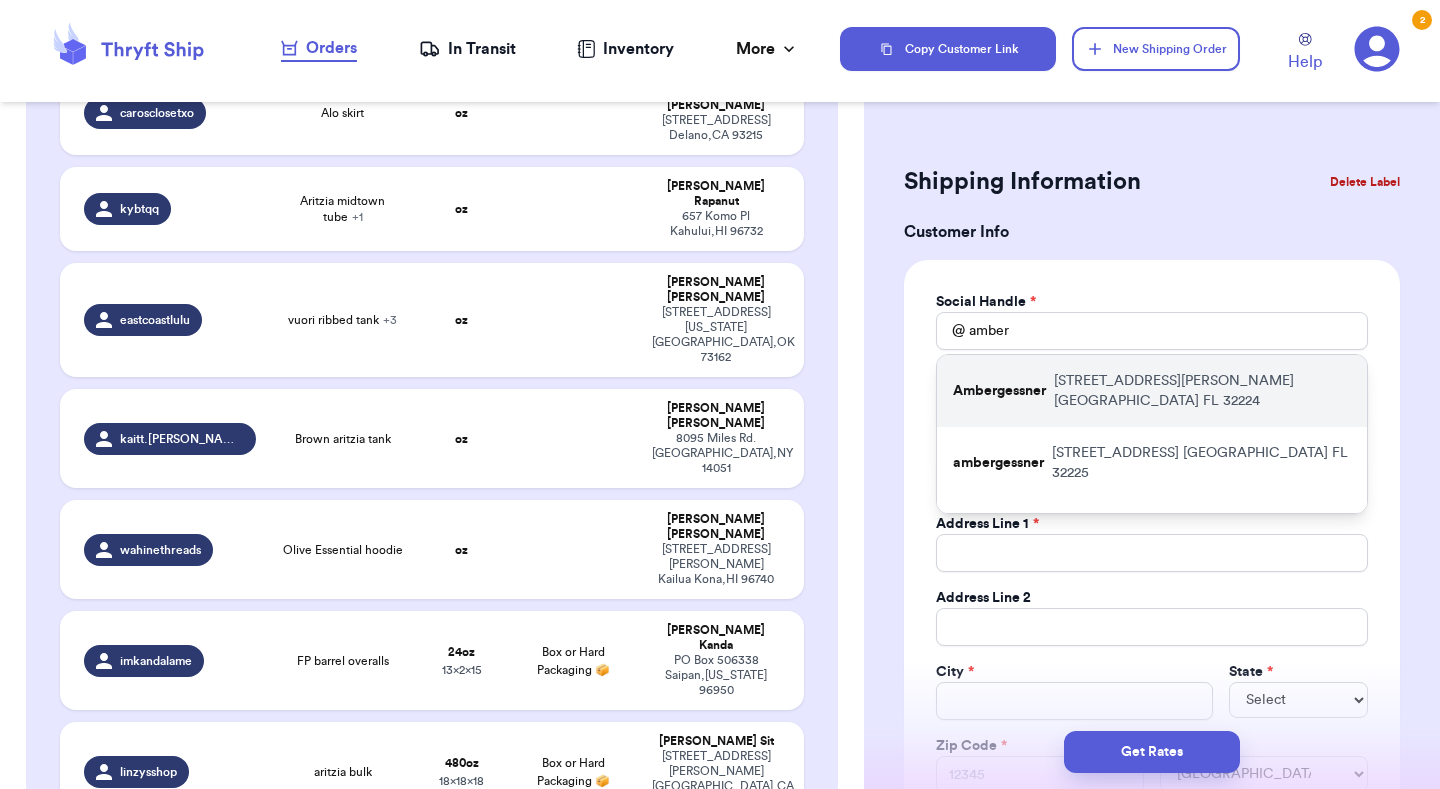 click on "Ambergessner [STREET_ADDRESS][PERSON_NAME]" at bounding box center (1152, 391) 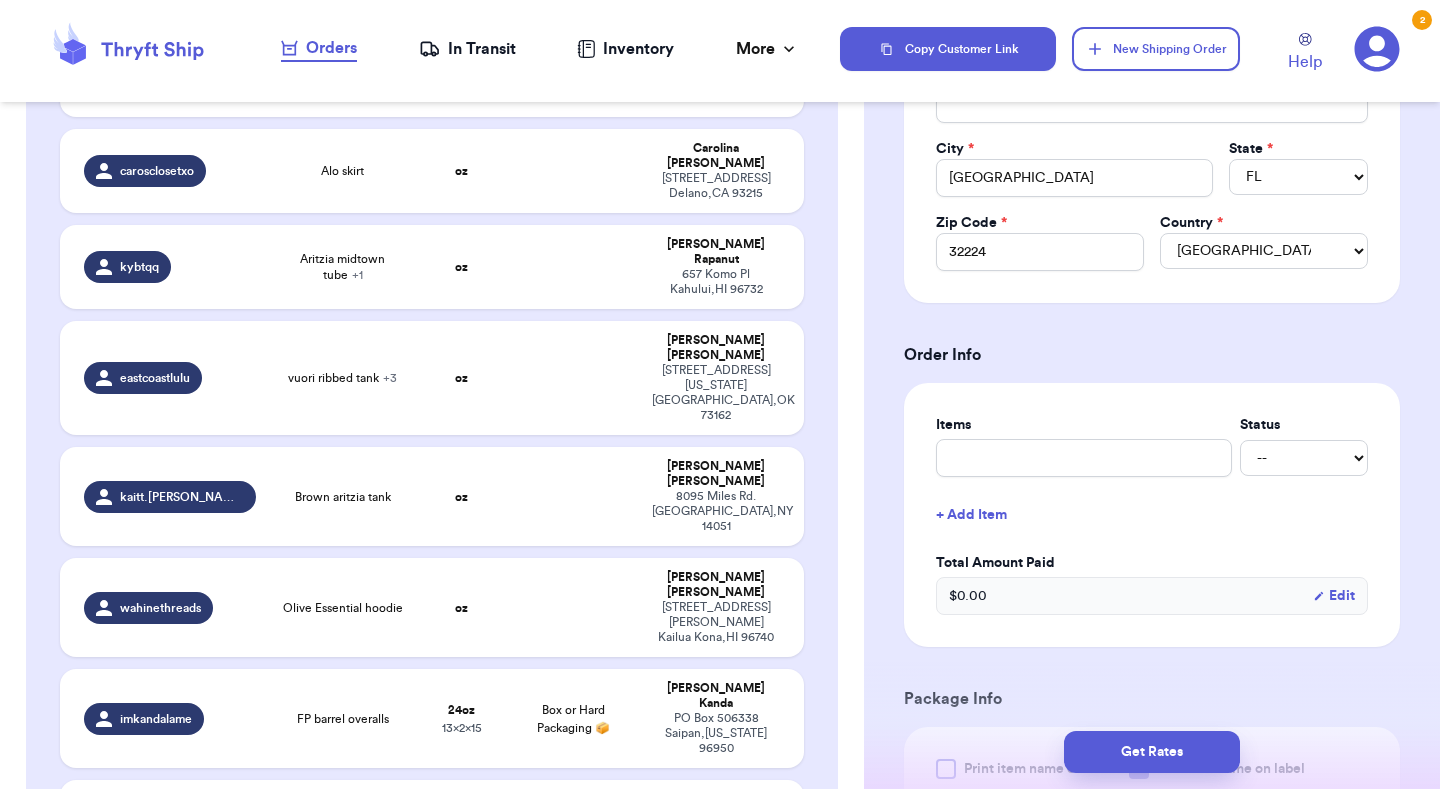scroll, scrollTop: 634, scrollLeft: 0, axis: vertical 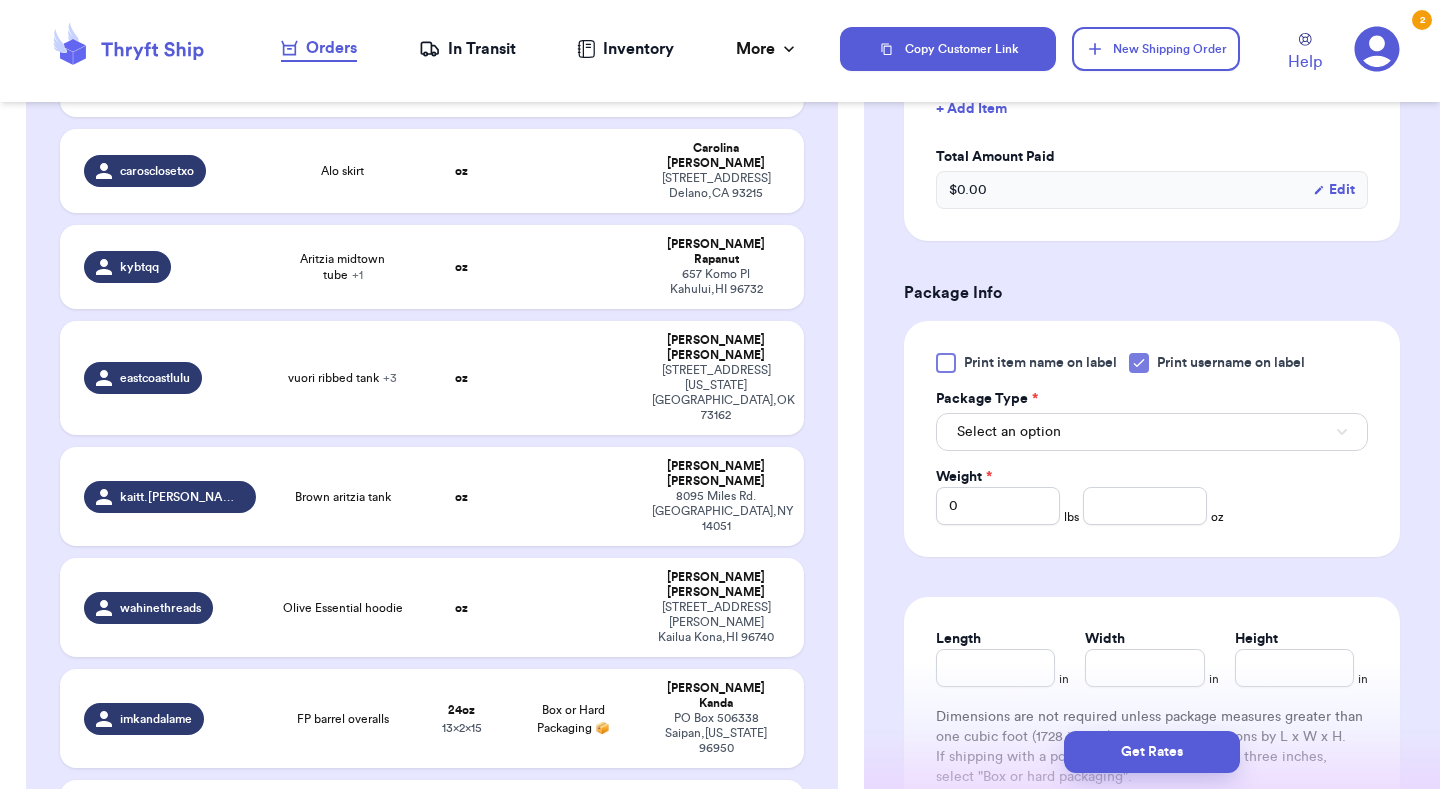 click on "Select an option" at bounding box center [1152, 432] 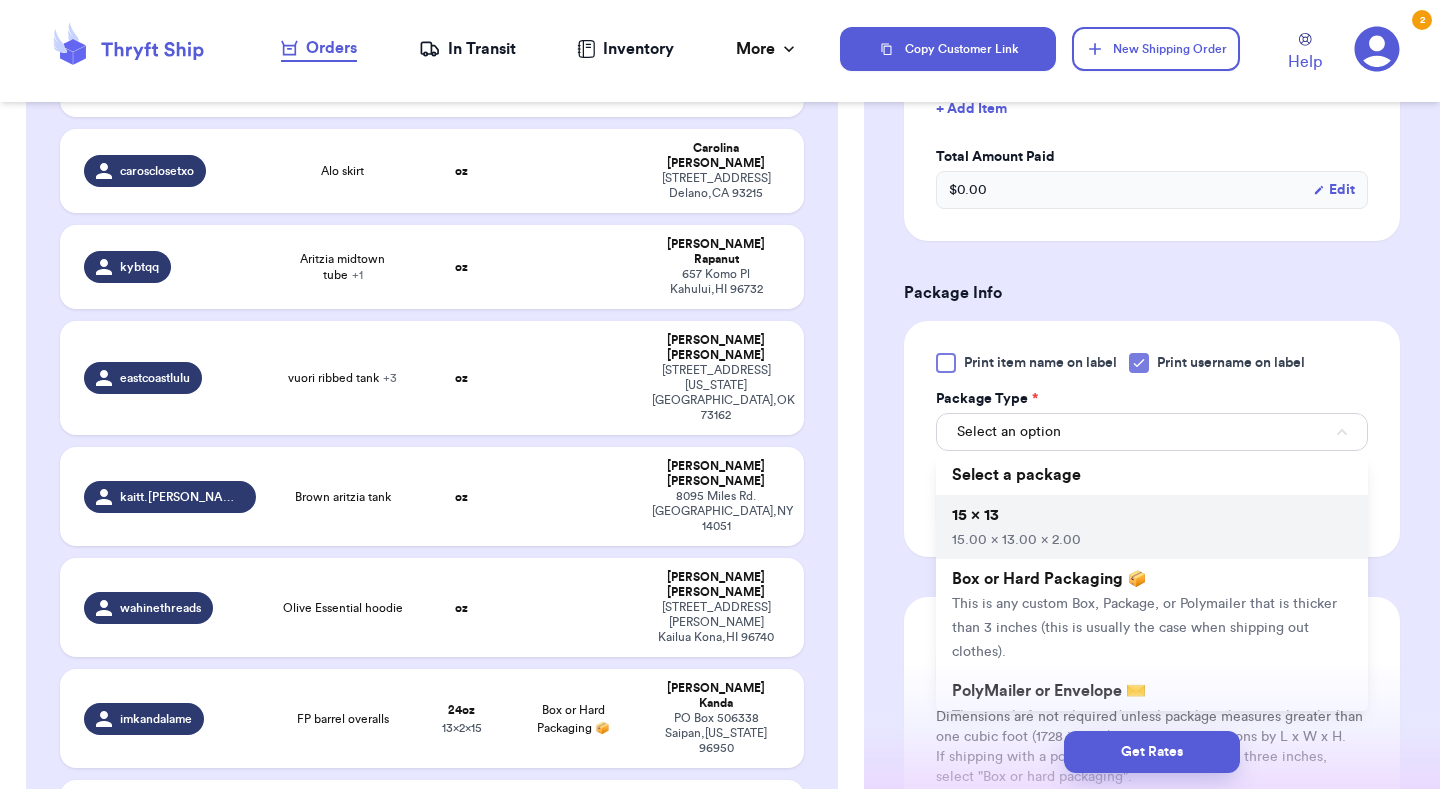 click on "15 x 13 15.00 x 13.00 x 2.00" at bounding box center [1152, 527] 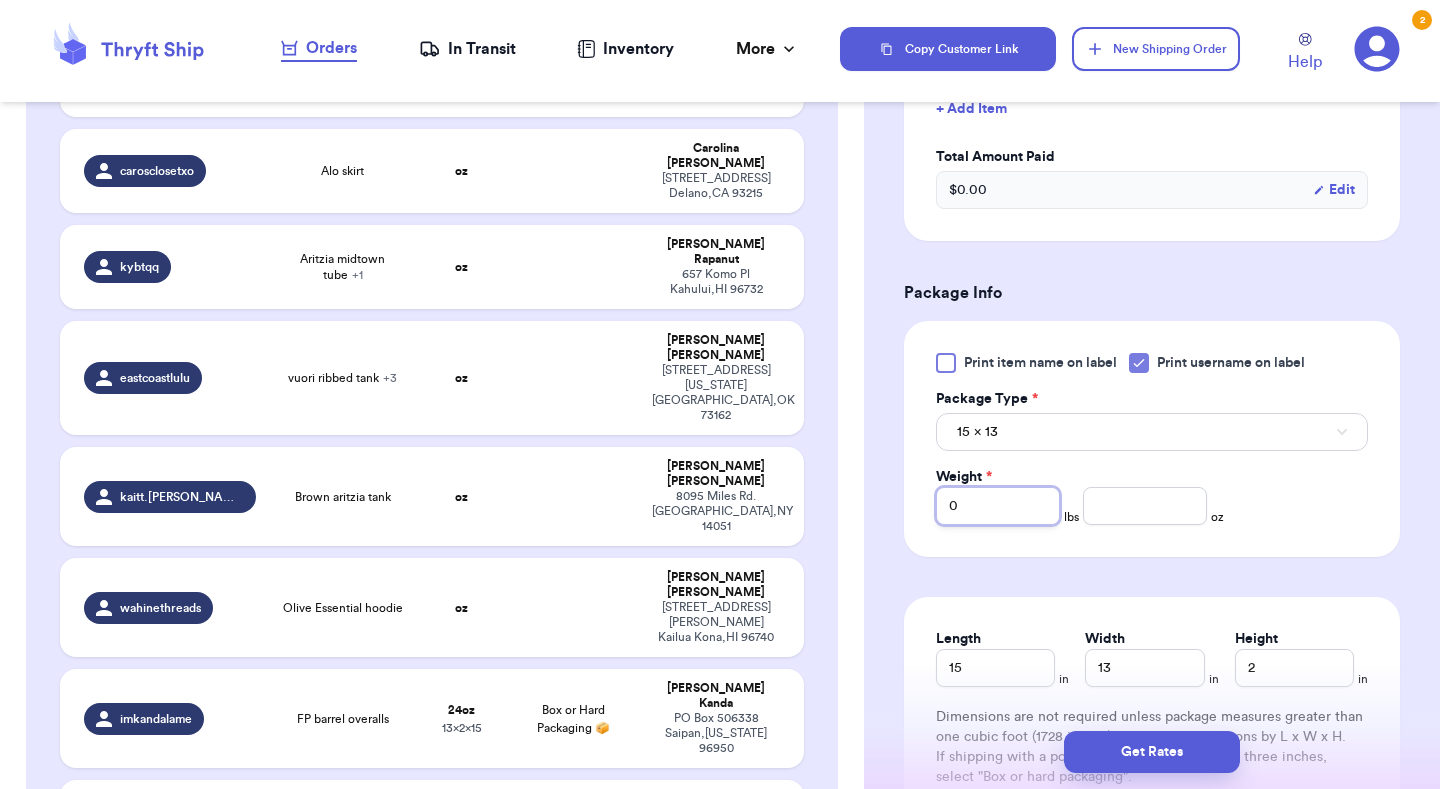 drag, startPoint x: 1024, startPoint y: 517, endPoint x: 884, endPoint y: 478, distance: 145.33066 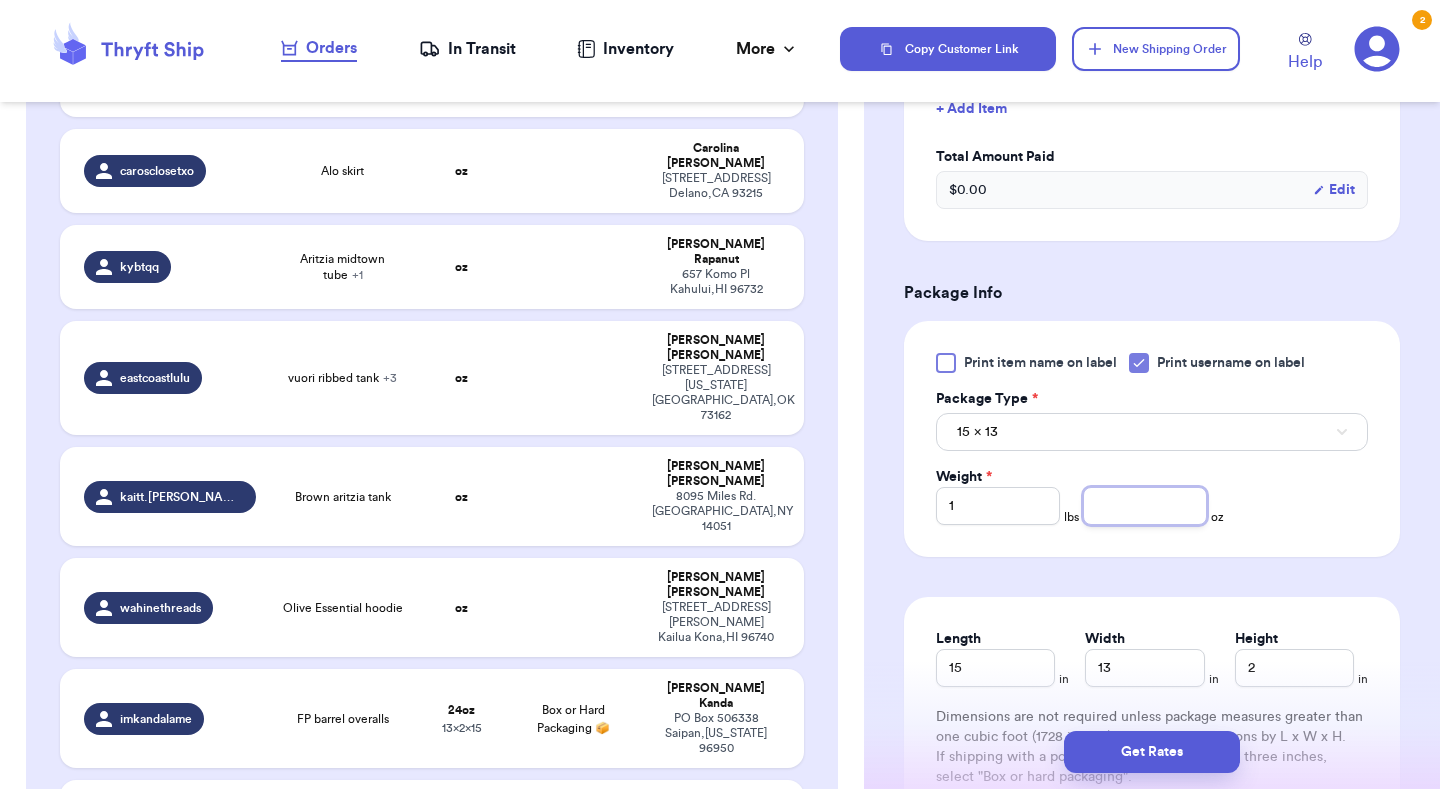click at bounding box center [1145, 506] 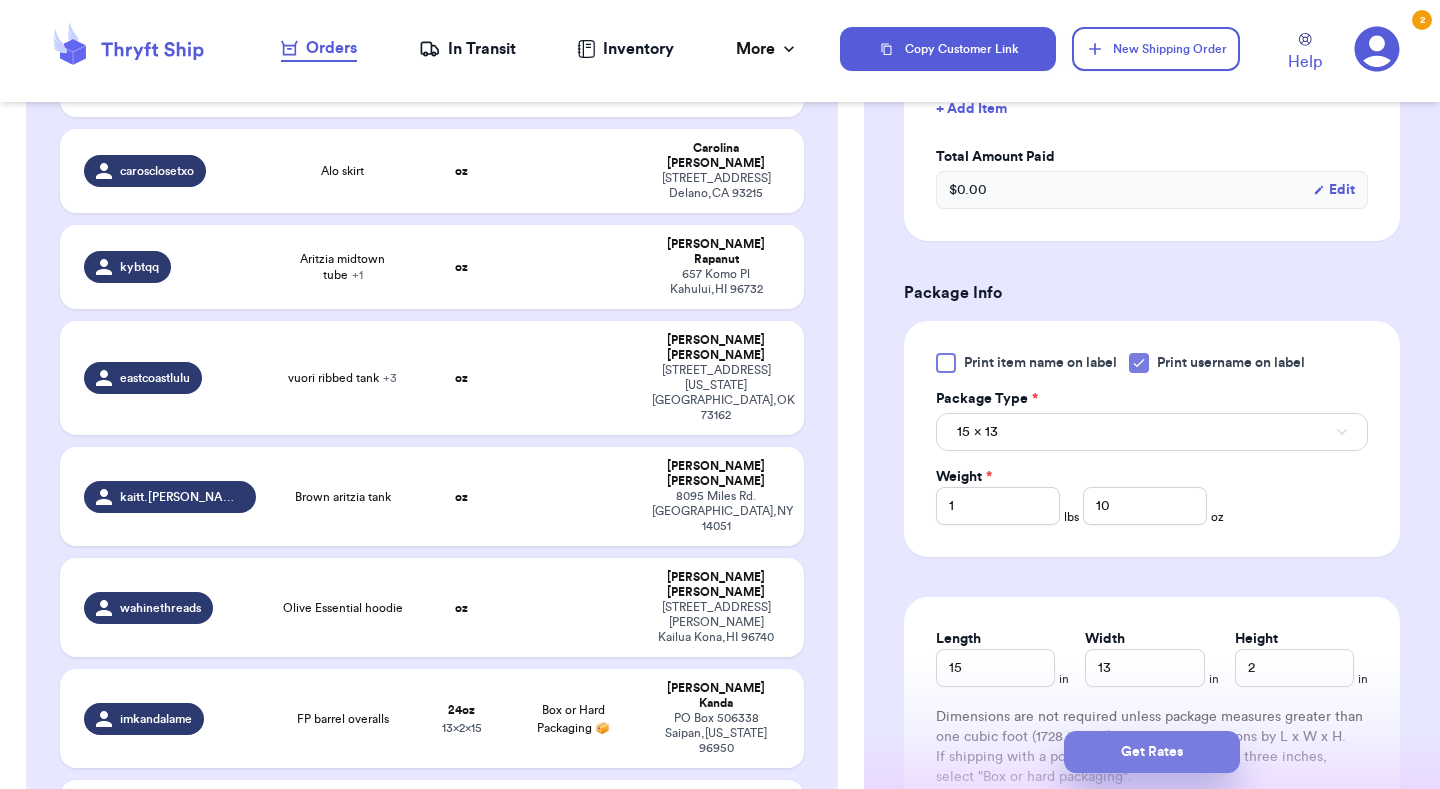 click on "Get Rates" at bounding box center [1152, 752] 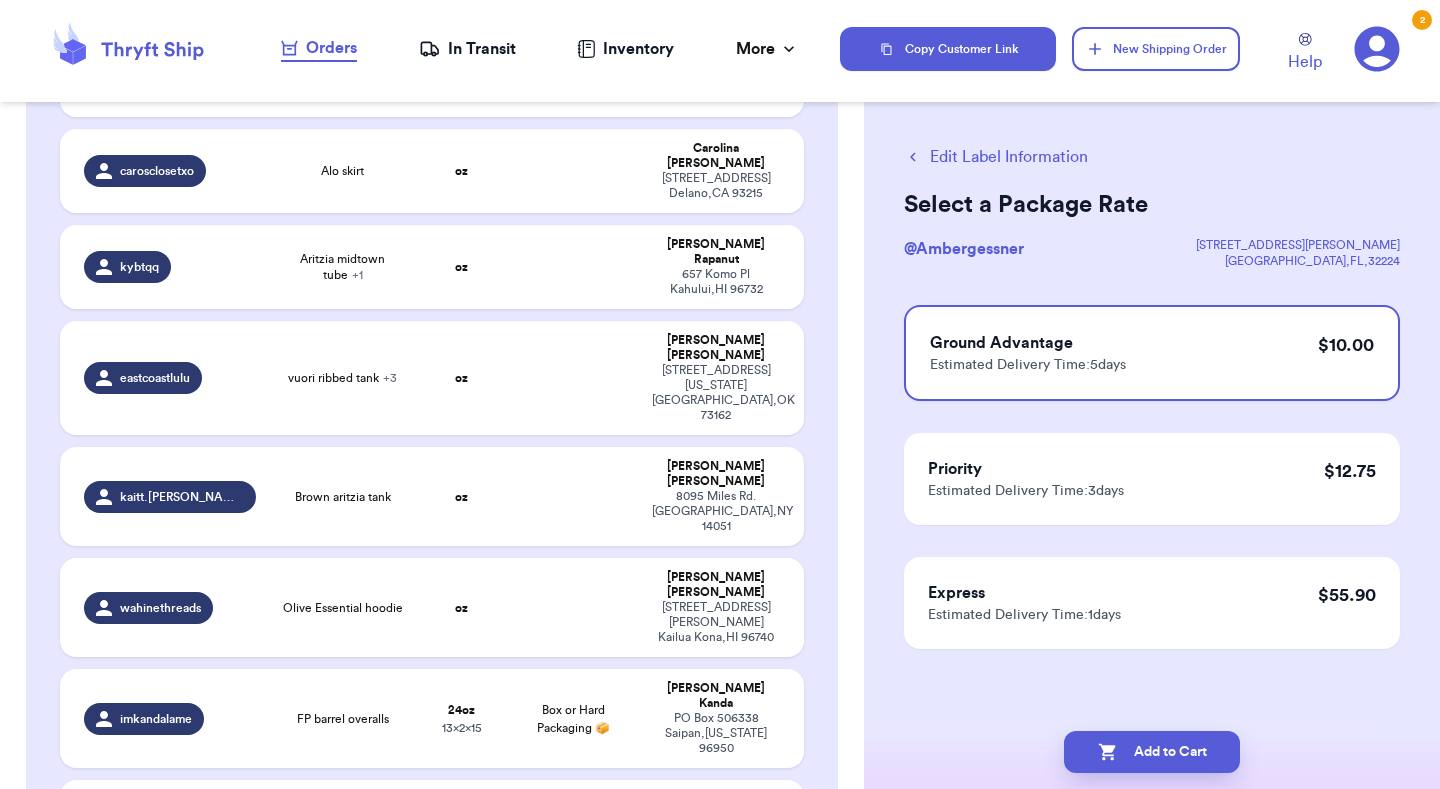 scroll, scrollTop: 0, scrollLeft: 0, axis: both 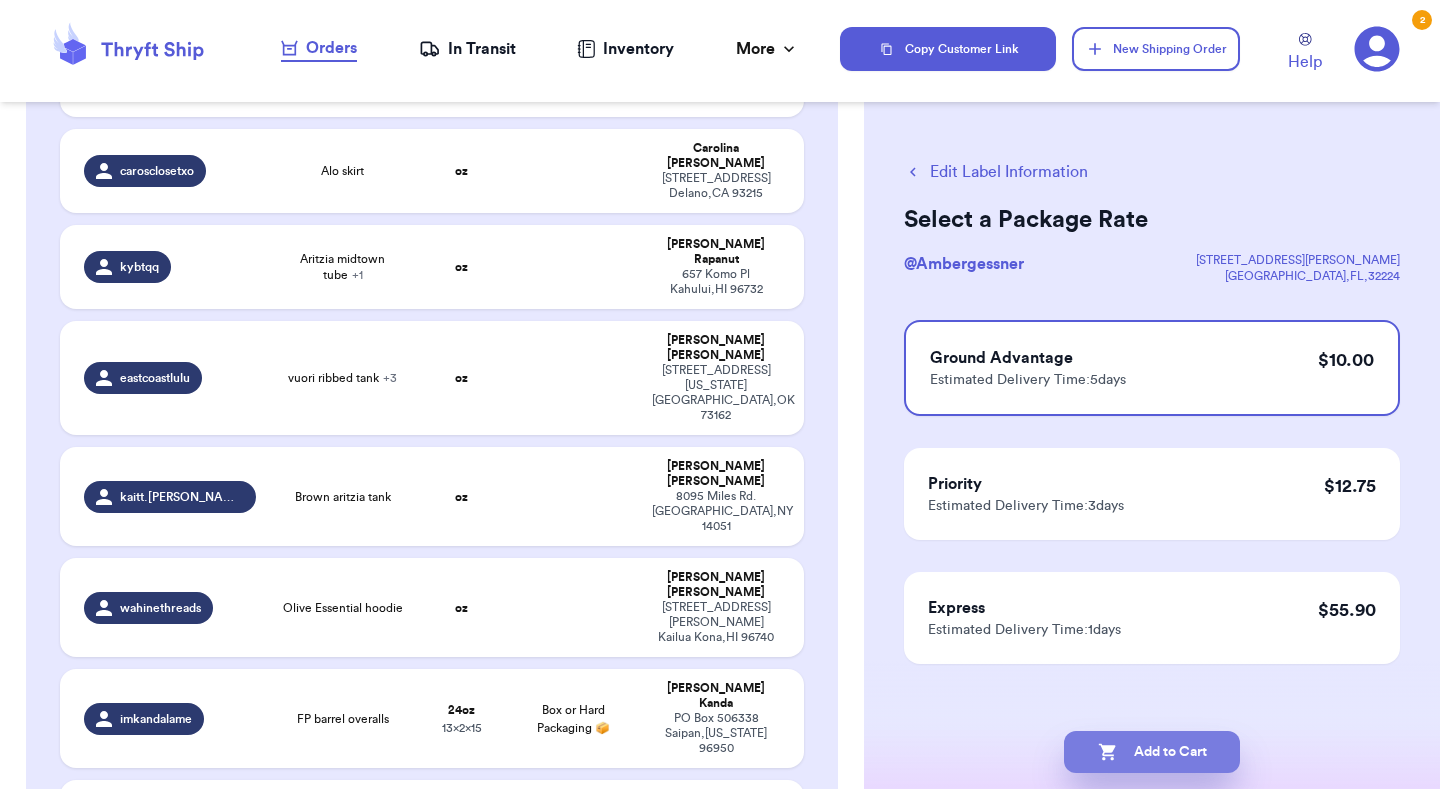 click on "Add to Cart" at bounding box center [1152, 752] 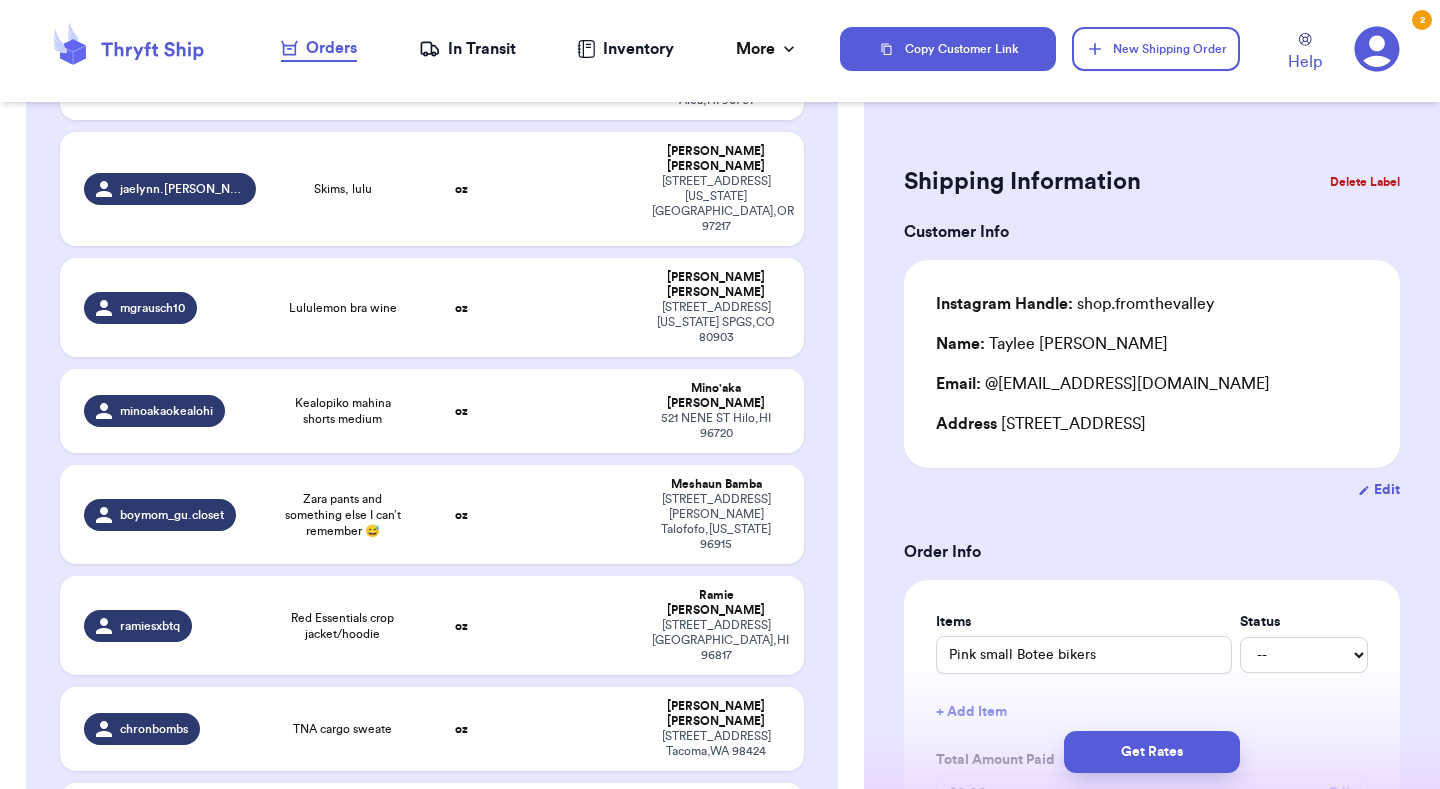 scroll, scrollTop: 3862, scrollLeft: 0, axis: vertical 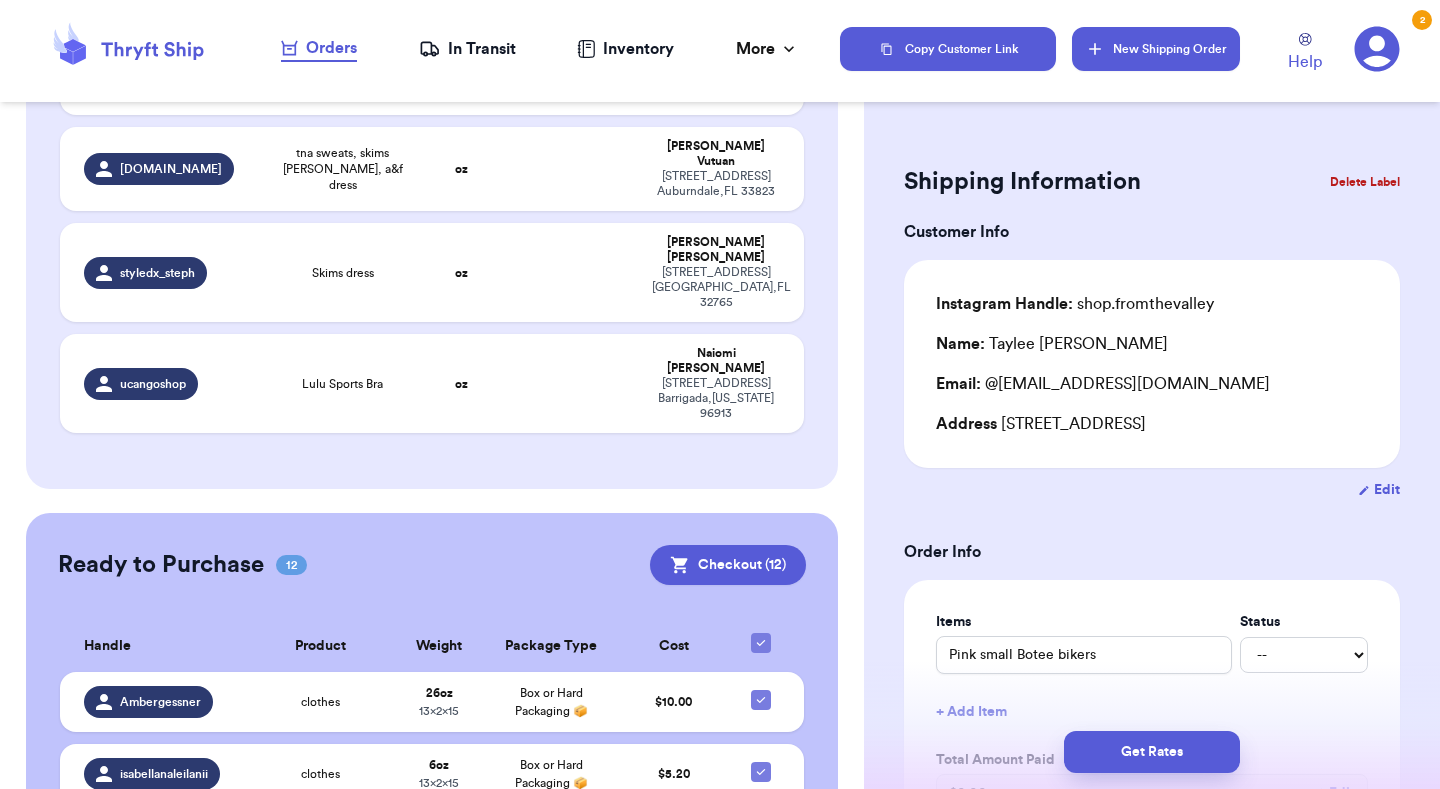 click on "New Shipping Order" at bounding box center [1156, 49] 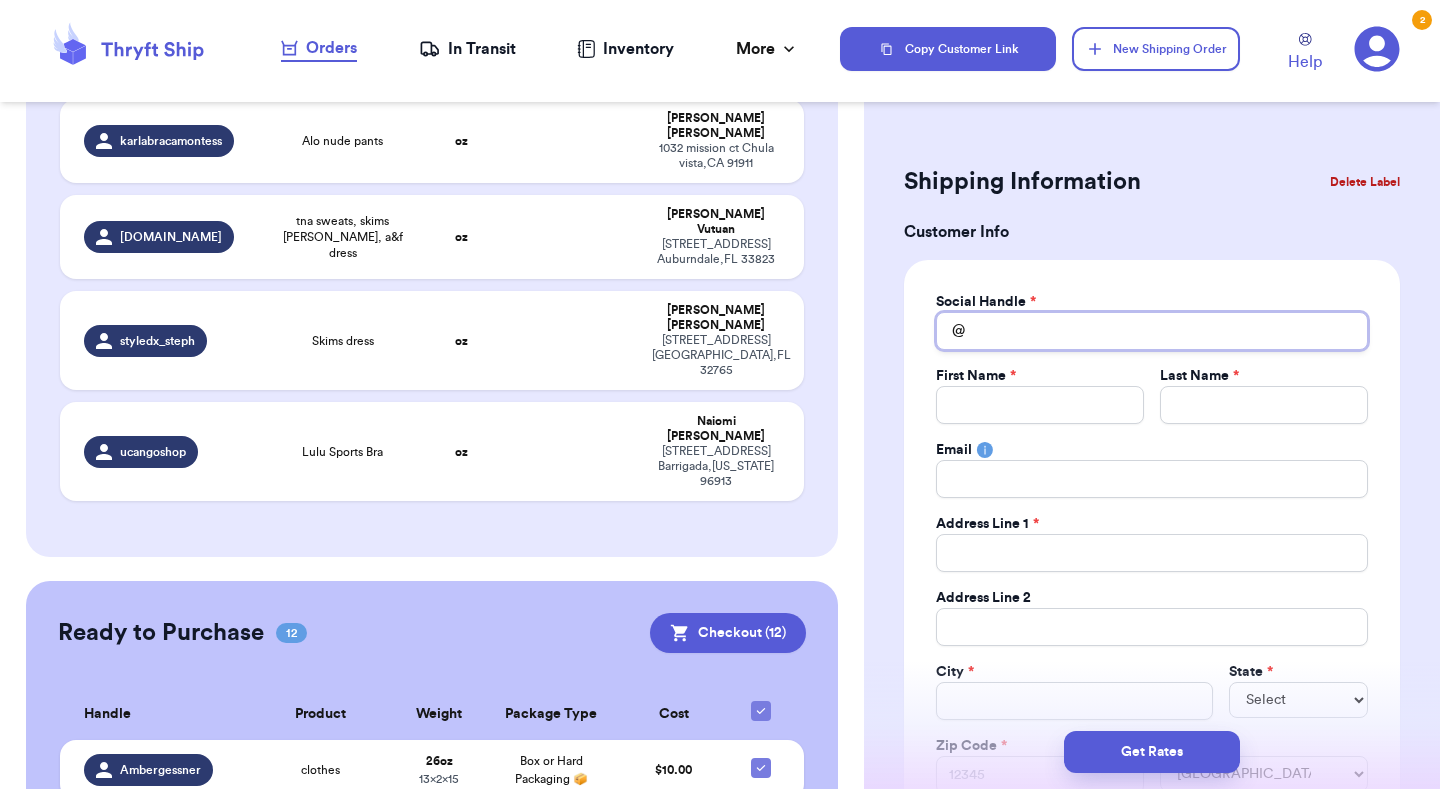 click on "Total Amount Paid" at bounding box center (1152, 331) 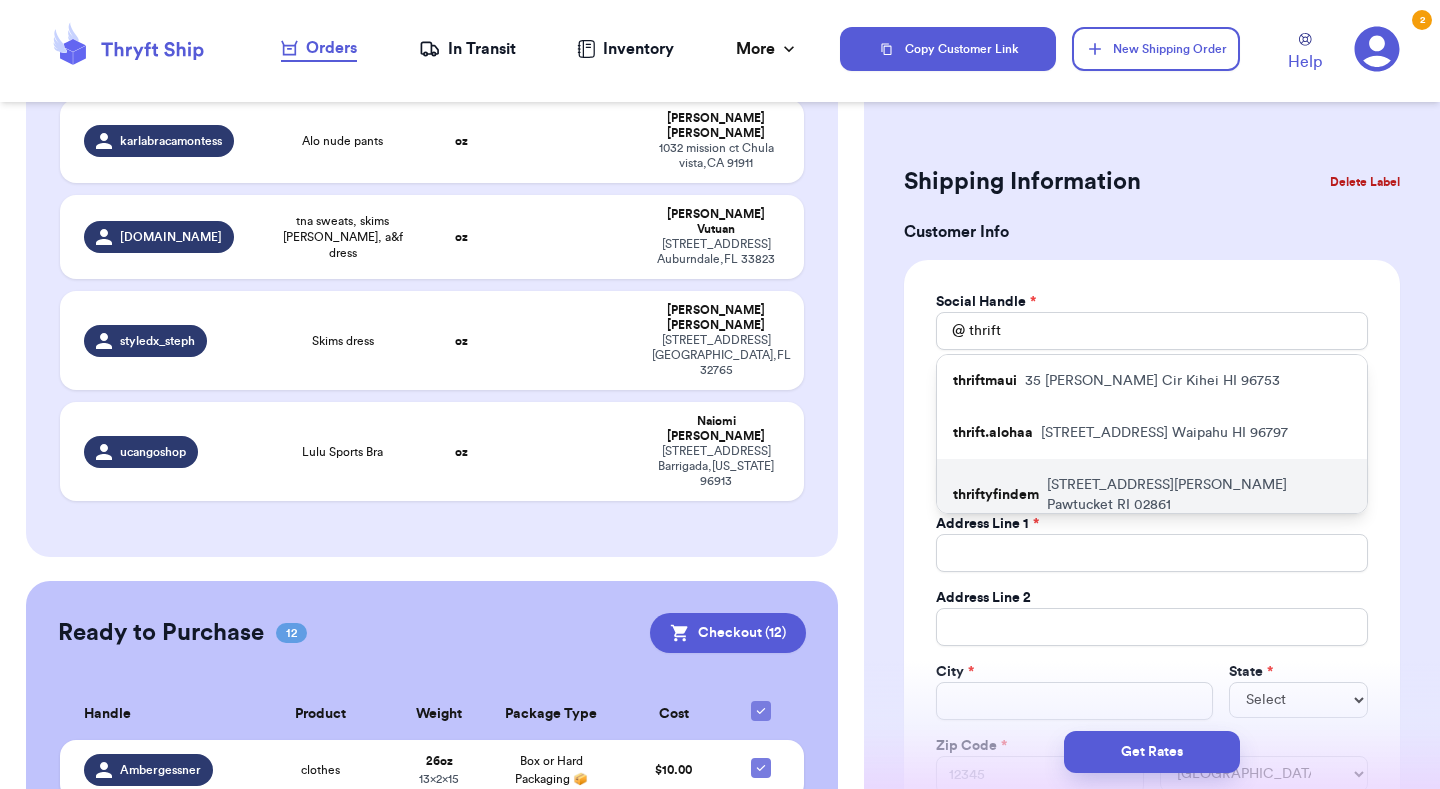 drag, startPoint x: 1050, startPoint y: 405, endPoint x: 1064, endPoint y: 490, distance: 86.145226 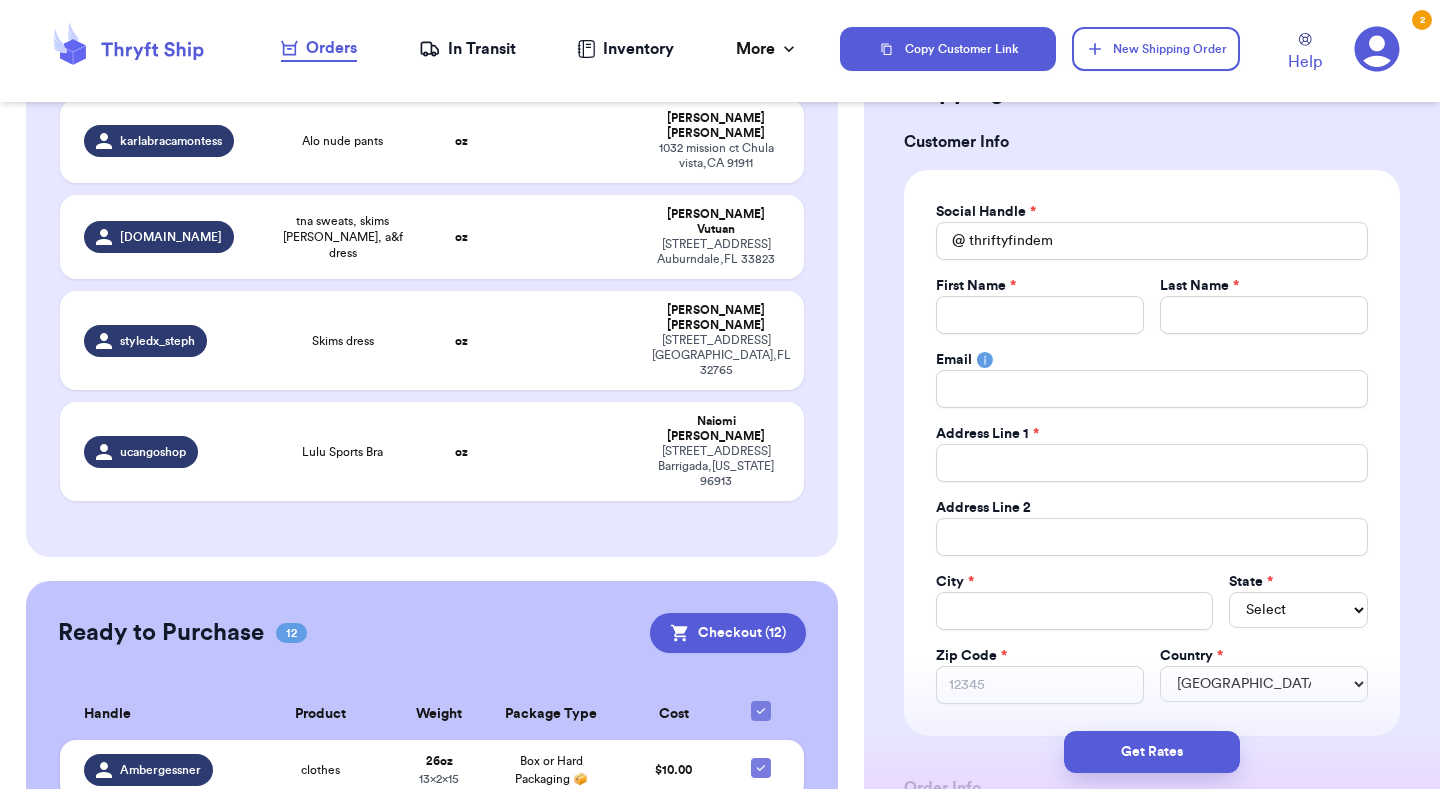 scroll, scrollTop: 89, scrollLeft: 0, axis: vertical 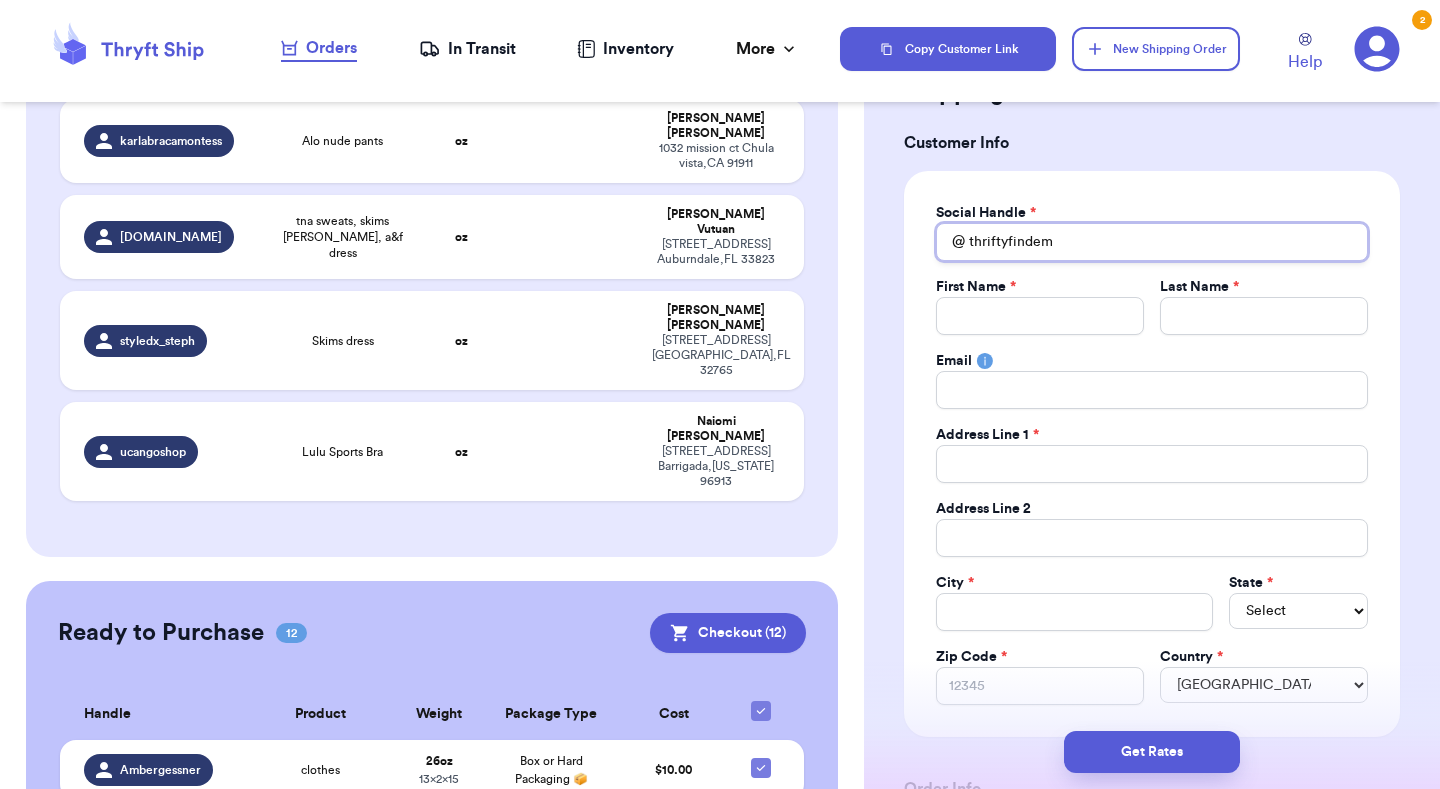 click on "thriftyfindem" at bounding box center (1152, 242) 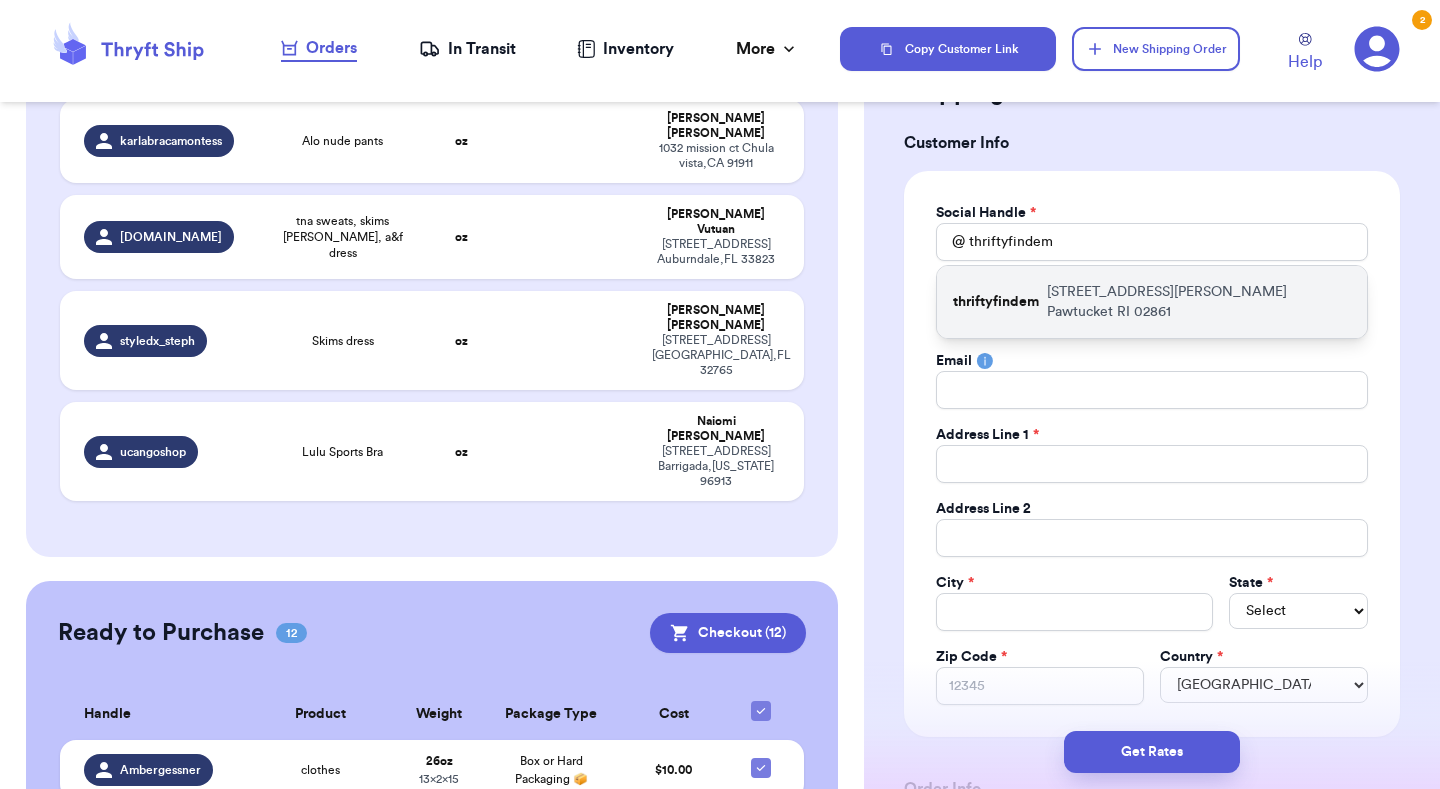 click on "[STREET_ADDRESS][PERSON_NAME]" at bounding box center [1199, 302] 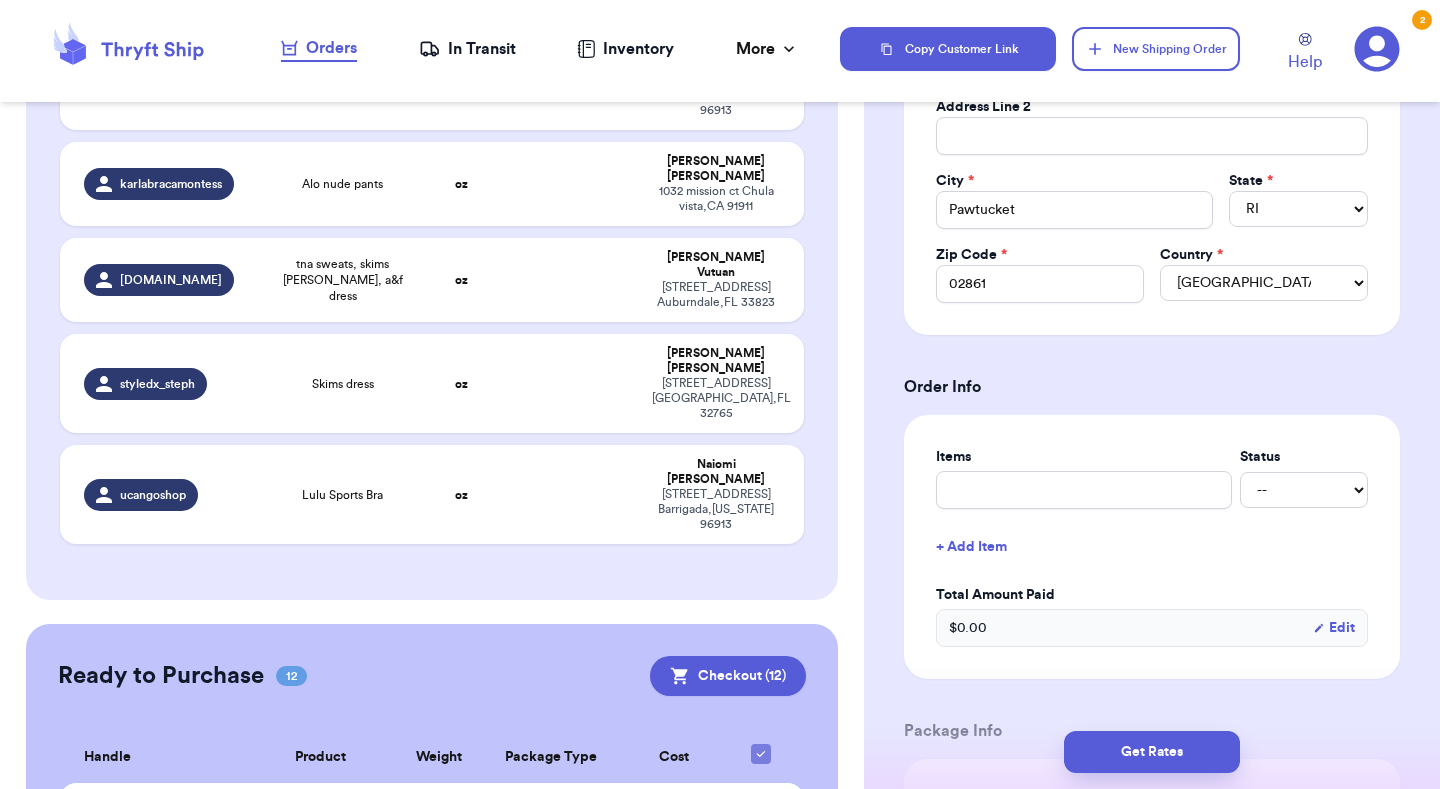 scroll, scrollTop: 496, scrollLeft: 0, axis: vertical 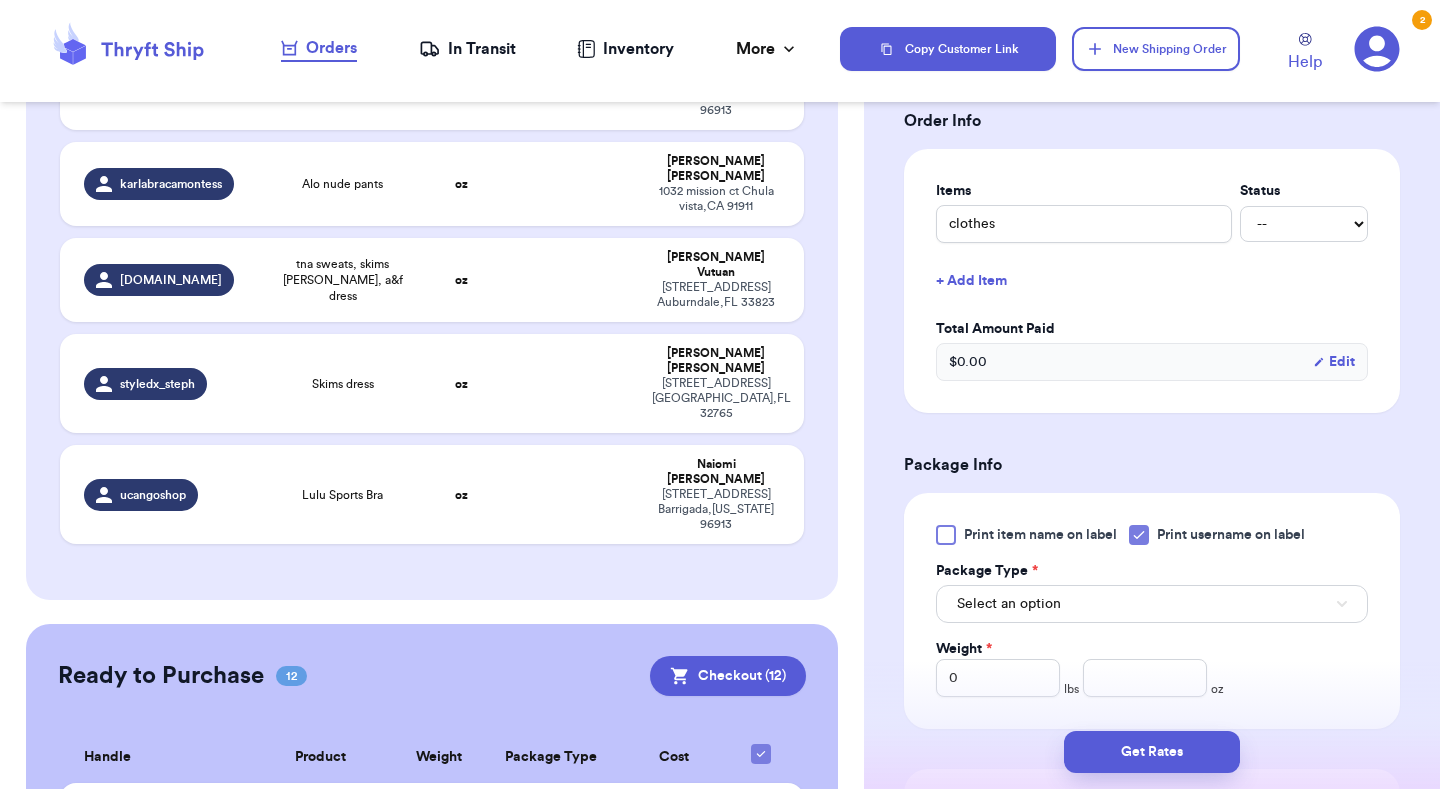 click on "Select an option" at bounding box center (1009, 604) 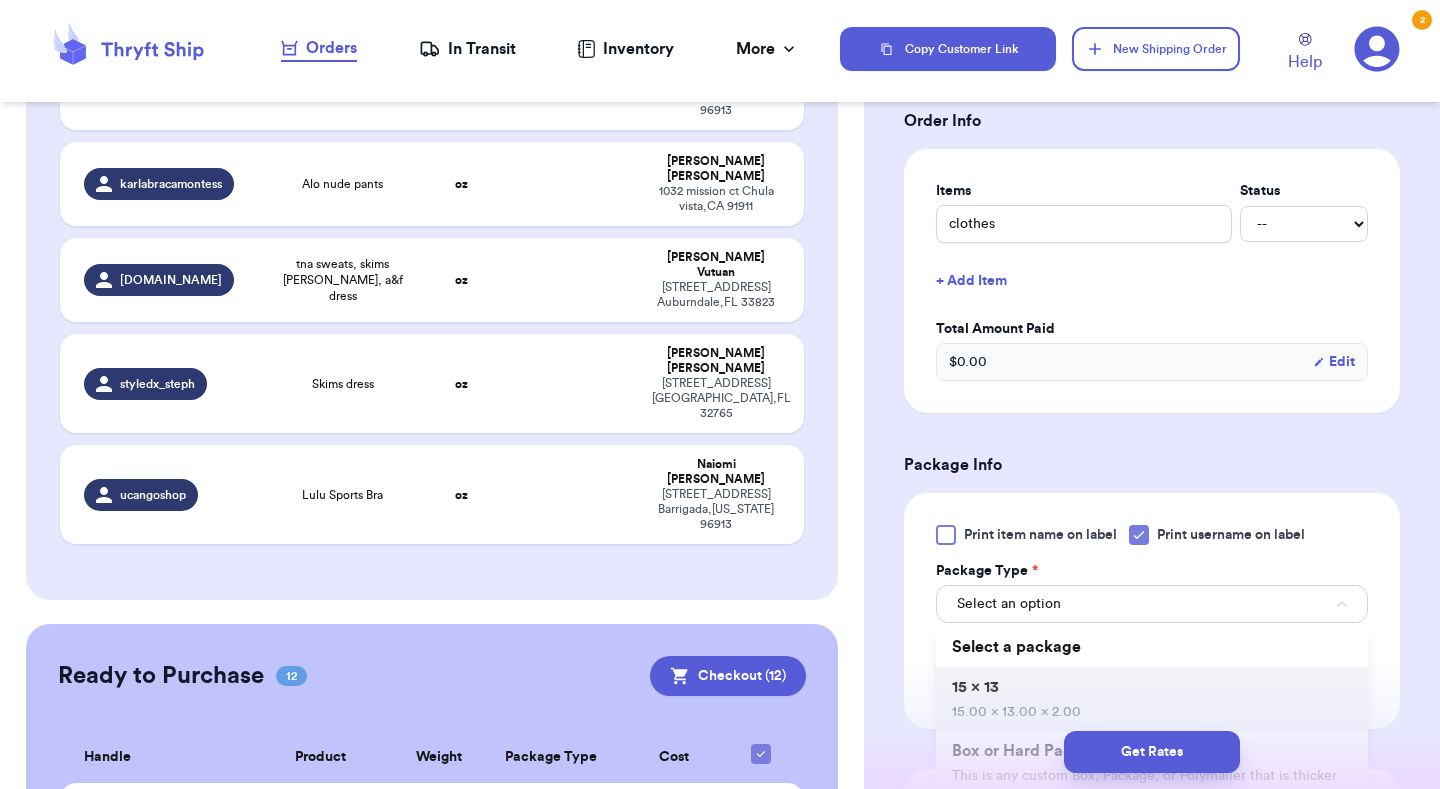 click on "15 x 13 15.00 x 13.00 x 2.00" at bounding box center [1152, 699] 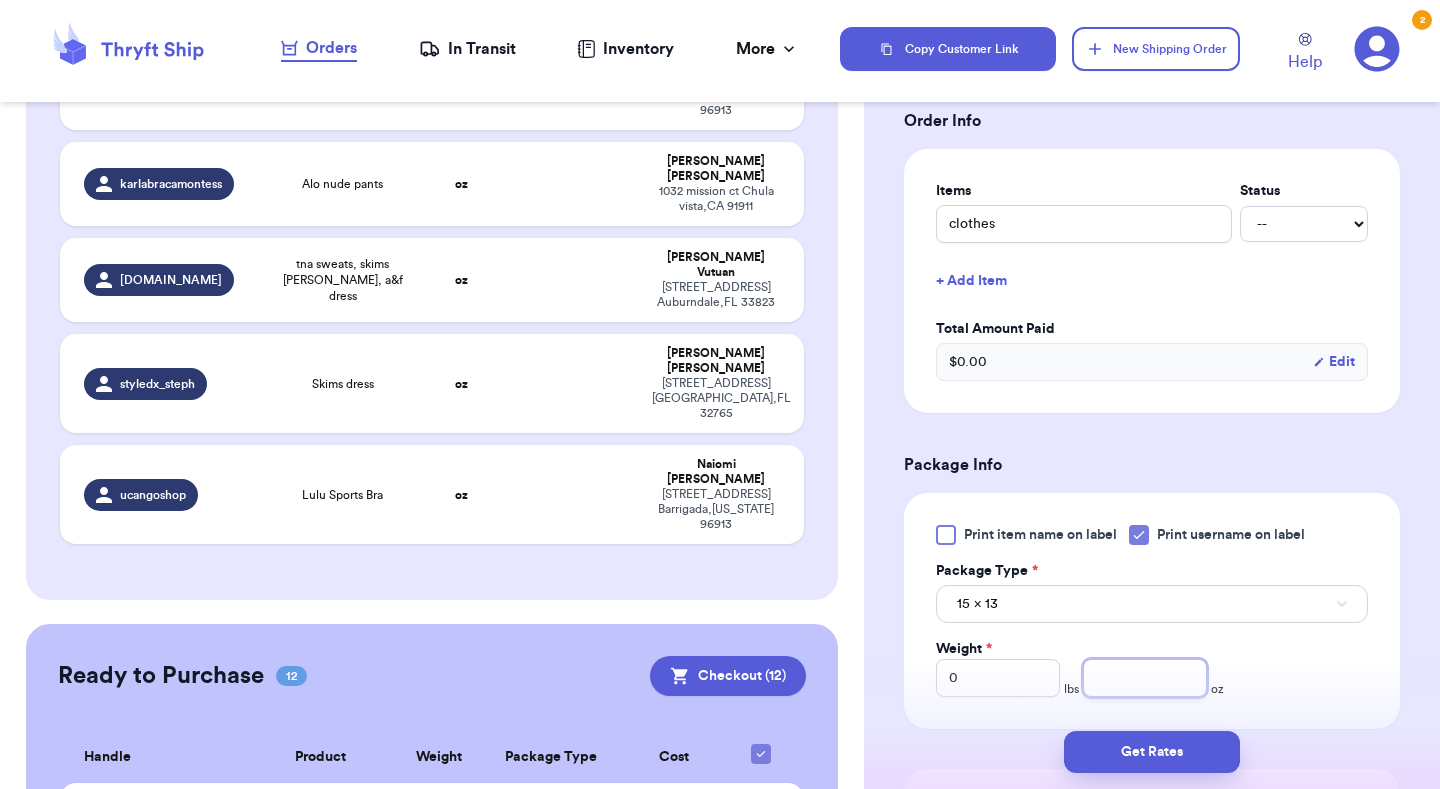 click at bounding box center [1145, 678] 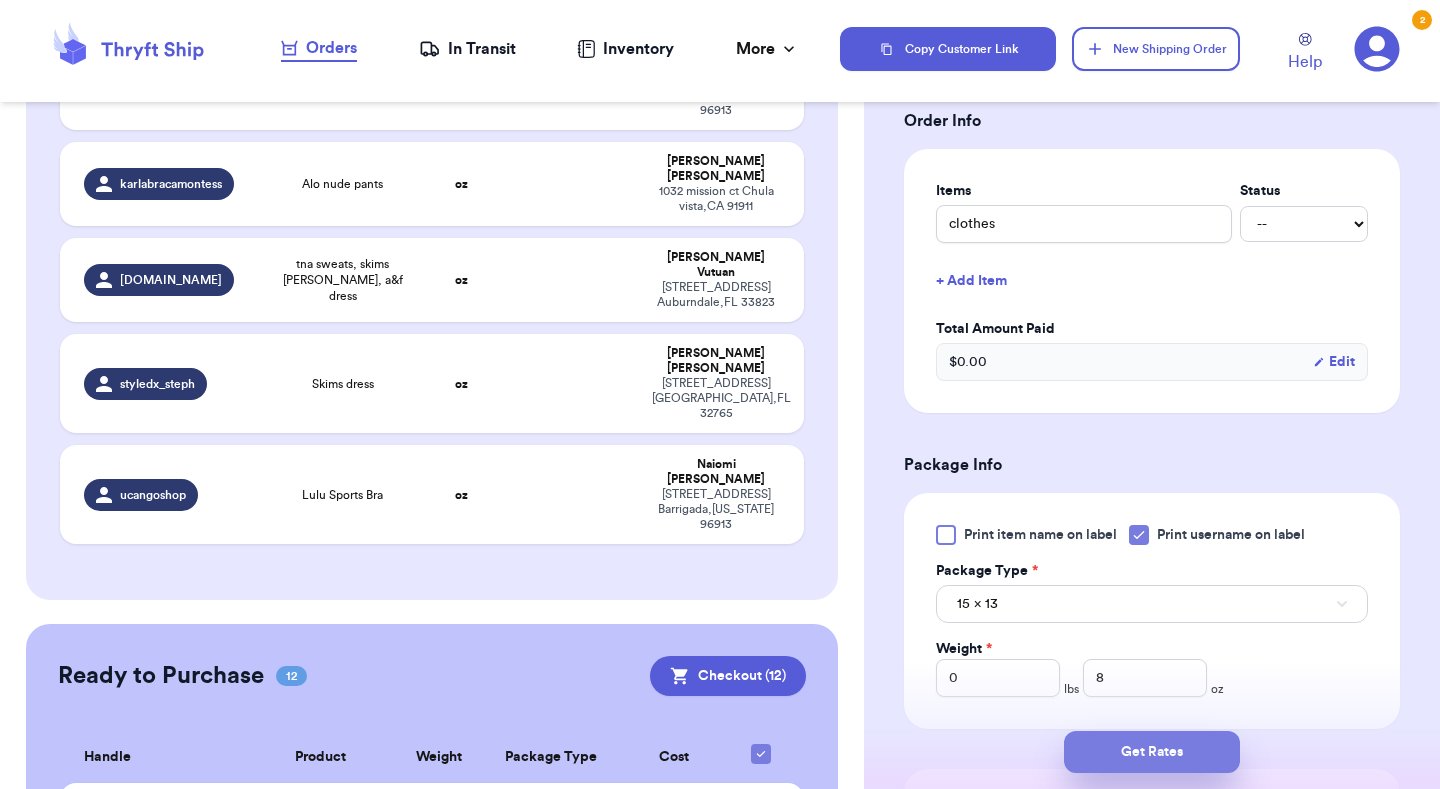 click on "Get Rates" at bounding box center (1152, 752) 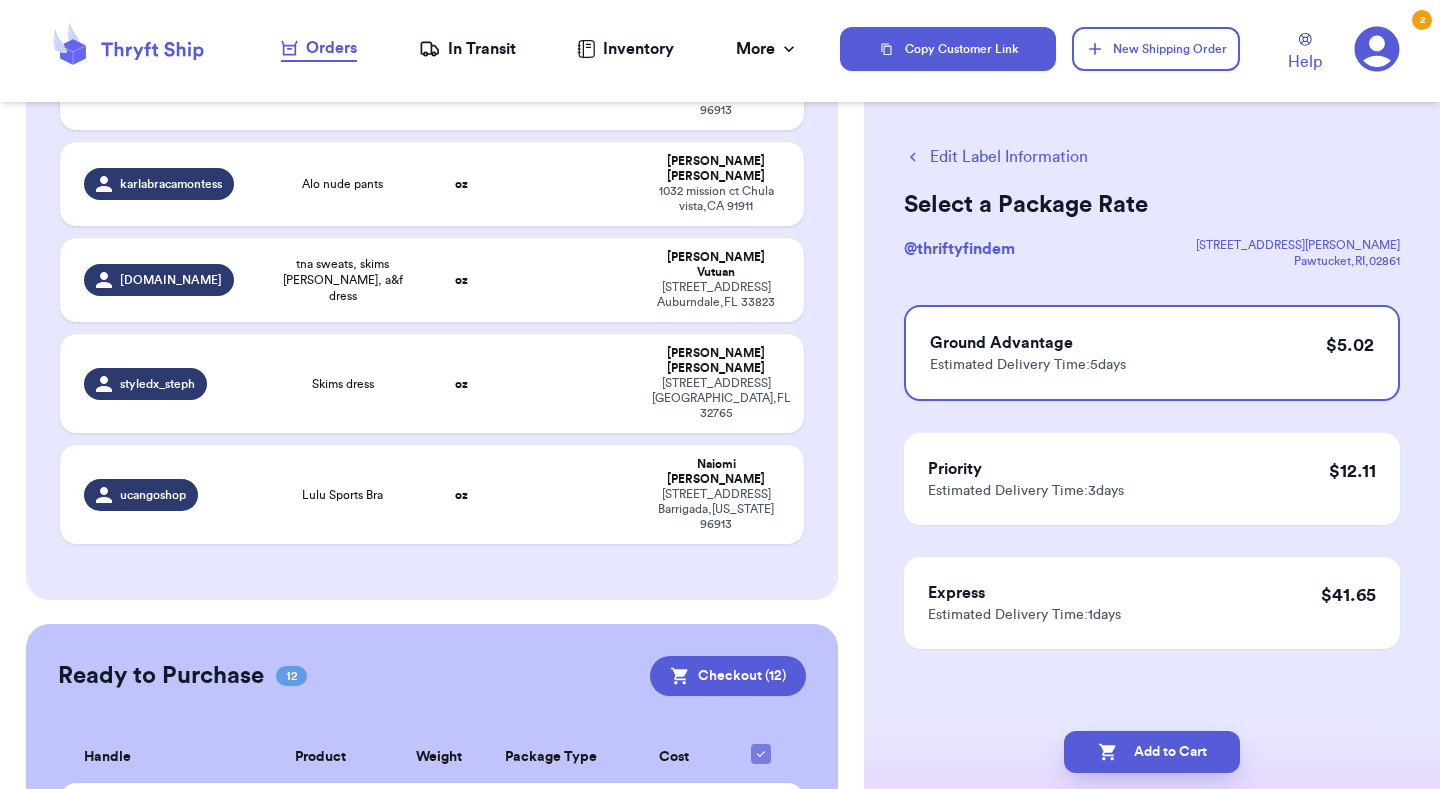 scroll, scrollTop: 0, scrollLeft: 0, axis: both 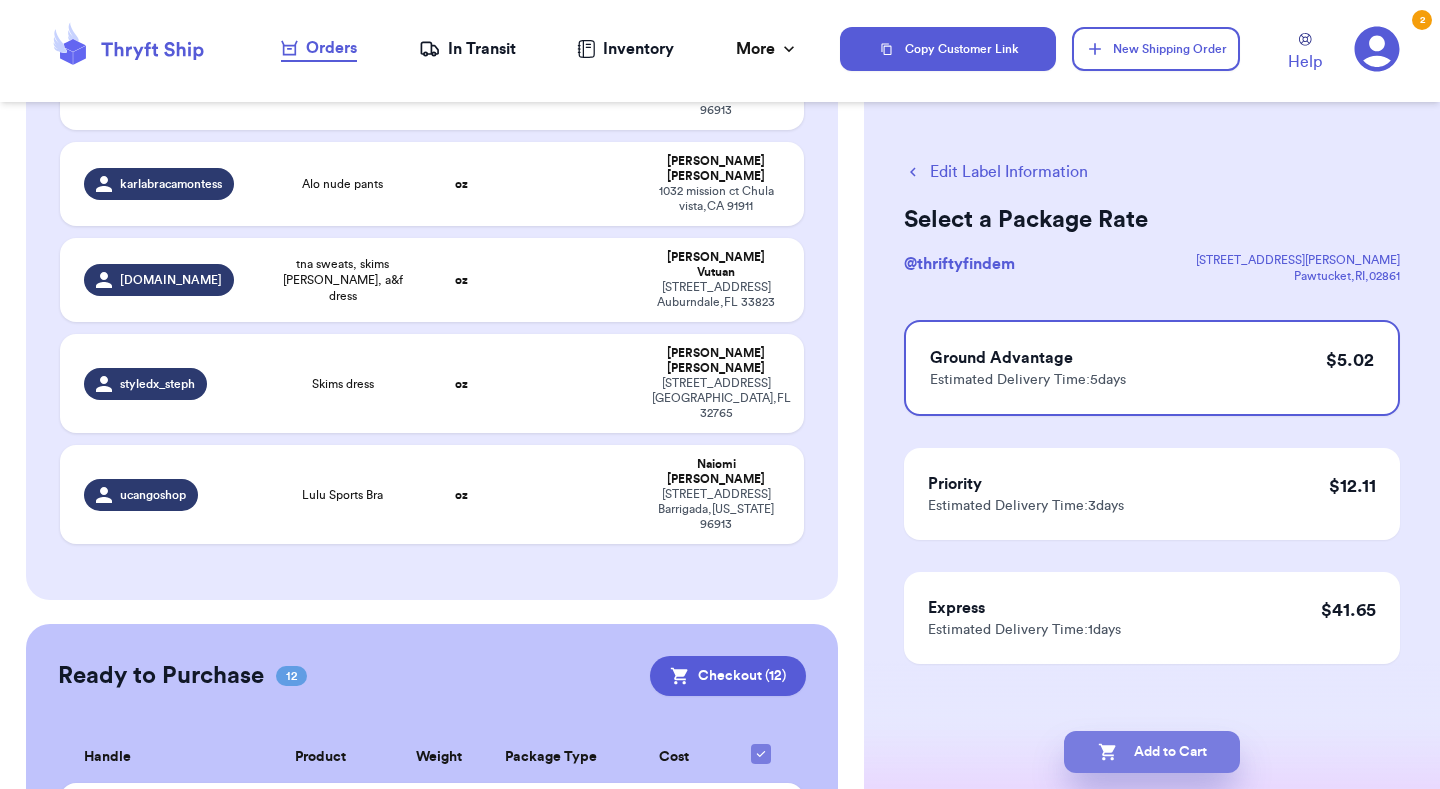 click on "Add to Cart" at bounding box center (1152, 752) 